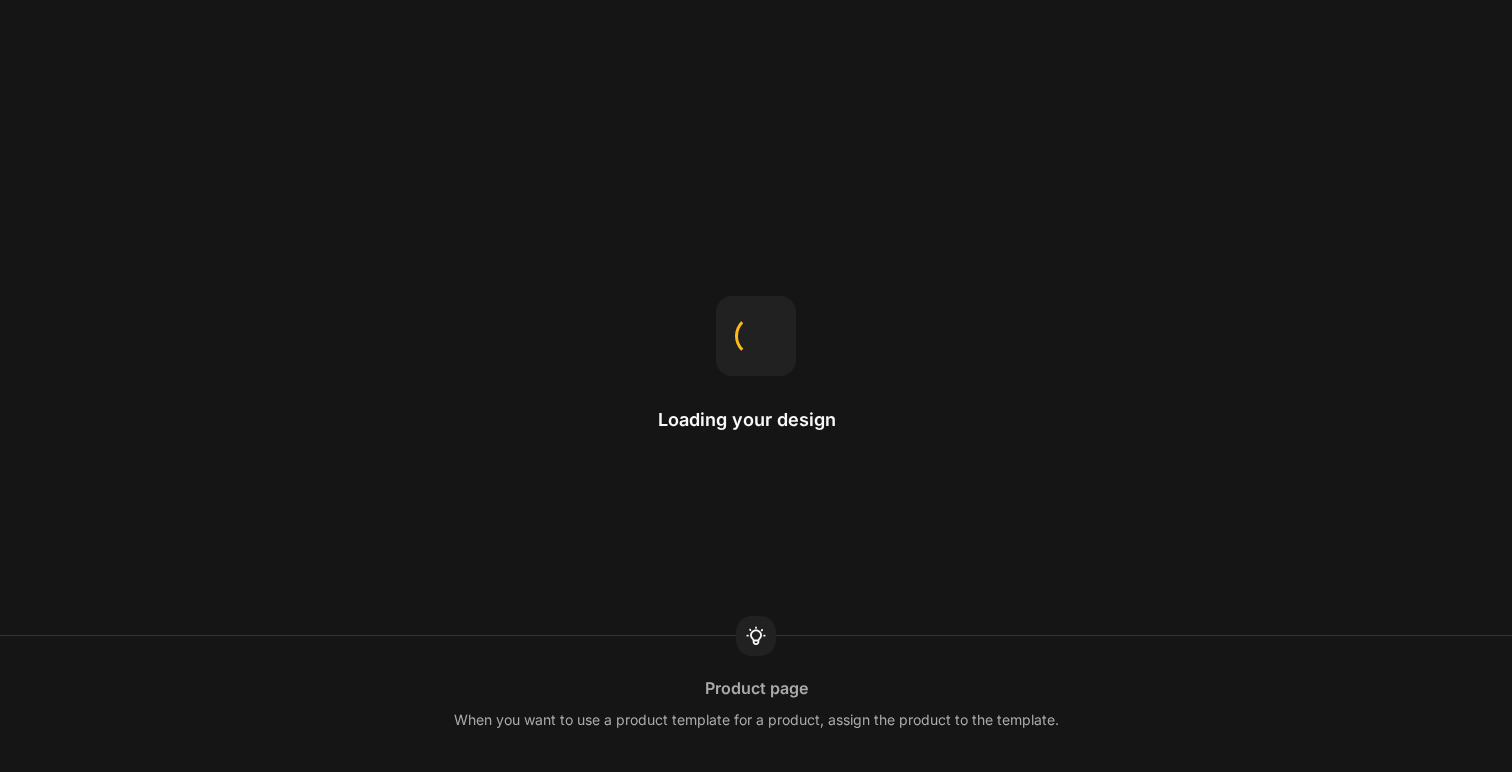 scroll, scrollTop: 0, scrollLeft: 0, axis: both 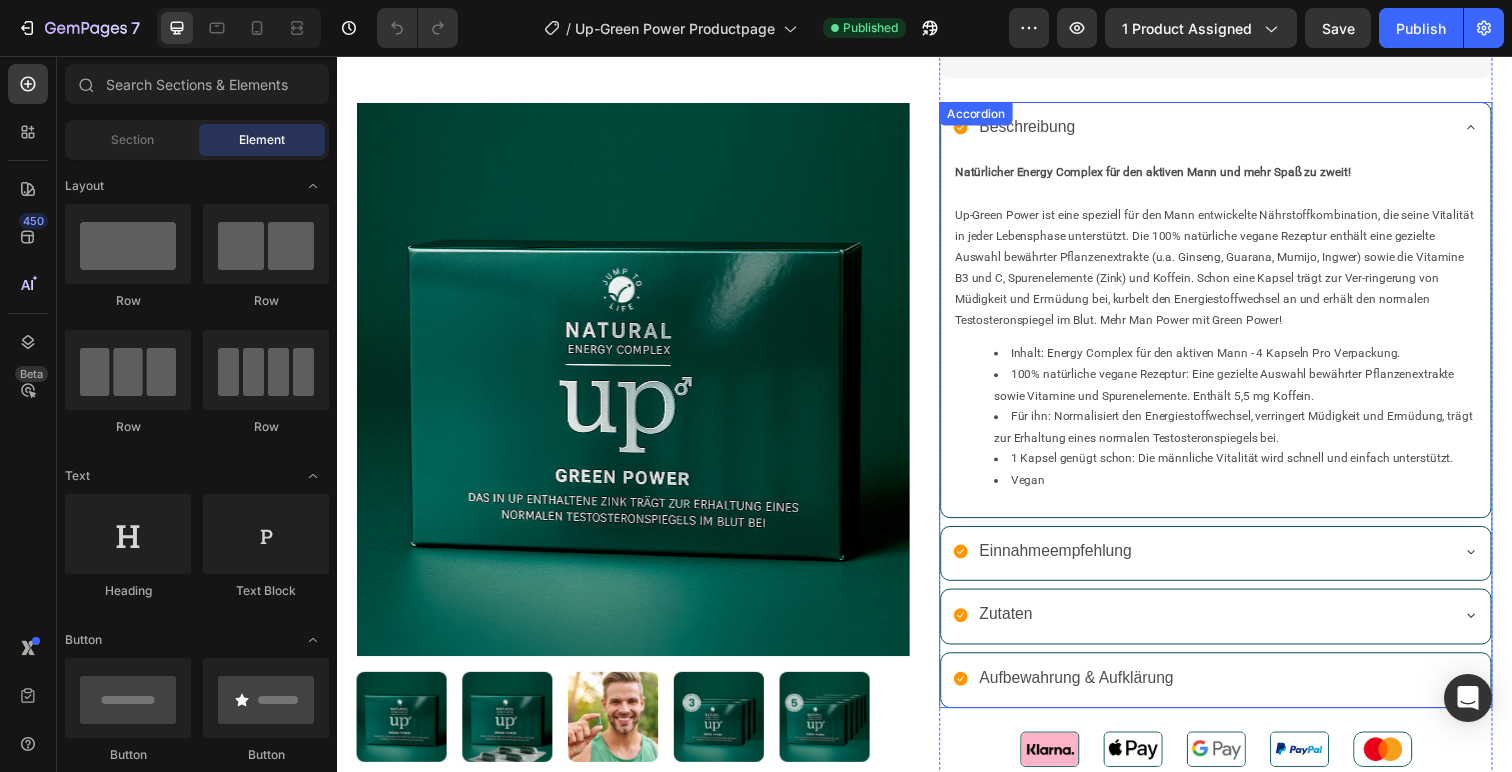 click on "Beschreibung" at bounding box center (1234, 131) 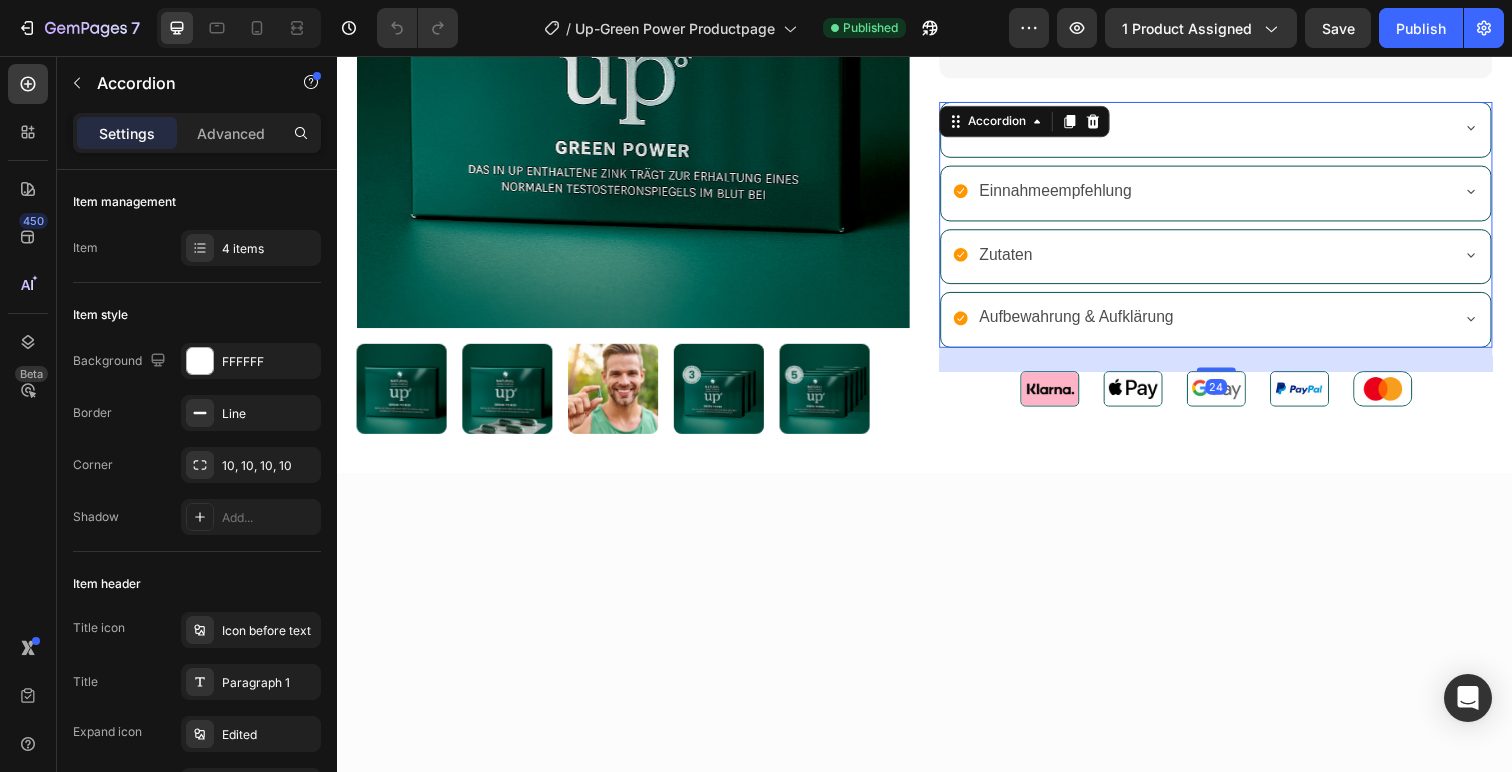 click 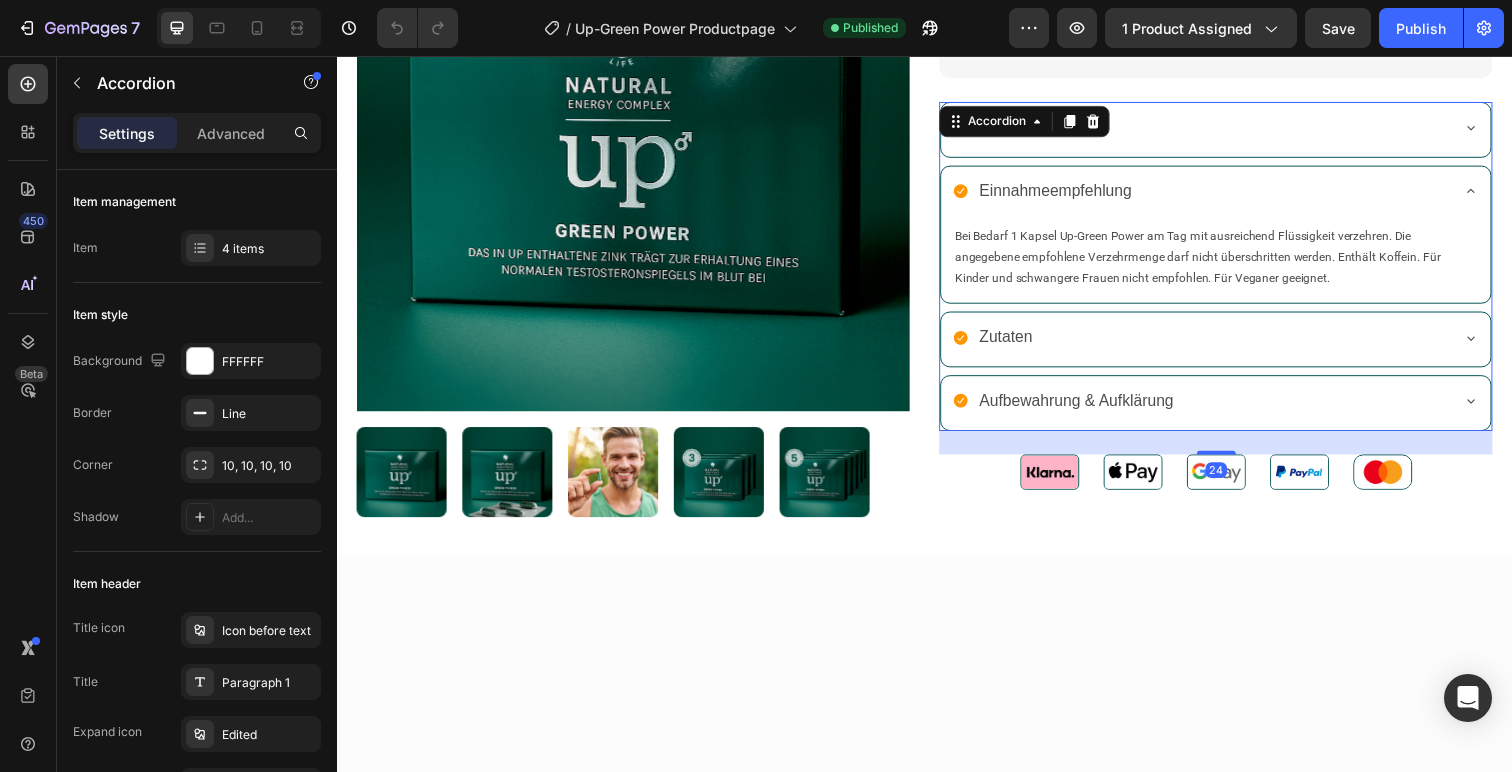 click 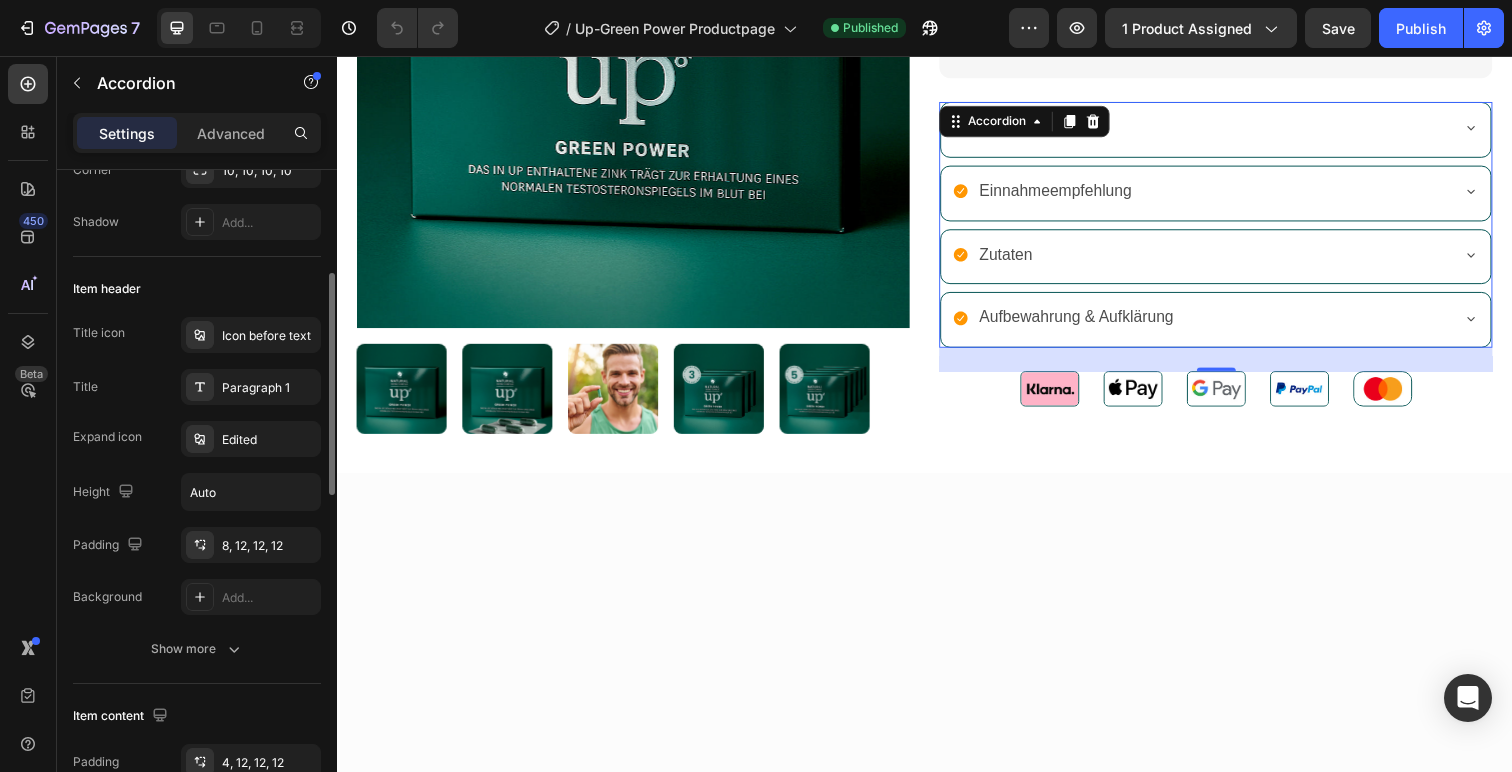 scroll, scrollTop: 307, scrollLeft: 0, axis: vertical 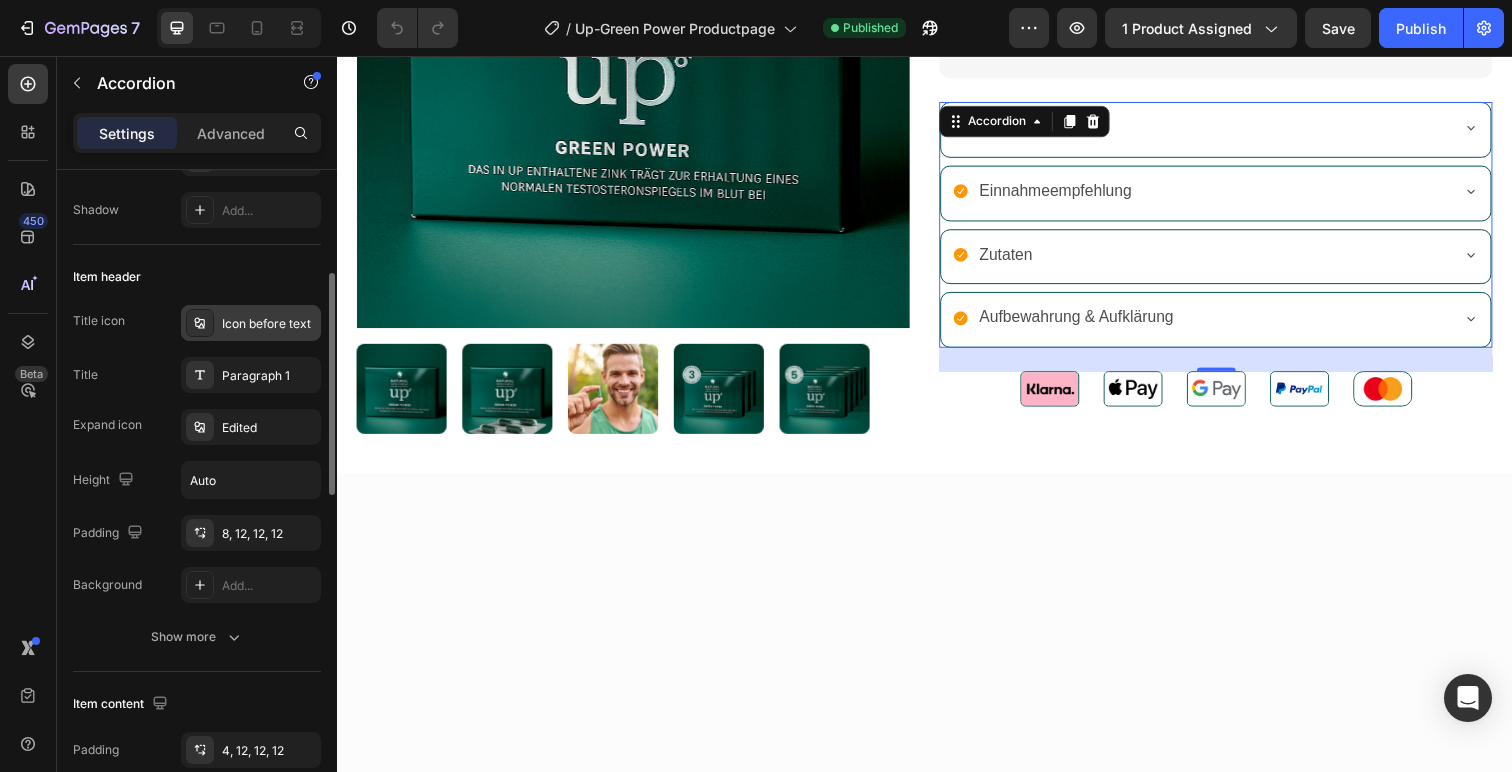 click on "Icon before text" at bounding box center (251, 323) 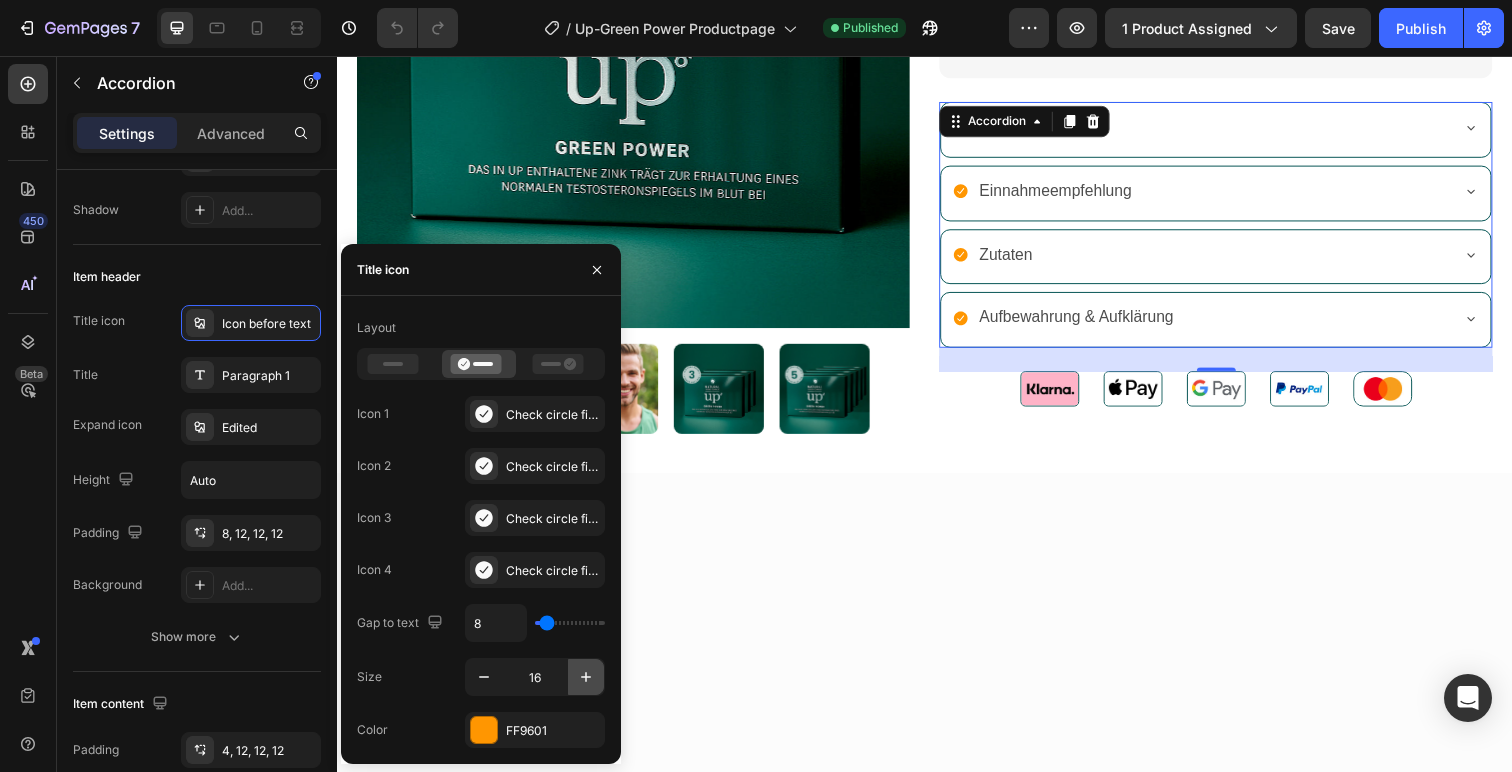 click 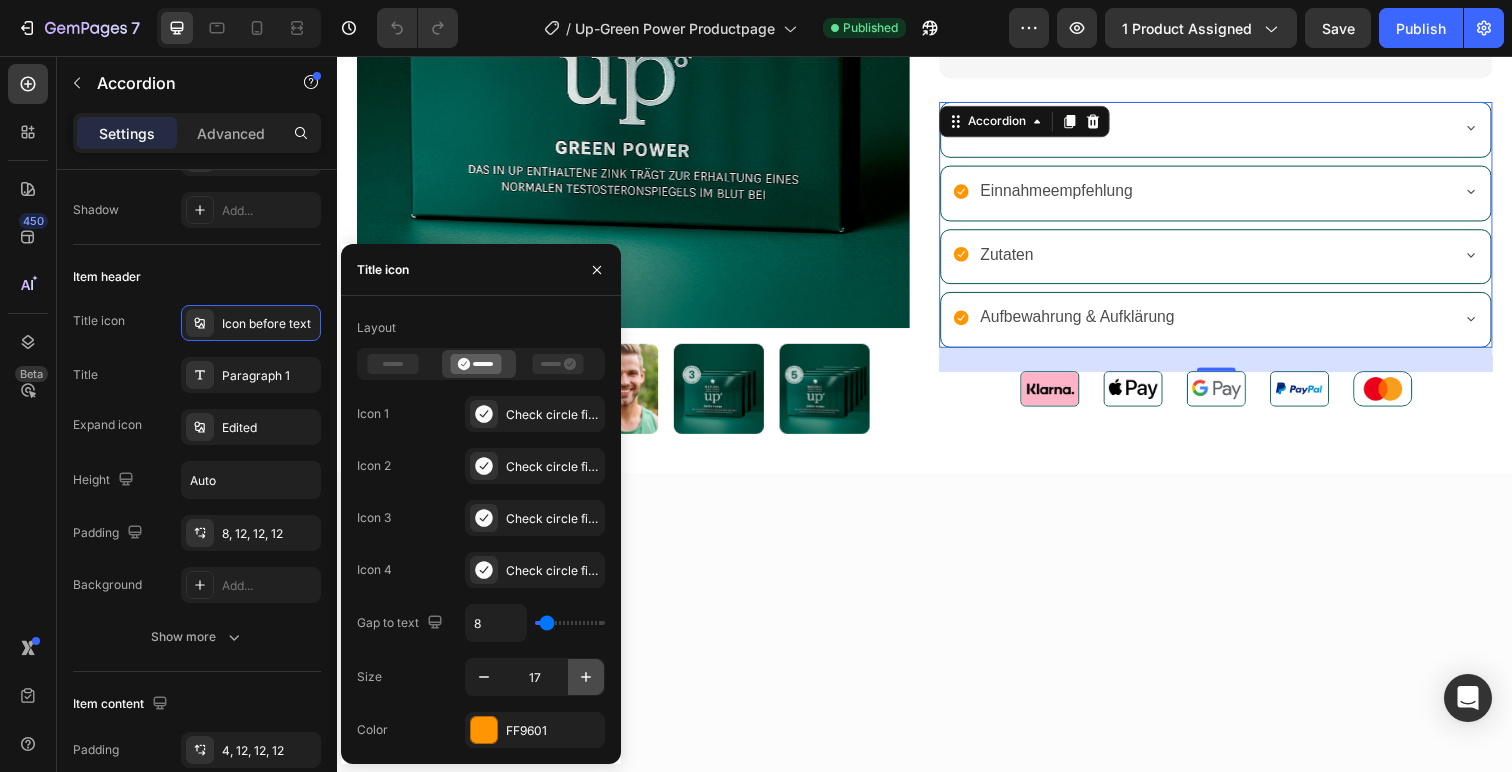 click 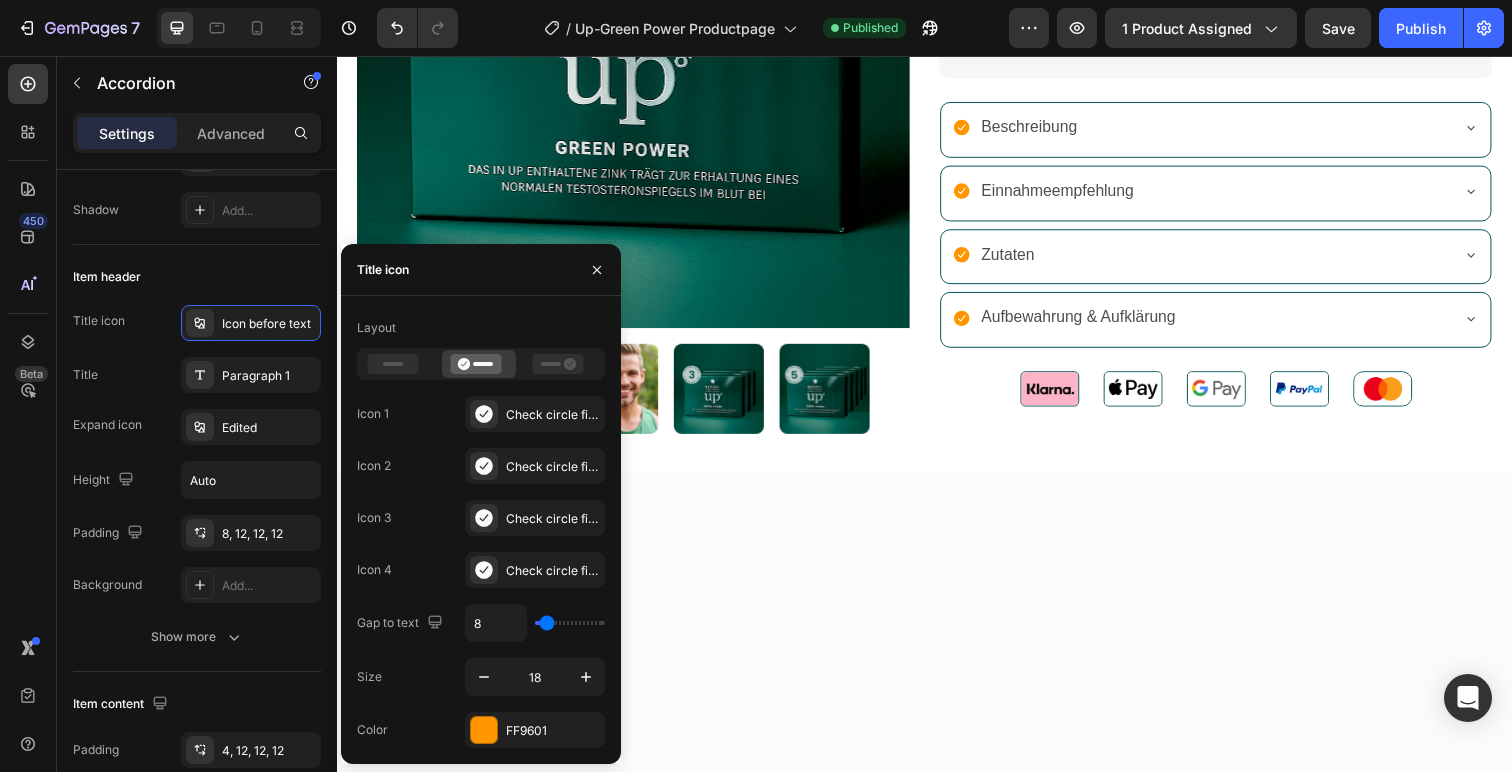 click at bounding box center (937, 926) 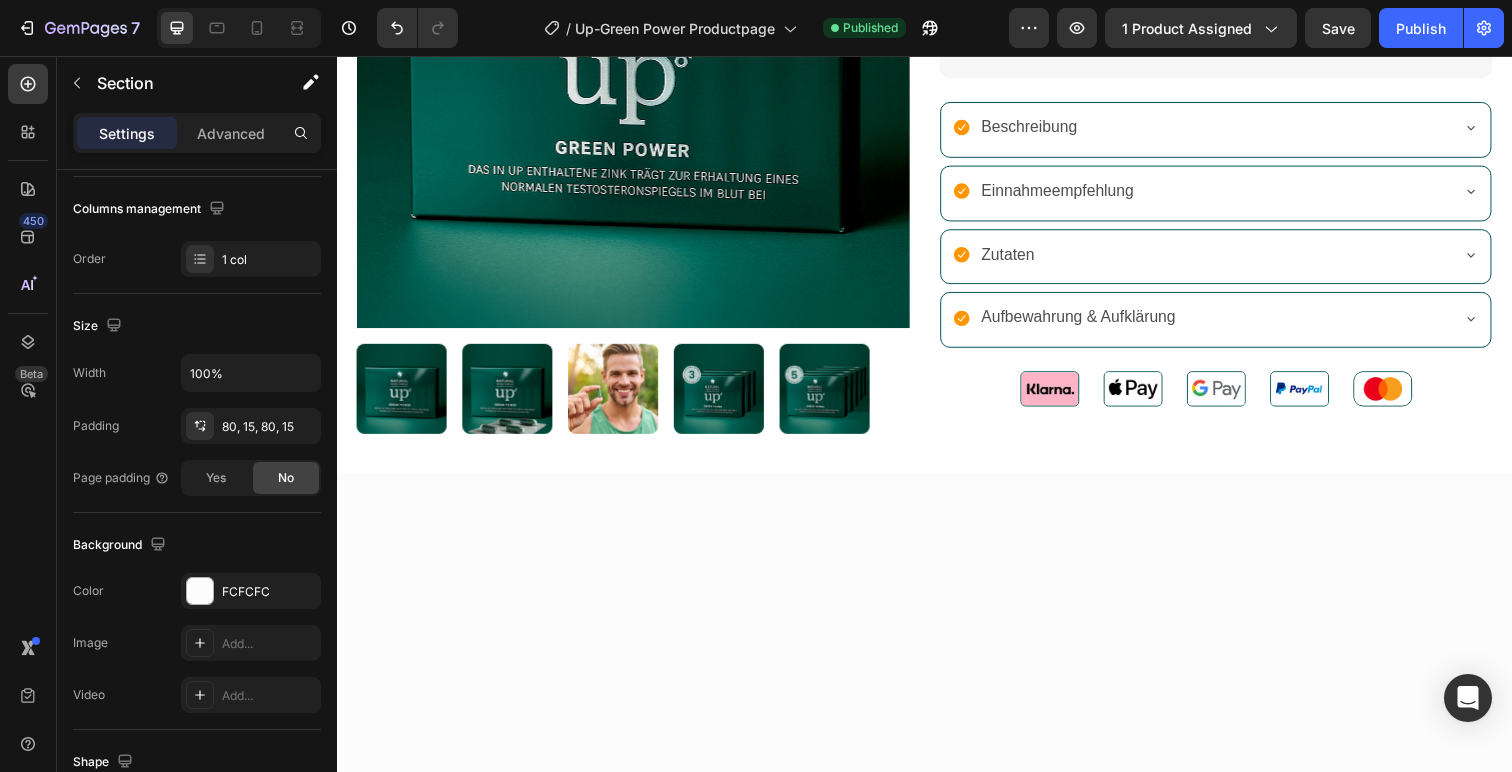 scroll, scrollTop: 0, scrollLeft: 0, axis: both 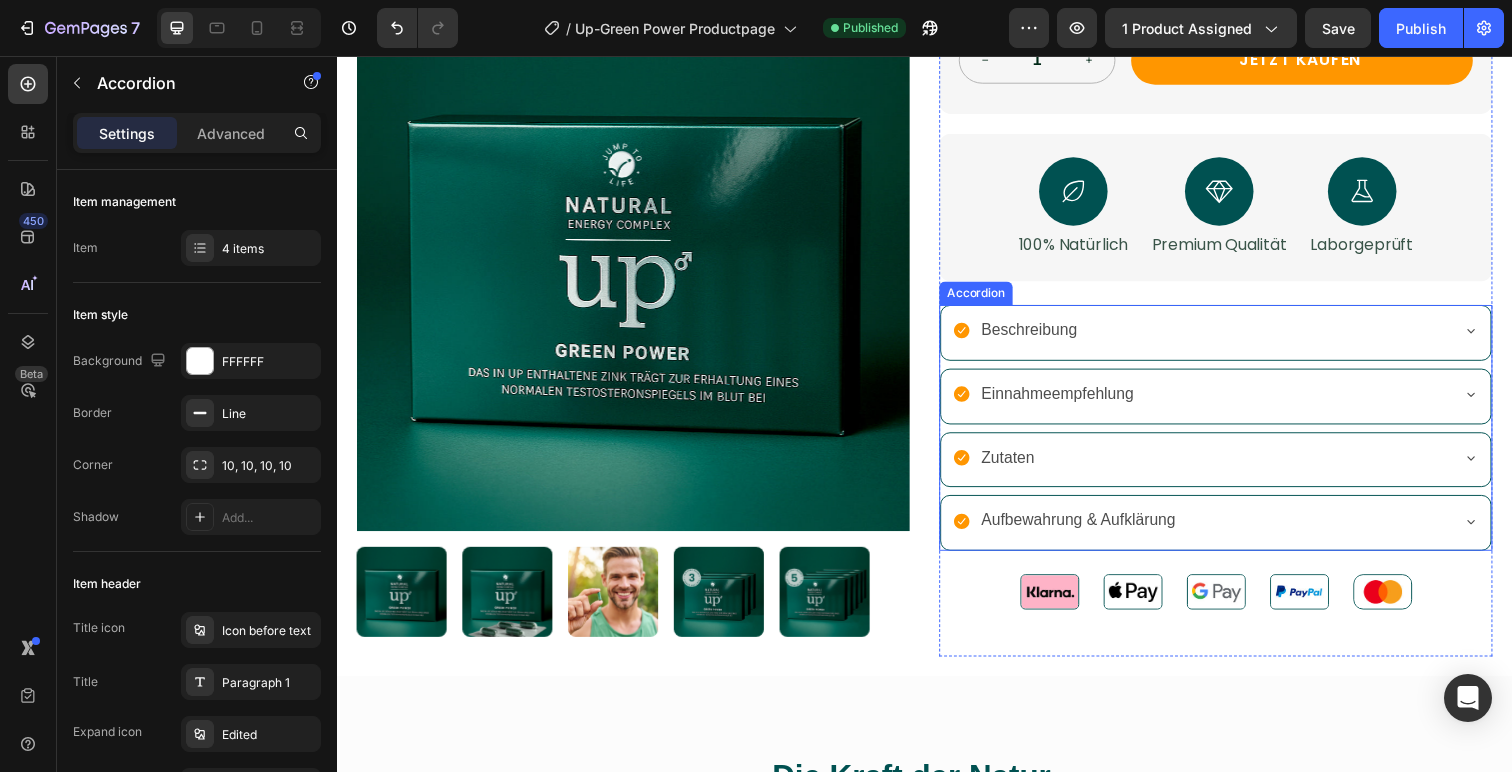 click on "Beschreibung" at bounding box center [1234, 339] 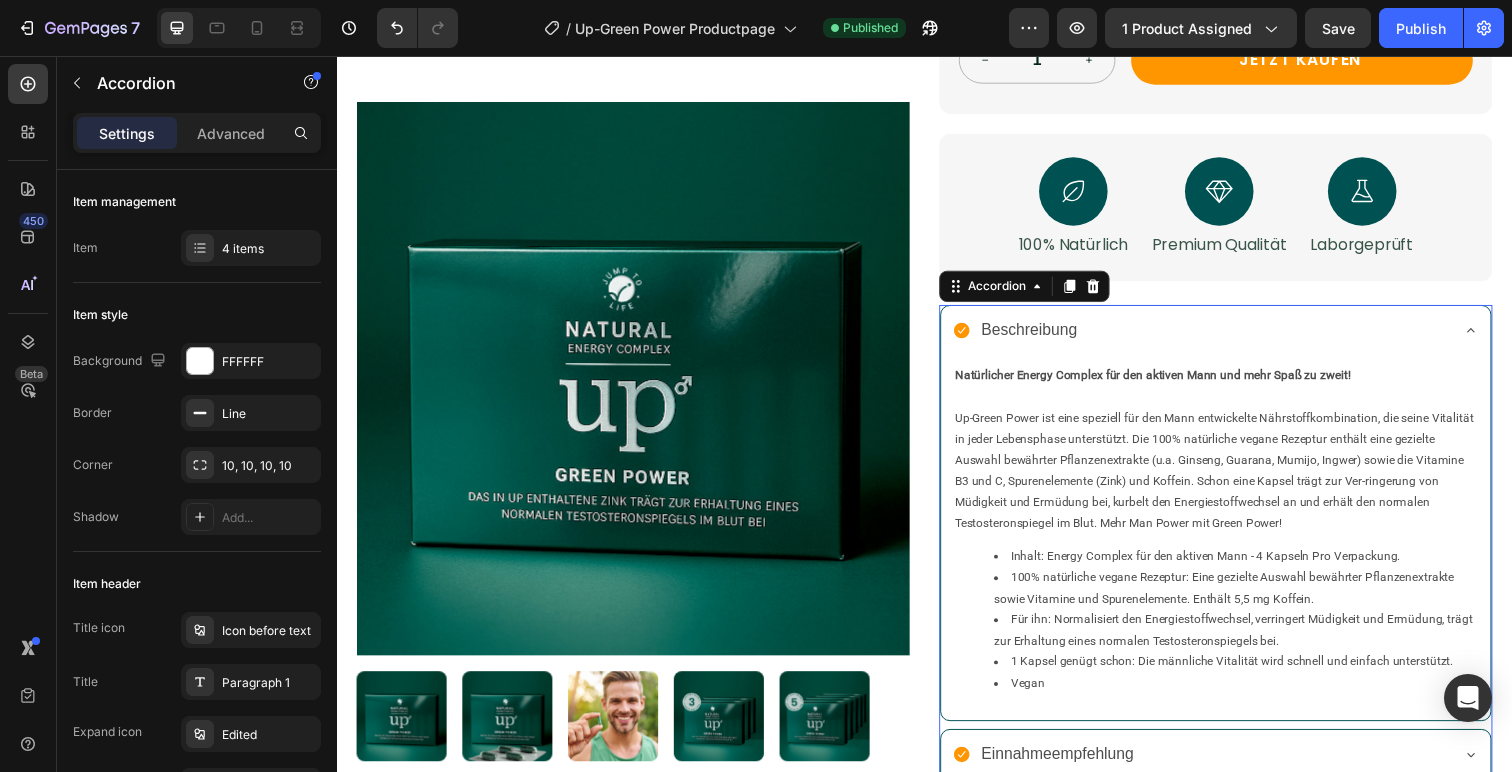 click 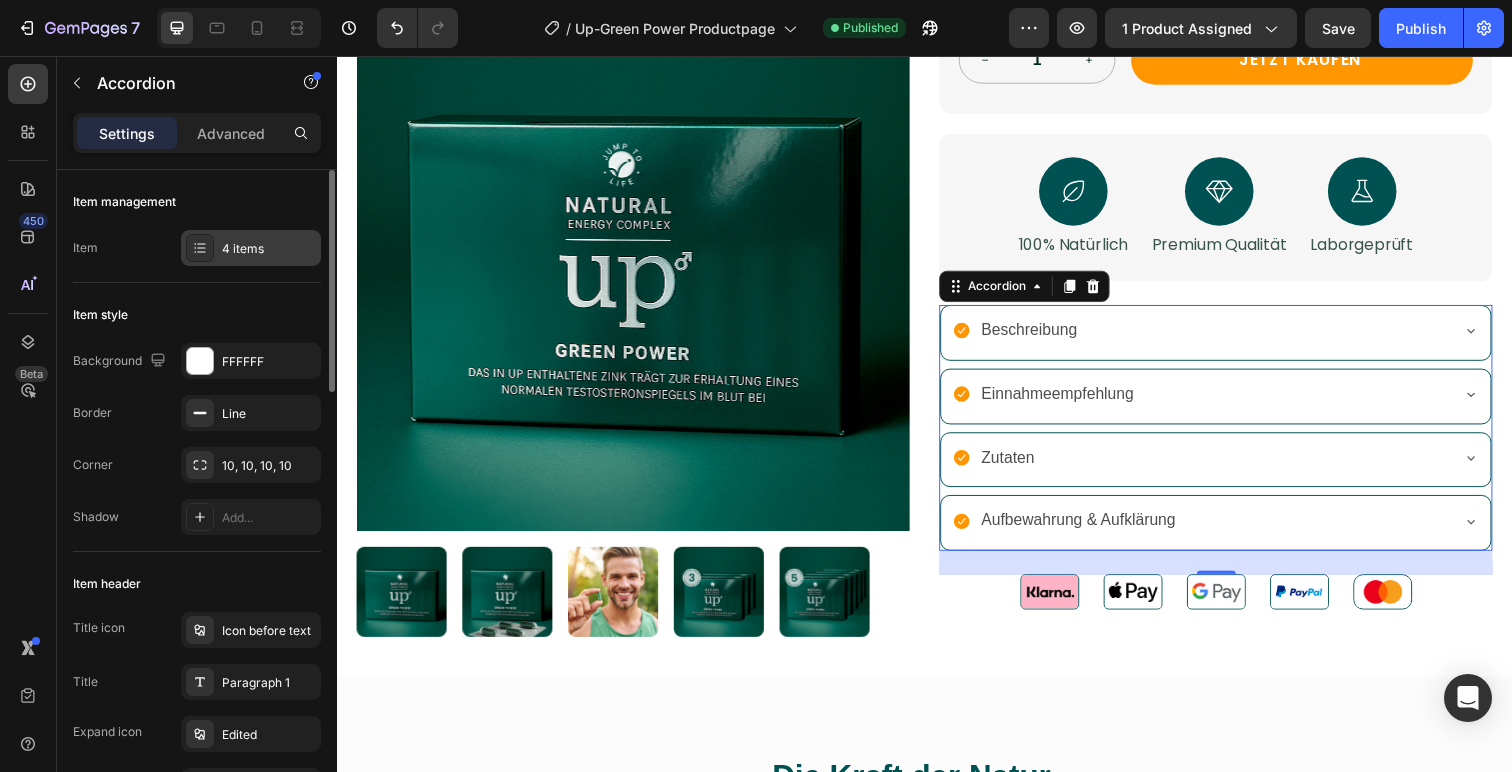 click on "4 items" at bounding box center (251, 248) 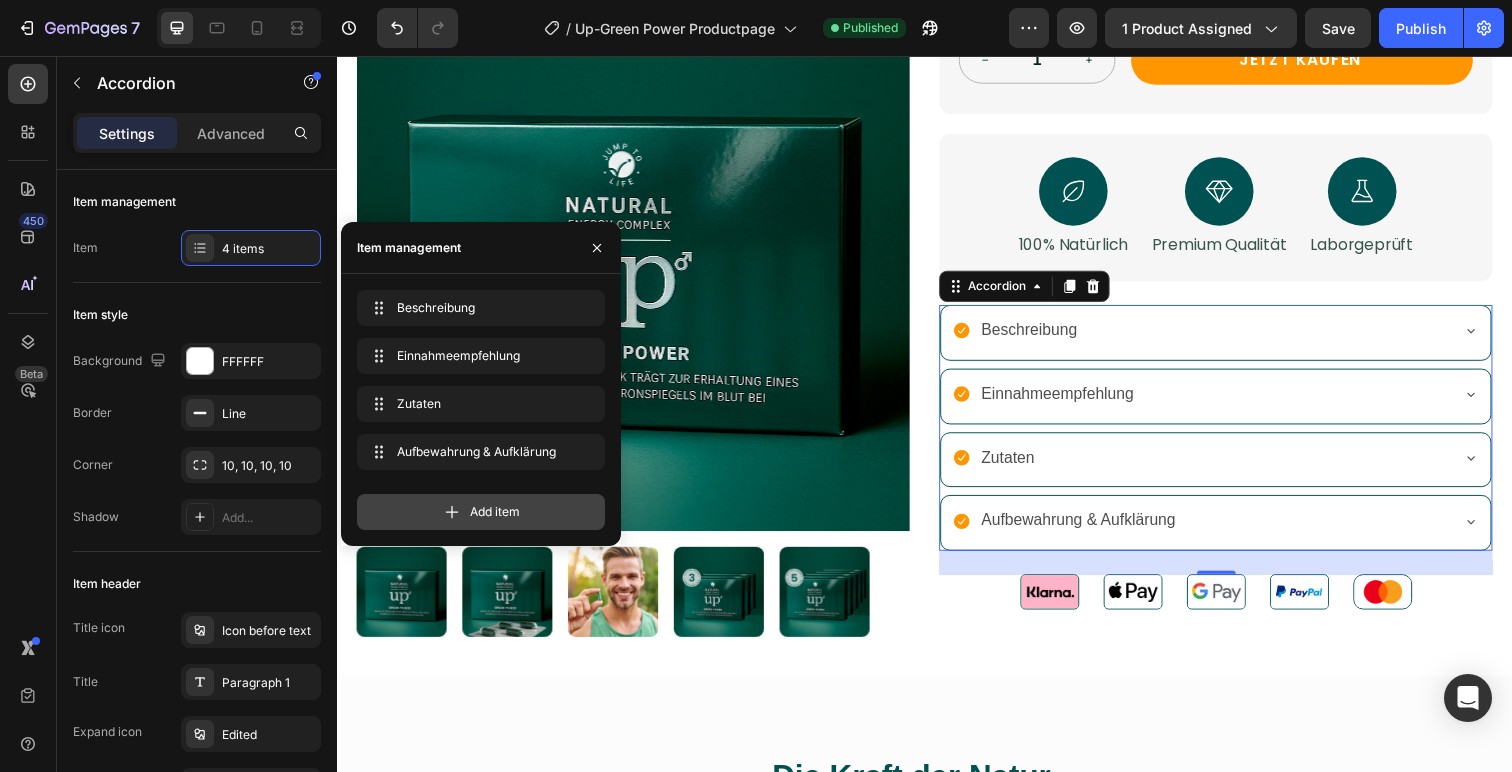 click 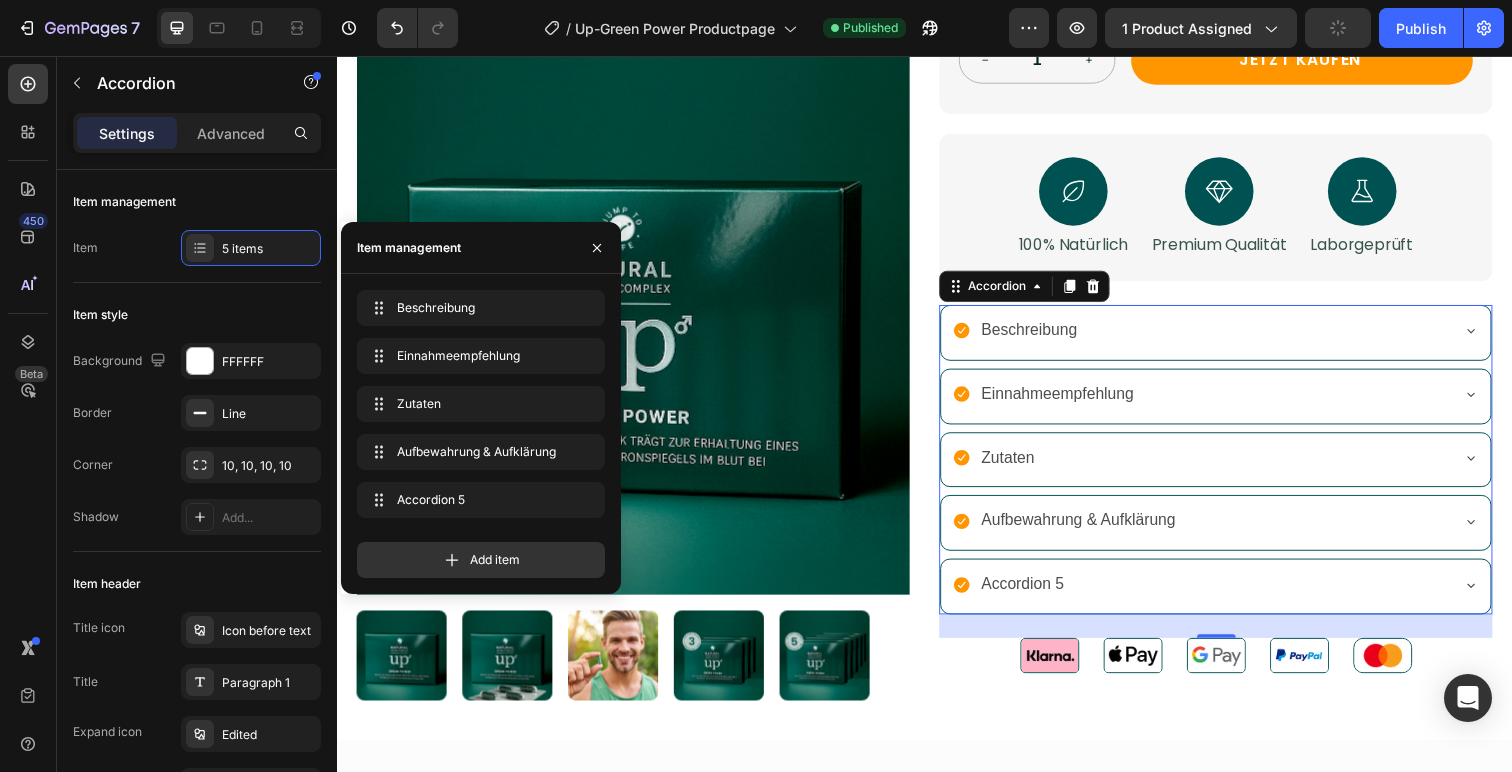 click on "Accordion 5" at bounding box center (1037, 596) 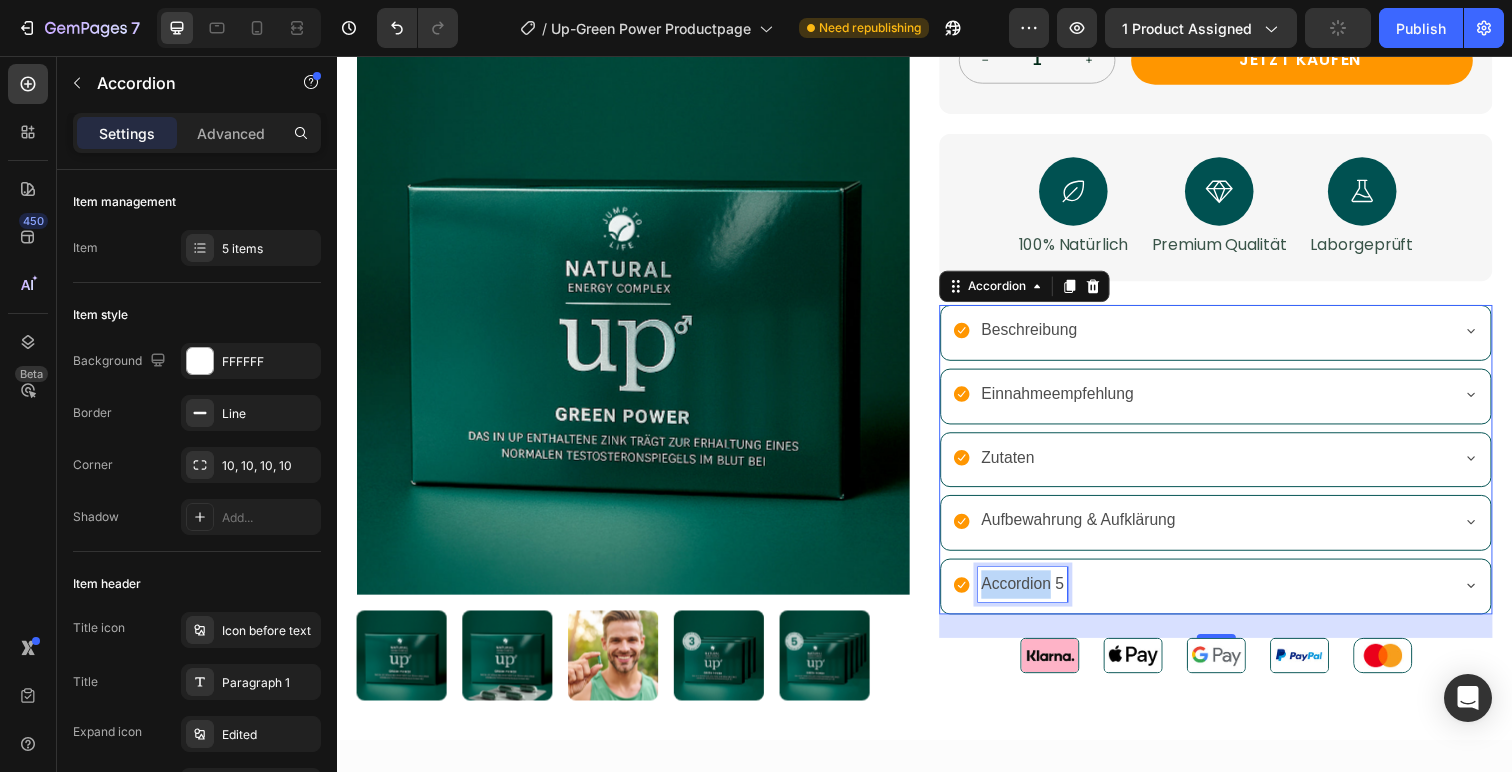 click on "Accordion 5" at bounding box center [1037, 596] 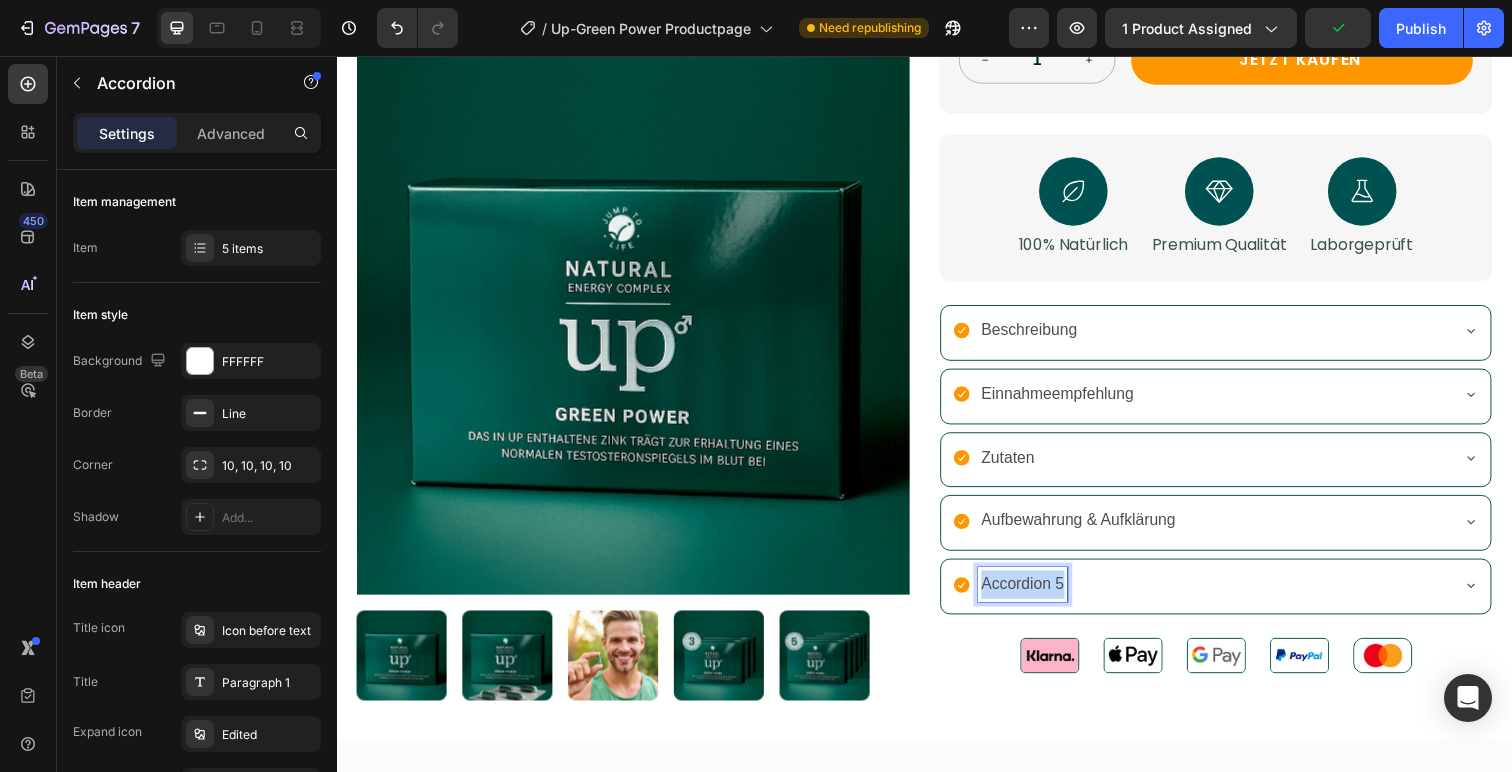 click on "Accordion 5" at bounding box center [1037, 596] 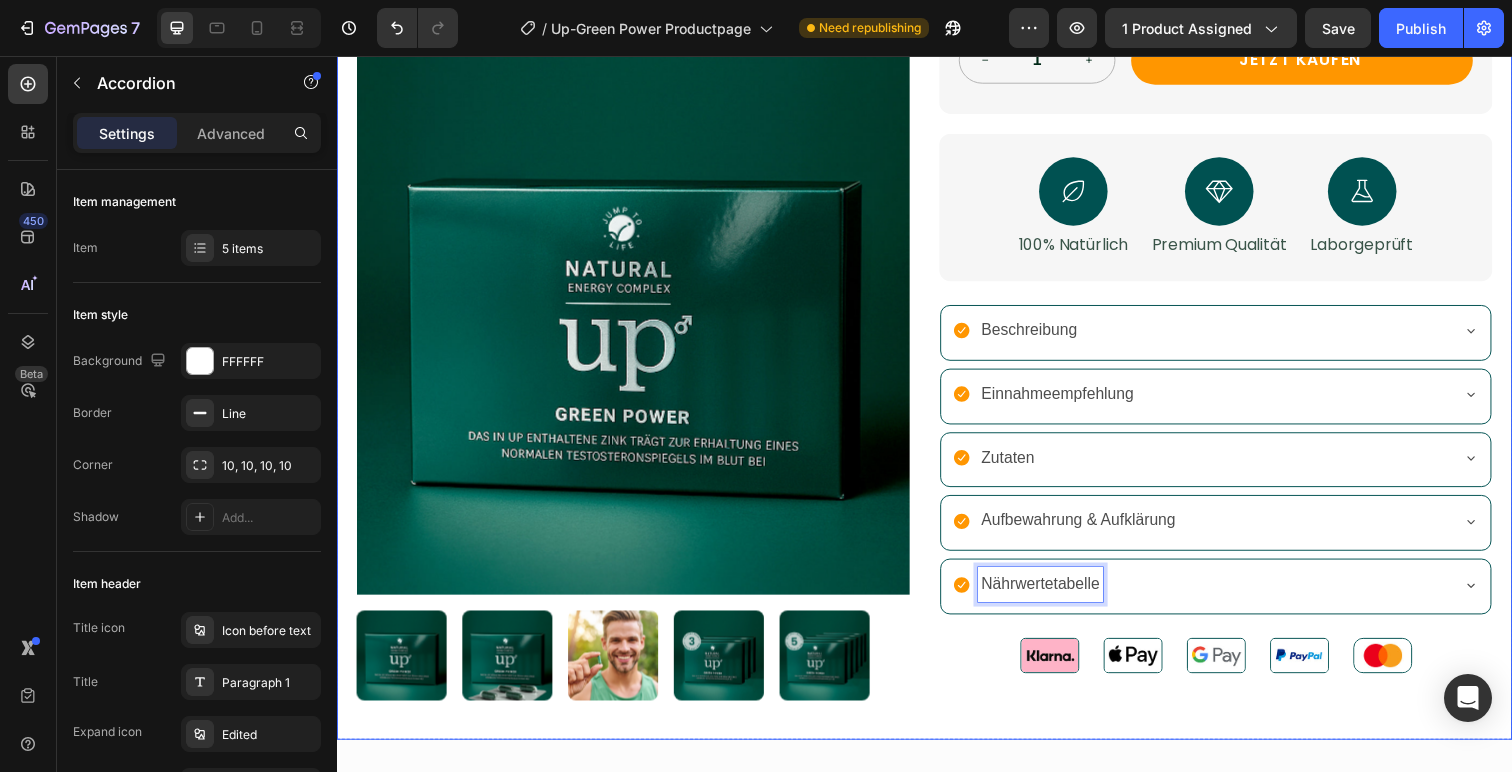 click 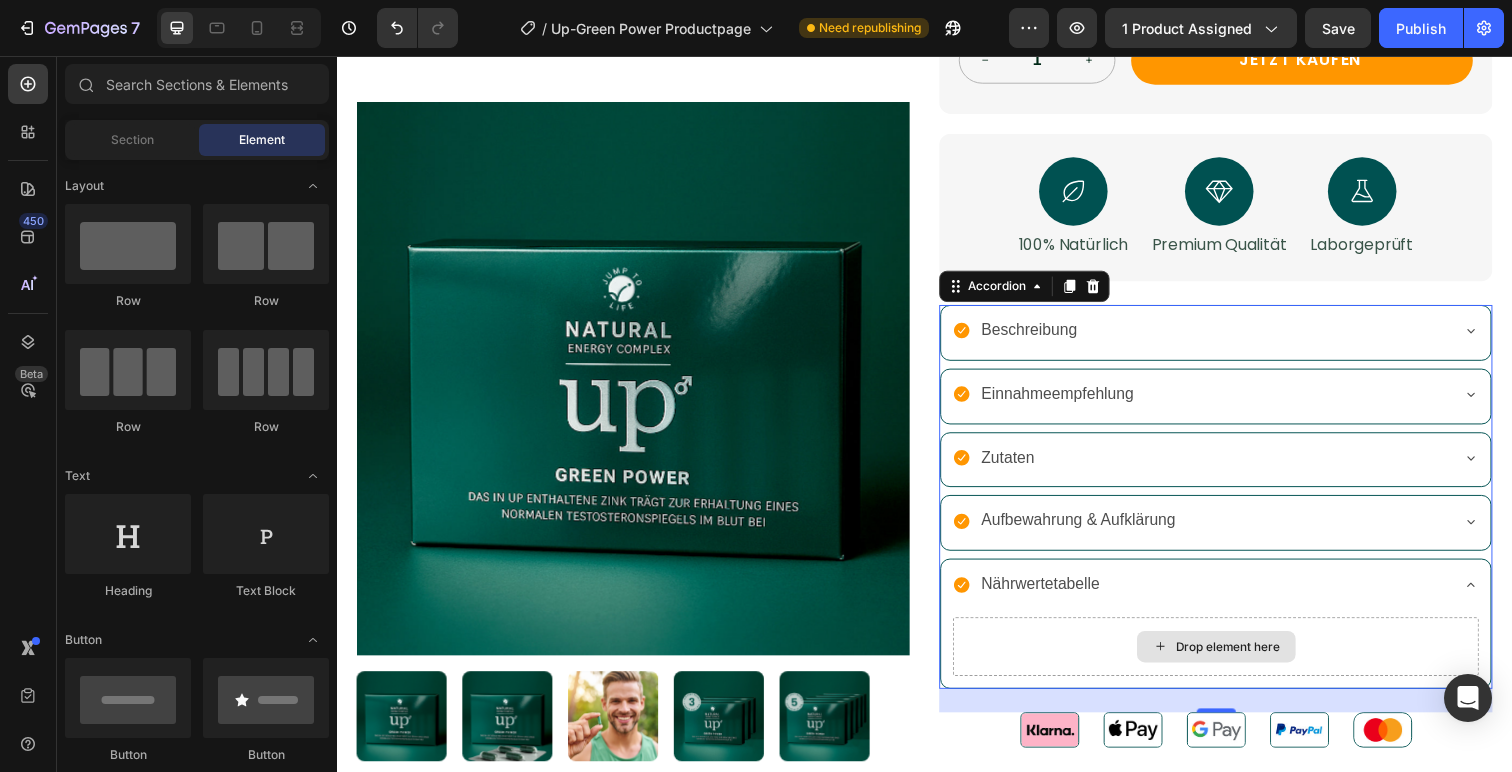 click on "Drop element here" at bounding box center (1247, 660) 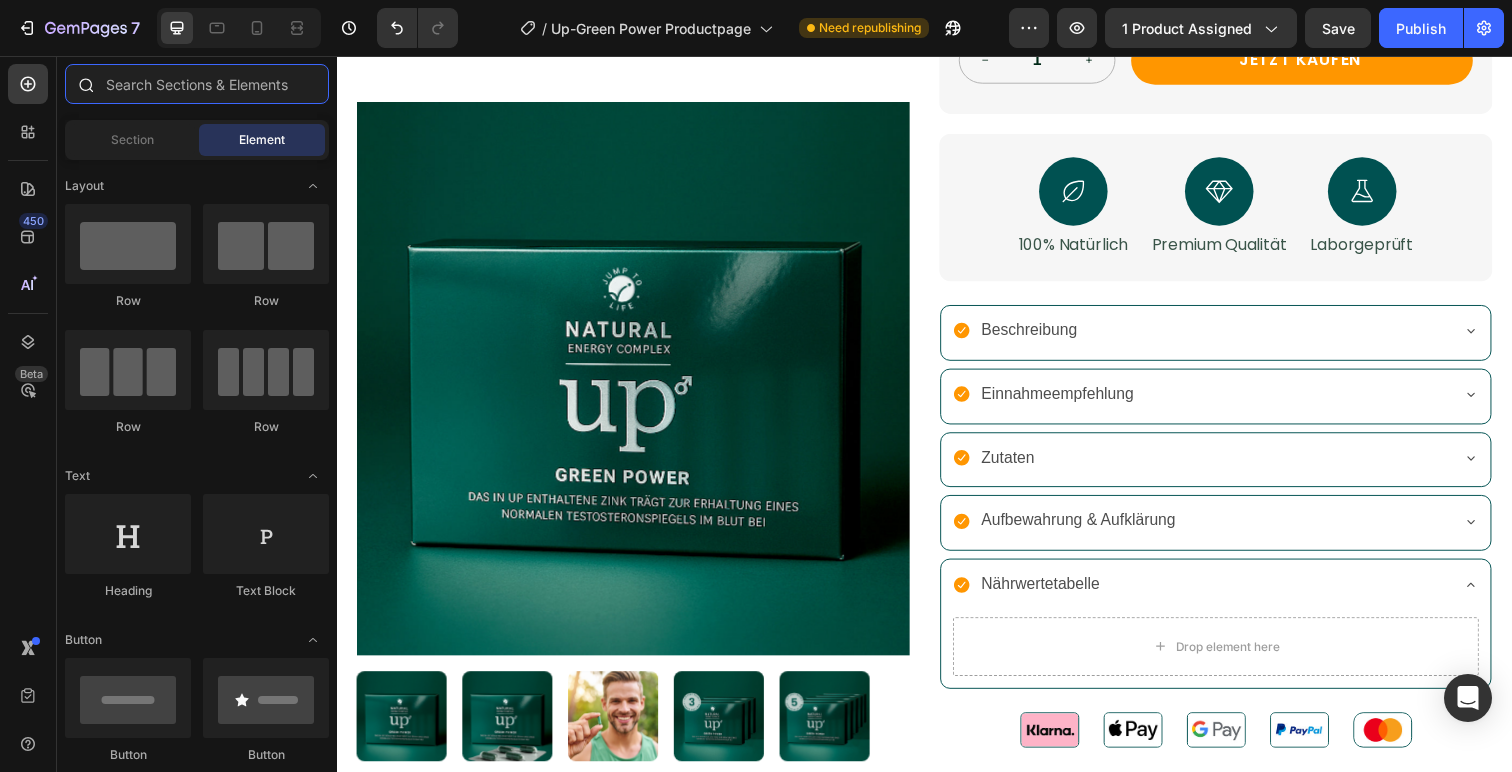 click at bounding box center [197, 84] 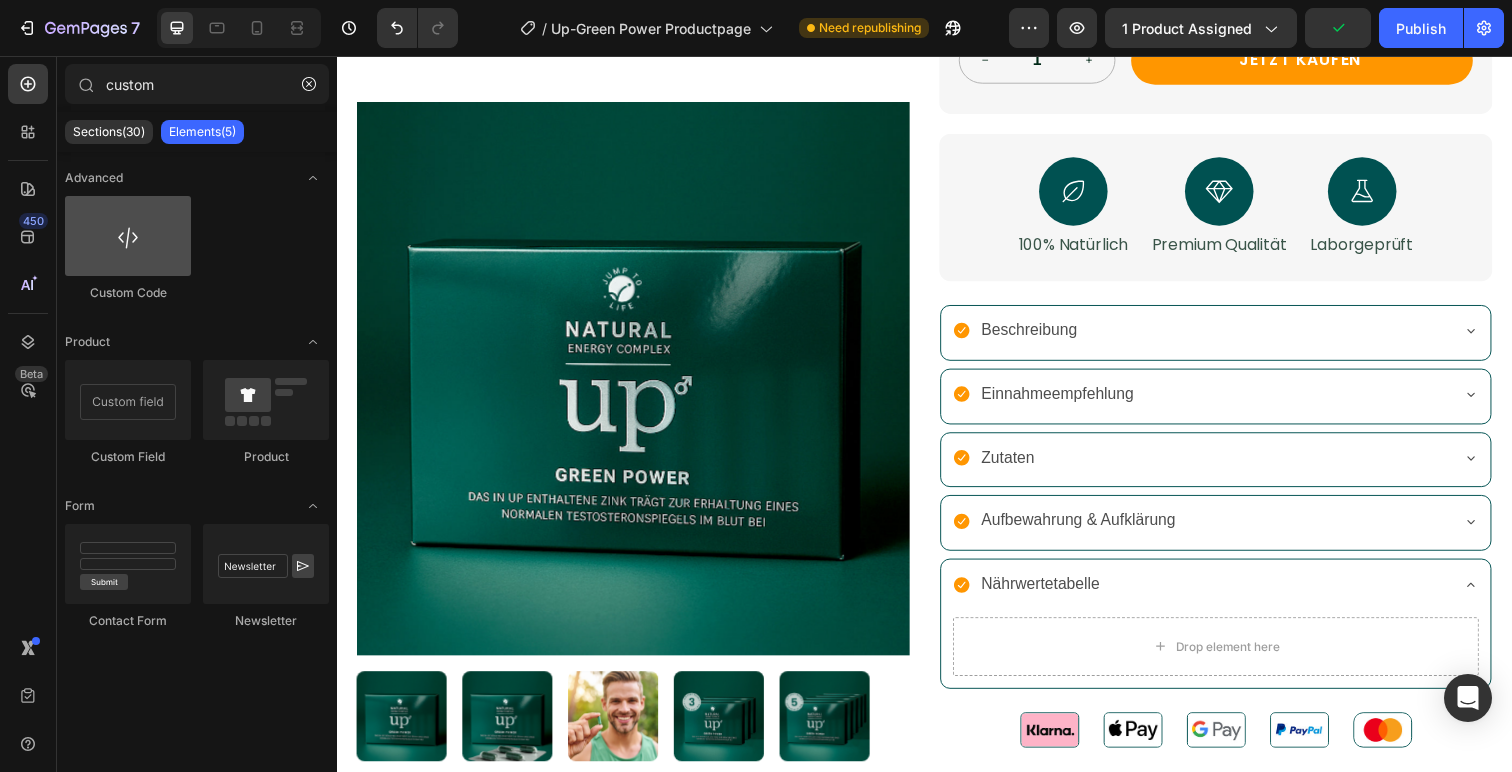 click at bounding box center (128, 236) 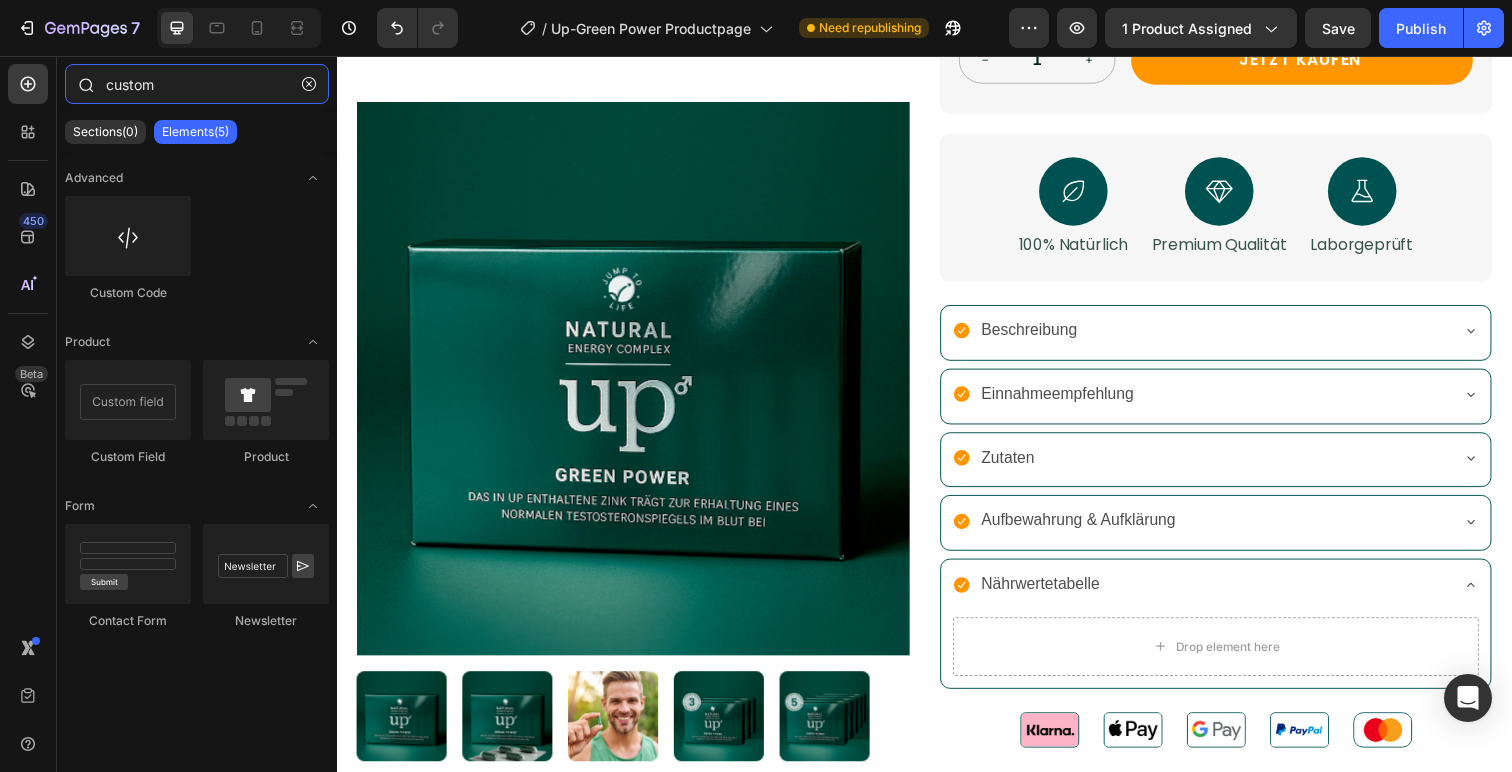 click on "custom" at bounding box center (197, 84) 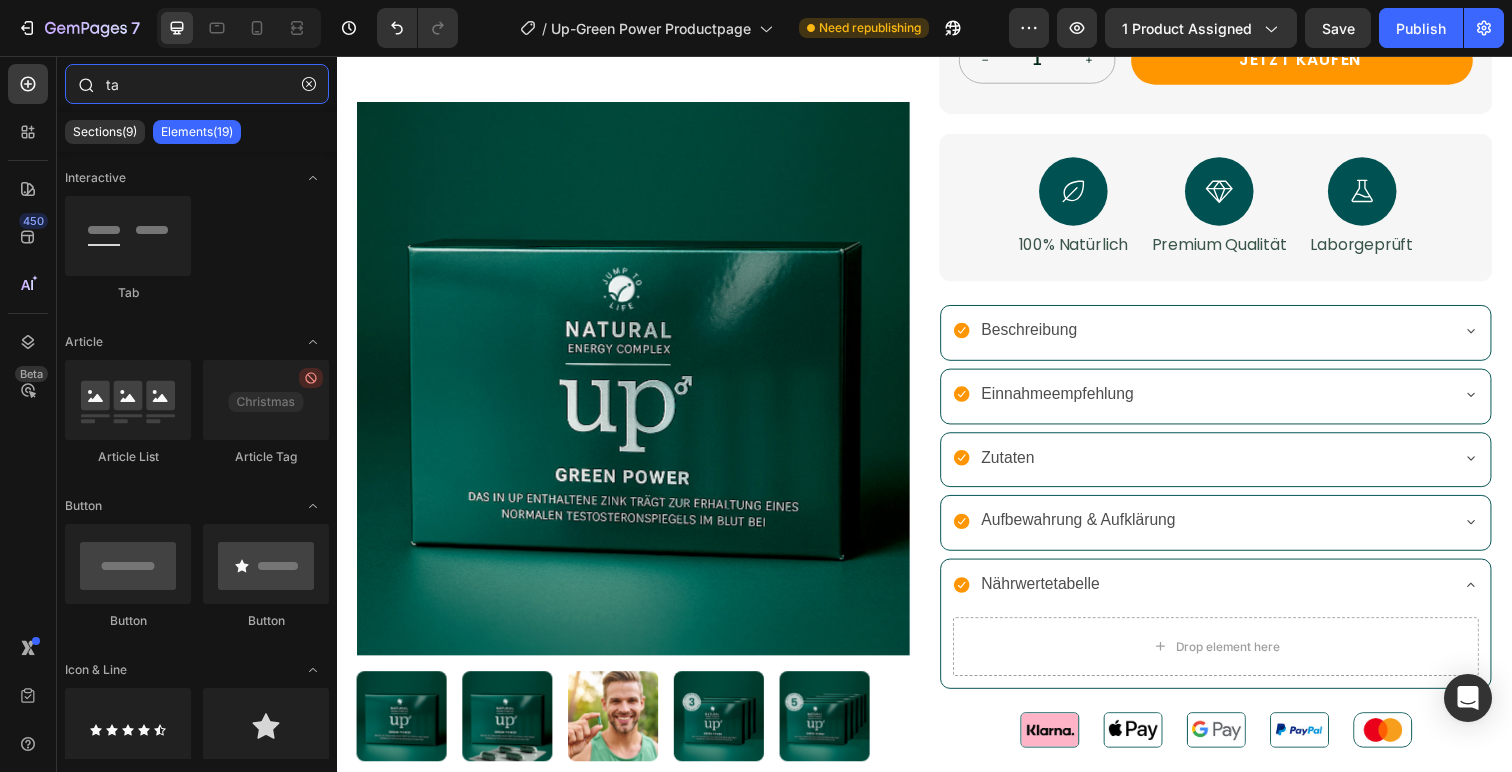 type on "t" 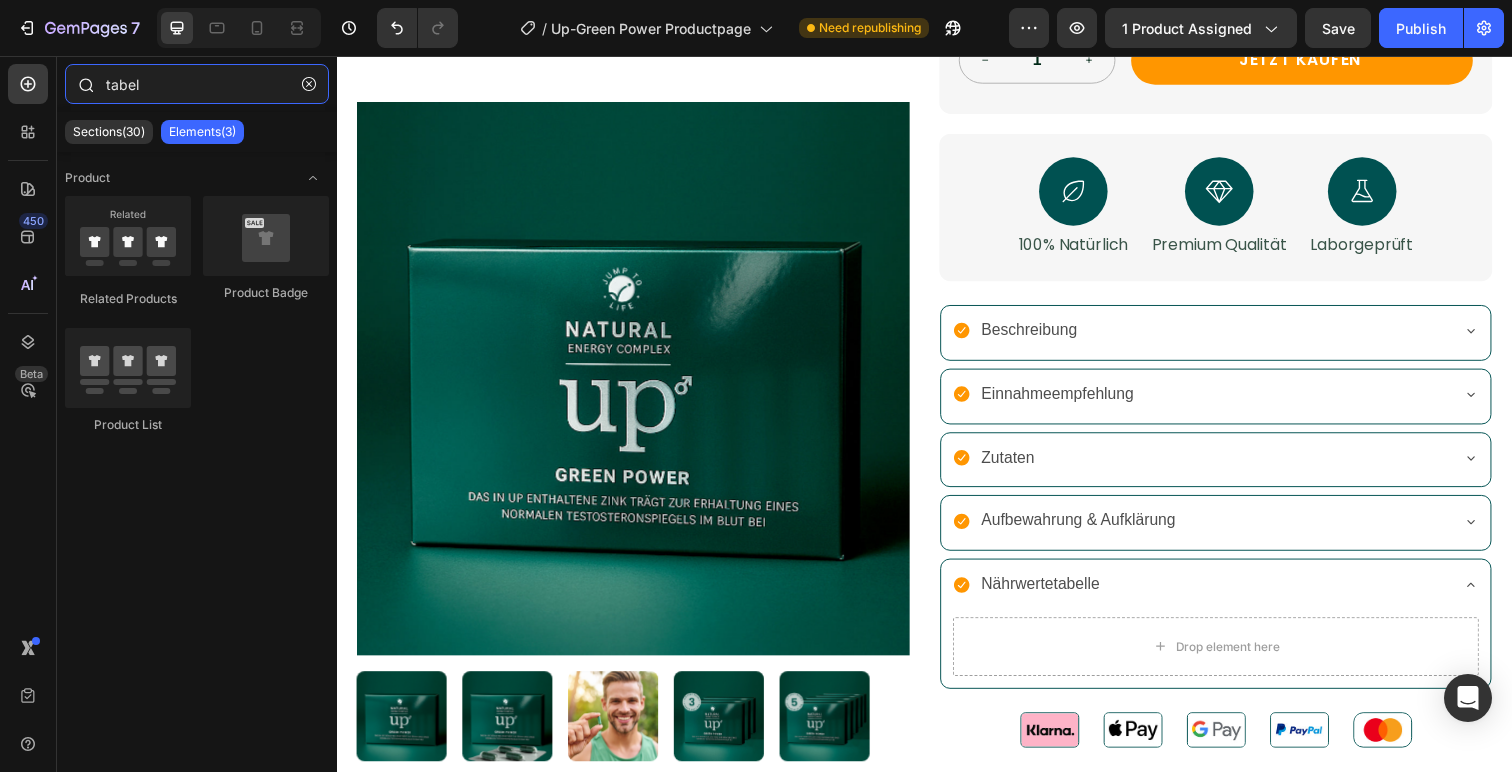 type on "tabell" 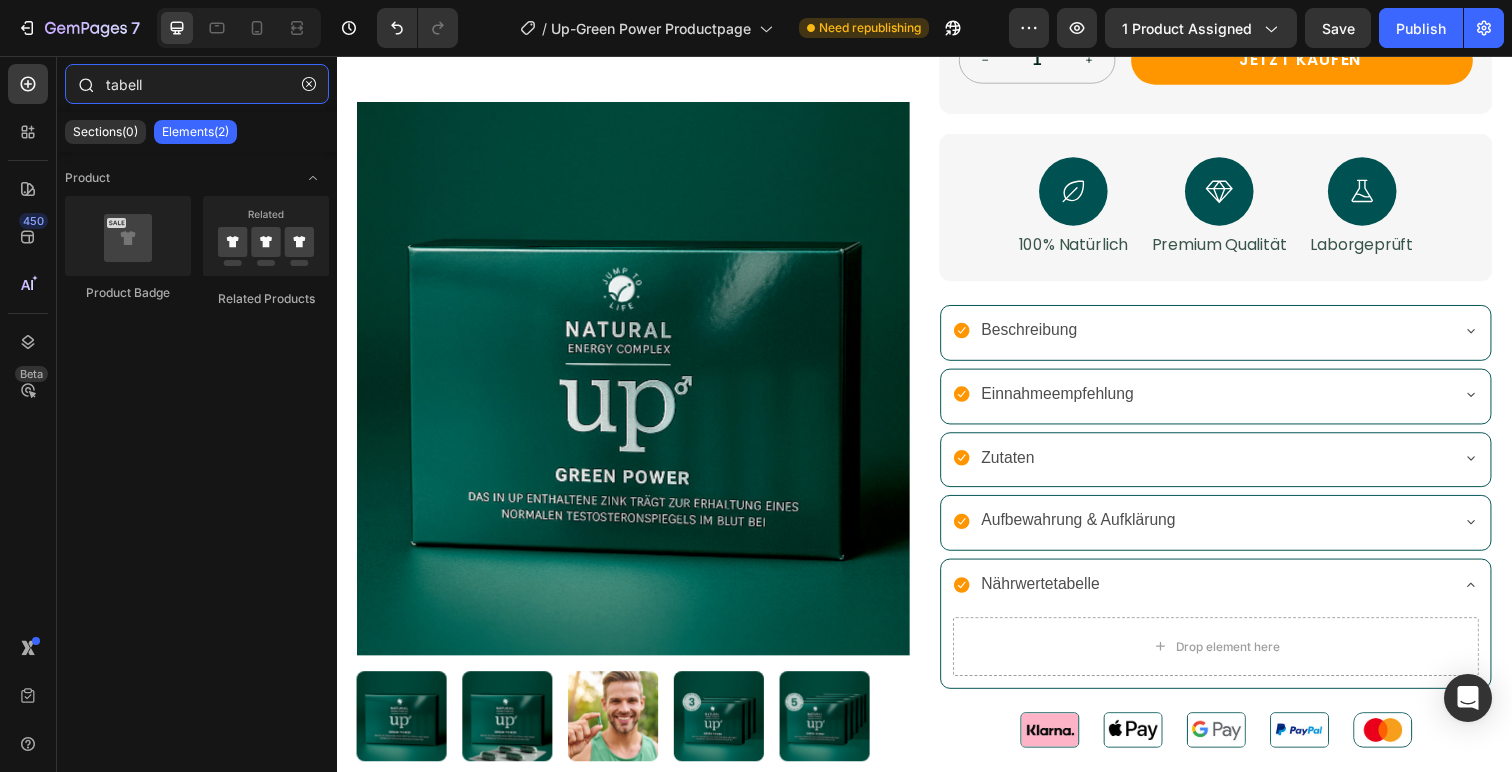 click on "tabell" at bounding box center (197, 84) 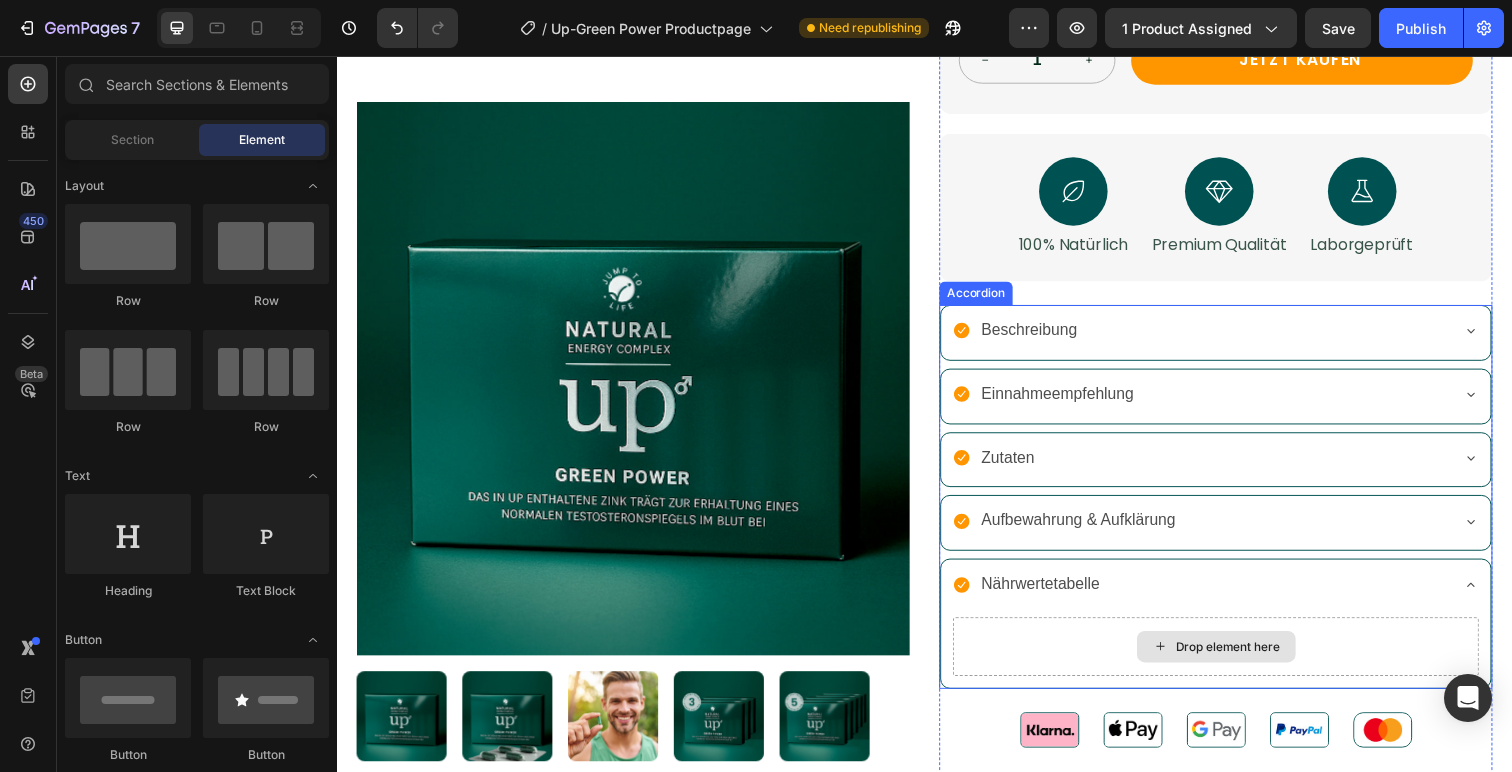 click on "Drop element here" at bounding box center [1235, 660] 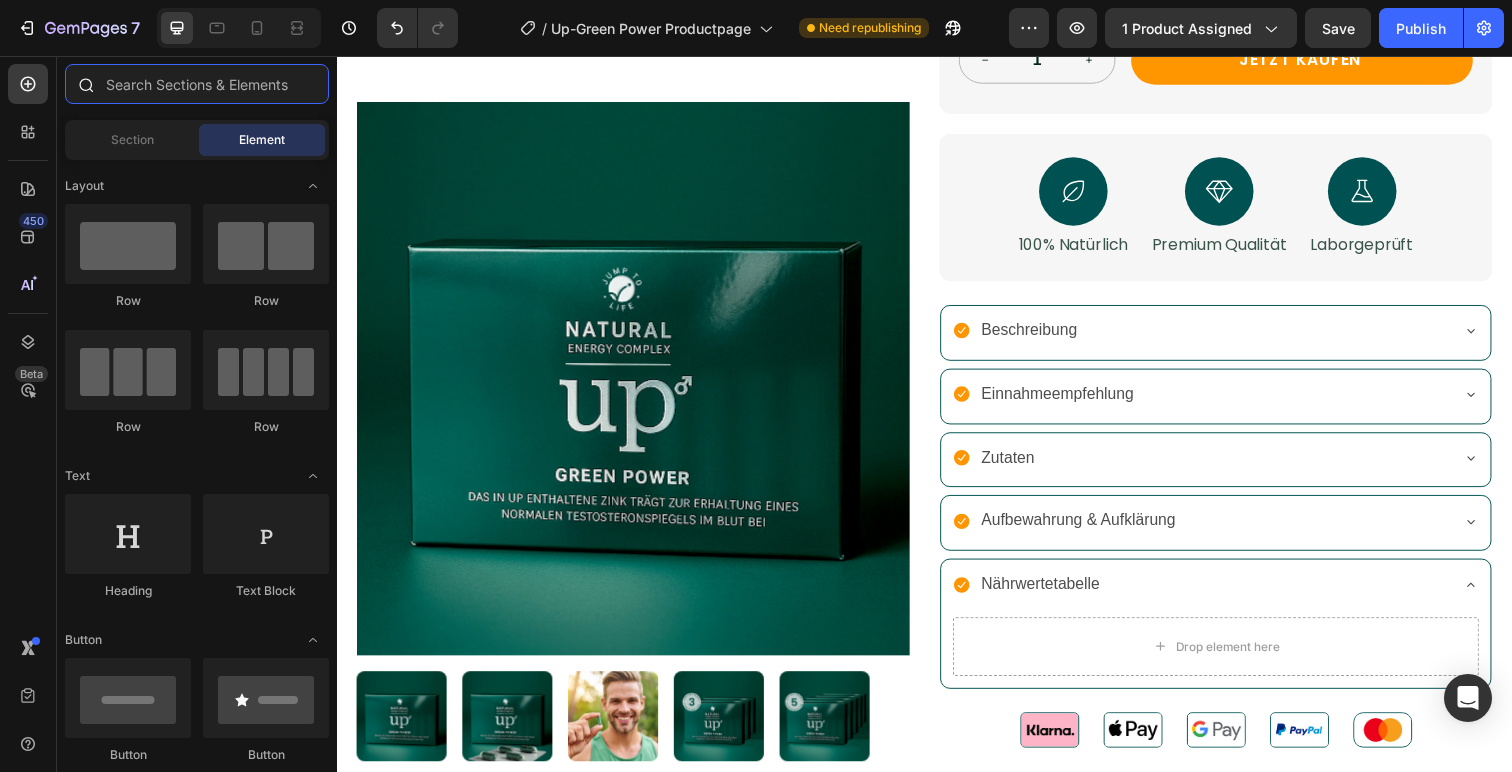click at bounding box center [197, 84] 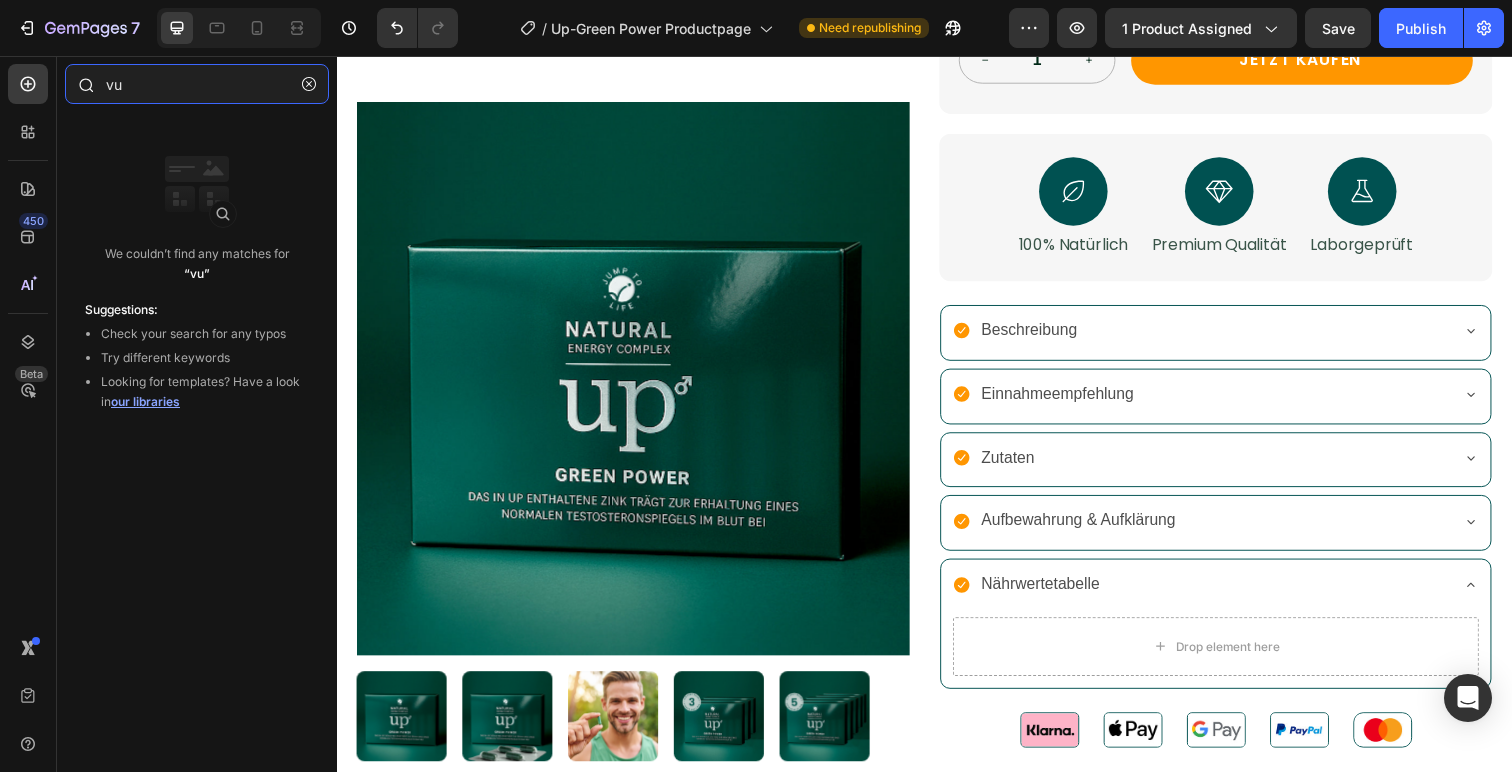 type on "v" 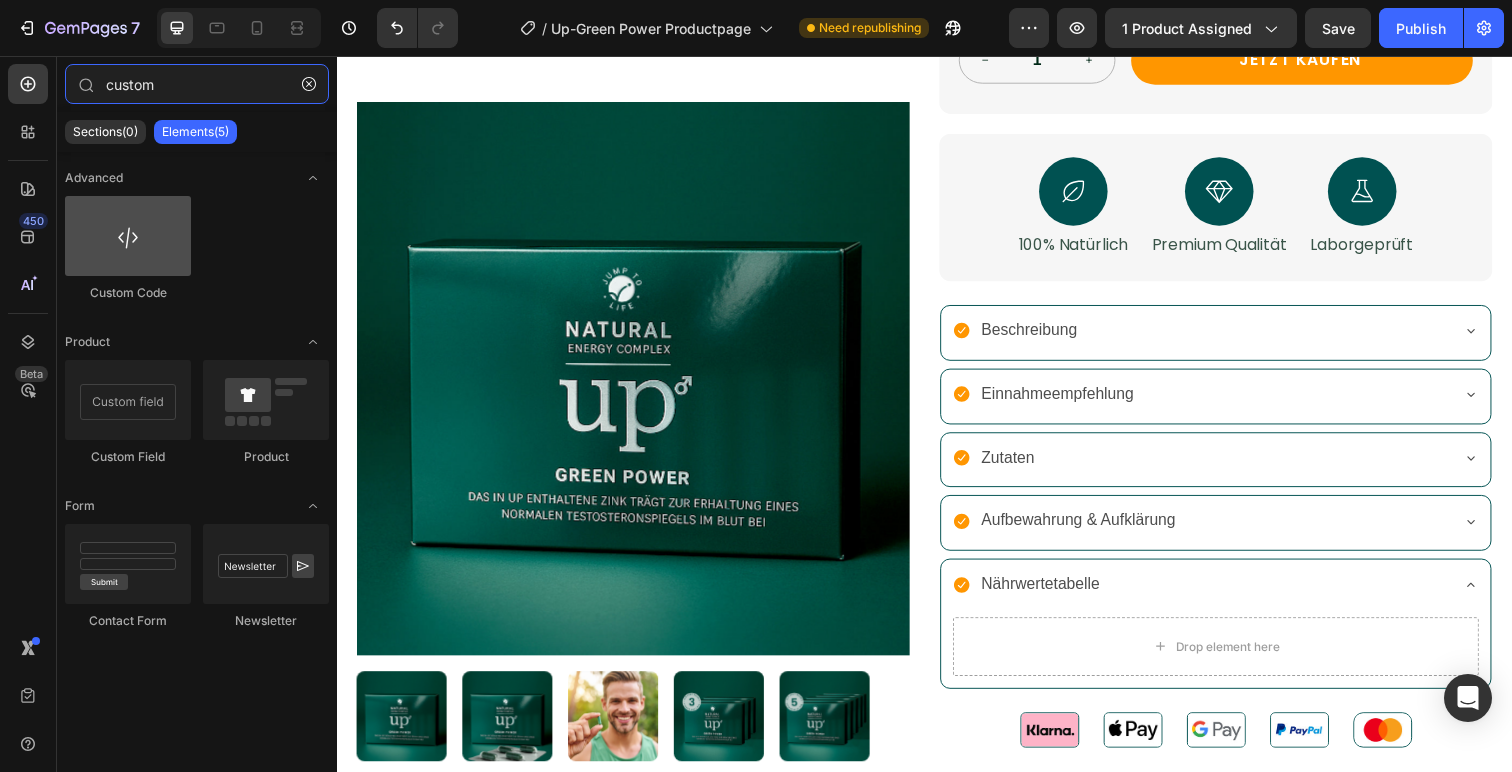 type on "custom" 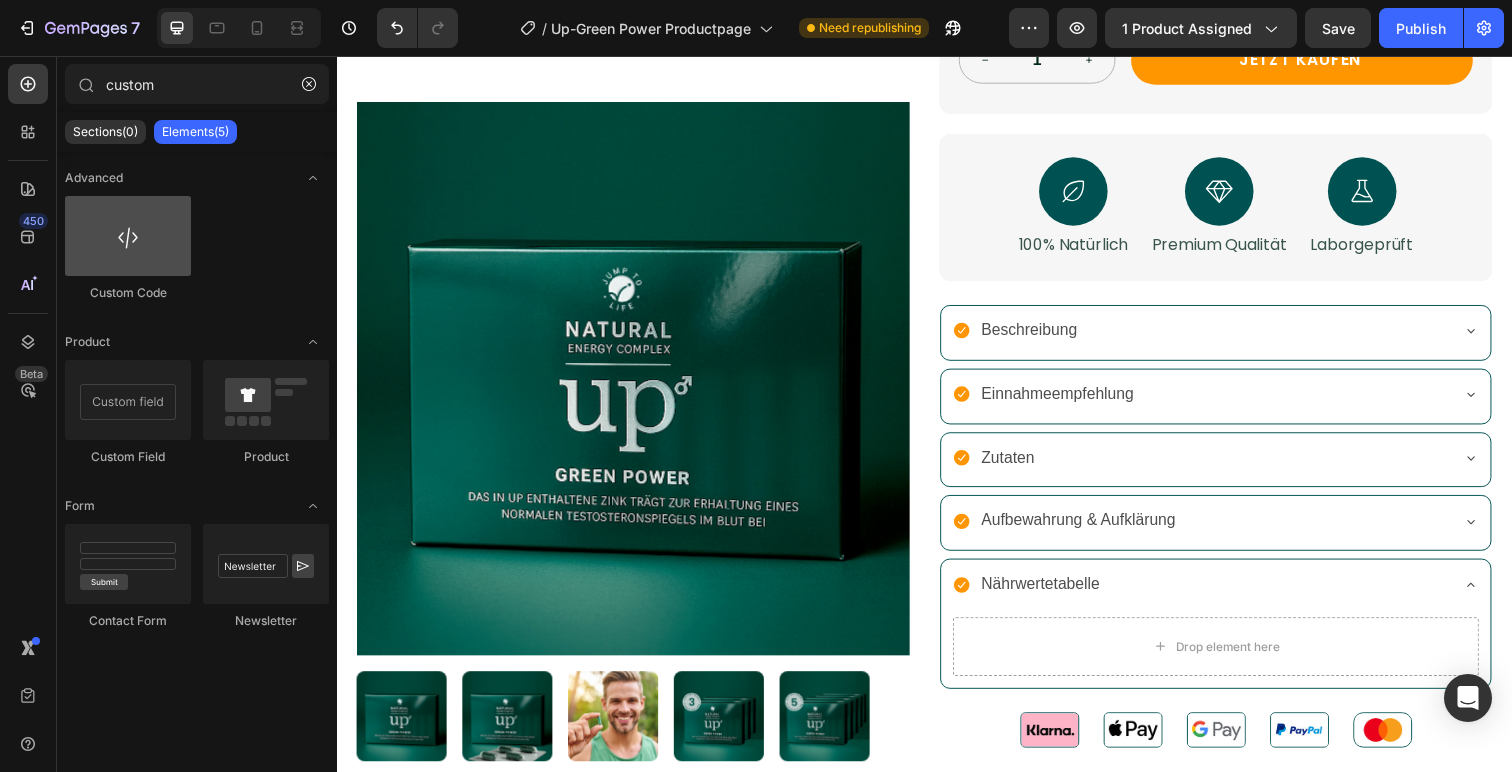 click at bounding box center [128, 236] 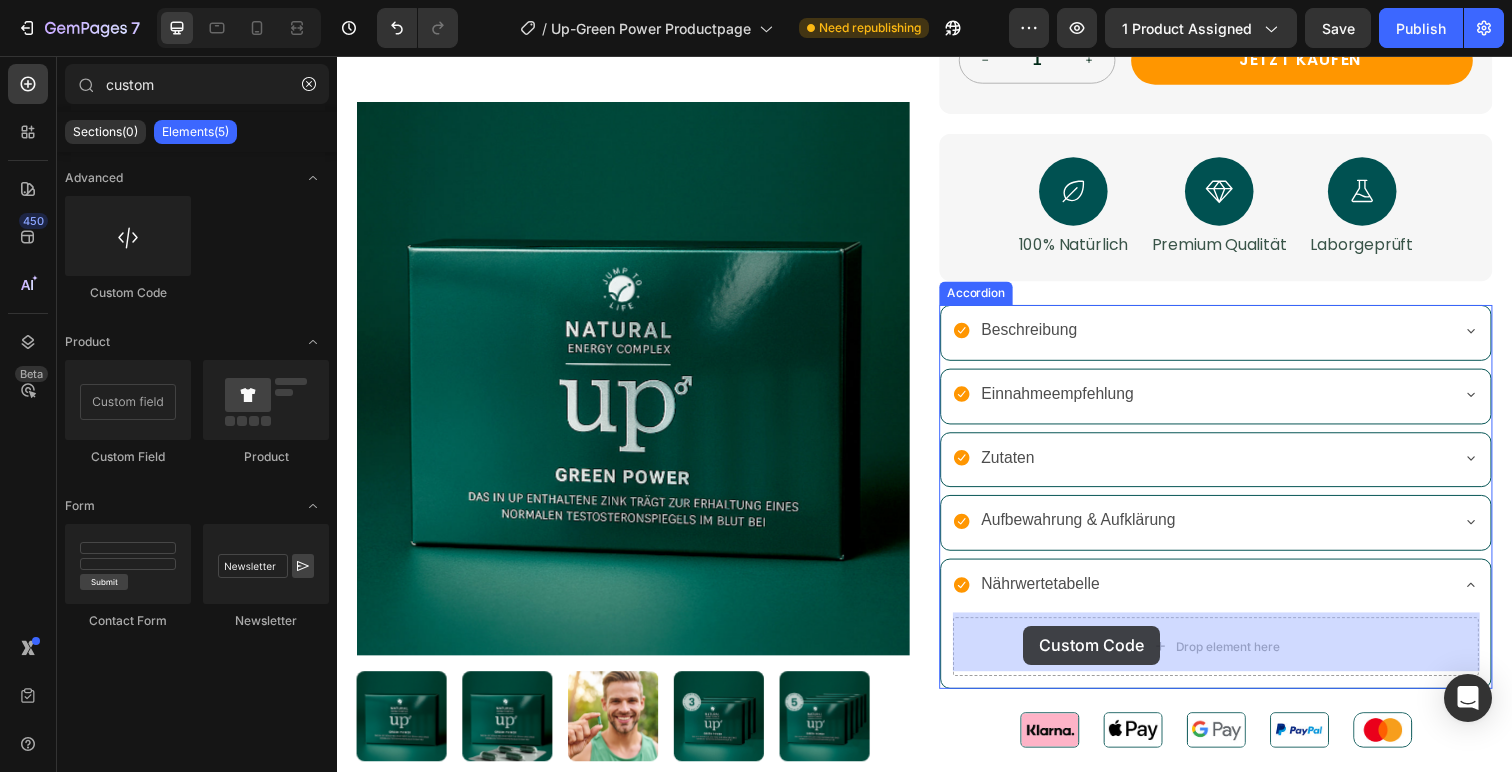 drag, startPoint x: 477, startPoint y: 305, endPoint x: 1036, endPoint y: 641, distance: 652.20935 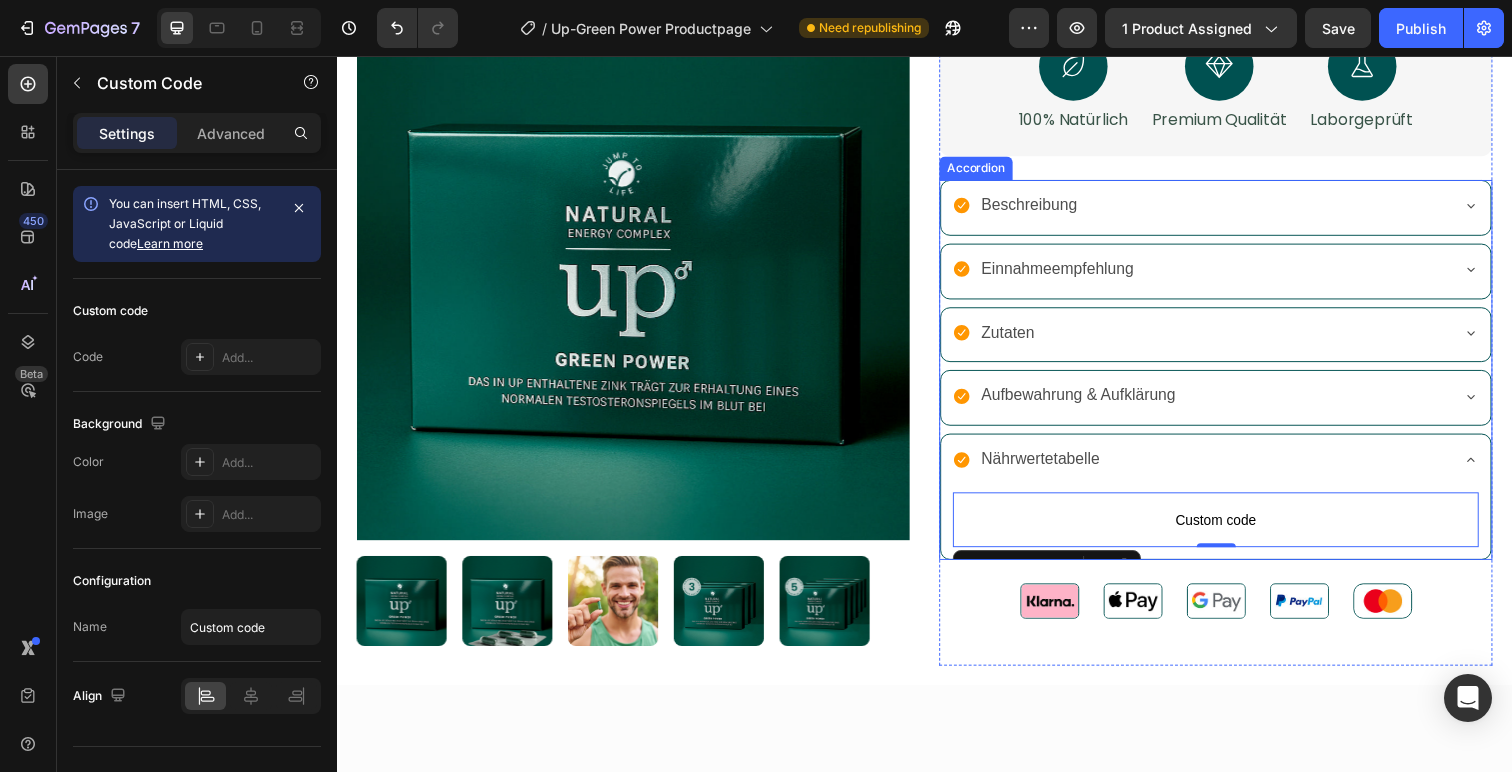 scroll, scrollTop: 800, scrollLeft: 0, axis: vertical 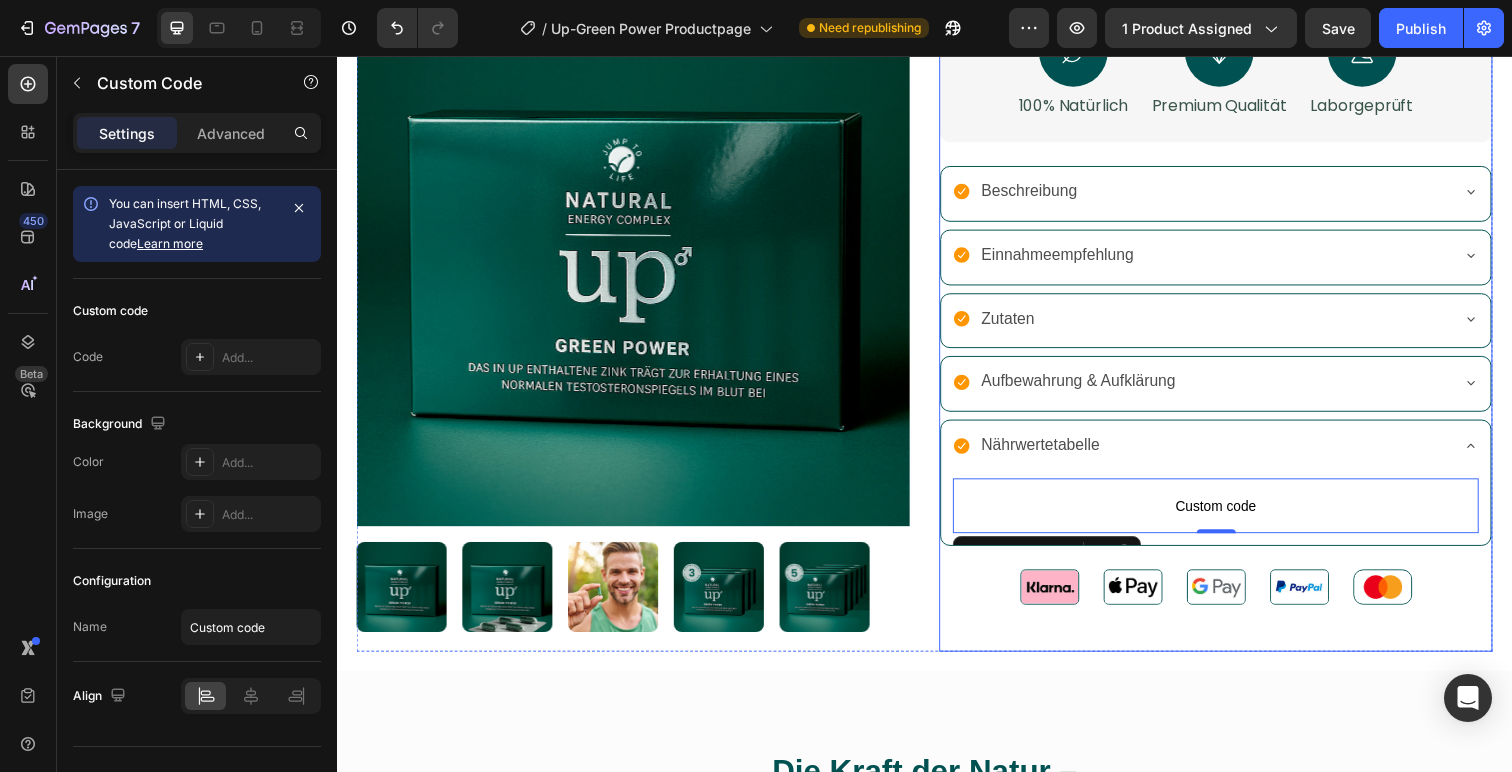 click on "Custom code" at bounding box center (1234, 516) 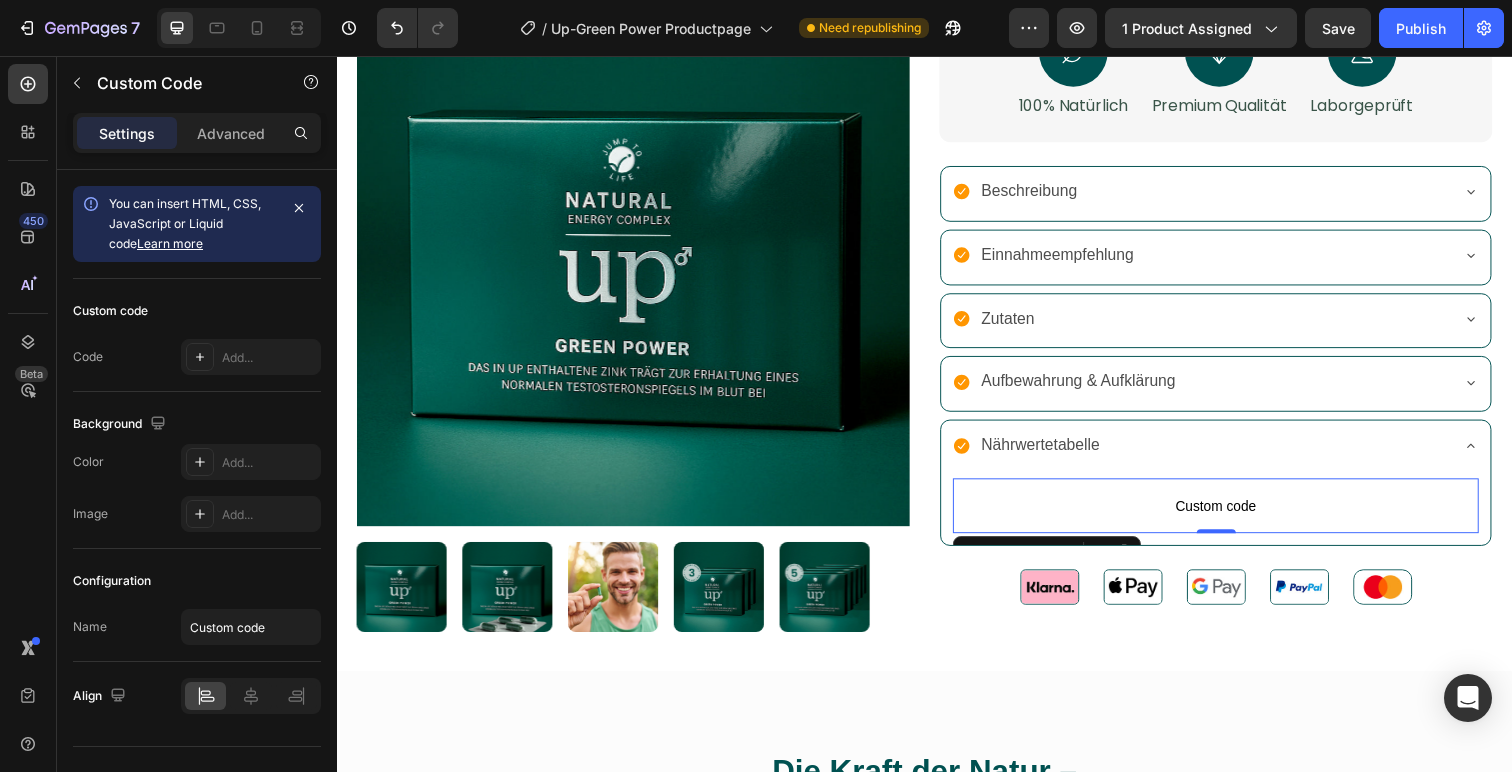 click on "Custom code" at bounding box center [1234, 516] 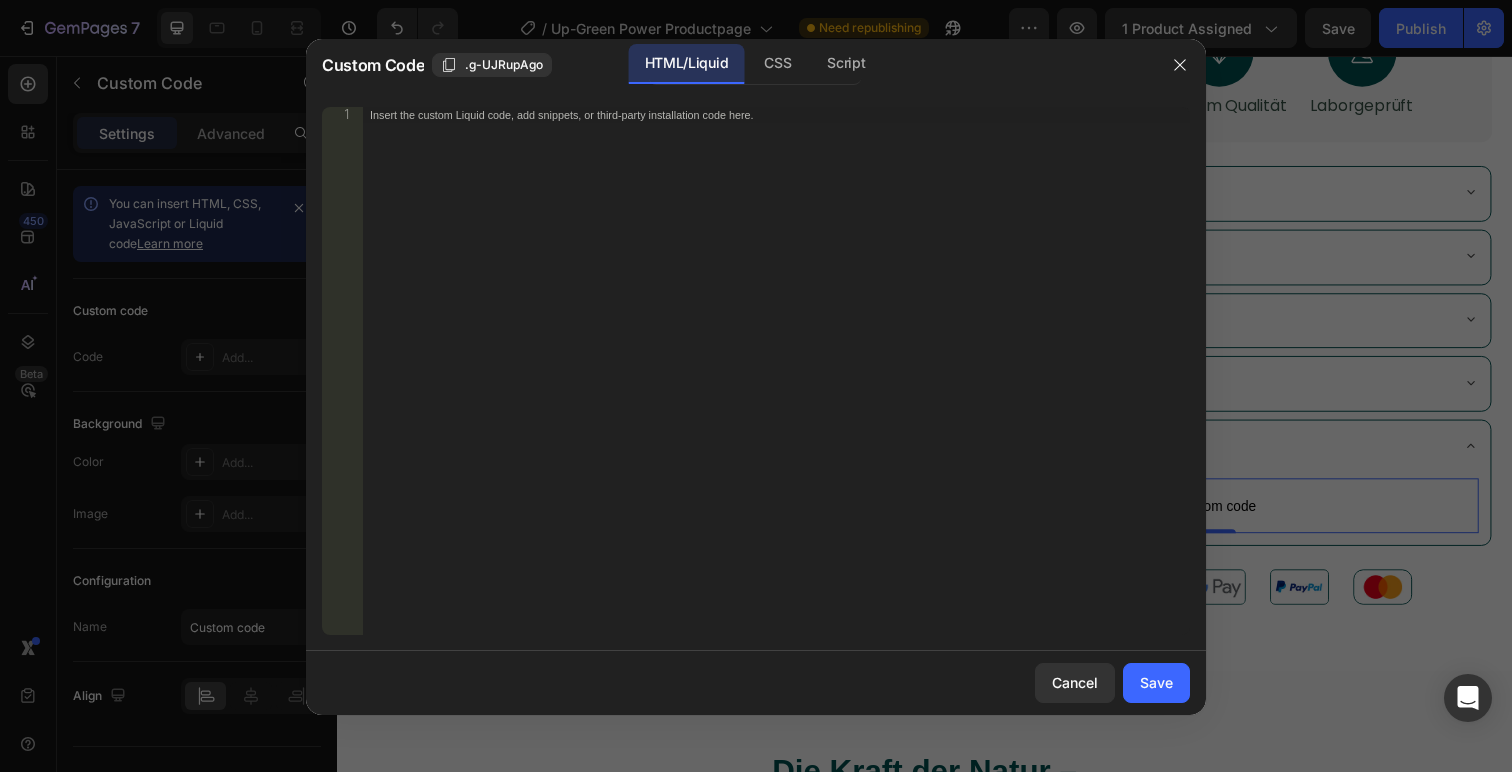 click on "Insert the custom Liquid code, add snippets, or third-party installation code here." at bounding box center (776, 387) 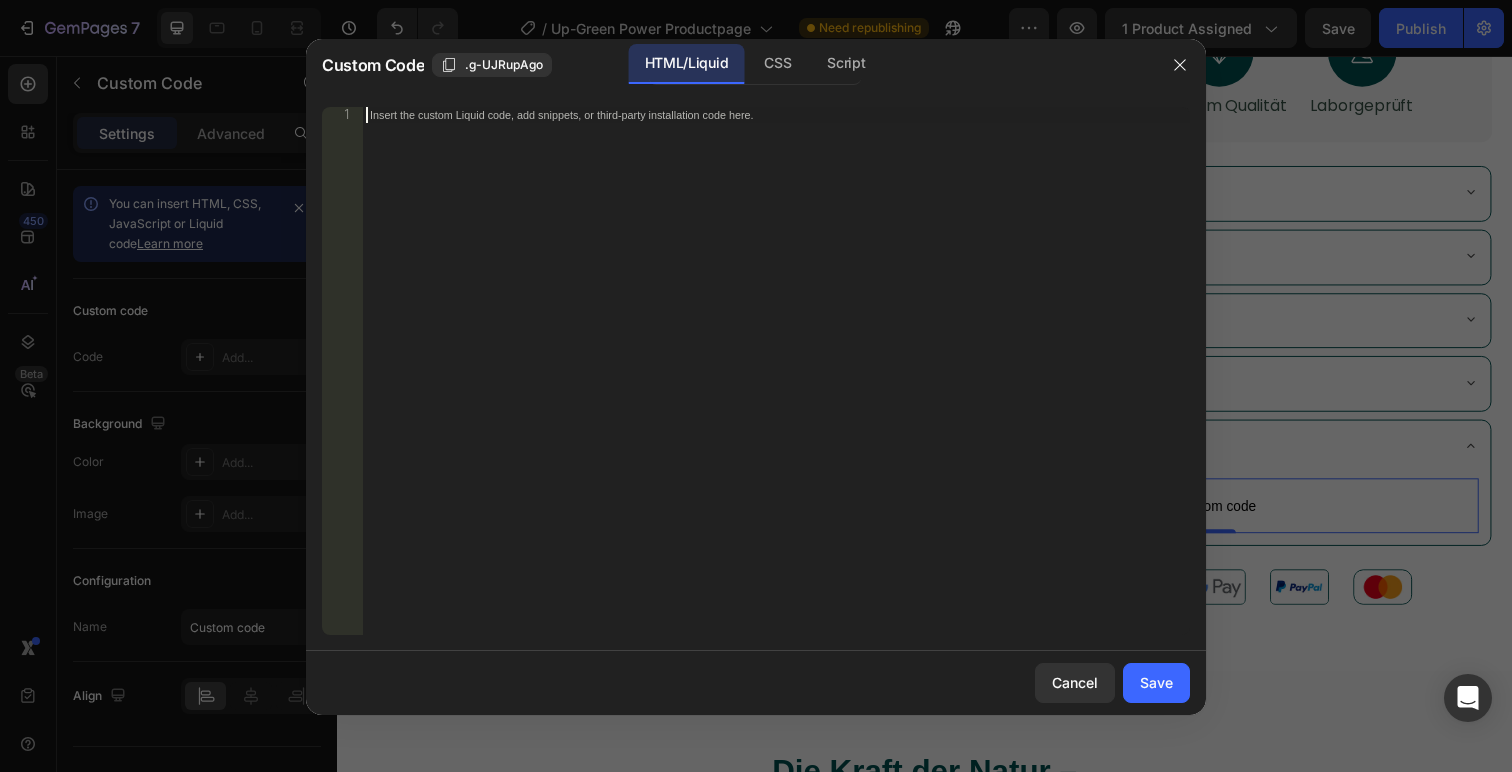 click on "Insert the custom Liquid code, add snippets, or third-party installation code here." at bounding box center [776, 387] 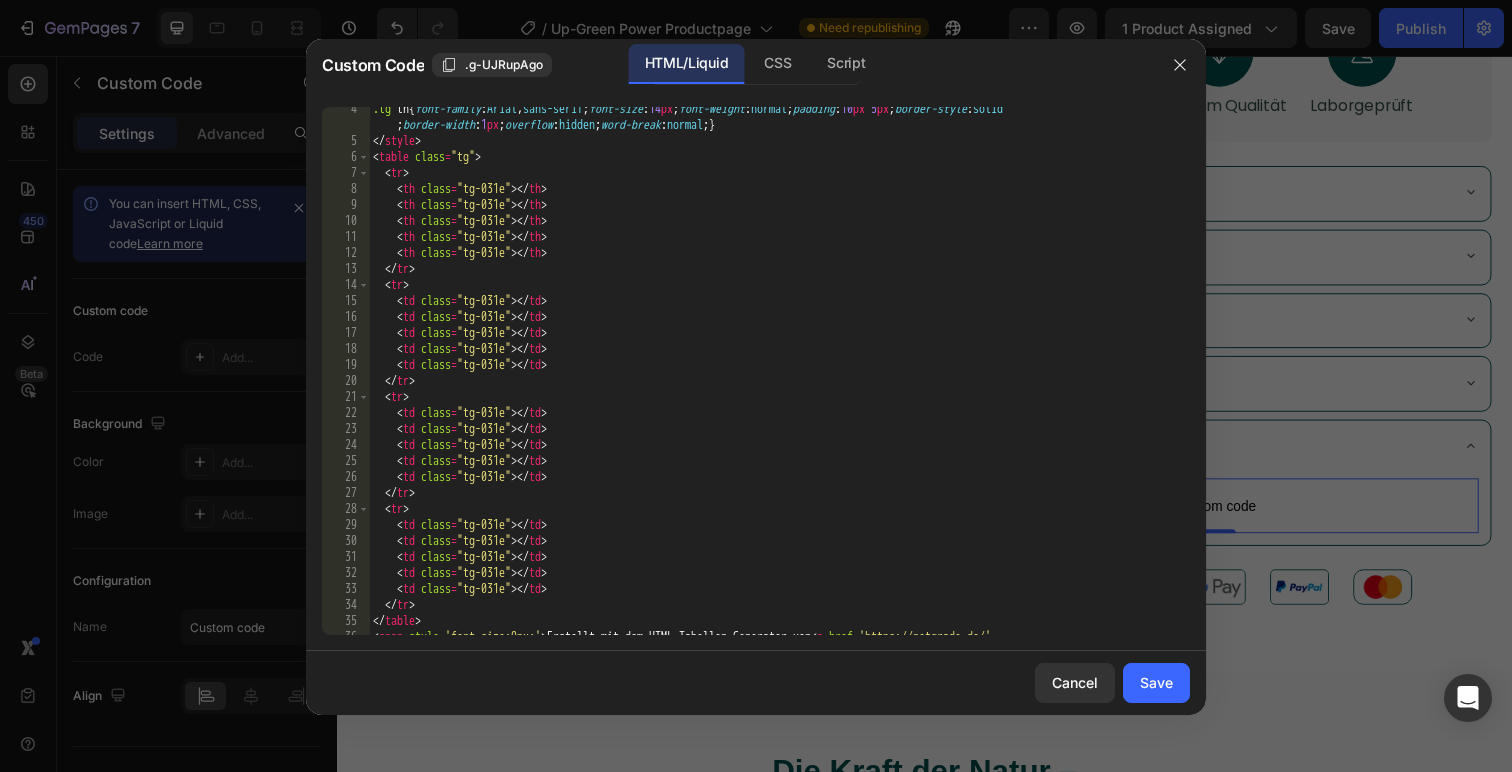 scroll, scrollTop: 0, scrollLeft: 0, axis: both 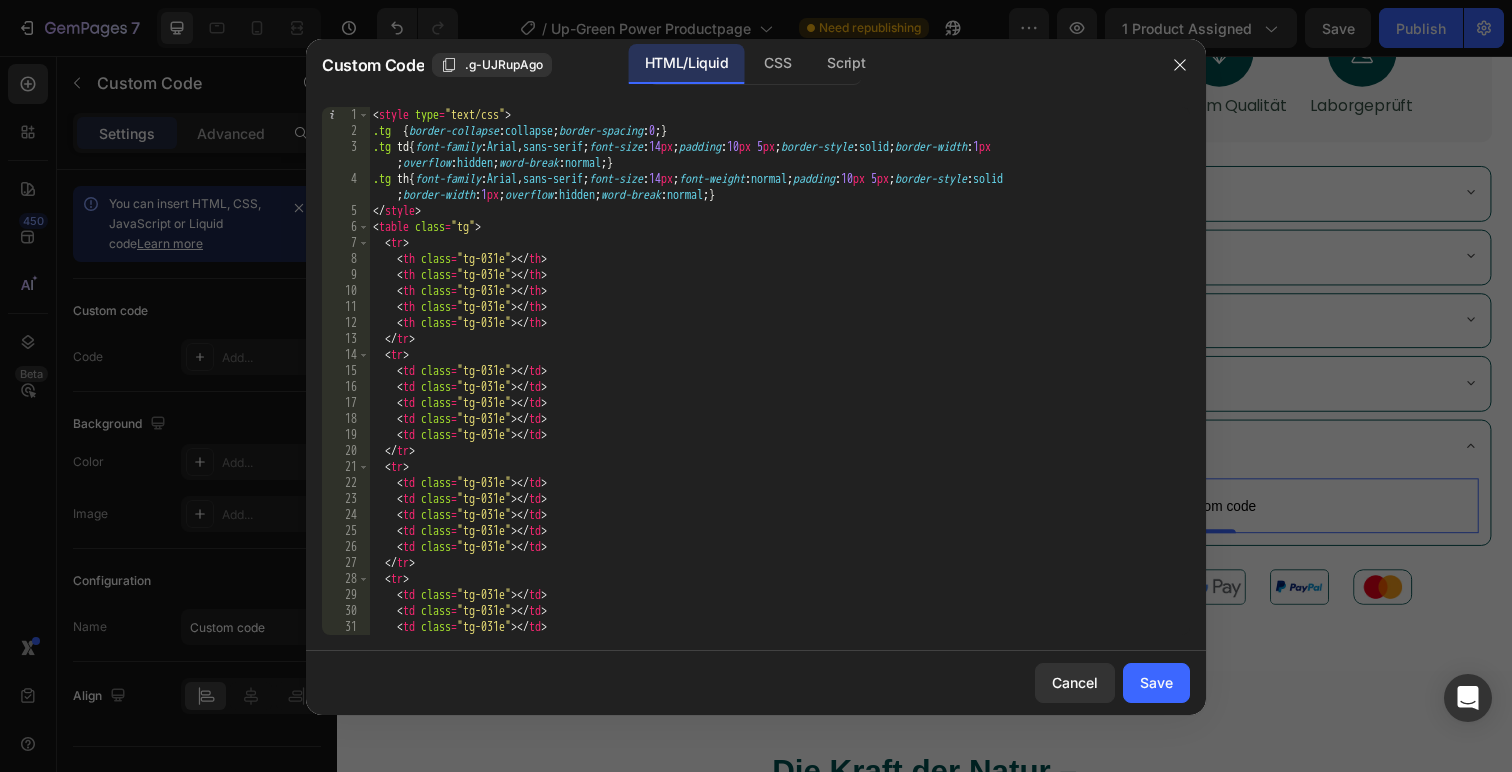 click on "< style   type = "text/css" > .tg    { border-collapse : collapse ; border-spacing : 0 ; } .tg   td { font-family : Arial ,  sans-serif ; font-size : 14 px ; padding : 10 px   5 px ; border-style : solid ; border-width : 1 px      ; overflow : hidden ; word-break : normal ; } .tg   th { font-family : Arial ,  sans-serif ; font-size : 14 px ; font-weight : normal ; padding : 10 px   5 px ; border-style : solid      ; border-width : 1 px ; overflow : hidden ; word-break : normal ; } </ style > < table   class = "tg" >    < tr >      < th   class = "tg-031e" > </ th >      < th   class = "tg-031e" > </ th >      < th   class = "tg-031e" > </ th >      < th   class = "tg-031e" > </ th >      < th   class = "tg-031e" > </ th >    </ tr >    < tr >      < td   class = "tg-031e" > </ td >      < td   class = "tg-031e" > </ td >      < td   class = "tg-031e" > </ td >      < td   class = "tg-031e" > </ td >      < td   class = "tg-031e" > </ td >    </ tr >    < tr >      < td   class = "tg-031e" > </ td > <" at bounding box center [779, 387] 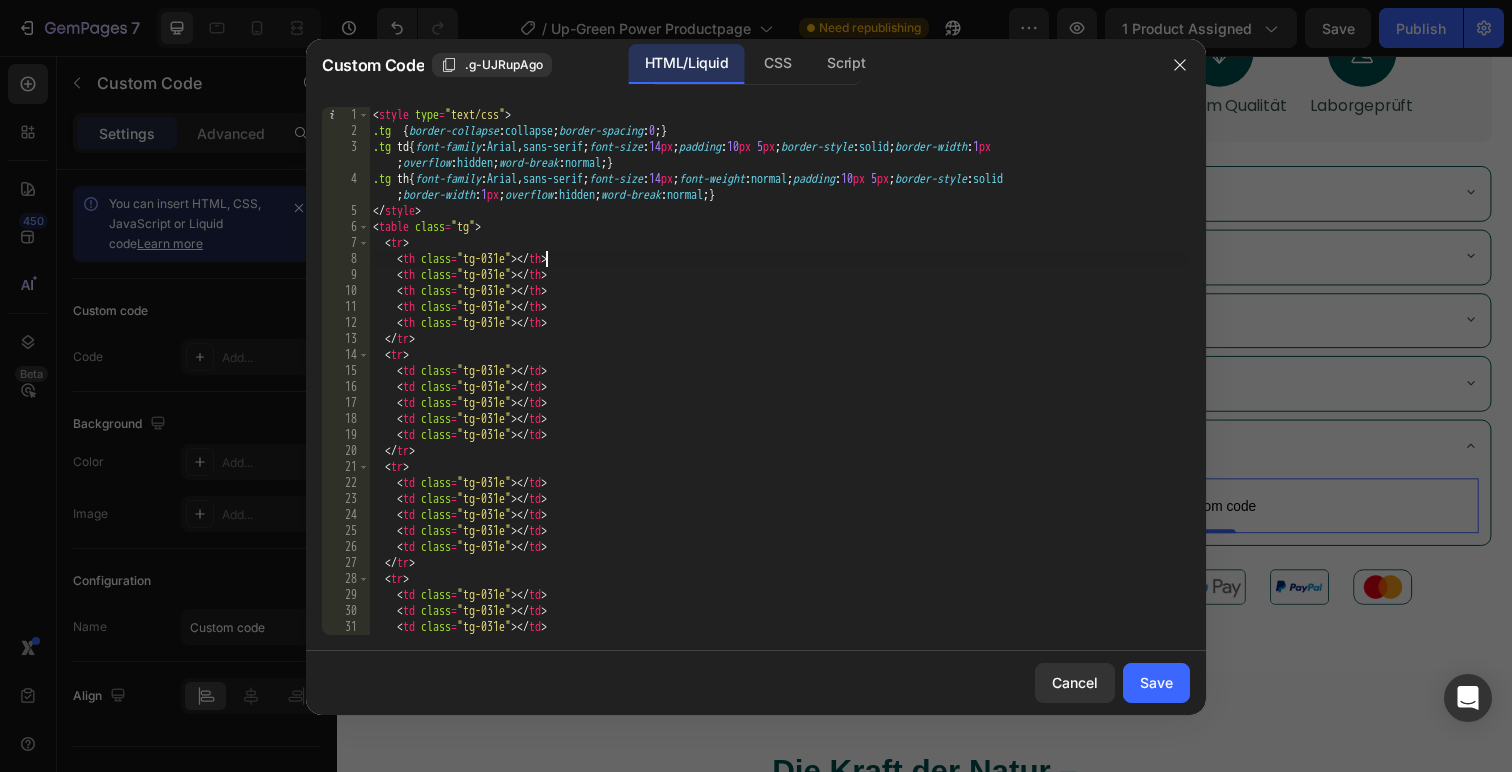 click on "< style   type = "text/css" > .tg    { border-collapse : collapse ; border-spacing : 0 ; } .tg   td { font-family : Arial ,  sans-serif ; font-size : 14 px ; padding : 10 px   5 px ; border-style : solid ; border-width : 1 px      ; overflow : hidden ; word-break : normal ; } .tg   th { font-family : Arial ,  sans-serif ; font-size : 14 px ; font-weight : normal ; padding : 10 px   5 px ; border-style : solid      ; border-width : 1 px ; overflow : hidden ; word-break : normal ; } </ style > < table   class = "tg" >    < tr >      < th   class = "tg-031e" > </ th >      < th   class = "tg-031e" > </ th >      < th   class = "tg-031e" > </ th >      < th   class = "tg-031e" > </ th >      < th   class = "tg-031e" > </ th >    </ tr >    < tr >      < td   class = "tg-031e" > </ td >      < td   class = "tg-031e" > </ td >      < td   class = "tg-031e" > </ td >      < td   class = "tg-031e" > </ td >      < td   class = "tg-031e" > </ td >    </ tr >    < tr >      < td   class = "tg-031e" > </ td > <" at bounding box center (779, 387) 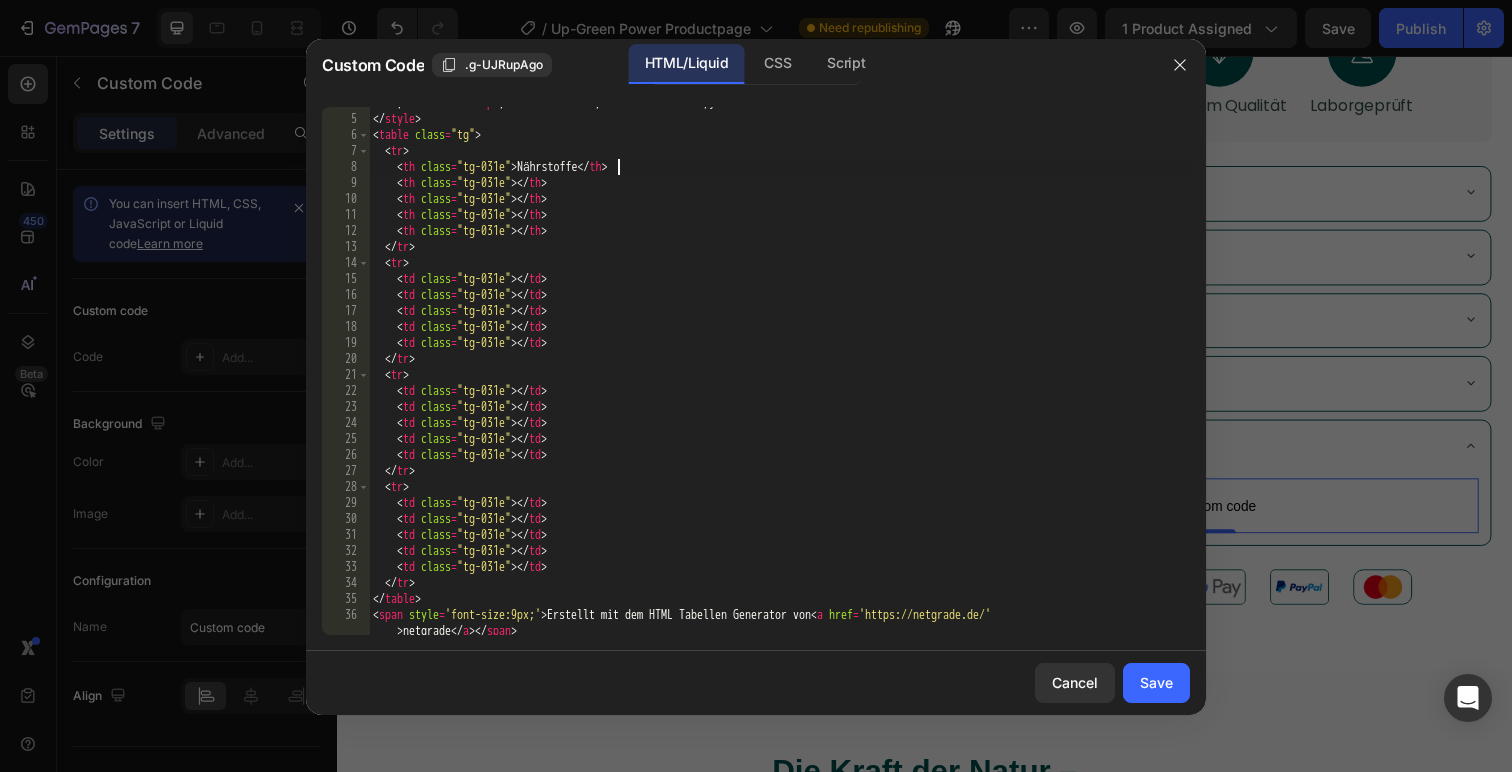 scroll, scrollTop: 95, scrollLeft: 0, axis: vertical 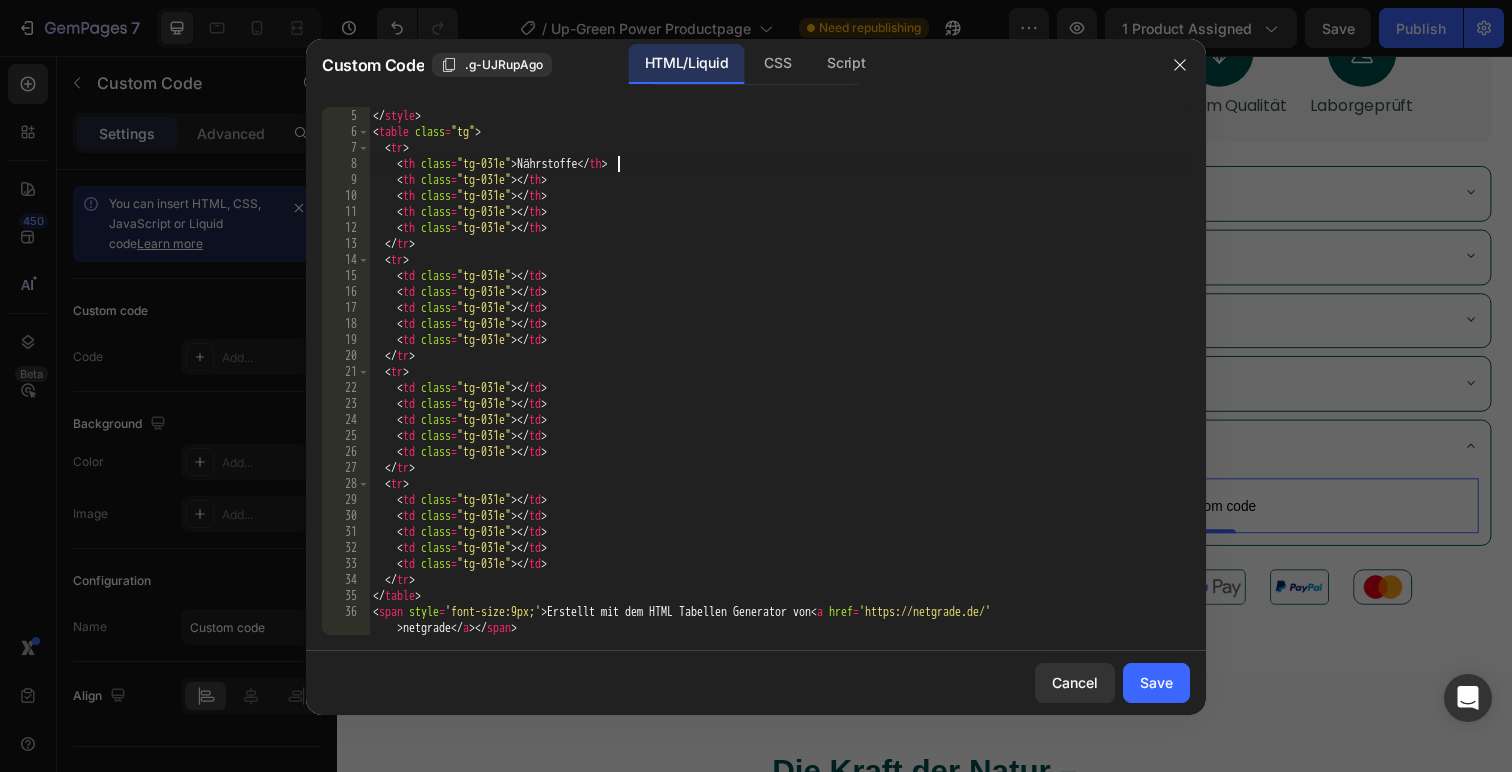 click on ".tg   th { font-family : Arial ,  sans-serif ; font-size : 14 px ; font-weight : normal ; padding : 10 px   5 px ; border-style : solid      ; border-width : 1 px ; overflow : hidden ; word-break : normal ; } </ style > < table   class = "tg" >    < tr >      < th   class = "tg-031e" > Nährstoffe </ th >      < th   class = "tg-031e" > </ th >      < th   class = "tg-031e" > </ th >      < th   class = "tg-031e" > </ th >      < th   class = "tg-031e" > </ th >    </ tr >    < tr >      < td   class = "tg-031e" > </ td >      < td   class = "tg-031e" > </ td >      < td   class = "tg-031e" > </ td >      < td   class = "tg-031e" > </ td >      < td   class = "tg-031e" > </ td >    </ tr >    < tr >      < td   class = "tg-031e" > </ td >      < td   class = "tg-031e" > </ td >      < td   class = "tg-031e" > </ td >      < td   class = "tg-031e" > </ td >      < td   class = "tg-031e" > </ td >    </ tr >    < tr >      < td   class = "tg-031e" > </ td >      < td   class = "tg-031e" > </ td >      < td" at bounding box center (779, 372) 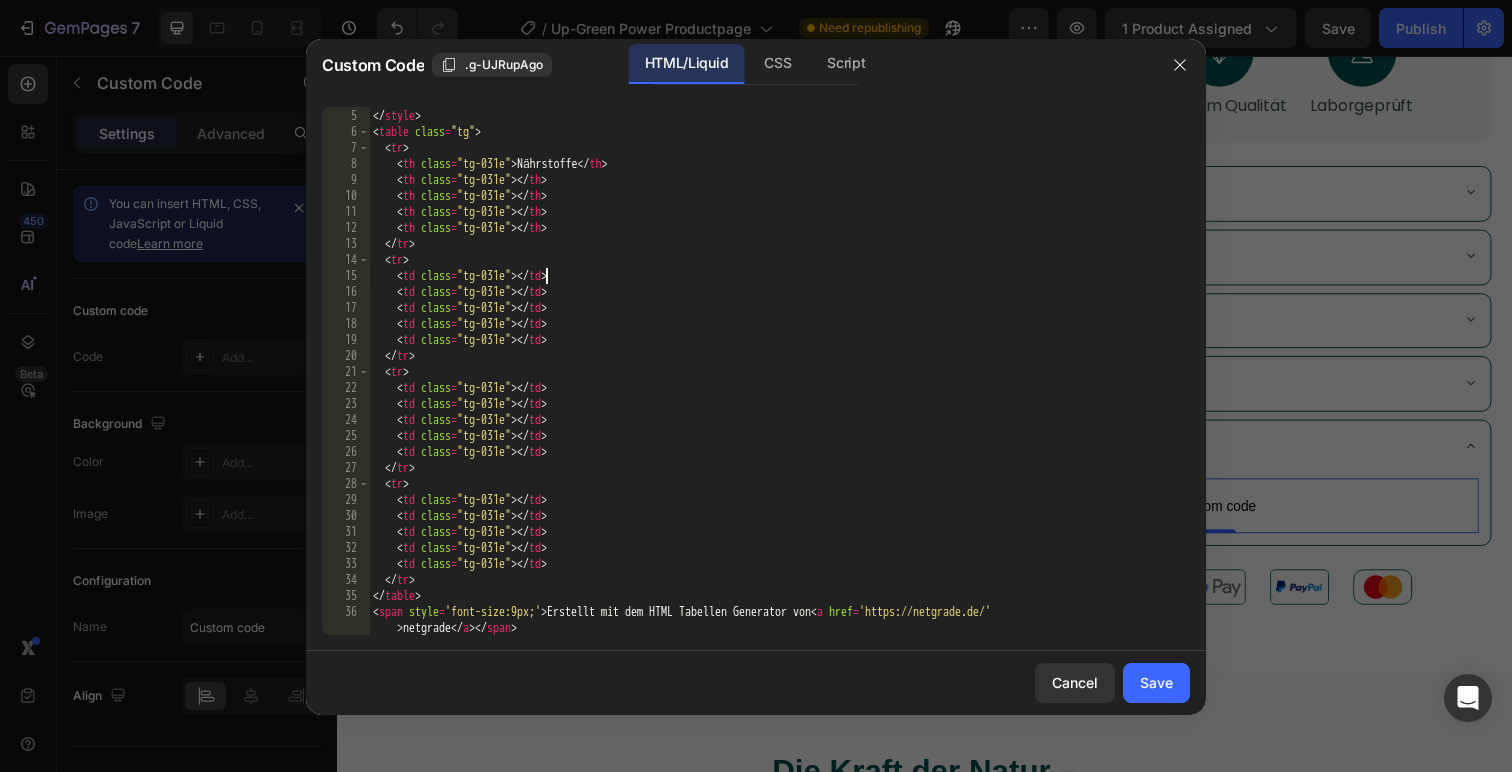 paste on "1 Kapsel" 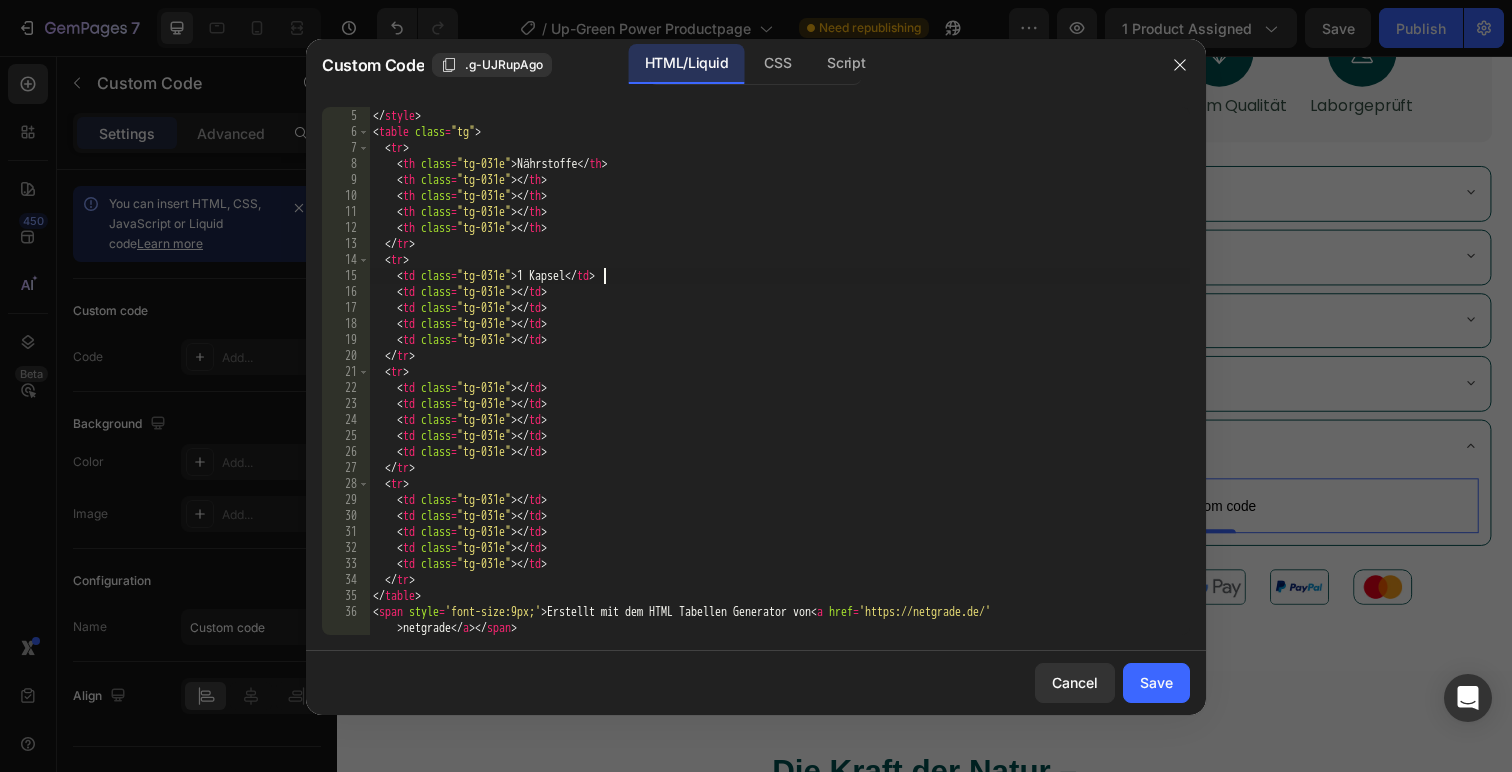 click on ".tg   th { font-family : Arial ,  sans-serif ; font-size : 14 px ; font-weight : normal ; padding : 10 px   5 px ; border-style : solid      ; border-width : 1 px ; overflow : hidden ; word-break : normal ; } </ style > < table   class = "tg" >    < tr >      < th   class = "tg-031e" > Nährstoffe </ th >      < th   class = "tg-031e" > </ th >      < th   class = "tg-031e" > </ th >      < th   class = "tg-031e" > </ th >      < th   class = "tg-031e" > </ th >    </ tr >    < tr >      < td   class = "tg-031e" > 1 Kapsel </ td >      < td   class = "tg-031e" > </ td >      < td   class = "tg-031e" > </ td >      < td   class = "tg-031e" > </ td >      < td   class = "tg-031e" > </ td >    </ tr >    < tr >      < td   class = "tg-031e" > </ td >      < td   class = "tg-031e" > </ td >      < td   class = "tg-031e" > </ td >      < td   class = "tg-031e" > </ td >      < td   class = "tg-031e" > </ td >    </ tr >    < tr >      < td   class = "tg-031e" > </ td >      < td   class = "tg-031e" > </ td > <" at bounding box center [779, 372] 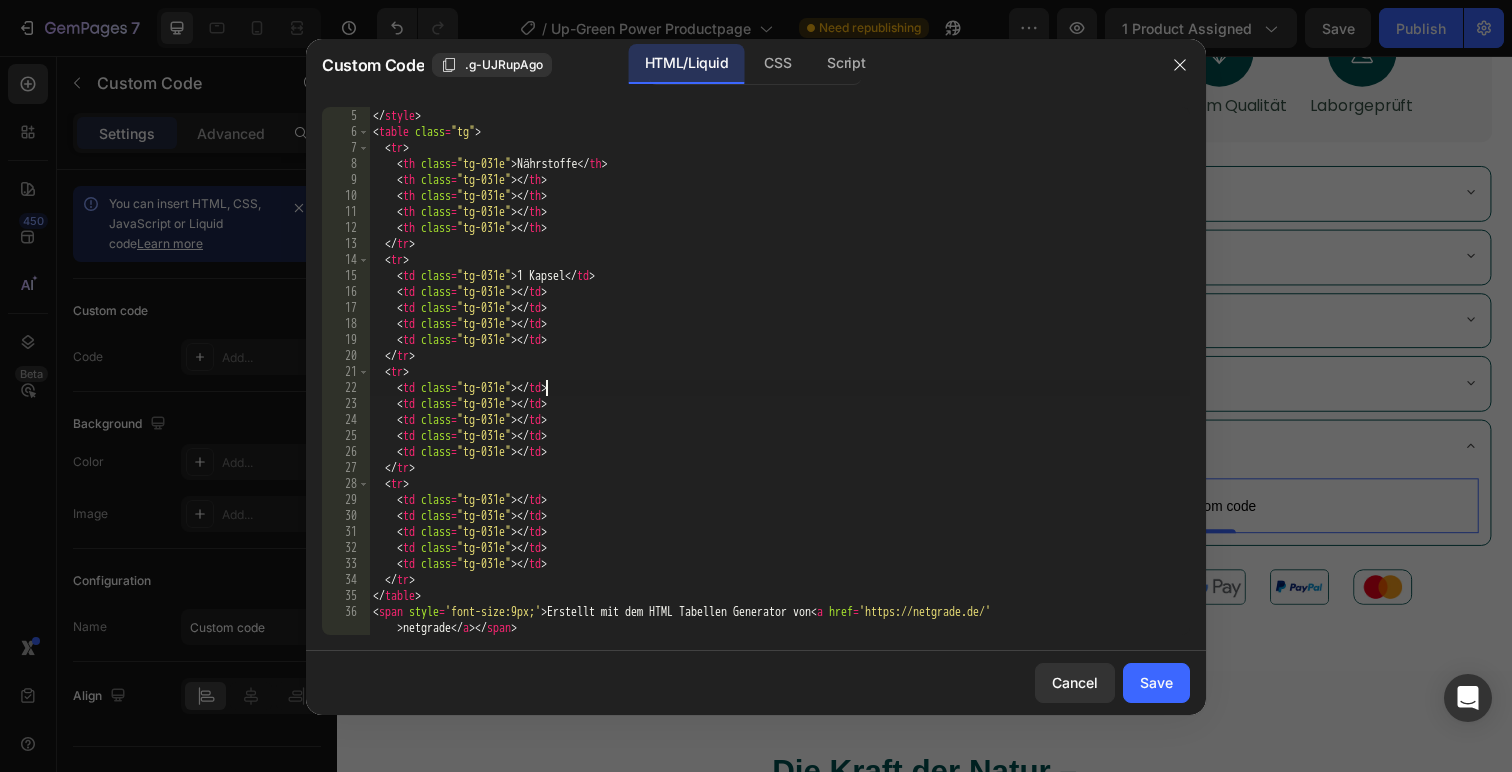 paste on "NRV*" 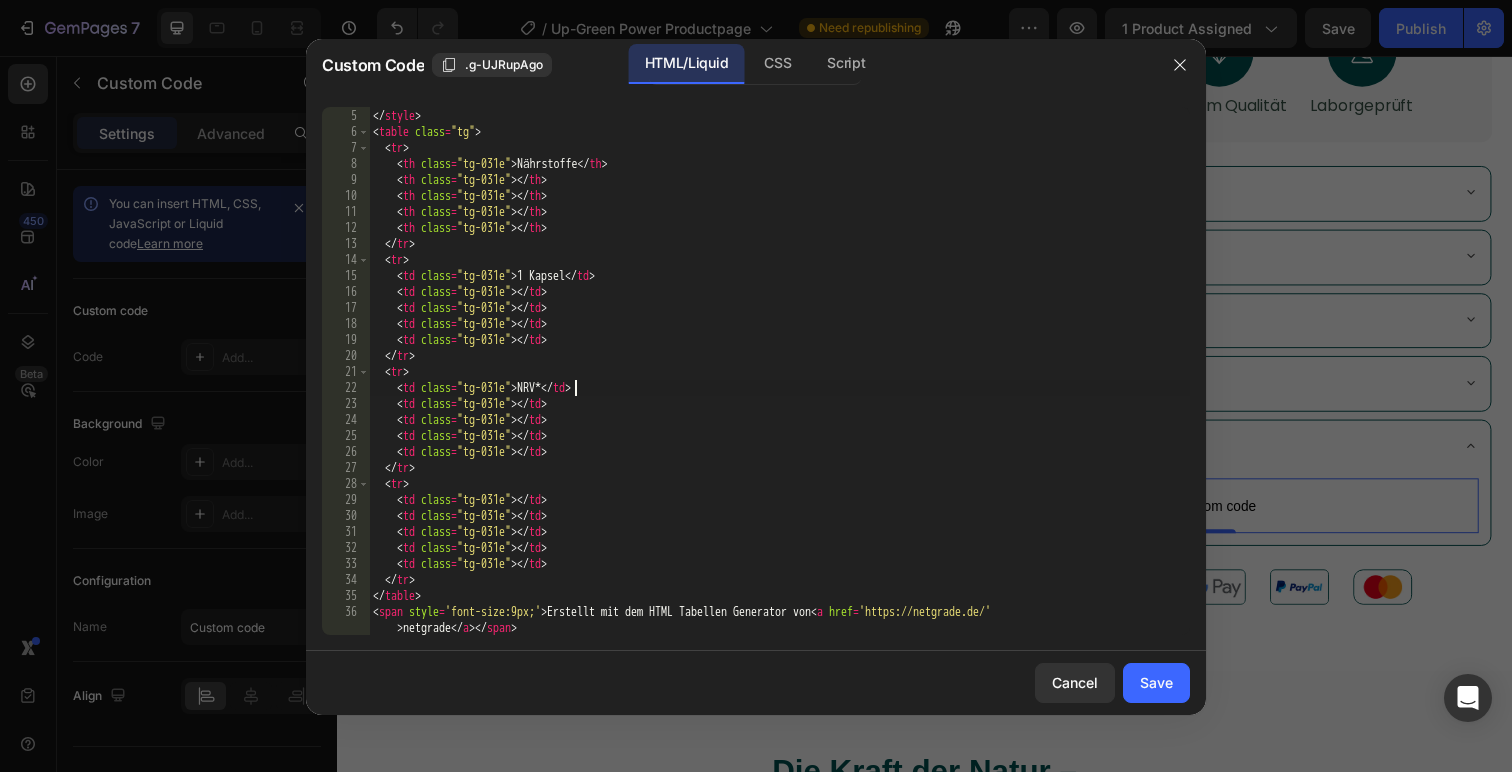 click on ".tg   th { font-family : Arial ,  sans-serif ; font-size : 14 px ; font-weight : normal ; padding : 10 px   5 px ; border-style : solid      ; border-width : 1 px ; overflow : hidden ; word-break : normal ; } </ style > < table   class = "tg" >    < tr >      < th   class = "tg-031e" > Nährstoffe </ th >      < th   class = "tg-031e" > </ th >      < th   class = "tg-031e" > </ th >      < th   class = "tg-031e" > </ th >      < th   class = "tg-031e" > </ th >    </ tr >    < tr >      < td   class = "tg-031e" > 1 Kapsel </ td >      < td   class = "tg-031e" > </ td >      < td   class = "tg-031e" > </ td >      < td   class = "tg-031e" > </ td >      < td   class = "tg-031e" > </ td >    </ tr >    < tr >      < td   class = "tg-031e" > NRV* </ td >      < td   class = "tg-031e" > </ td >      < td   class = "tg-031e" > </ td >      < td   class = "tg-031e" > </ td >      < td   class = "tg-031e" > </ td >    </ tr >    < tr >      < td   class = "tg-031e" > </ td >      < td   class = "tg-031e" > </ >" at bounding box center [779, 372] 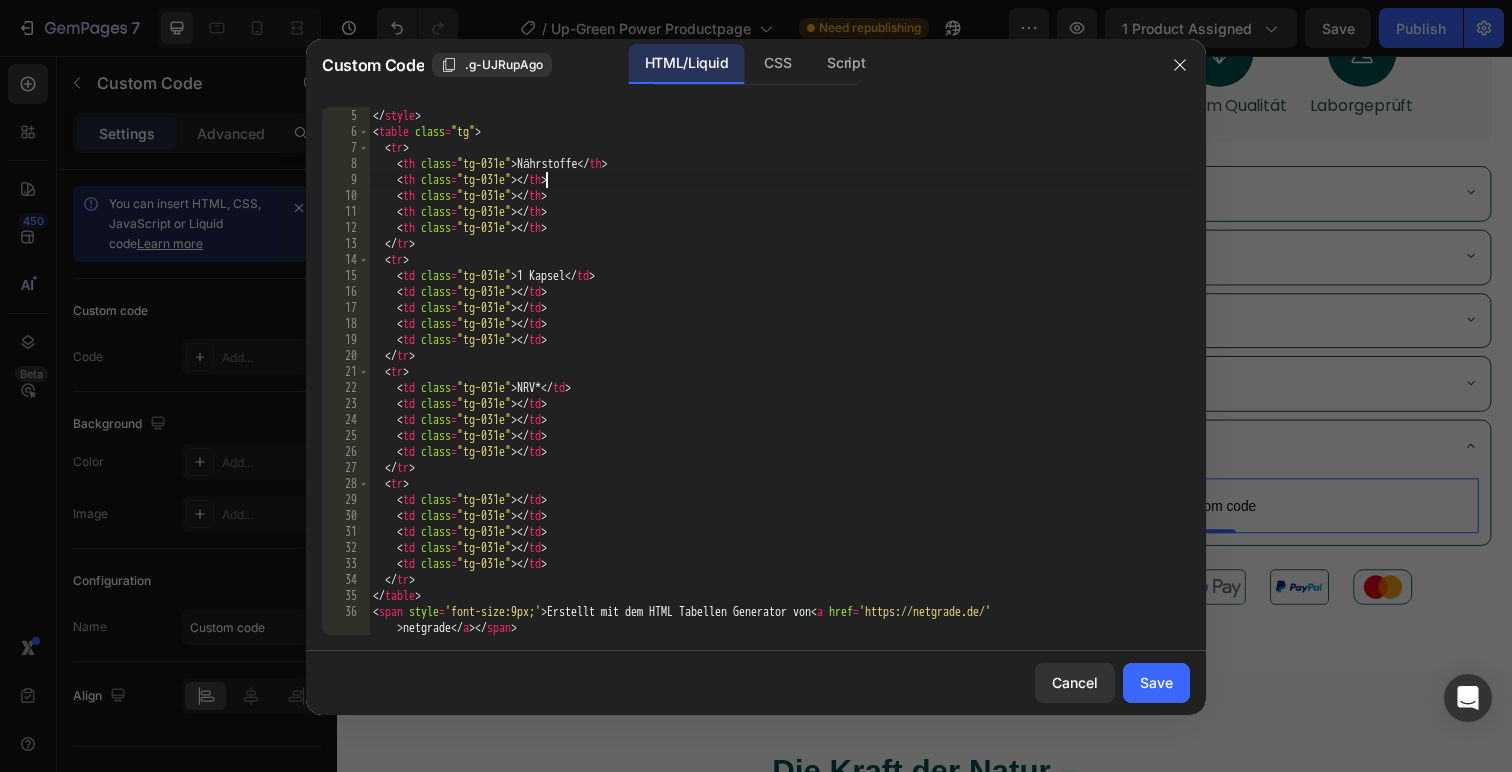 paste on "Vitamin C" 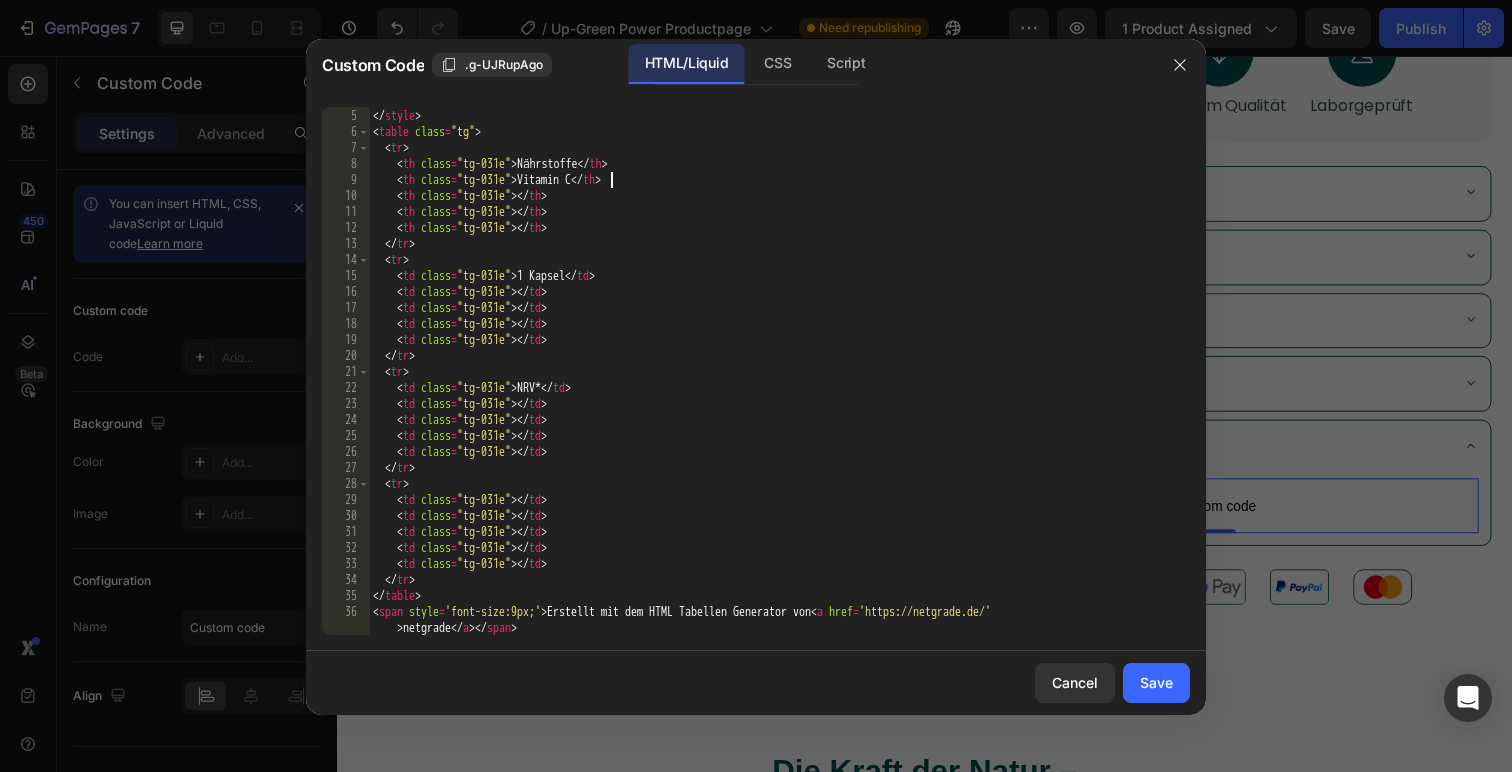 click on "Nährstoffe
1 Kapsel
NRV*" at bounding box center (779, 372) 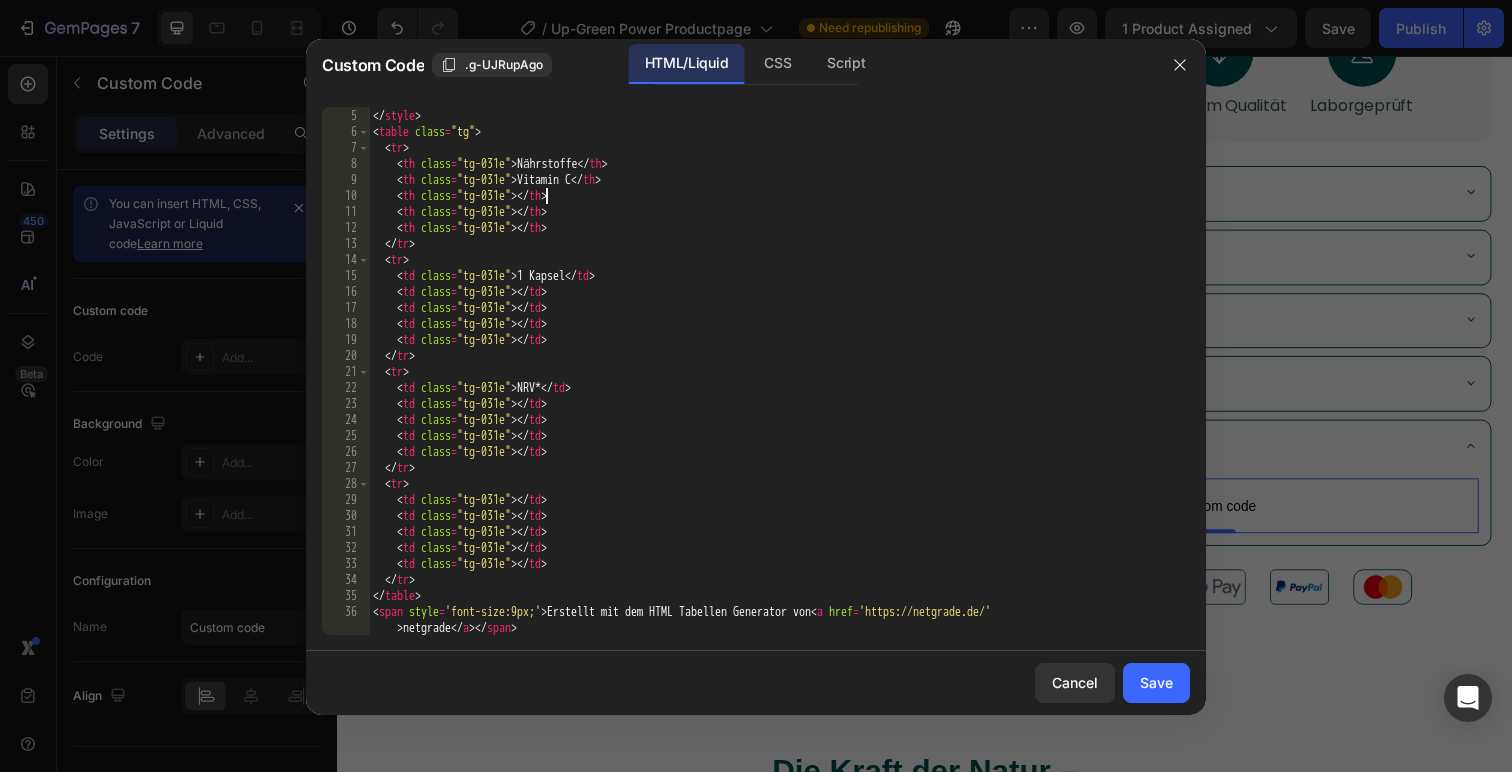 paste on "Vitamin B3" 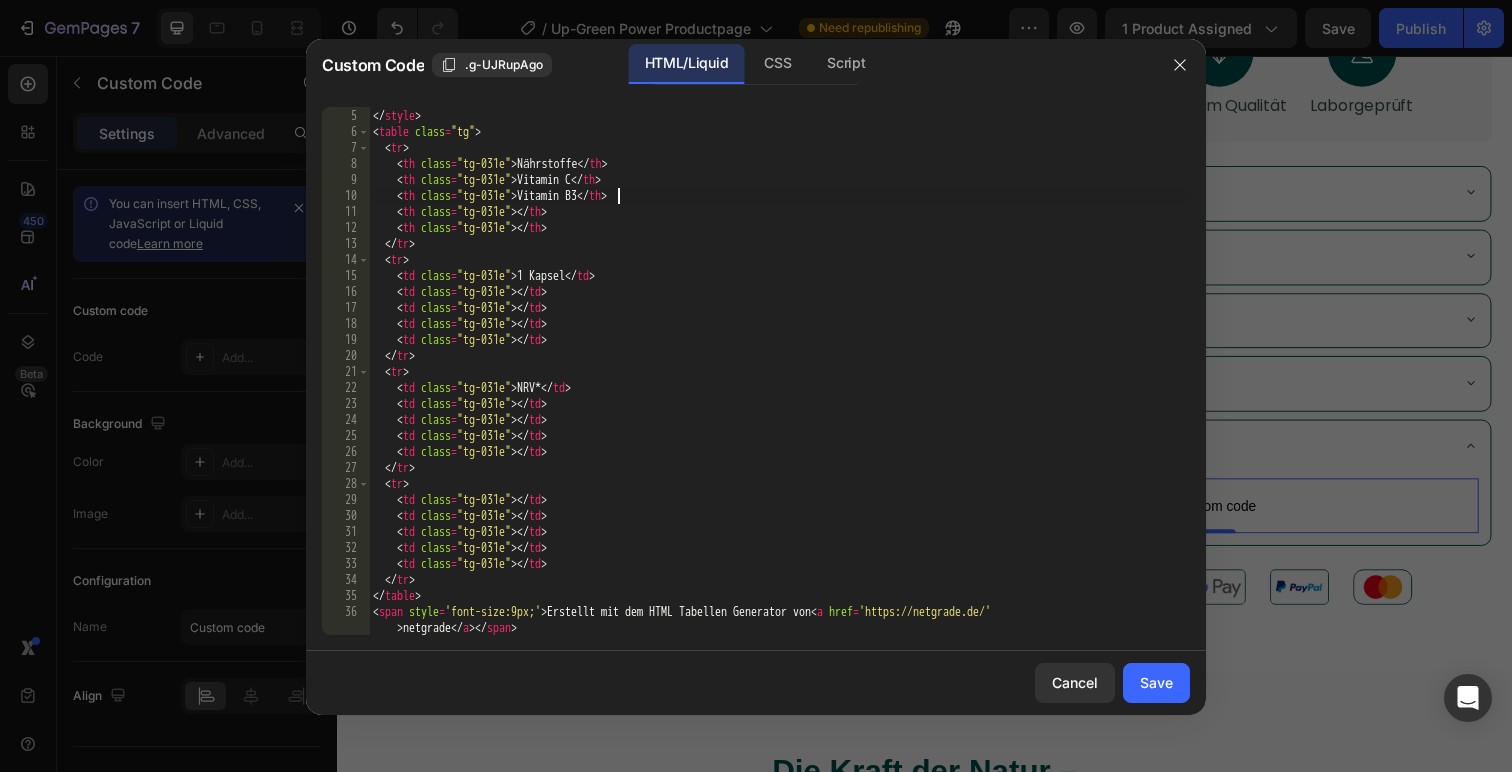 click on ".tg   th { font-family : Arial ,  sans-serif ; font-size : 14 px ; font-weight : normal ; padding : 10 px   5 px ; border-style : solid      ; border-width : 1 px ; overflow : hidden ; word-break : normal ; } </ style > < table   class = "tg" >    < tr >      < th   class = "tg-031e" > Nährstoffe </ th >      < th   class = "tg-031e" > Vitamin C </ th >      < th   class = "tg-031e" > Vitamin B3 </ th >      < th   class = "tg-031e" > </ th >      < th   class = "tg-031e" > </ th >    </ tr >    < tr >      < td   class = "tg-031e" > 1 Kapsel </ td >      < td   class = "tg-031e" > </ td >      < td   class = "tg-031e" > </ td >      < td   class = "tg-031e" > </ td >      < td   class = "tg-031e" > </ td >    </ tr >    < tr >      < td   class = "tg-031e" > NRV* </ td >      < td   class = "tg-031e" > </ td >      < td   class = "tg-031e" > </ td >      < td   class = "tg-031e" > </ td >      < td   class = "tg-031e" > </ td >    </ tr >    < tr >      < td   class = "tg-031e" > </ td >      < td   = >" at bounding box center [779, 372] 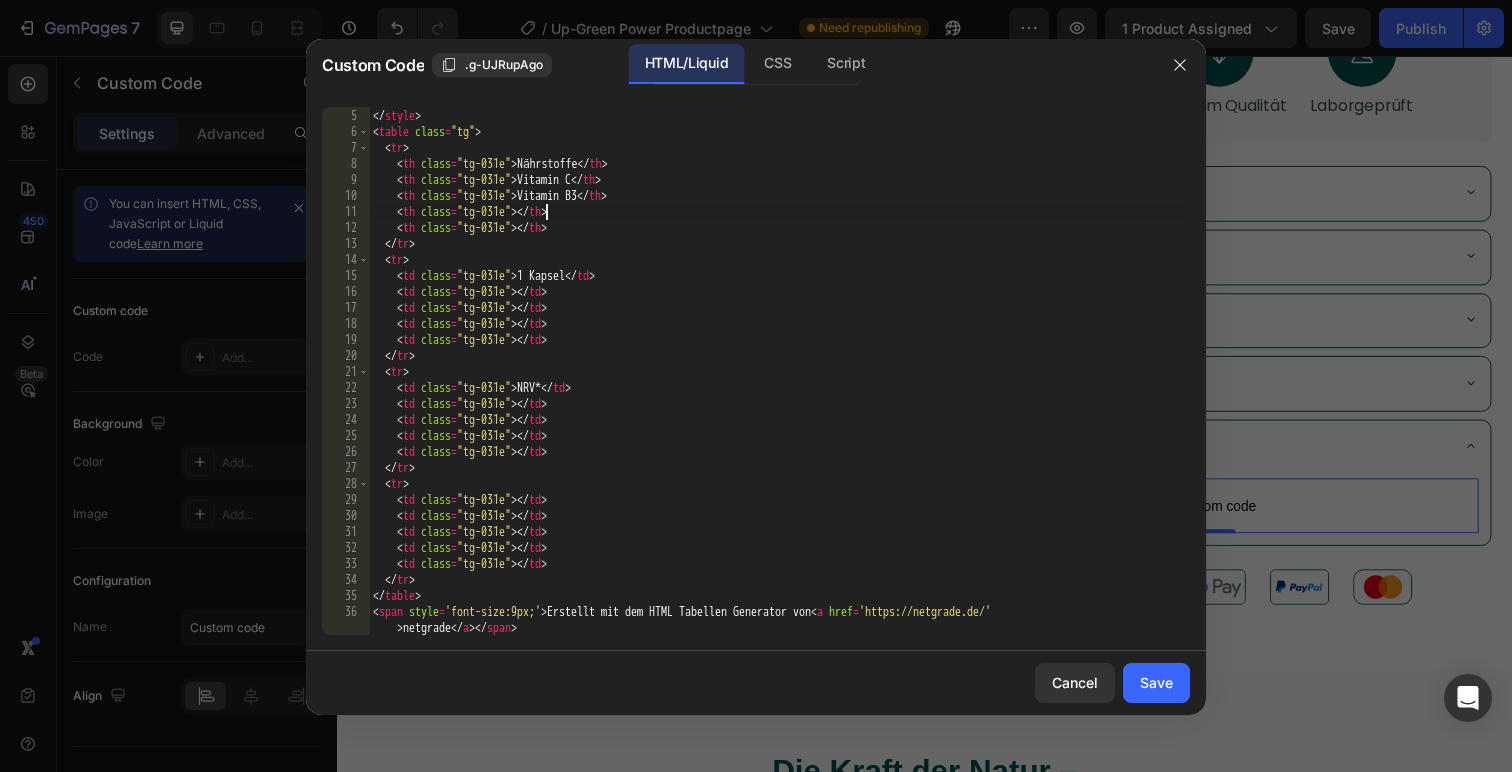 paste on "Zinksulfat" 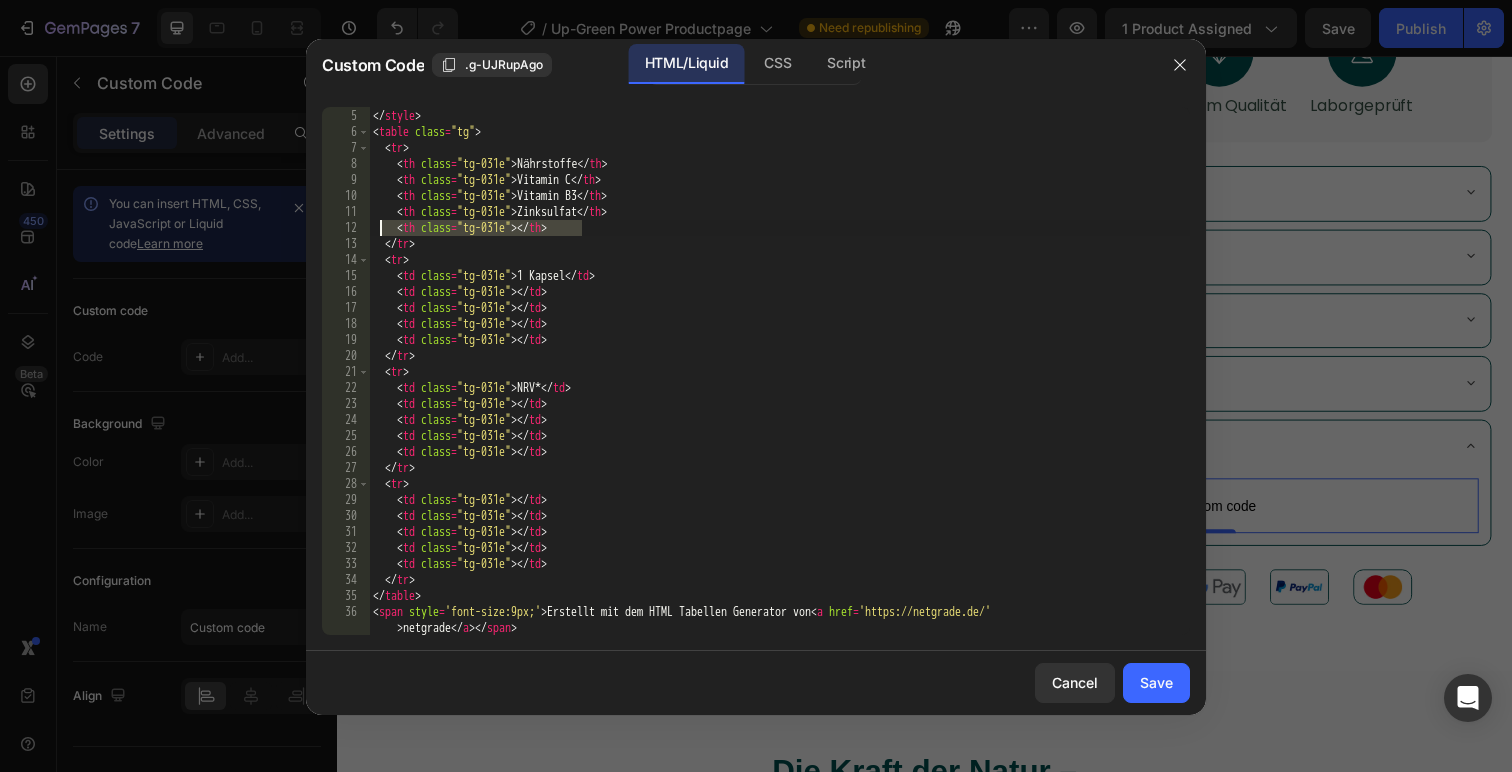 drag, startPoint x: 596, startPoint y: 225, endPoint x: 378, endPoint y: 229, distance: 218.0367 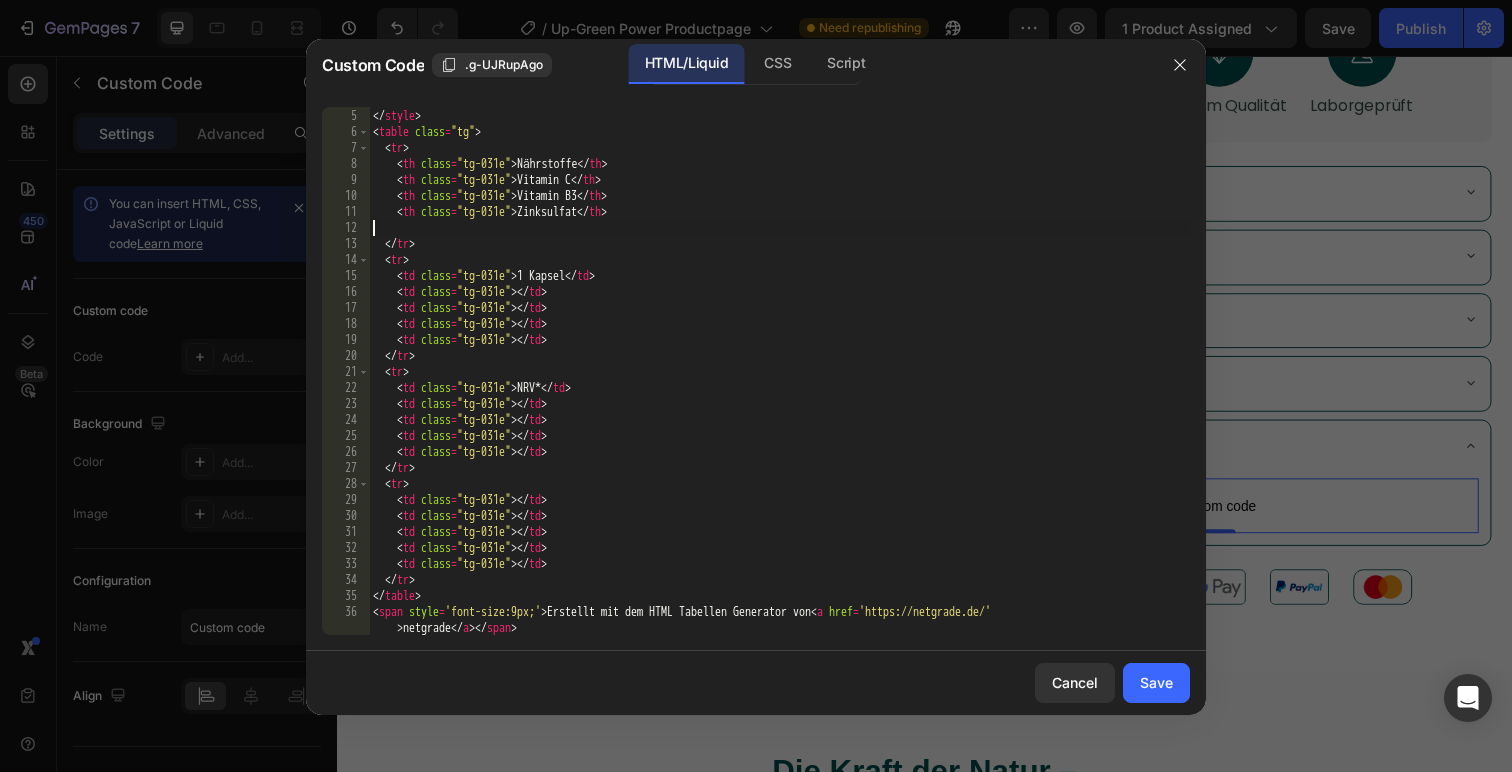 scroll, scrollTop: 80, scrollLeft: 0, axis: vertical 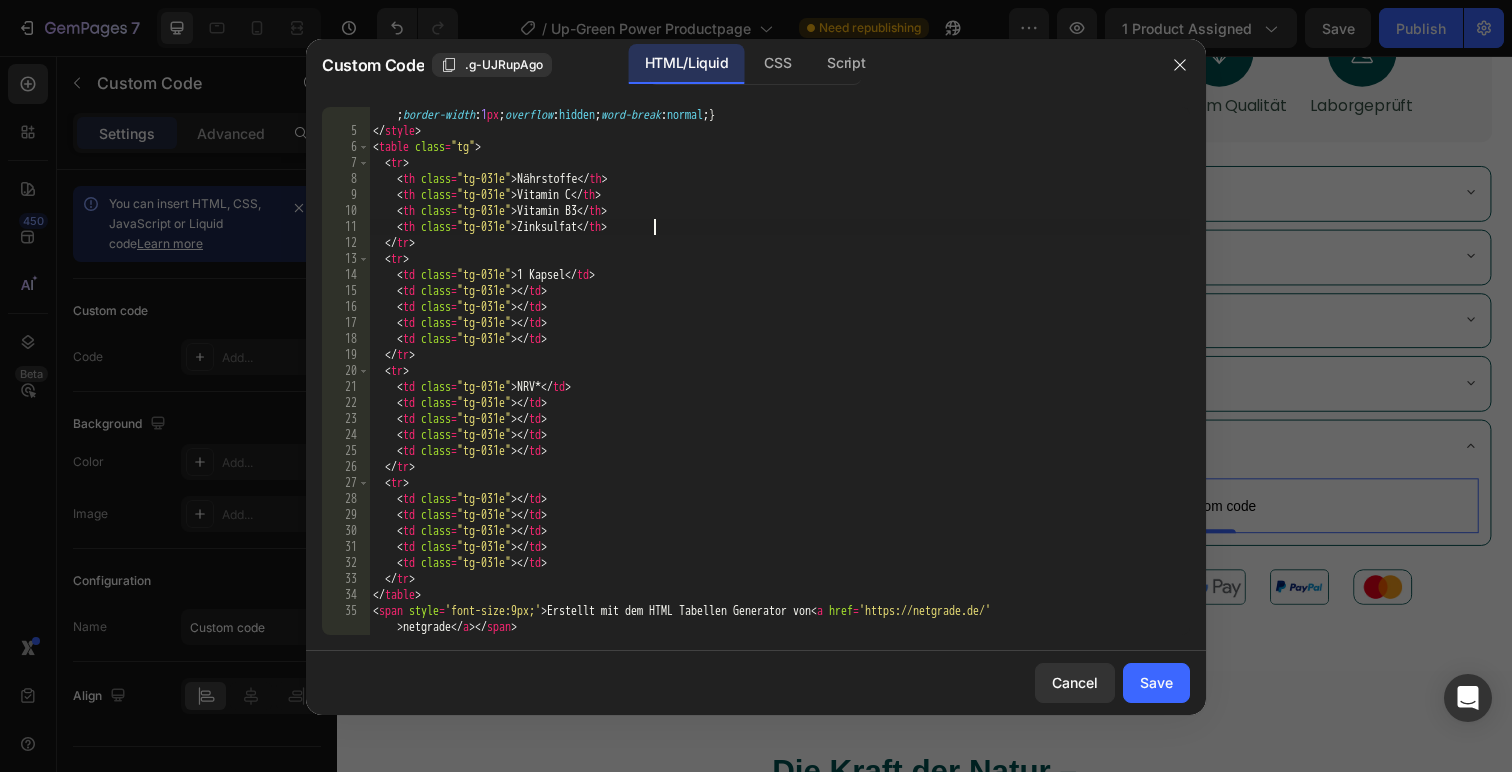 click on ".tg   th { font-family : Arial ,  sans-serif ; font-size : 14 px ; font-weight : normal ; padding : 10 px   5 px ; border-style : solid      ; border-width : 1 px ; overflow : hidden ; word-break : normal ; } </ style > < table   class = "tg" >    < tr >      < th   class = "tg-031e" > Nährstoffe </ th >      < th   class = "tg-031e" > Vitamin C </ th >      < th   class = "tg-031e" > Vitamin B3 </ th >      < th   class = "tg-031e" > Zinksulfat </ th >    </ tr >    < tr >      < td   class = "tg-031e" > 1 Kapsel </ td >      < td   class = "tg-031e" > </ td >      < td   class = "tg-031e" > </ td >      < td   class = "tg-031e" > </ td >      < td   class = "tg-031e" > </ td >    </ tr >    < tr >      < td   class = "tg-031e" > NRV* </ td >      < td   class = "tg-031e" > </ td >      < td   class = "tg-031e" > </ td >      < td   class = "tg-031e" > </ td >      < td   class = "tg-031e" > </ td >    </ tr >    < tr >      < td   class = "tg-031e" > </ td >      < td   class = "tg-031e" > </ td >" at bounding box center (779, 387) 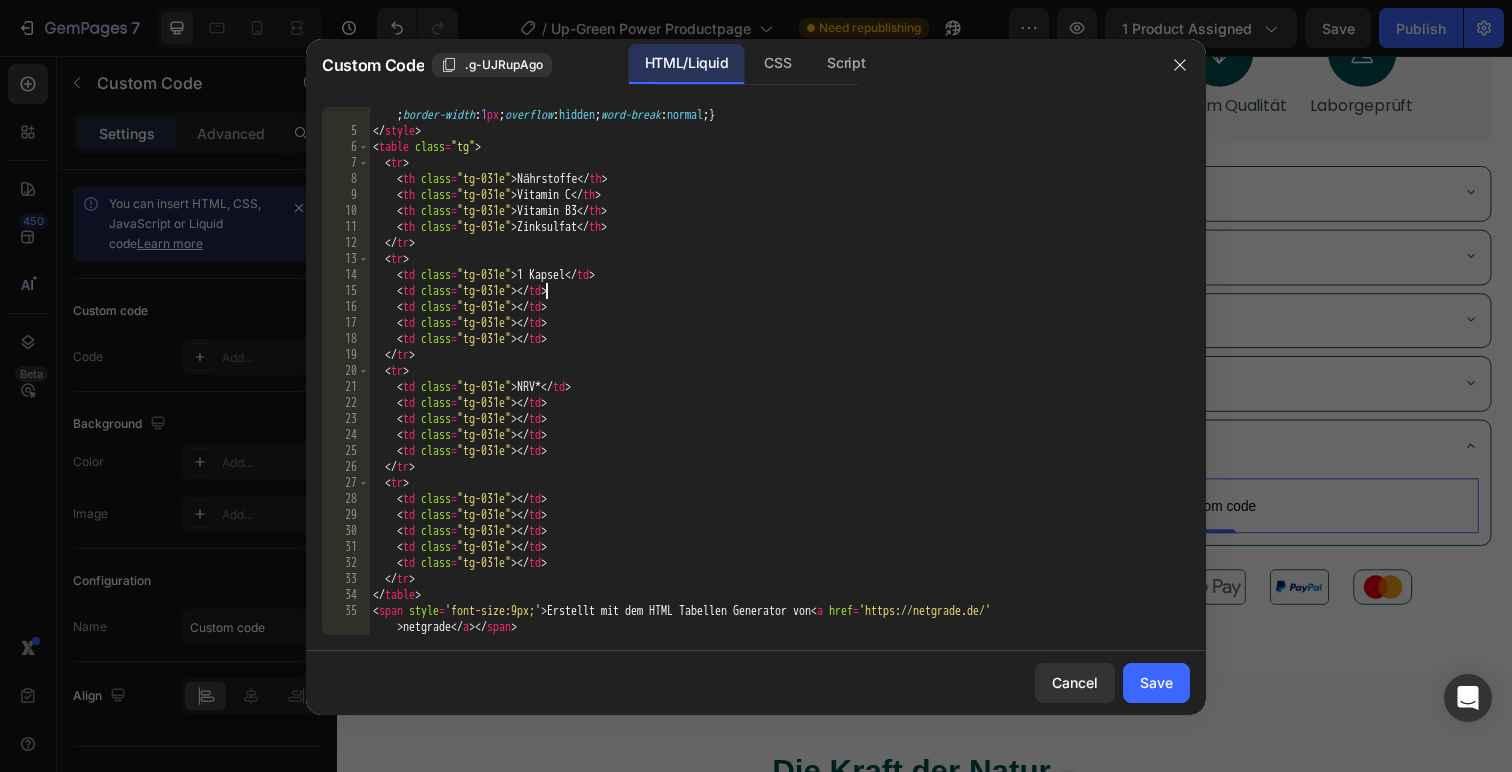 paste on "125mg" 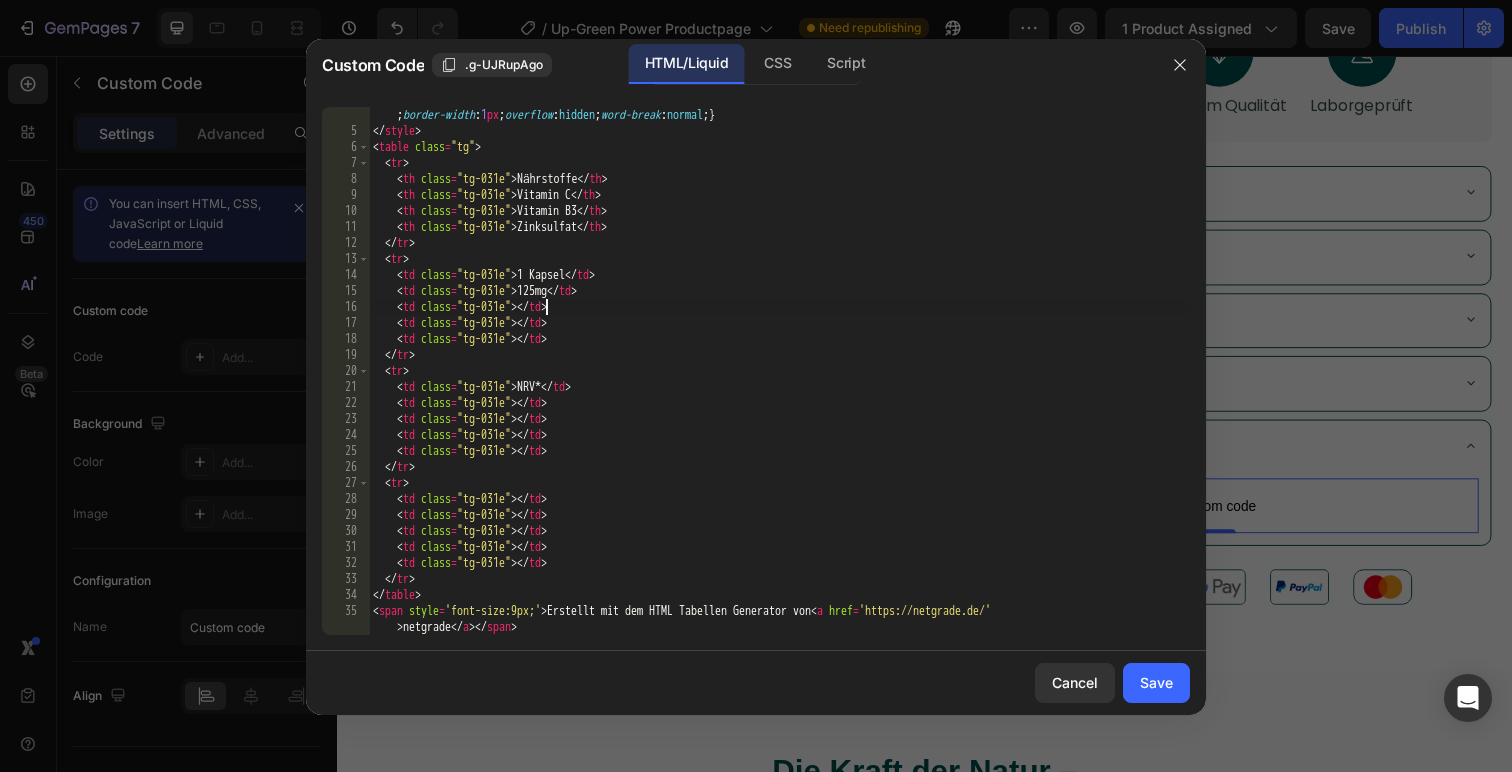 click on ".tg   th { font-family : Arial ,  sans-serif ; font-size : 14 px ; font-weight : normal ; padding : 10 px   5 px ; border-style : solid      ; border-width : 1 px ; overflow : hidden ; word-break : normal ; } </ style > < table   class = "tg" >    < tr >      < th   class = "tg-031e" > Nährstoffe </ th >      < th   class = "tg-031e" > Vitamin C </ th >      < th   class = "tg-031e" > Vitamin B3 </ th >      < th   class = "tg-031e" > Zinksulfat </ th >    </ tr >    < tr >      < td   class = "tg-031e" > 1 Kapsel </ td >      < td   class = "tg-031e" > 125mg </ td >      < td   class = "tg-031e" > </ td >      < td   class = "tg-031e" > </ td >      < td   class = "tg-031e" > </ td >    </ tr >    < tr >      < td   class = "tg-031e" > NRV* </ td >      < td   class = "tg-031e" > </ td >      < td   class = "tg-031e" > </ td >      < td   class = "tg-031e" > </ td >      < td   class = "tg-031e" > </ td >    </ tr >    < tr >      < td   class = "tg-031e" > </ td >      < td   class = "tg-031e" > </ td" at bounding box center (779, 387) 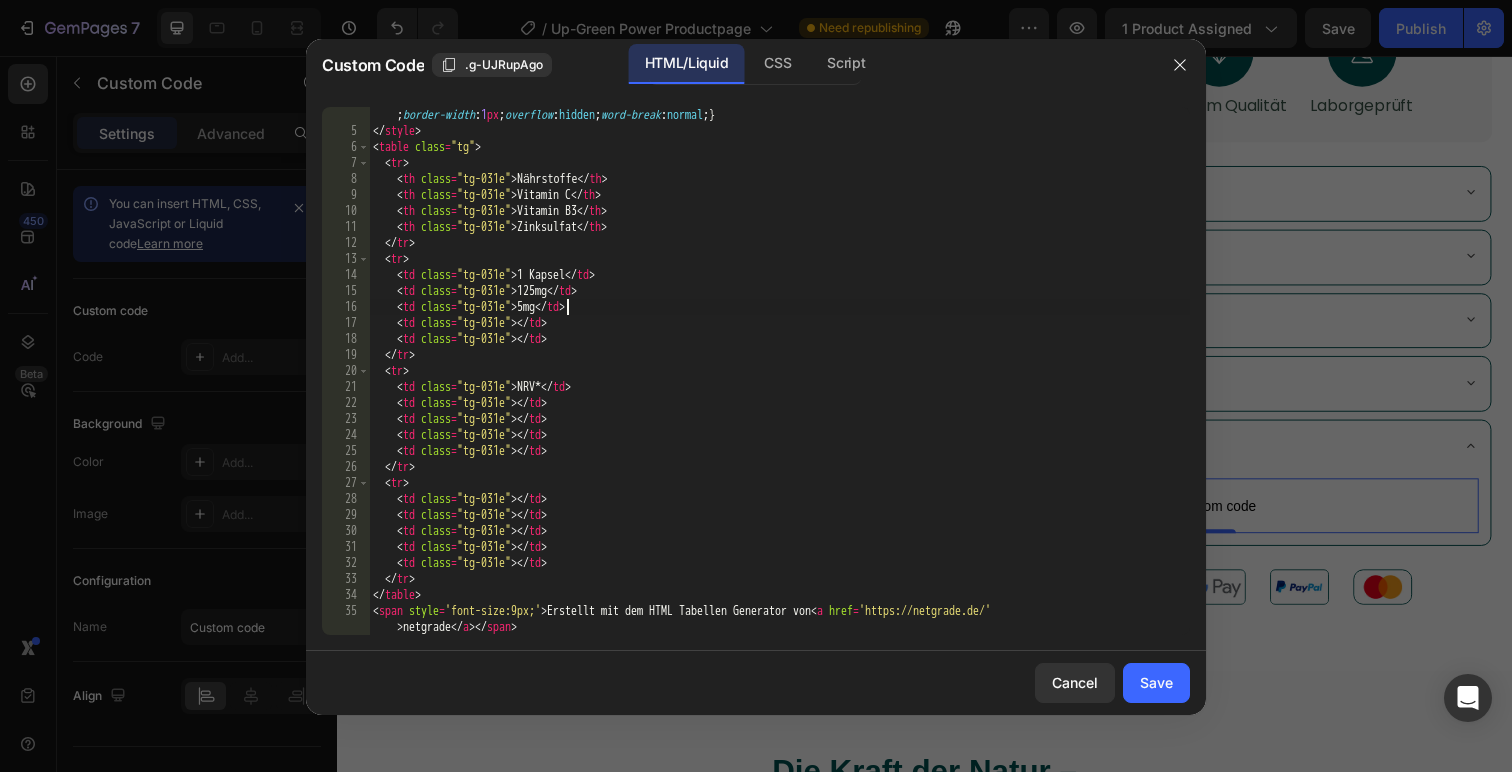click on ".tg   th { font-family : Arial ,  sans-serif ; font-size : 14 px ; font-weight : normal ; padding : 10 px   5 px ; border-style : solid      ; border-width : 1 px ; overflow : hidden ; word-break : normal ; } </ style > < table   class = "tg" >    < tr >      < th   class = "tg-031e" > Nährstoffe </ th >      < th   class = "tg-031e" > Vitamin C </ th >      < th   class = "tg-031e" > Vitamin B3 </ th >      < th   class = "tg-031e" > Zinksulfat </ th >    </ tr >    < tr >      < td   class = "tg-031e" > 1 Kapsel </ td >      < td   class = "tg-031e" > 125mg </ td >      < td   class = "tg-031e" > 5mg </ td >      < td   class = "tg-031e" > </ td >      < td   class = "tg-031e" > </ td >    </ tr >    < tr >      < td   class = "tg-031e" > NRV* </ td >      < td   class = "tg-031e" > </ td >      < td   class = "tg-031e" > </ td >      < td   class = "tg-031e" > </ td >      < td   class = "tg-031e" > </ td >    </ tr >    < tr >      < td   class = "tg-031e" > </ td >      < td   class = "tg-031e" > </" at bounding box center (779, 387) 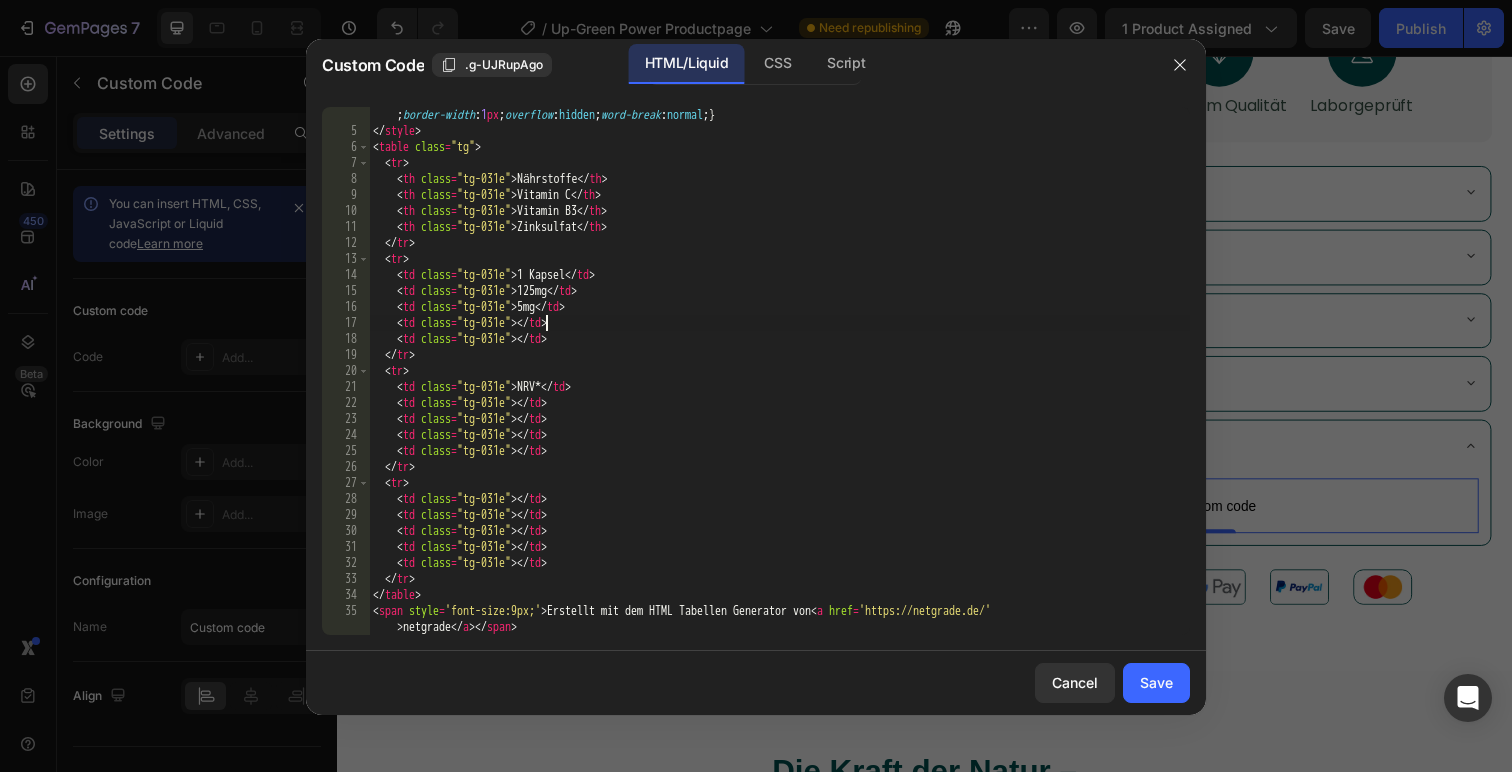 paste on "7,5mg" 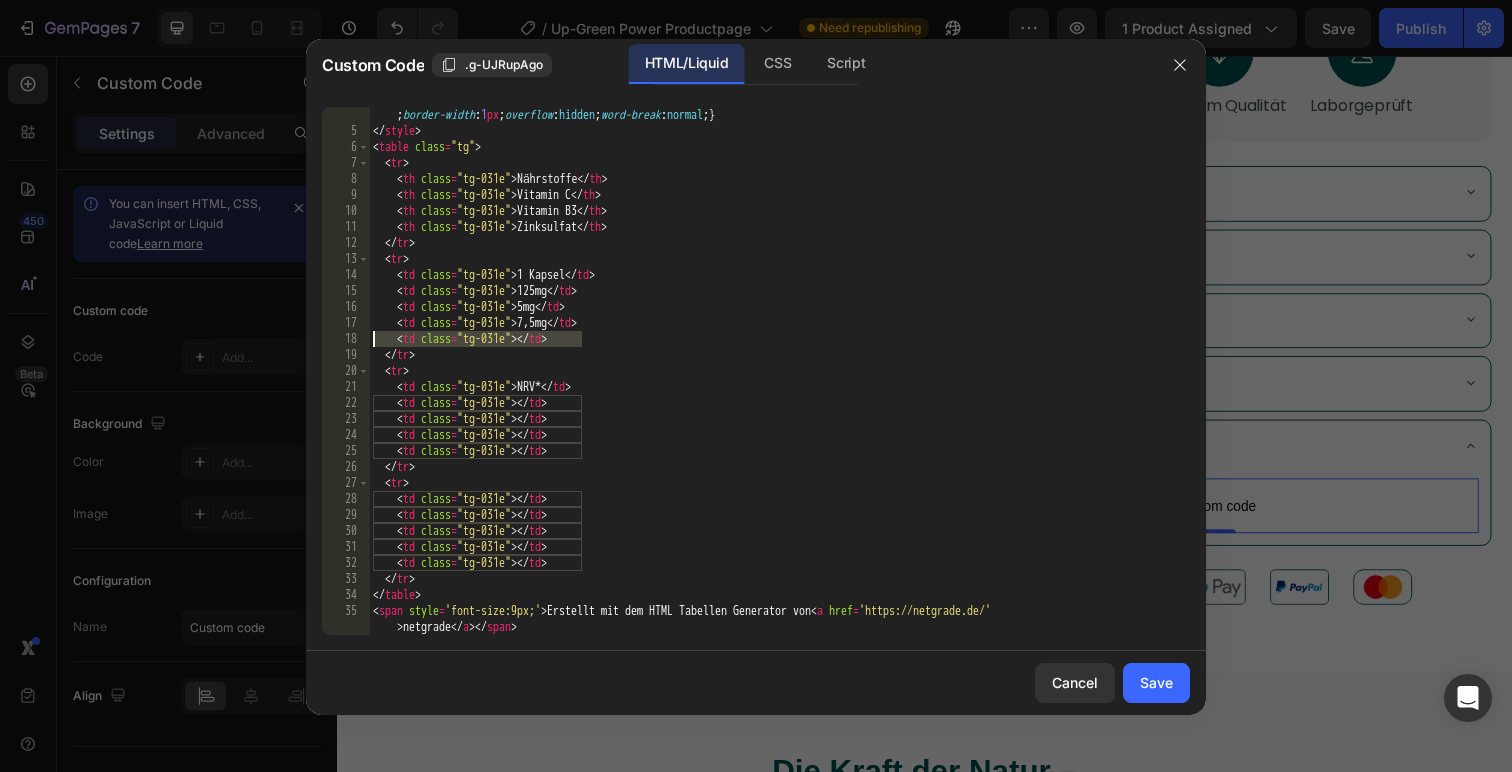 drag, startPoint x: 610, startPoint y: 341, endPoint x: 358, endPoint y: 339, distance: 252.00793 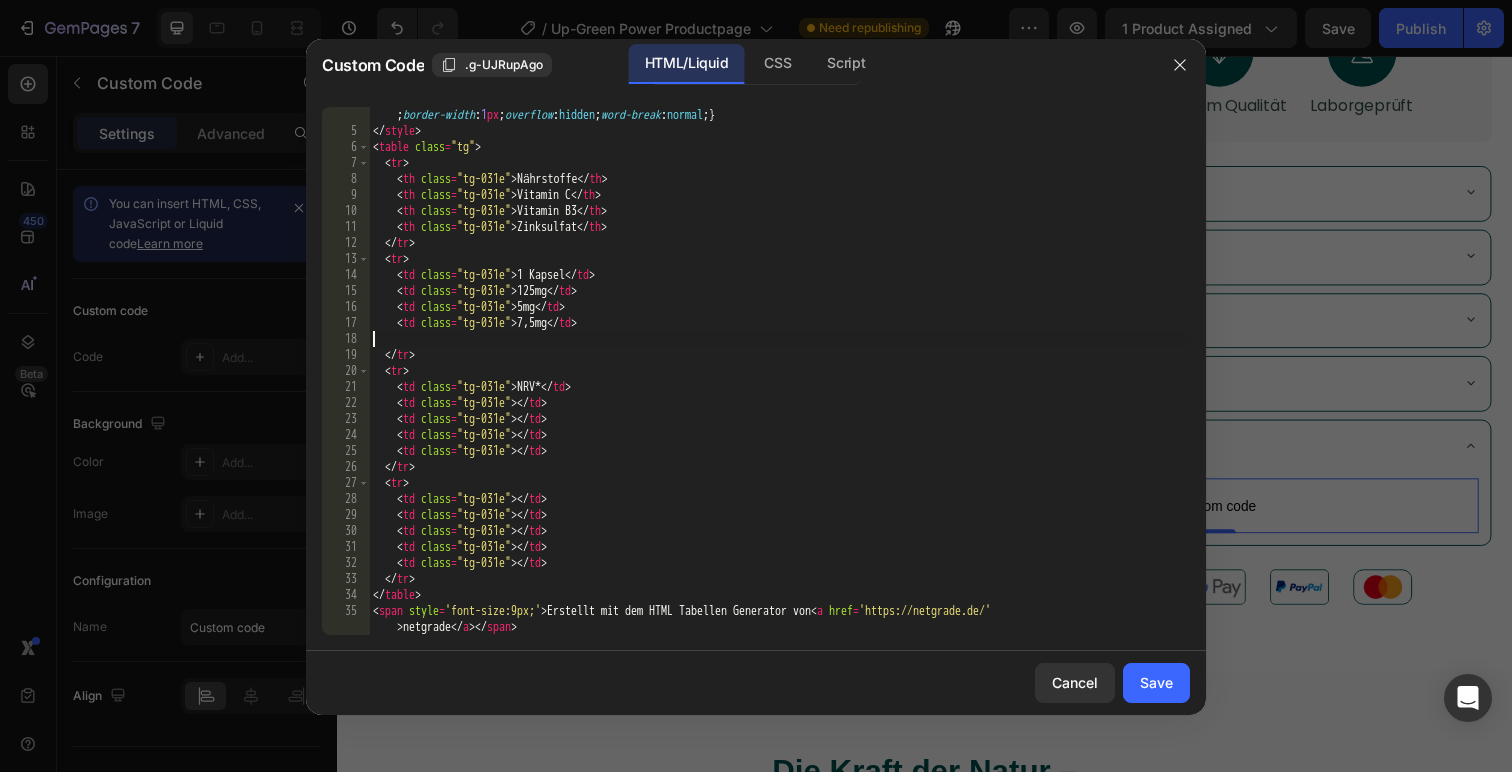 scroll, scrollTop: 64, scrollLeft: 0, axis: vertical 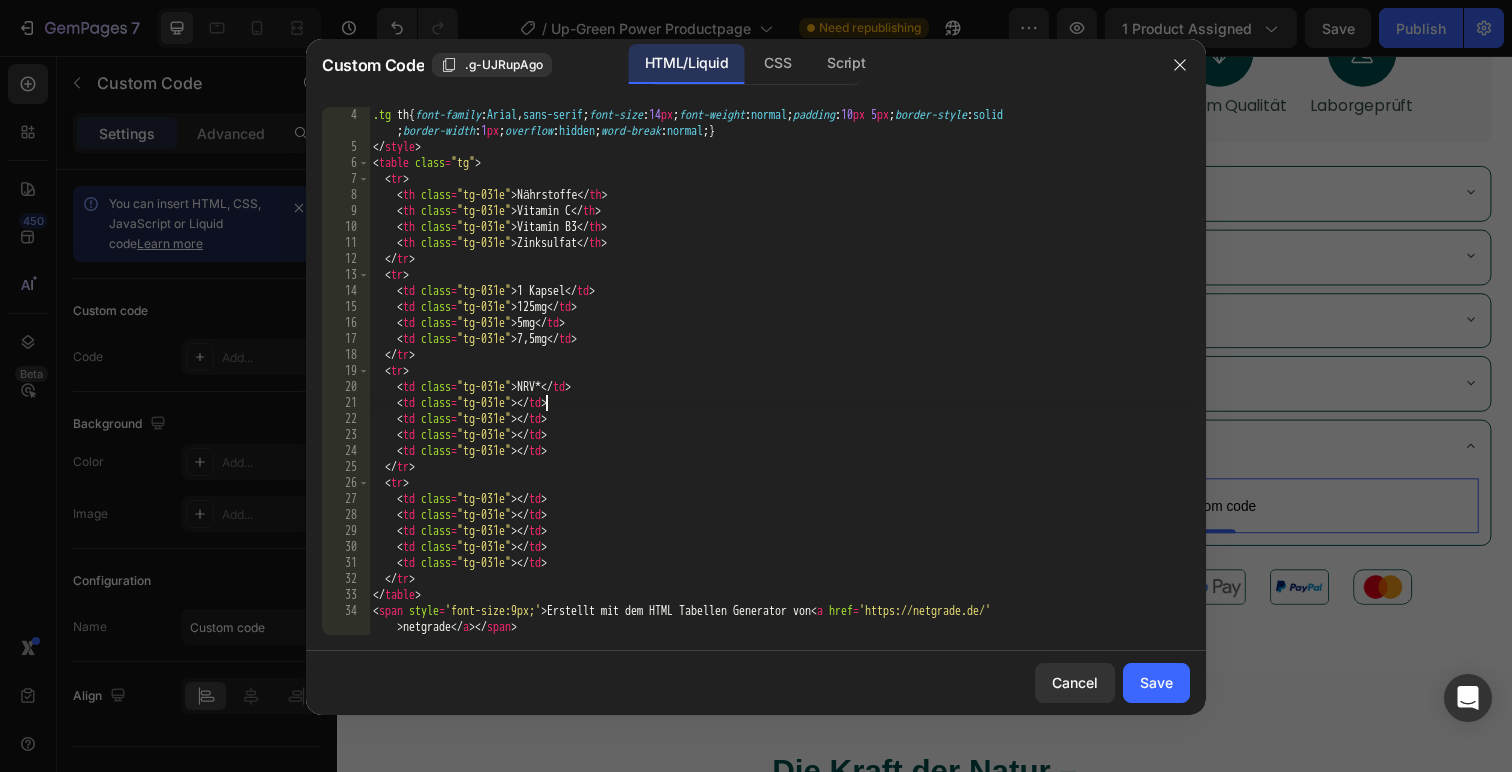 click on ".tg   th { font-family : Arial ,  sans-serif ; font-size : 14 px ; font-weight : normal ; padding : 10 px   5 px ; border-style : solid      ; border-width : 1 px ; overflow : hidden ; word-break : normal ; } </ style > < table   class = "tg" >    < tr >      < th   class = "tg-031e" > Nährstoffe </ th >      < th   class = "tg-031e" > Vitamin C </ th >      < th   class = "tg-031e" > Vitamin B3 </ th >      < th   class = "tg-031e" > Zinksulfat </ th >    </ tr >    < tr >      < td   class = "tg-031e" > 1 Kapsel </ td >      < td   class = "tg-031e" > 125mg </ td >      < td   class = "tg-031e" > 5mg </ td >      < td   class = "tg-031e" > 7,5mg </ td >    </ tr >    < tr >      < td   class = "tg-031e" > NRV* </ td >      < td   class = "tg-031e" > </ td >      < td   class = "tg-031e" > </ td >      < td   class = "tg-031e" > </ td >      < td   class = "tg-031e" > </ td >    </ tr >    < tr >      < td   class = "tg-031e" > </ td >      < td   class = "tg-031e" > </ td >      < td   class = > </ td" at bounding box center (779, 403) 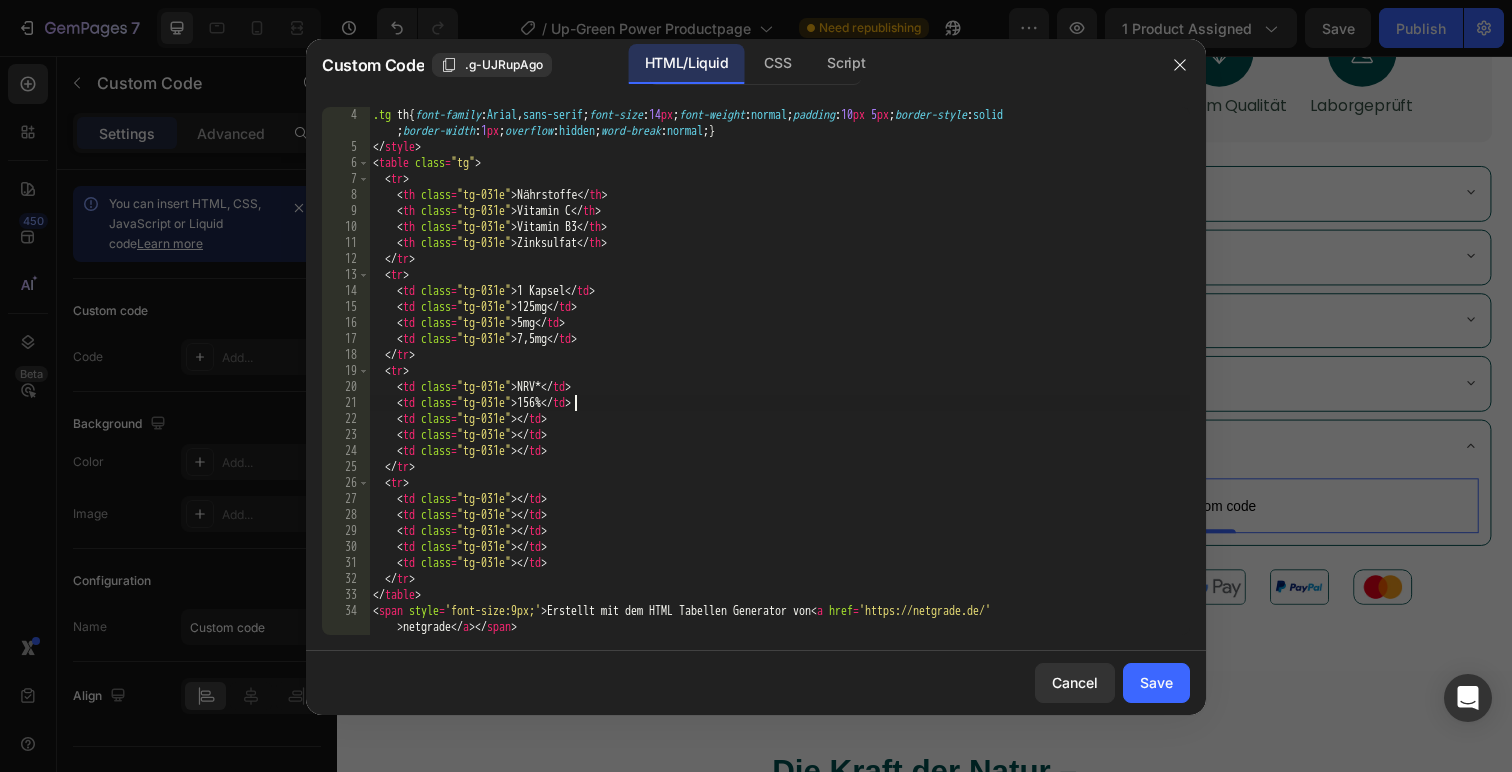click on "Nährstoffe
1 Kapsel
NRV*
Vitamin C
125mg
156%
Vitamin B3
5mg
Zinksulfat
7,5mg" at bounding box center [779, 403] 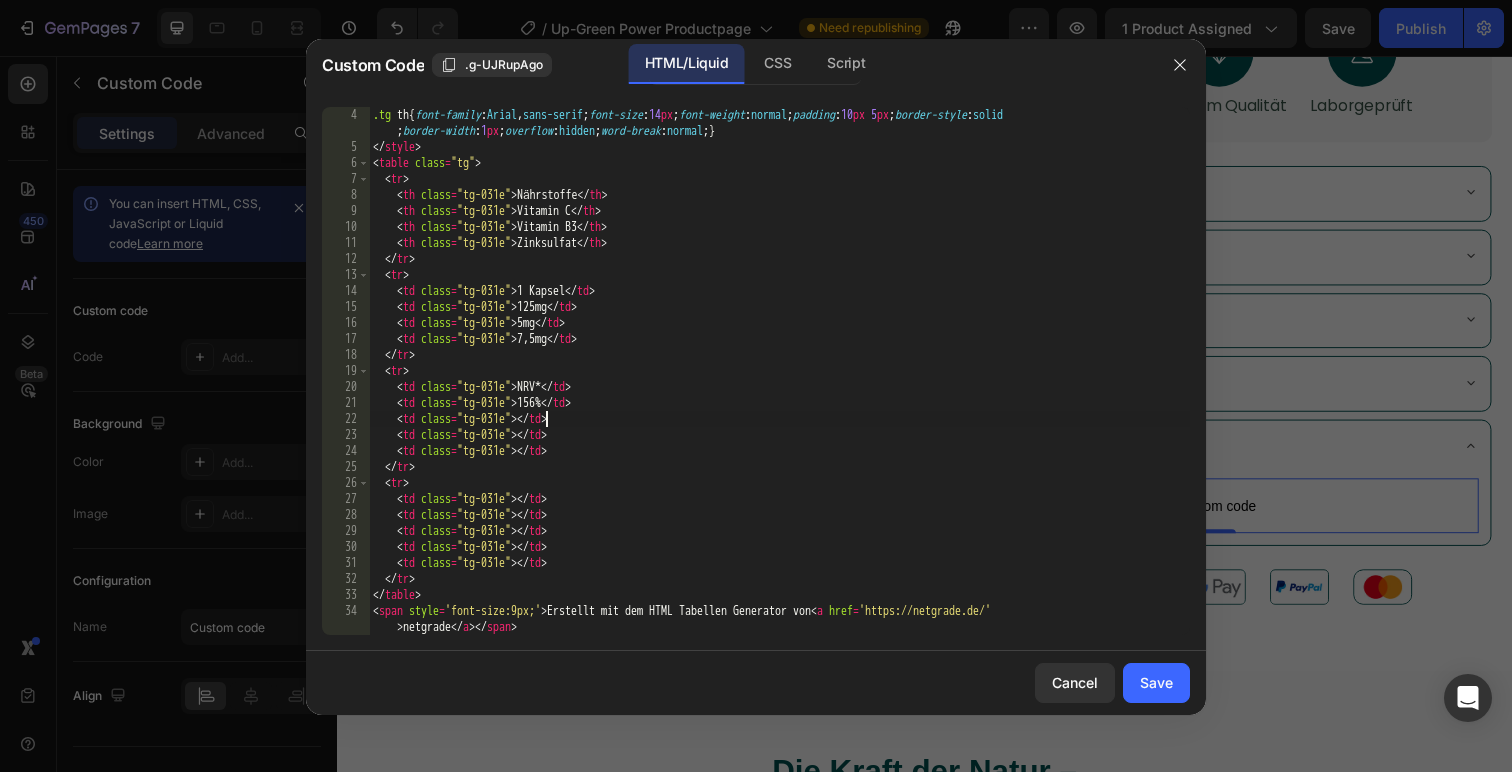 click on "Nährstoffe
1 Kapsel
NRV*
Vitamin C
125mg
156%
Vitamin B3
5mg
Zinksulfat
7,5mg" at bounding box center [779, 403] 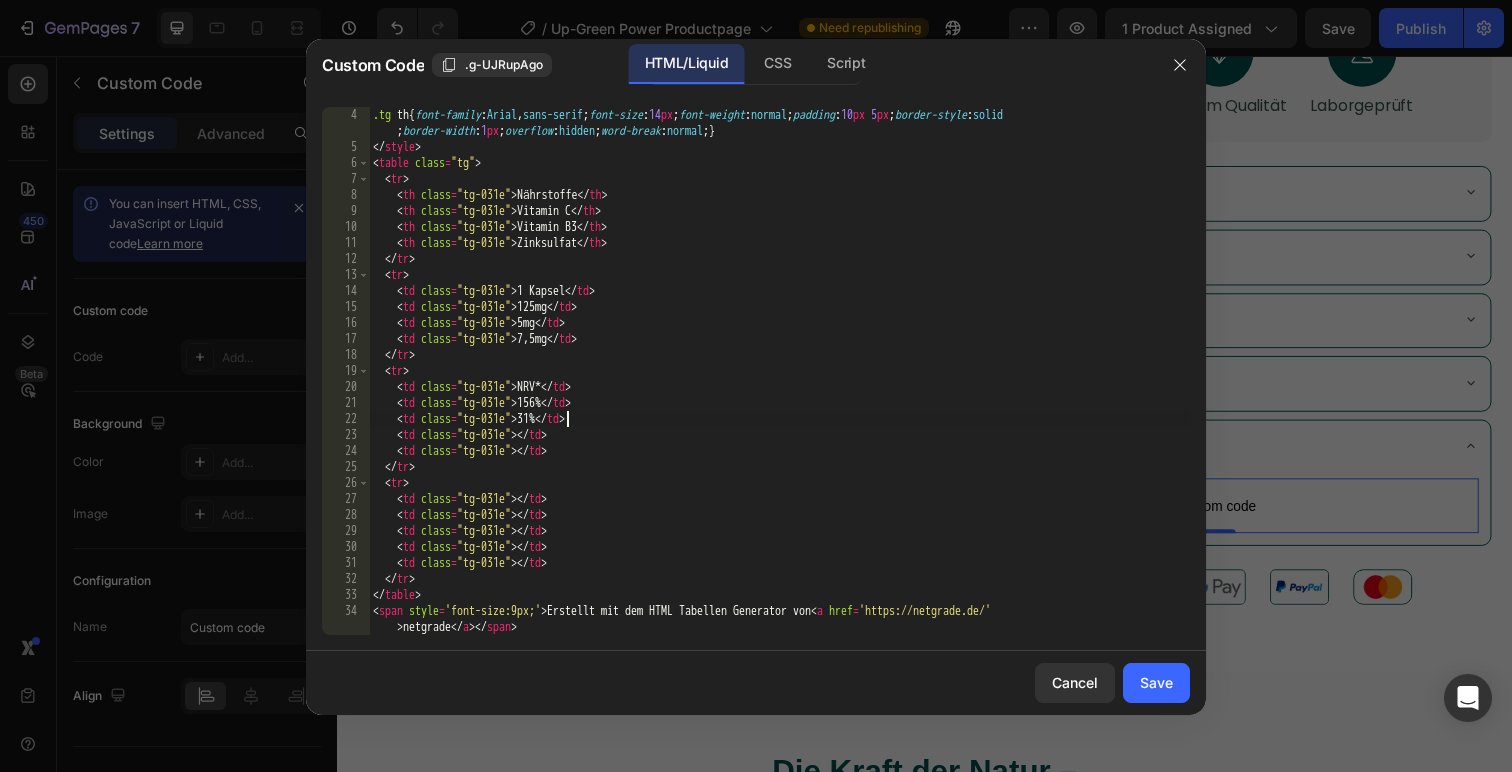 click on ".tg   th { font-family : Arial ,  sans-serif ; font-size : 14 px ; font-weight : normal ; padding : 10 px   5 px ; border-style : solid      ; border-width : 1 px ; overflow : hidden ; word-break : normal ; } </ style > < table   class = "tg" >    < tr >      < th   class = "tg-031e" > Nährstoffe </ th >      < th   class = "tg-031e" > Vitamin C </ th >      < th   class = "tg-031e" > Vitamin B3 </ th >      < th   class = "tg-031e" > Zinksulfat </ th >    </ tr >    < tr >      < td   class = "tg-031e" > 1 Kapsel </ td >      < td   class = "tg-031e" > 125mg </ td >      < td   class = "tg-031e" > 5mg </ td >      < td   class = "tg-031e" > 7,5mg </ td >    </ tr >    < tr >      < td   class = "tg-031e" > NRV* </ td >      < td   class = "tg-031e" > 156% </ td >      < td   class = "tg-031e" > 31% </ td >      < td   class = "tg-031e" > </ td >      < td   class = "tg-031e" > </ td >    </ tr >    < tr >      < td   class = "tg-031e" > </ td >      < td   class = "tg-031e" > </ td >      < td   class =" at bounding box center [779, 403] 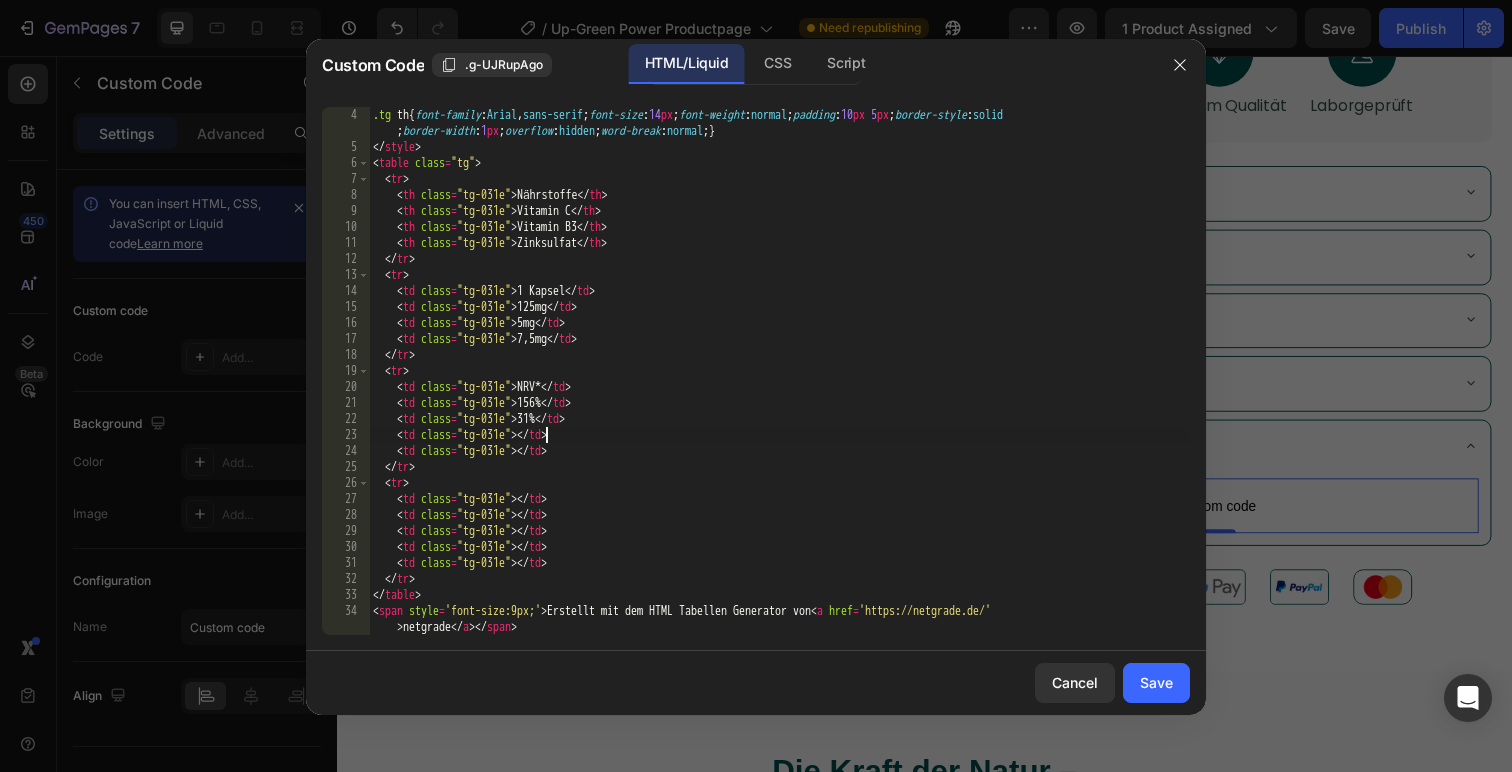 paste on "17%" 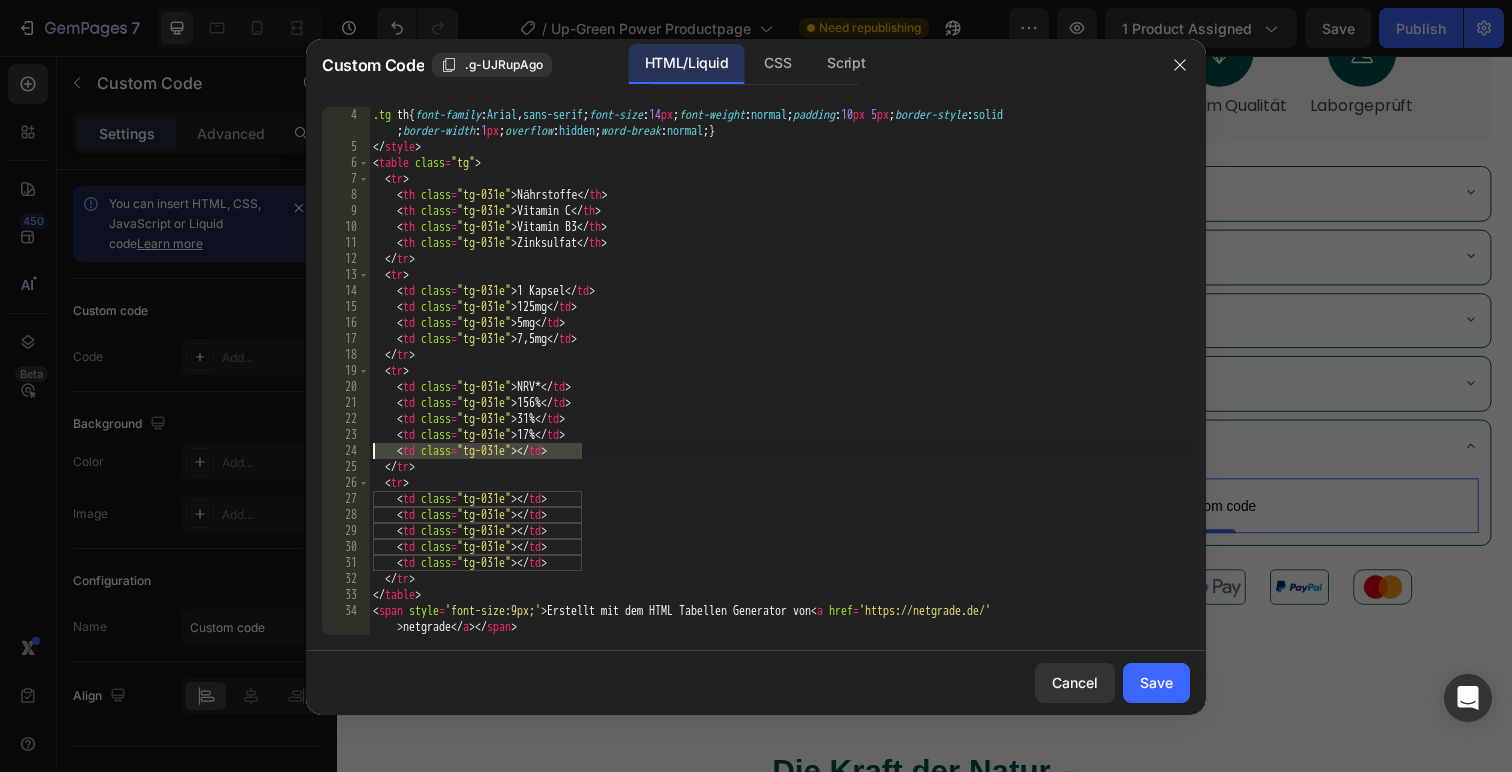 drag, startPoint x: 604, startPoint y: 453, endPoint x: 336, endPoint y: 453, distance: 268 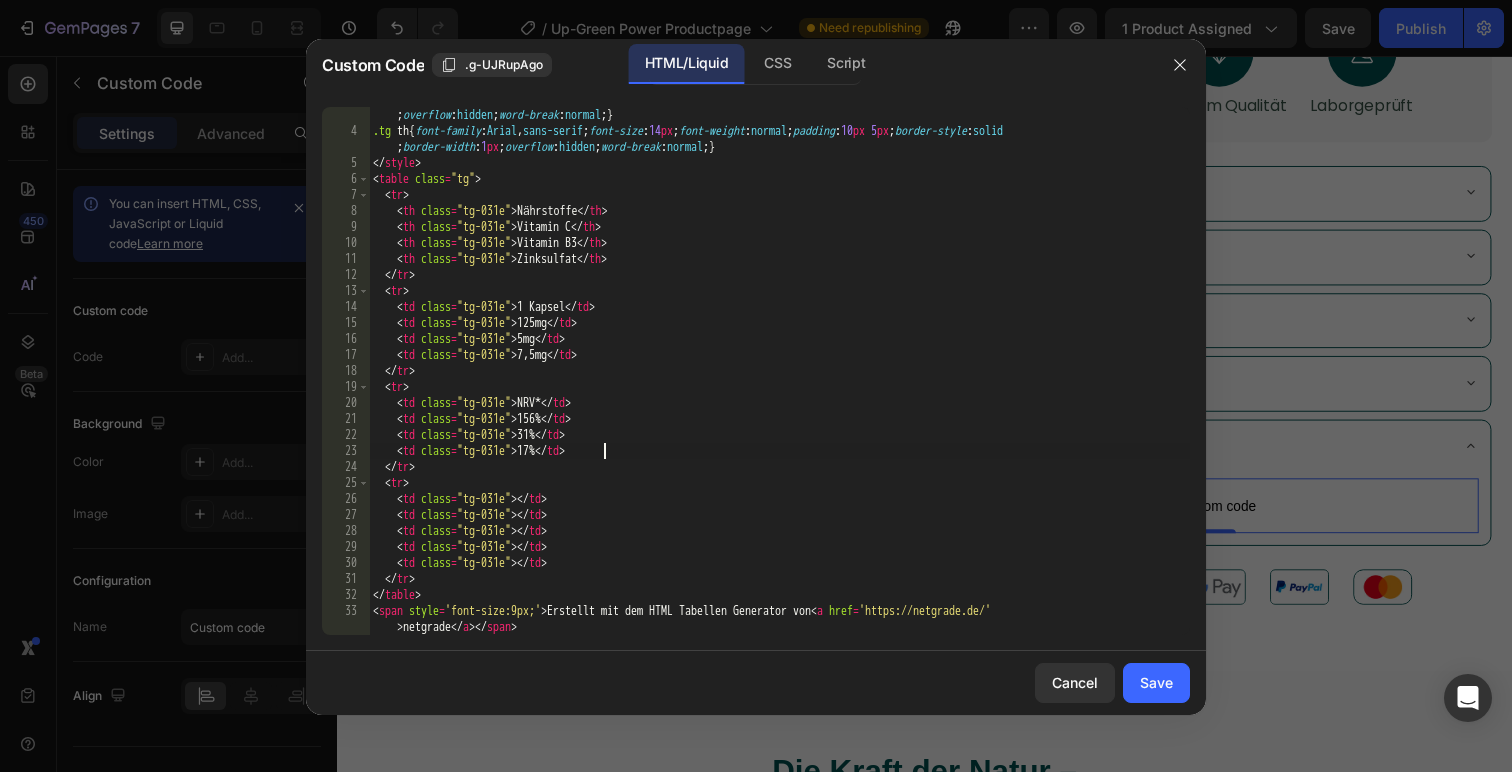 scroll, scrollTop: 48, scrollLeft: 0, axis: vertical 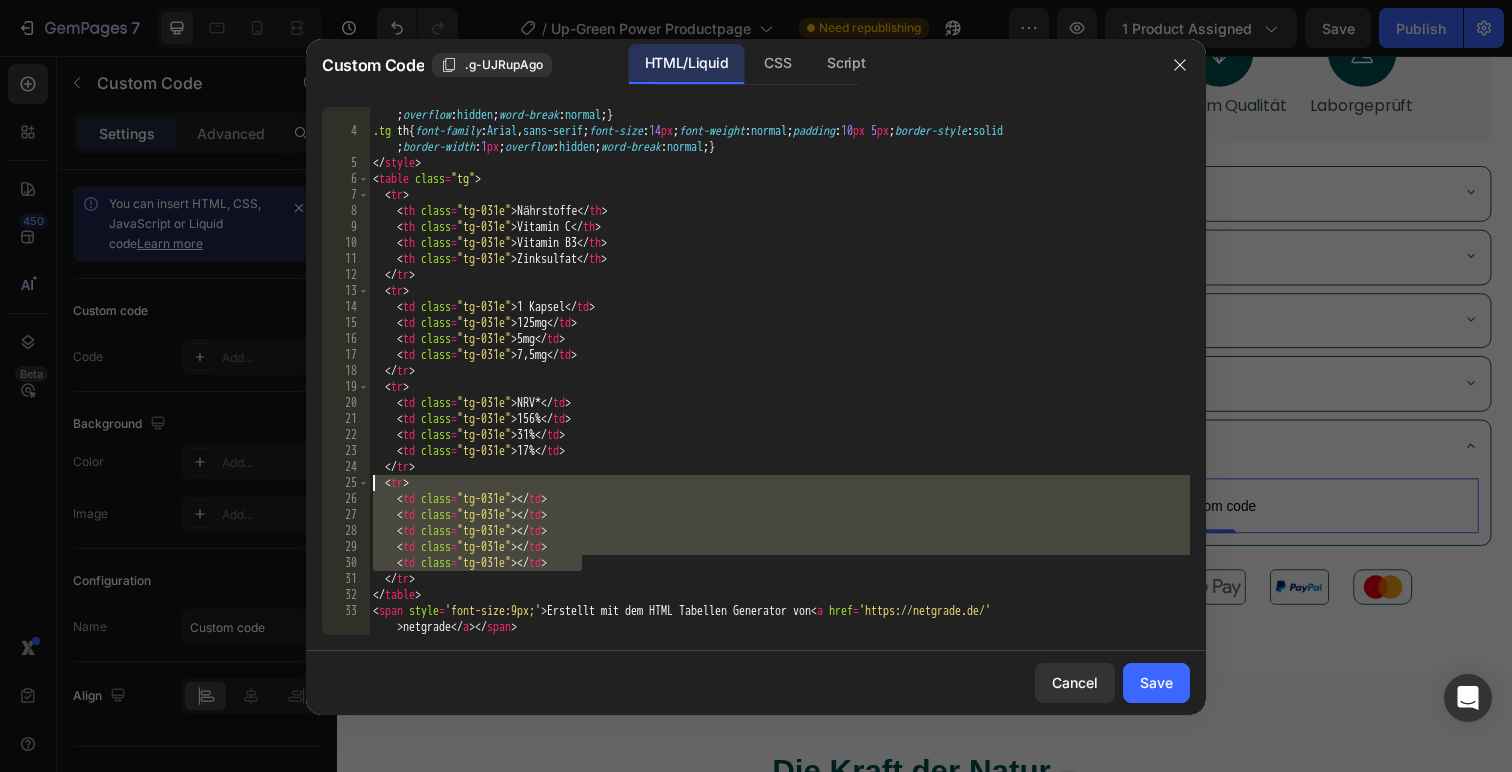 drag, startPoint x: 595, startPoint y: 565, endPoint x: 332, endPoint y: 487, distance: 274.3228 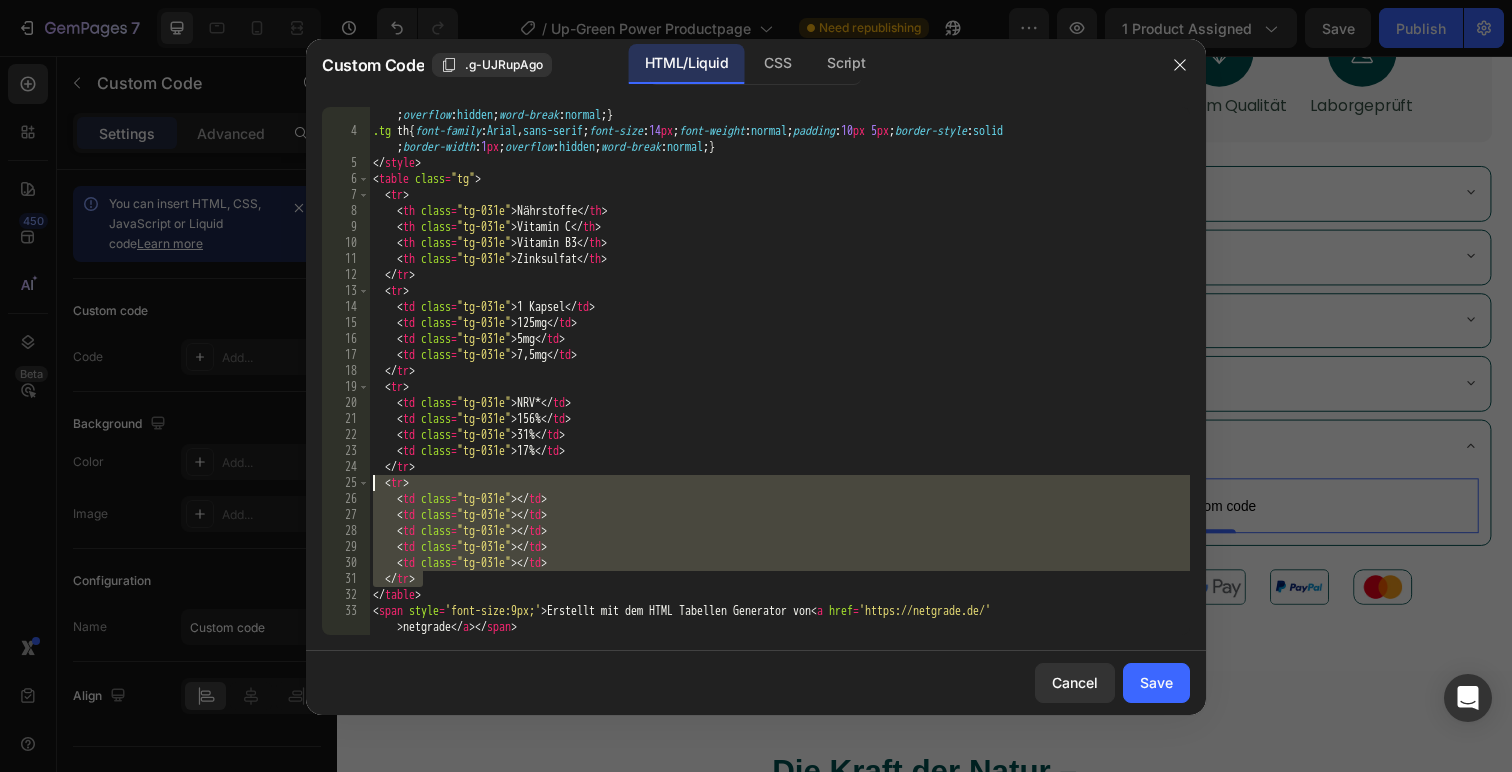 drag, startPoint x: 432, startPoint y: 578, endPoint x: 352, endPoint y: 487, distance: 121.16518 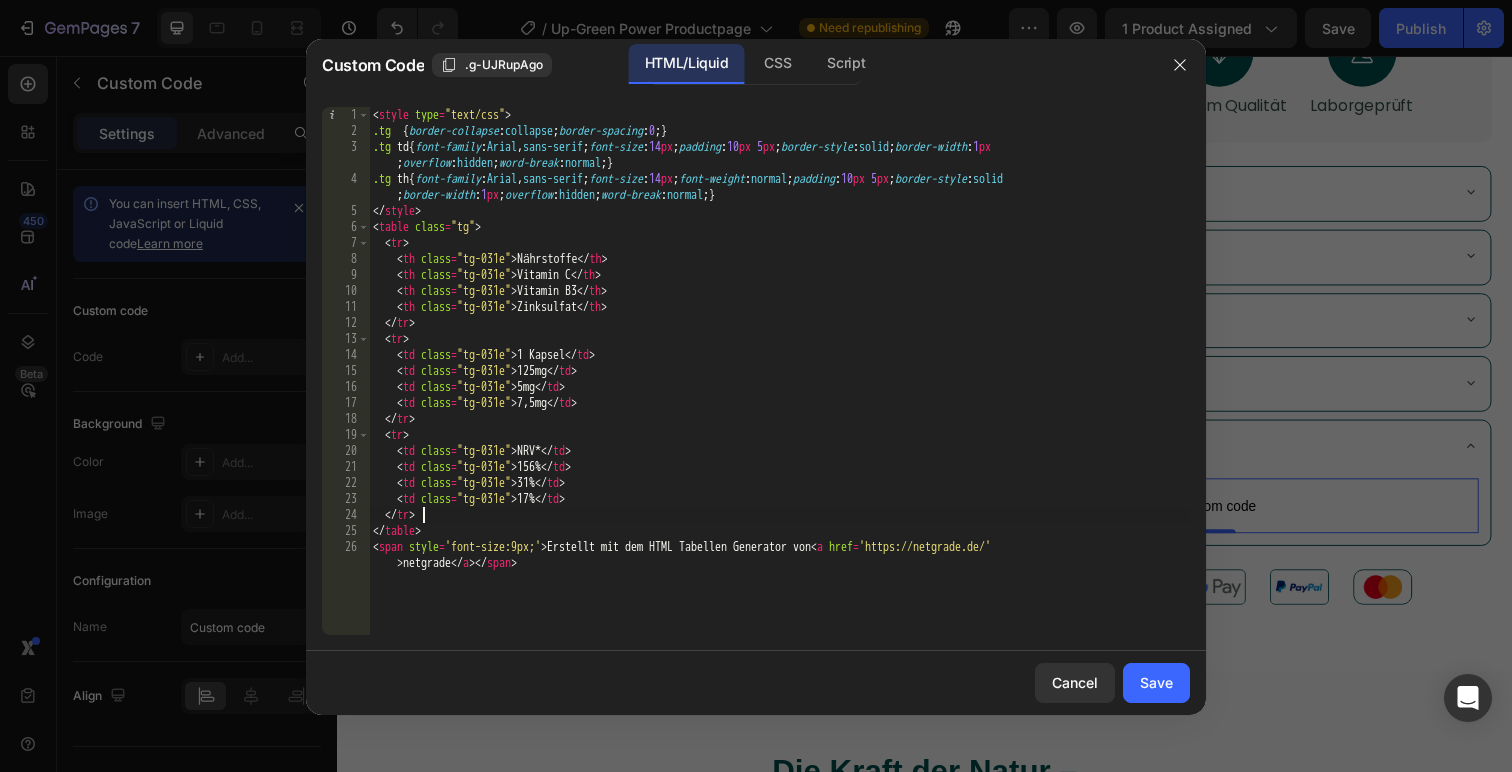 click on "< style   type = "text/css" > .tg    { border-collapse : collapse ; border-spacing : 0 ; } .tg   td { font-family : Arial ,  sans-serif ; font-size : 14 px ; padding : 10 px   5 px ; border-style : solid ; border-width : 1 px      ; overflow : hidden ; word-break : normal ; } .tg   th { font-family : Arial ,  sans-serif ; font-size : 14 px ; font-weight : normal ; padding : 10 px   5 px ; border-style : solid      ; border-width : 1 px ; overflow : hidden ; word-break : normal ; } </ style > < table   class = "tg" >    < tr >      < th   class = "tg-031e" > Nährstoffe </ th >      < th   class = "tg-031e" > Vitamin C </ th >      < th   class = "tg-031e" > Vitamin B3 </ th >      < th   class = "tg-031e" > Zinksulfat </ th >    </ tr >    < tr >      < td   class = "tg-031e" > 1 Kapsel </ td >      < td   class = "tg-031e" > 125mg </ td >      < td   class = "tg-031e" > 5mg </ td >      < td   class = "tg-031e" > 7,5mg </ td >    </ tr >    < tr >      < td   class = "tg-031e" > NRV* </ td >      <" at bounding box center (779, 395) 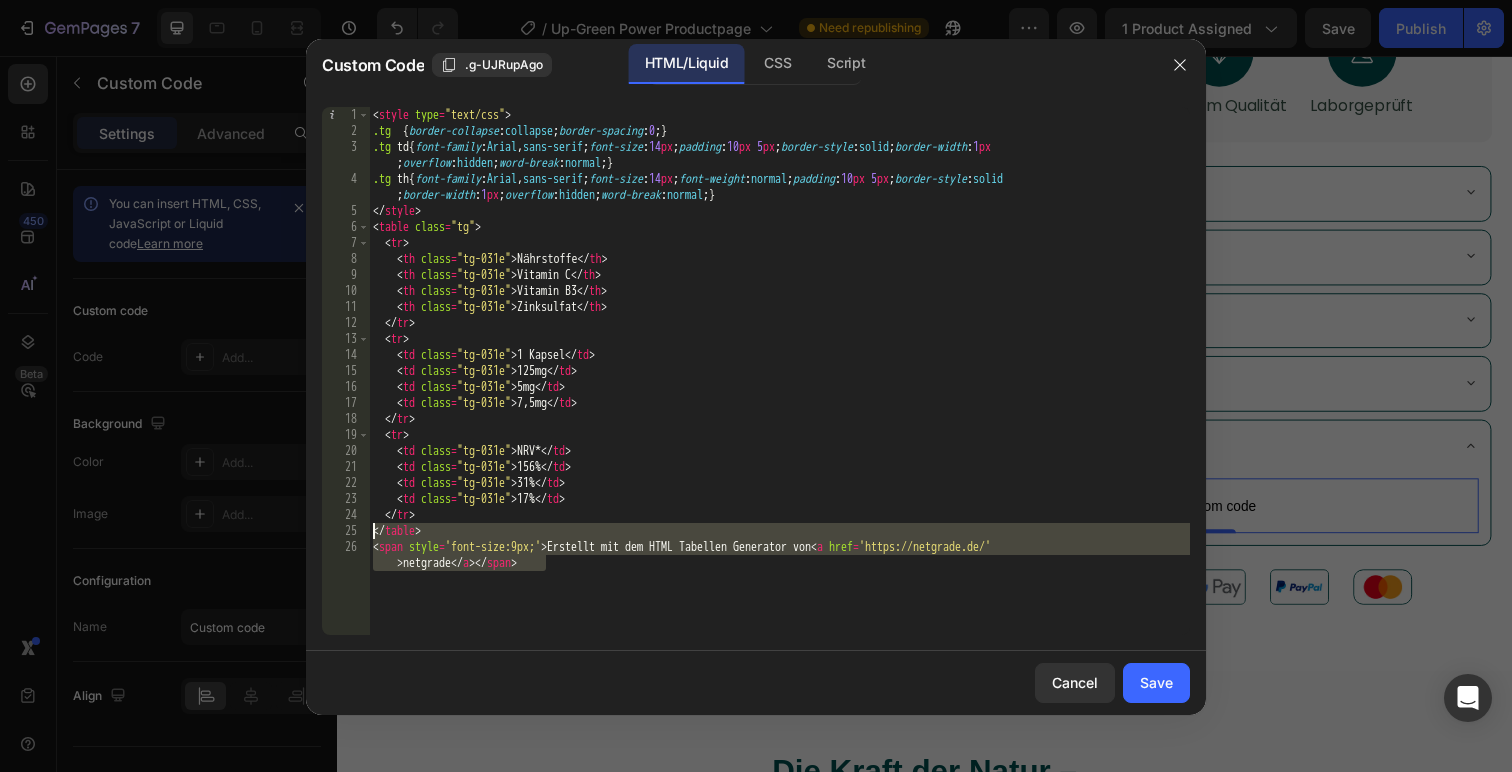 drag, startPoint x: 556, startPoint y: 564, endPoint x: 360, endPoint y: 537, distance: 197.85095 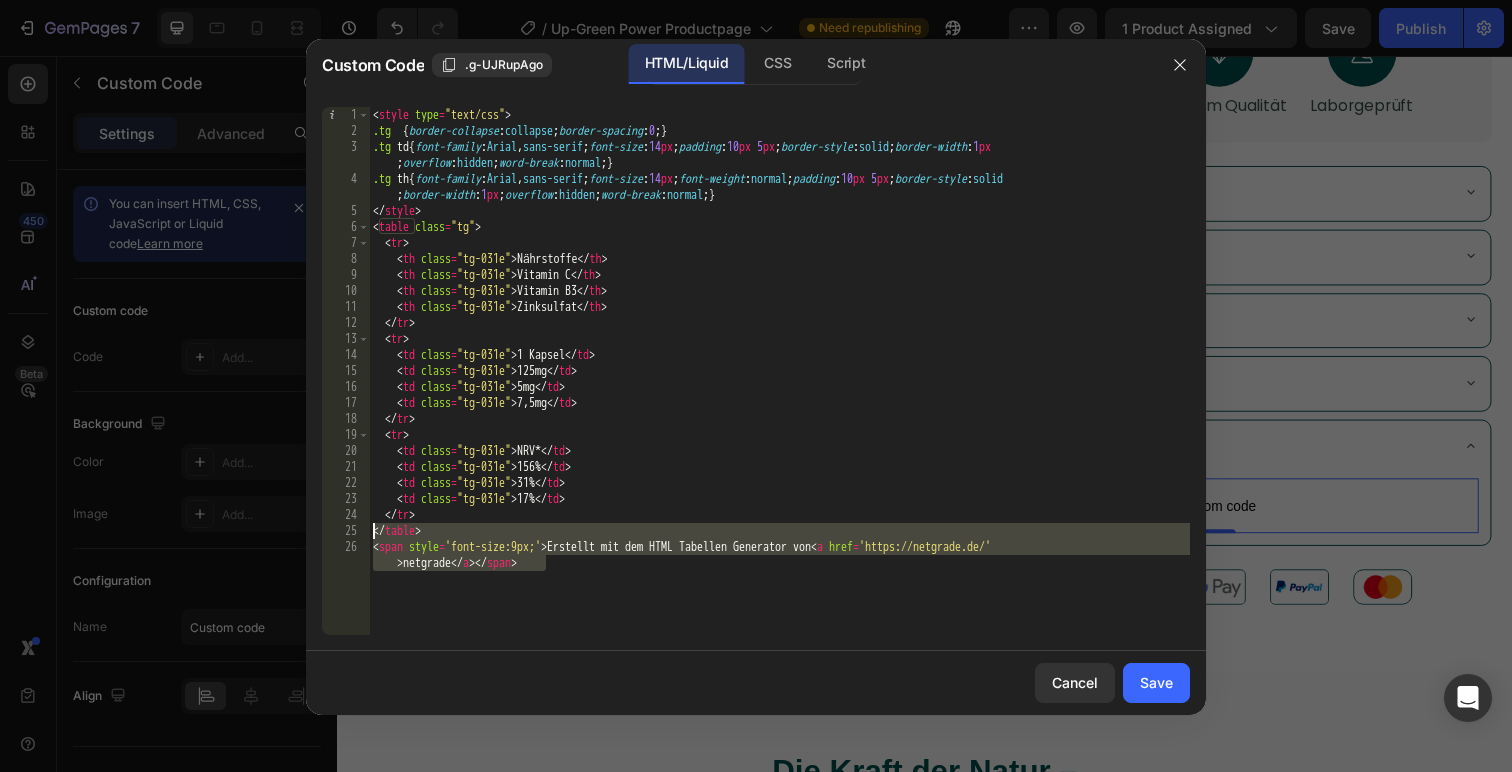 type on "Erstellt mit dem HTML Tabellen Generator von netgrade" 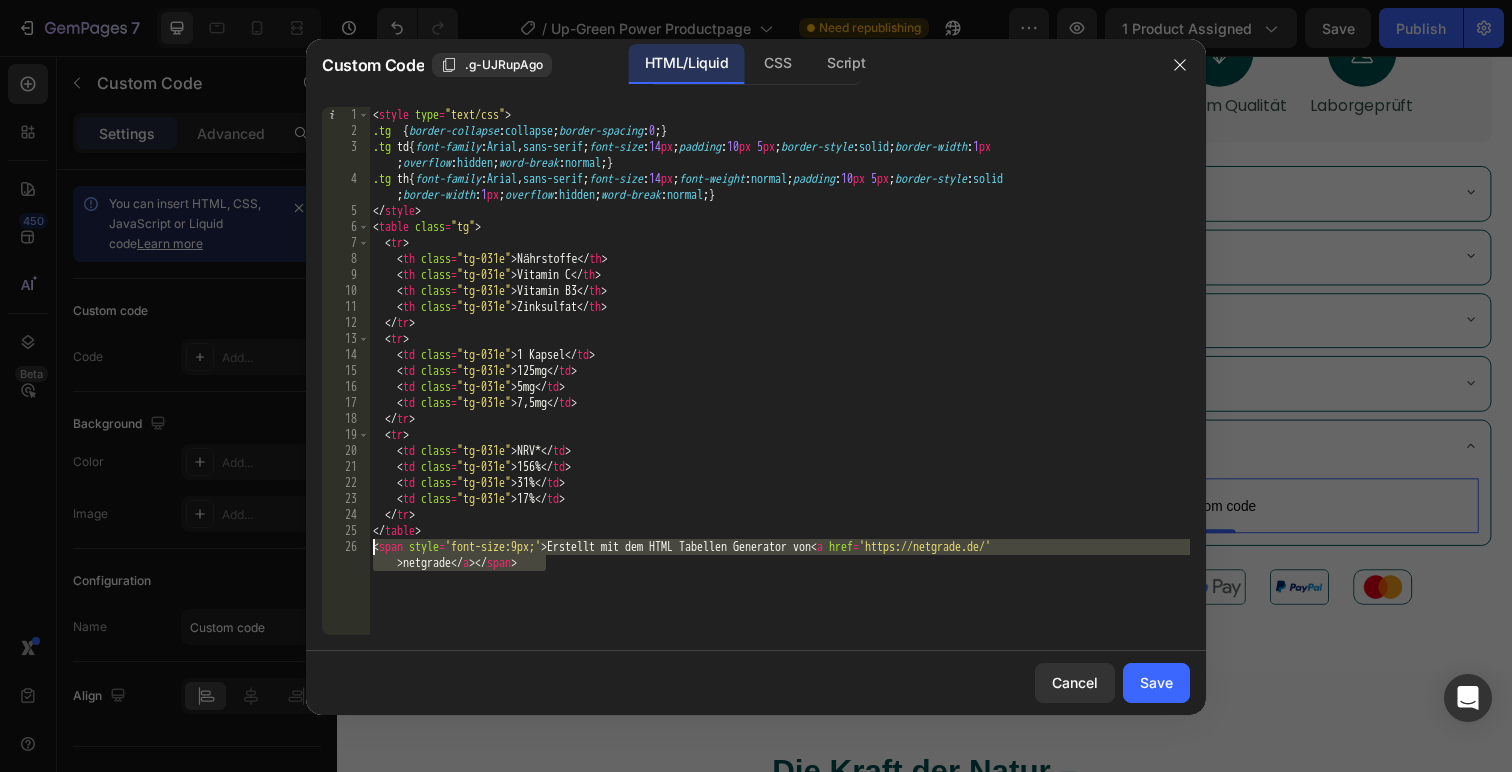 drag, startPoint x: 577, startPoint y: 563, endPoint x: 359, endPoint y: 554, distance: 218.1857 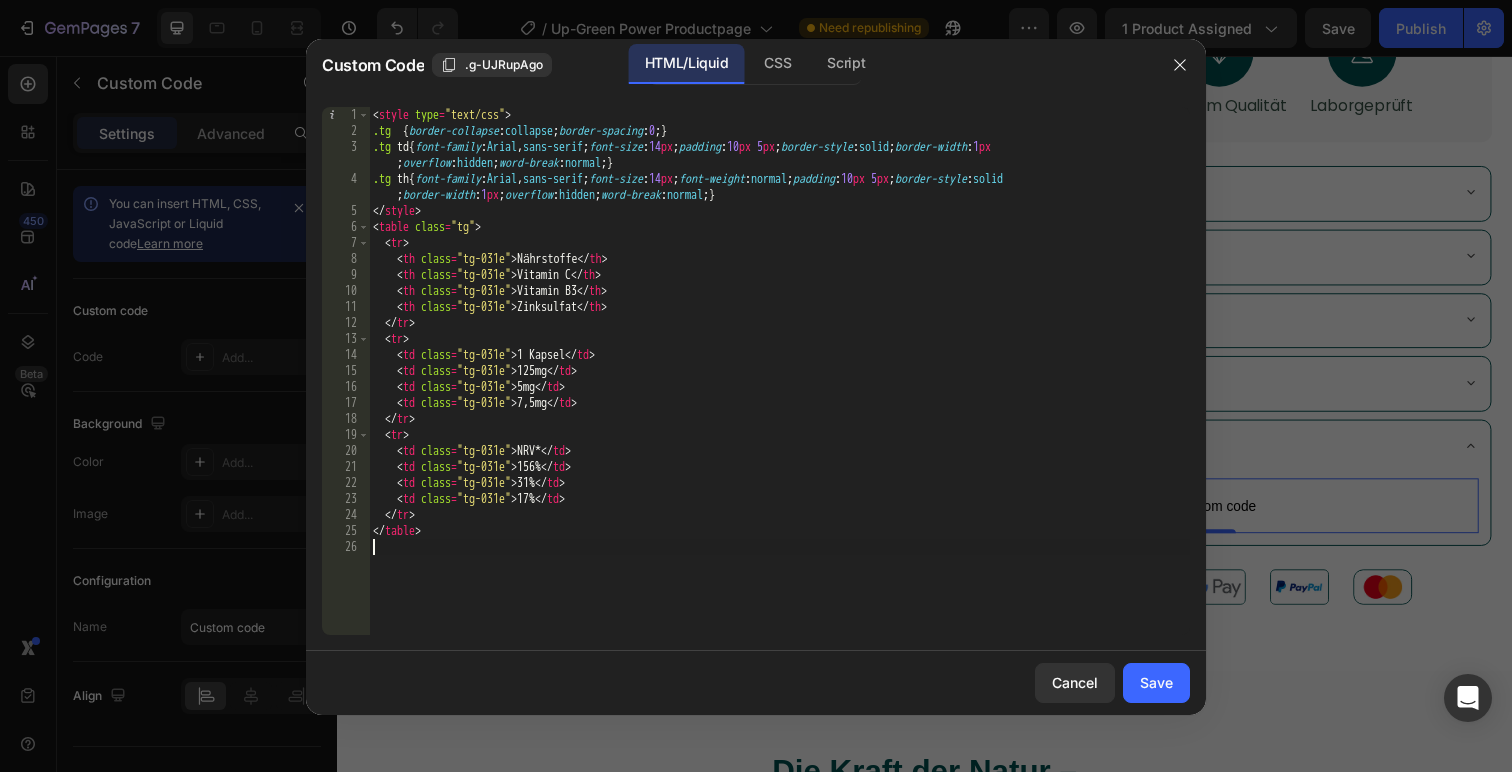 type on "</table>" 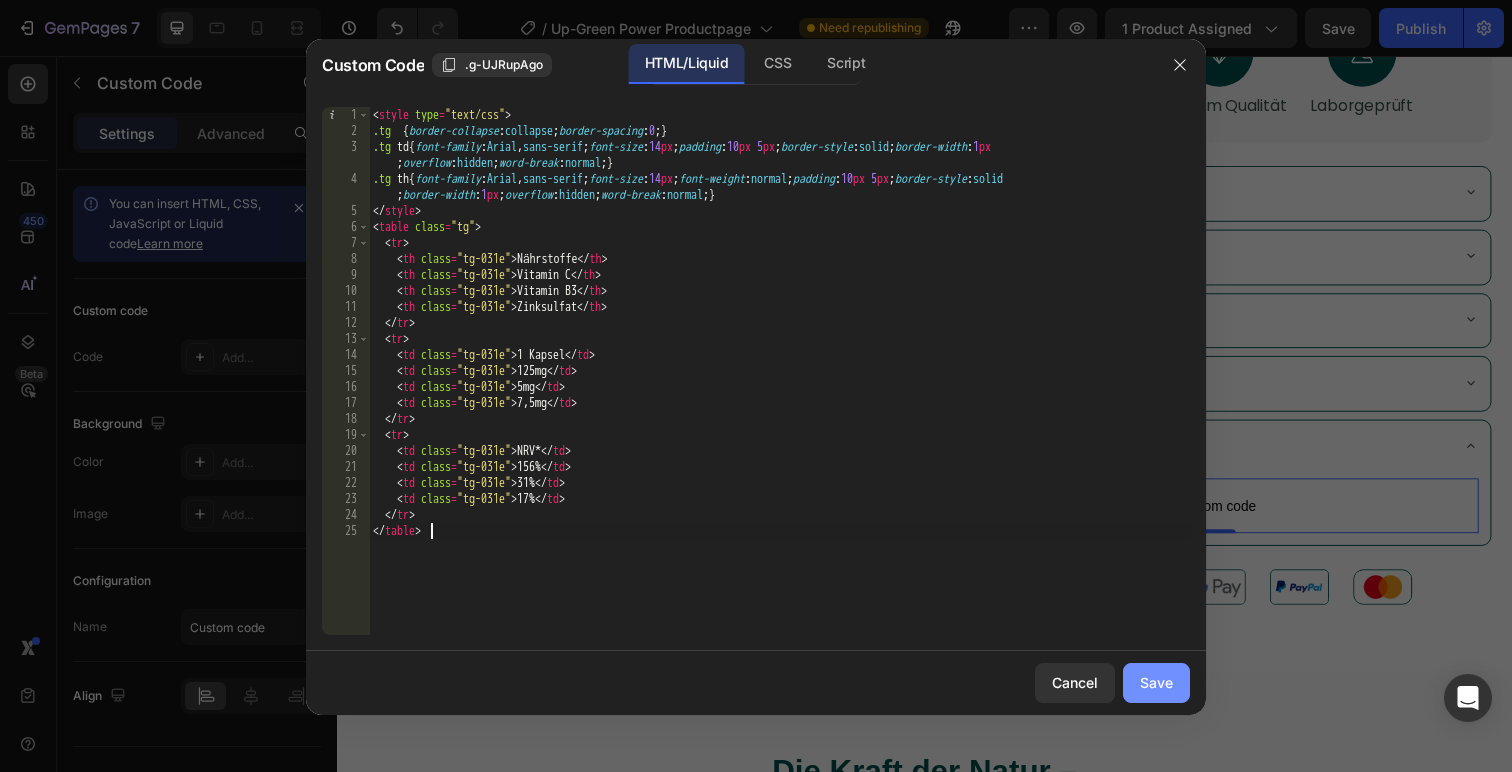 click on "Save" at bounding box center [1156, 682] 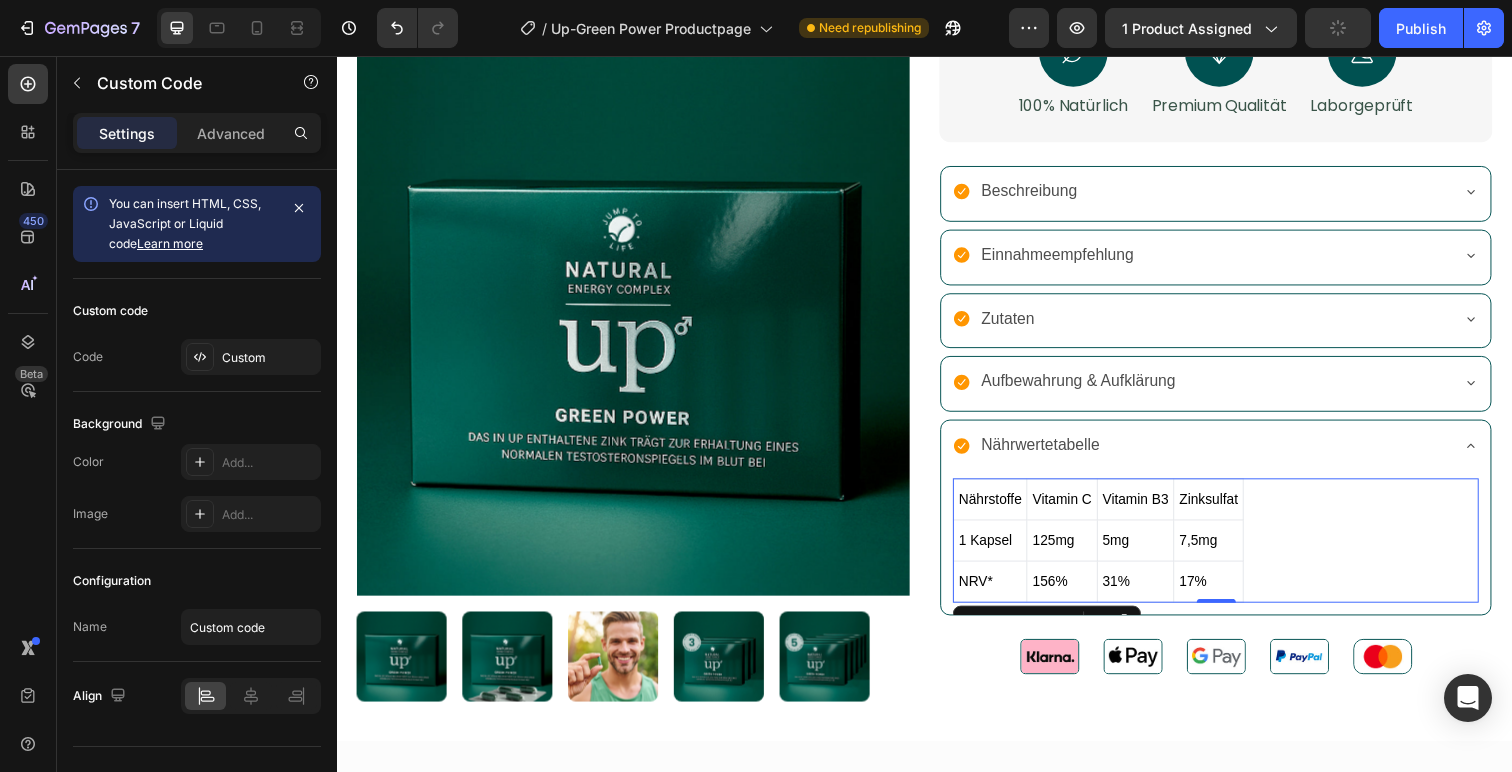click on "Vitamin C" at bounding box center (1077, 509) 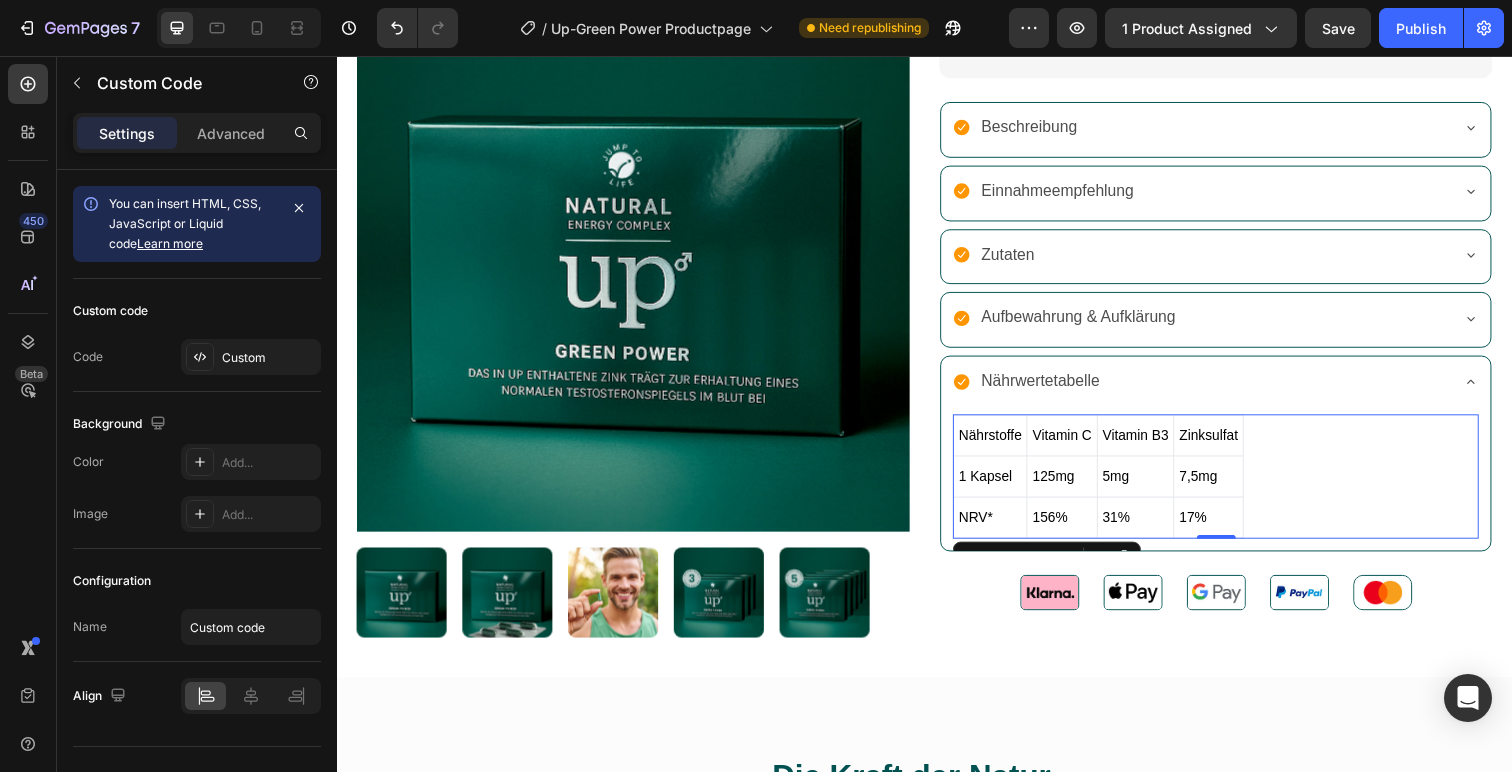 scroll, scrollTop: 864, scrollLeft: 0, axis: vertical 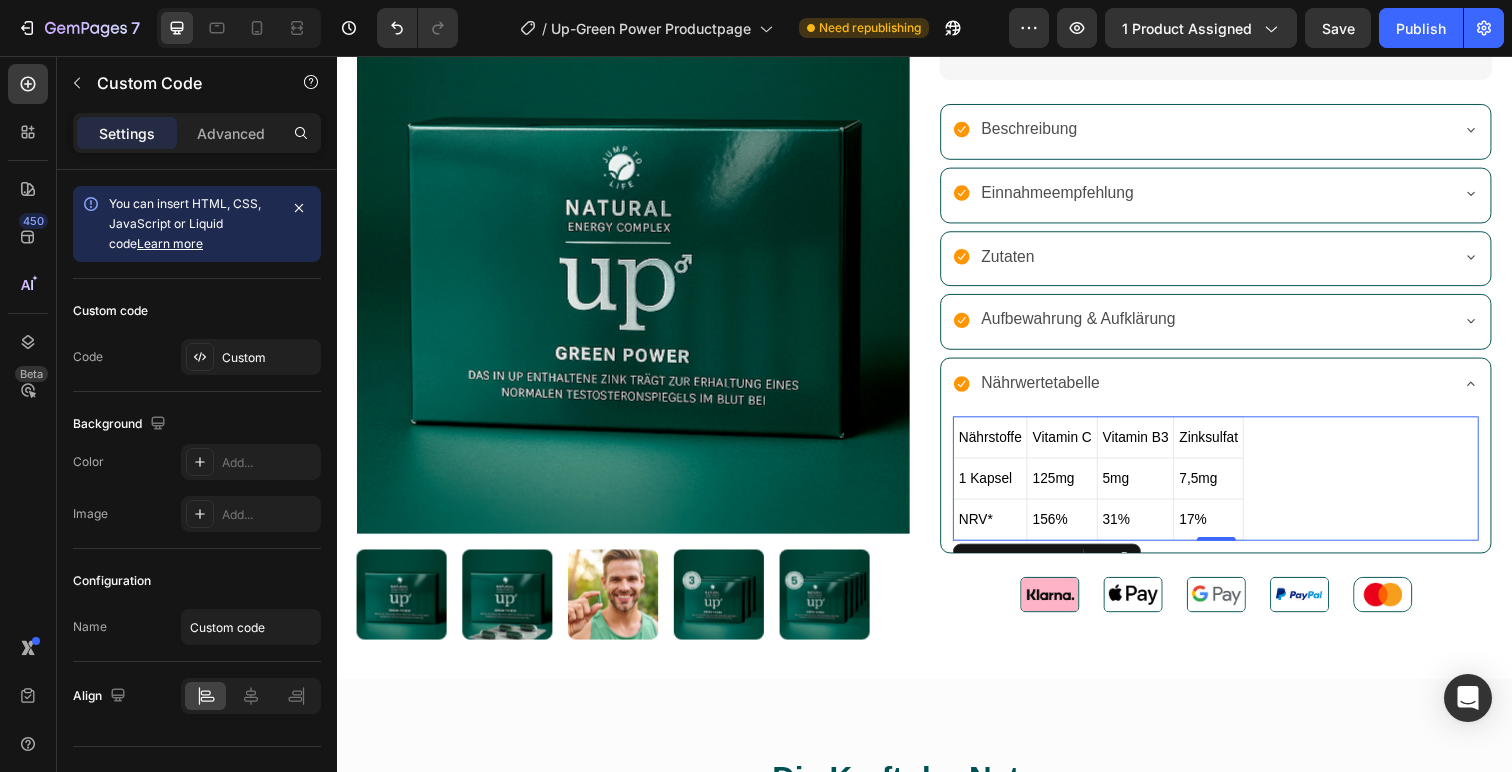 click on "Vitamin B3" at bounding box center (1152, 445) 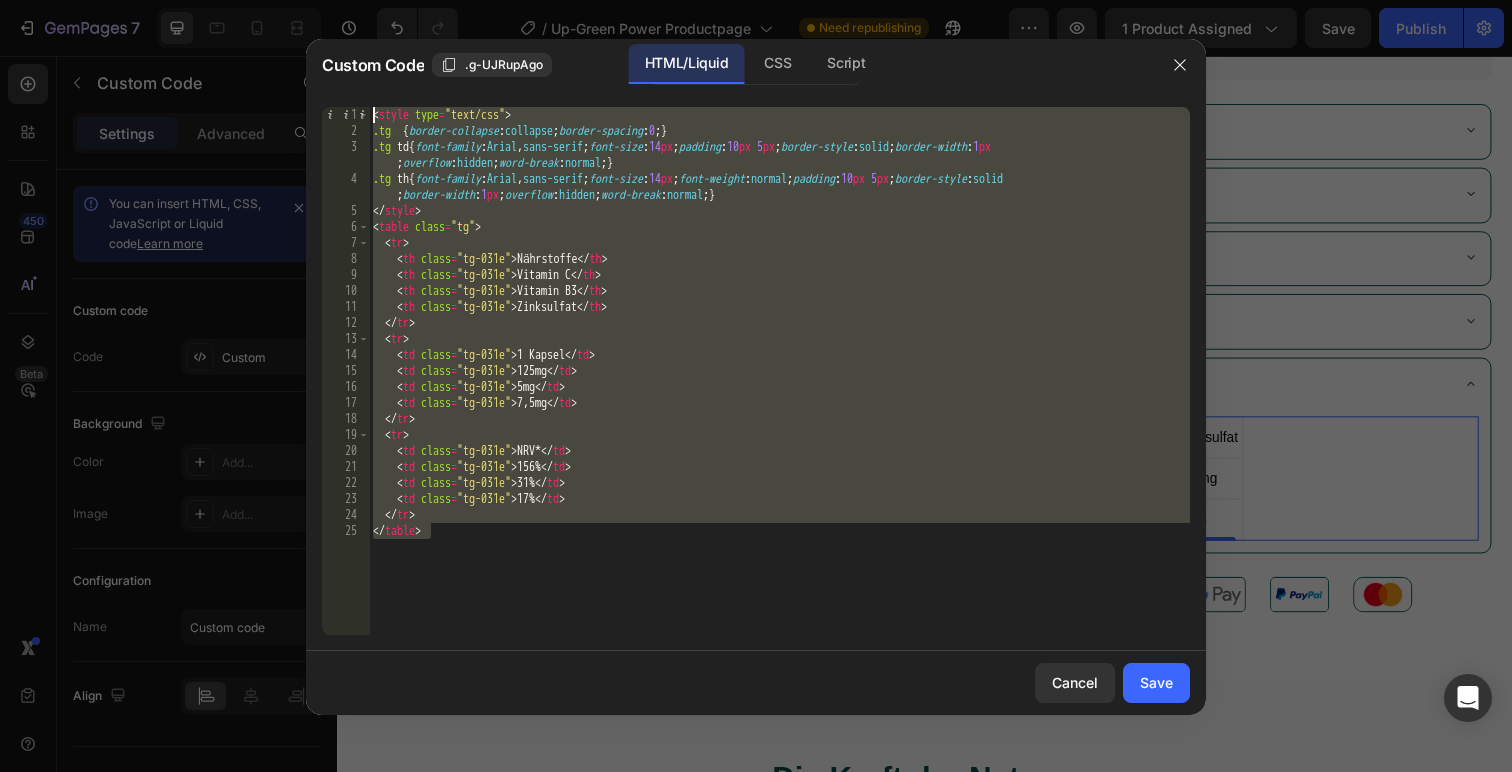 drag, startPoint x: 479, startPoint y: 567, endPoint x: 285, endPoint y: 82, distance: 522.36096 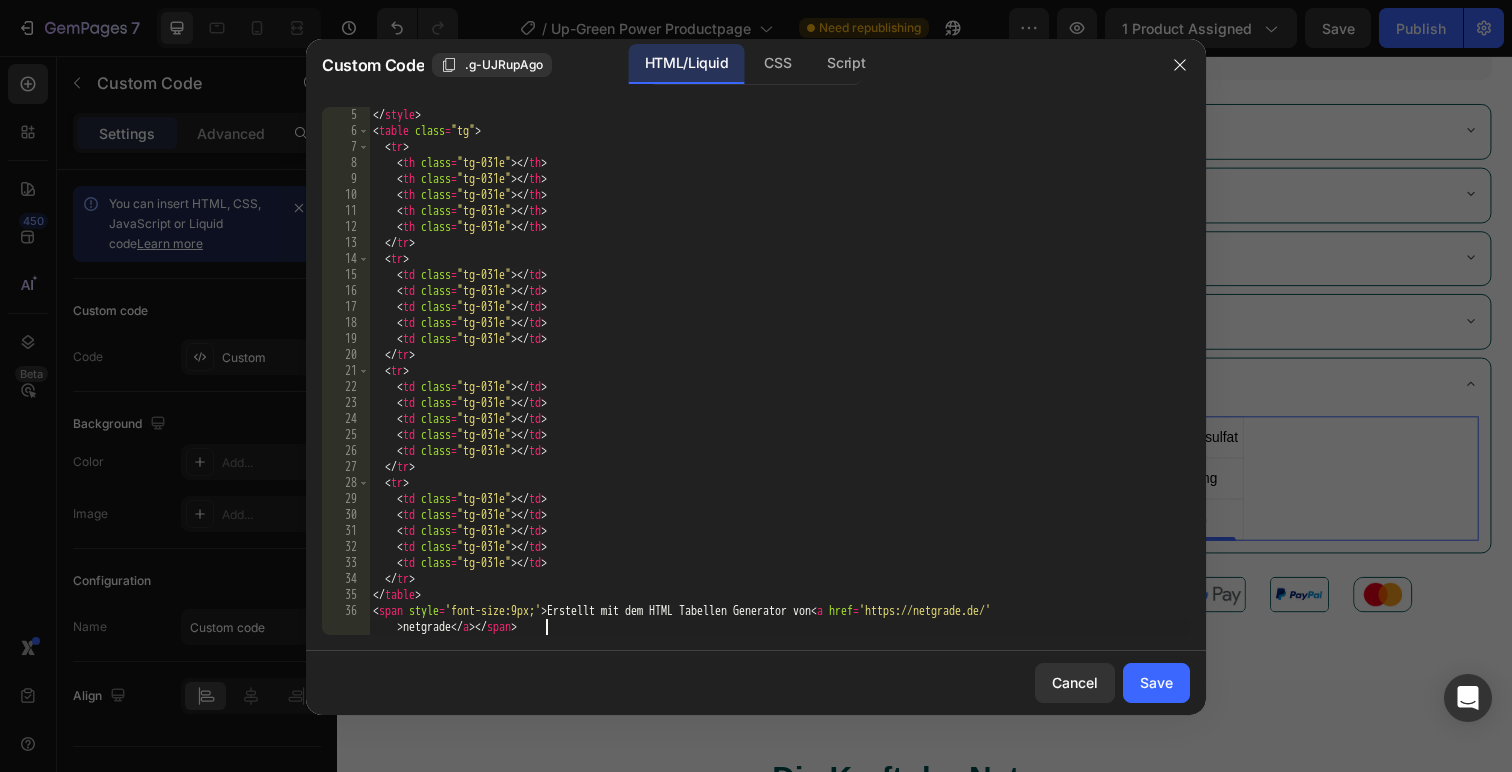 scroll, scrollTop: 96, scrollLeft: 0, axis: vertical 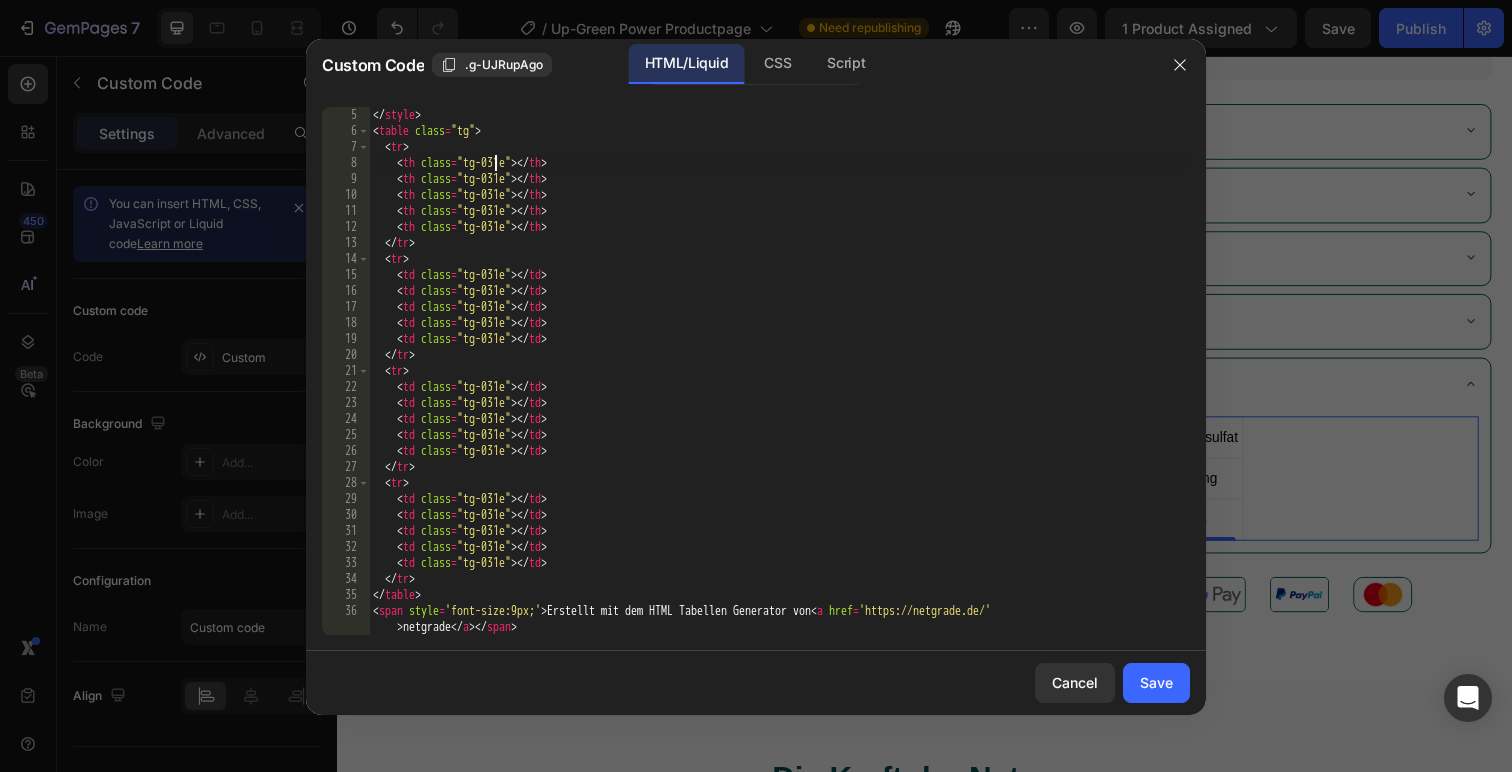 click on "Erstellt mit dem HTML Tabellen Generator von" at bounding box center (779, 395) 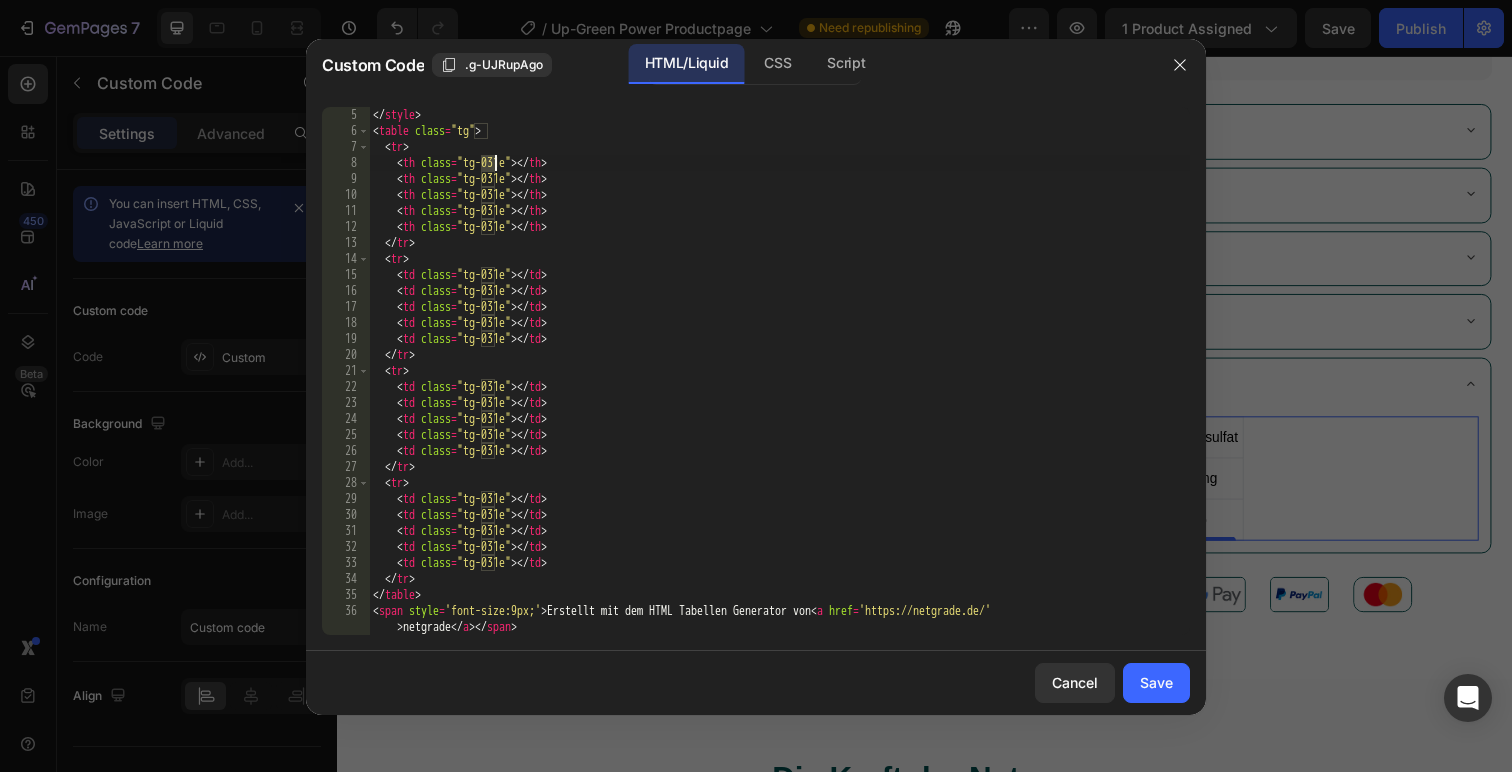 click on "Erstellt mit dem HTML Tabellen Generator von" at bounding box center [779, 395] 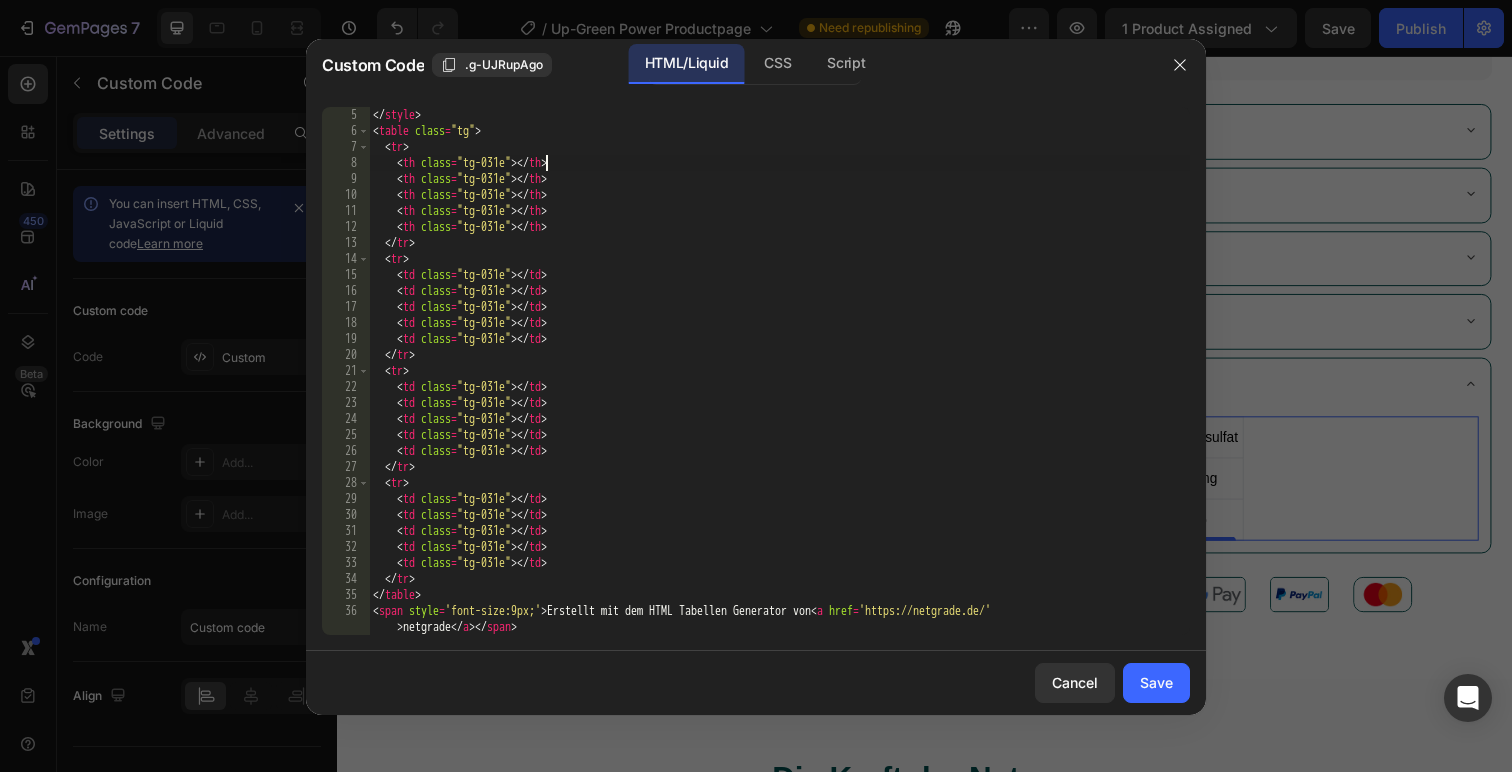 paste on "Nährstoffe" 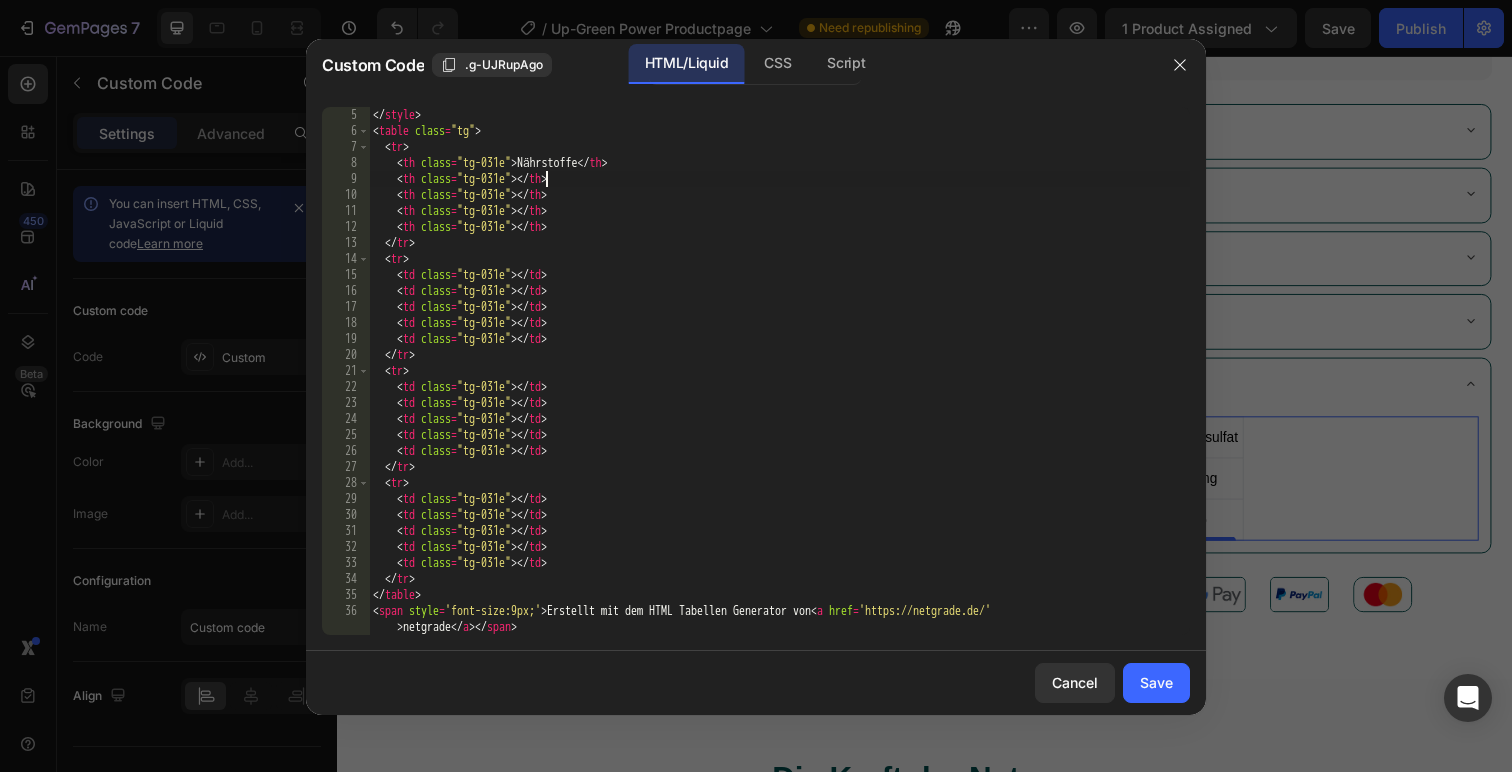 click on "</ style > < table   class = "tg" >    < tr >      < th   class = "tg-031e" > Nährstoffe </ th >      < th   class = "tg-031e" > </ th >      < th   class = "tg-031e" > </ th >      < th   class = "tg-031e" > </ th >      < th   class = "tg-031e" > </ th >    </ tr >    < tr >      < td   class = "tg-031e" > </ td >      < td   class = "tg-031e" > </ td >      < td   class = "tg-031e" > </ td >      < td   class = "tg-031e" > </ td >      < td   class = "tg-031e" > </ td >    </ tr >    < tr >      < td   class = "tg-031e" > </ td >      < td   class = "tg-031e" > </ td >      < td   class = "tg-031e" > </ td >      < td   class = "tg-031e" > </ td >      < td   class = "tg-031e" > </ td >    </ tr >    < tr >      < td   class = "tg-031e" > </ td >      < td   class = "tg-031e" > </ td >      < td   class = "tg-031e" > </ td >      < td   class = "tg-031e" > </ td >      < td   class = "tg-031e" > </ td >    </ tr > </ table > < span   style = 'font-size:9px;' > Erstellt mit dem HTML Tabellen Generator von" at bounding box center [779, 395] 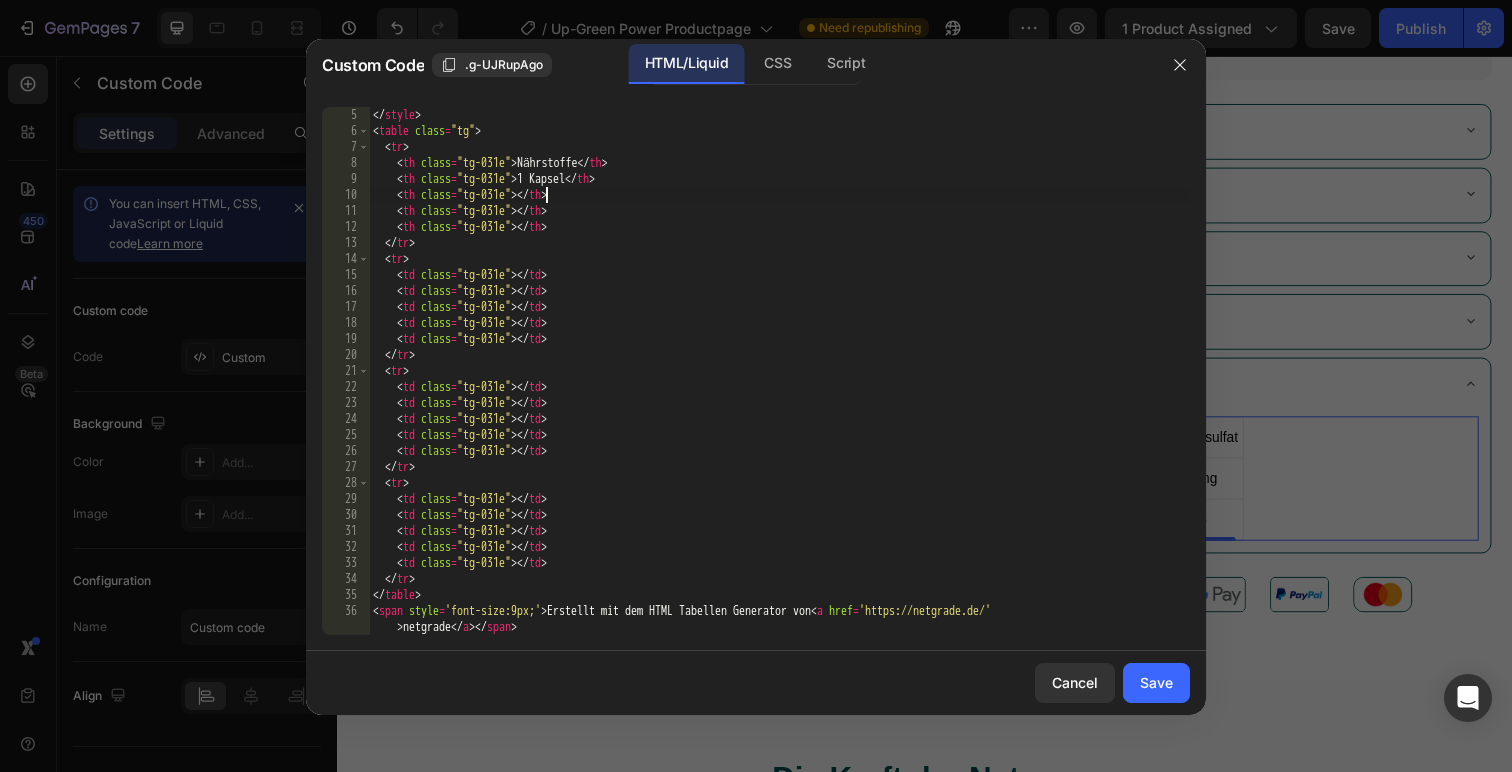 click on "</ style > < table   class = "tg" >    < tr >      < th   class = "tg-031e" > Nährstoffe </ th >      < th   class = "tg-031e" > 1 Kapsel </ th >      < th   class = "tg-031e" > </ th >      < th   class = "tg-031e" > </ th >      < th   class = "tg-031e" > </ th >    </ tr >    < tr >      < td   class = "tg-031e" > </ td >      < td   class = "tg-031e" > </ td >      < td   class = "tg-031e" > </ td >      < td   class = "tg-031e" > </ td >      < td   class = "tg-031e" > </ td >    </ tr >    < tr >      < td   class = "tg-031e" > </ td >      < td   class = "tg-031e" > </ td >      < td   class = "tg-031e" > </ td >      < td   class = "tg-031e" > </ td >      < td   class = "tg-031e" > </ td >    </ tr >    < tr >      < td   class = "tg-031e" > </ td >      < td   class = "tg-031e" > </ td >      < td   class = "tg-031e" > </ td >      < td   class = "tg-031e" > </ td >      < td   class = "tg-031e" > </ td >    </ tr > </ table > < span   style = 'font-size:9px;' > < a   href = 'https://netgrade.de/'" at bounding box center (779, 395) 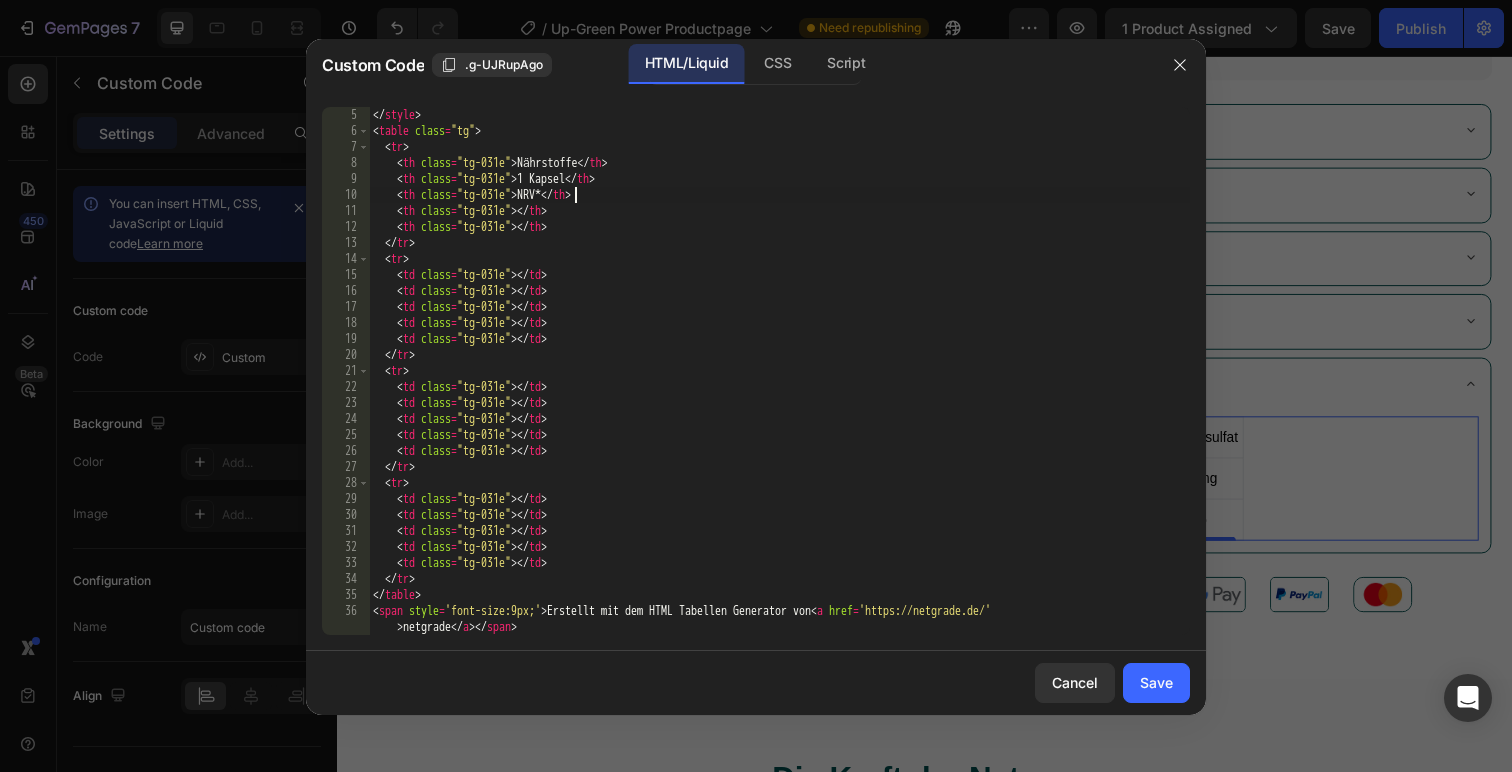 click on "Nährstoffe
1 Kapsel
NRV*" at bounding box center [779, 395] 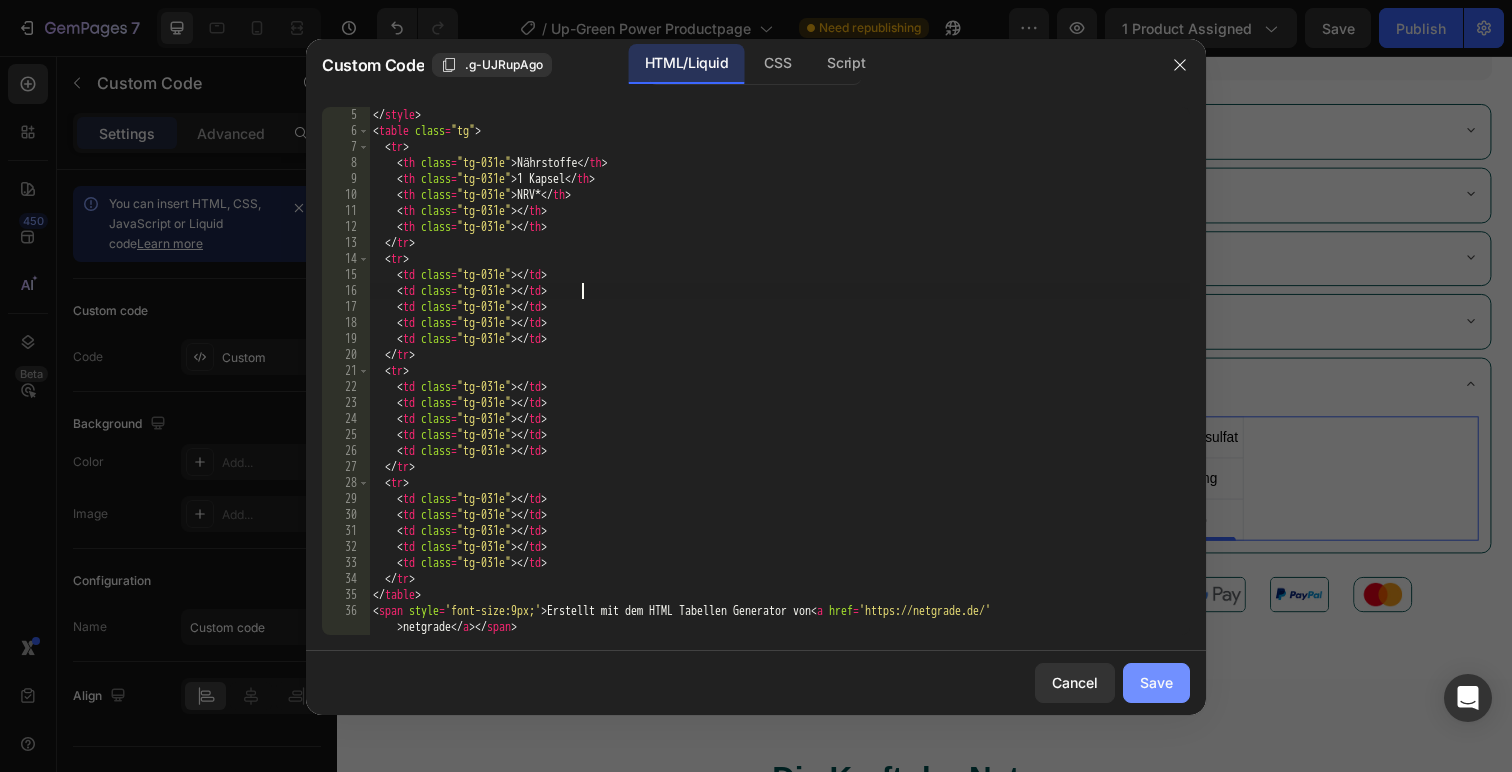 click on "Save" at bounding box center (1156, 682) 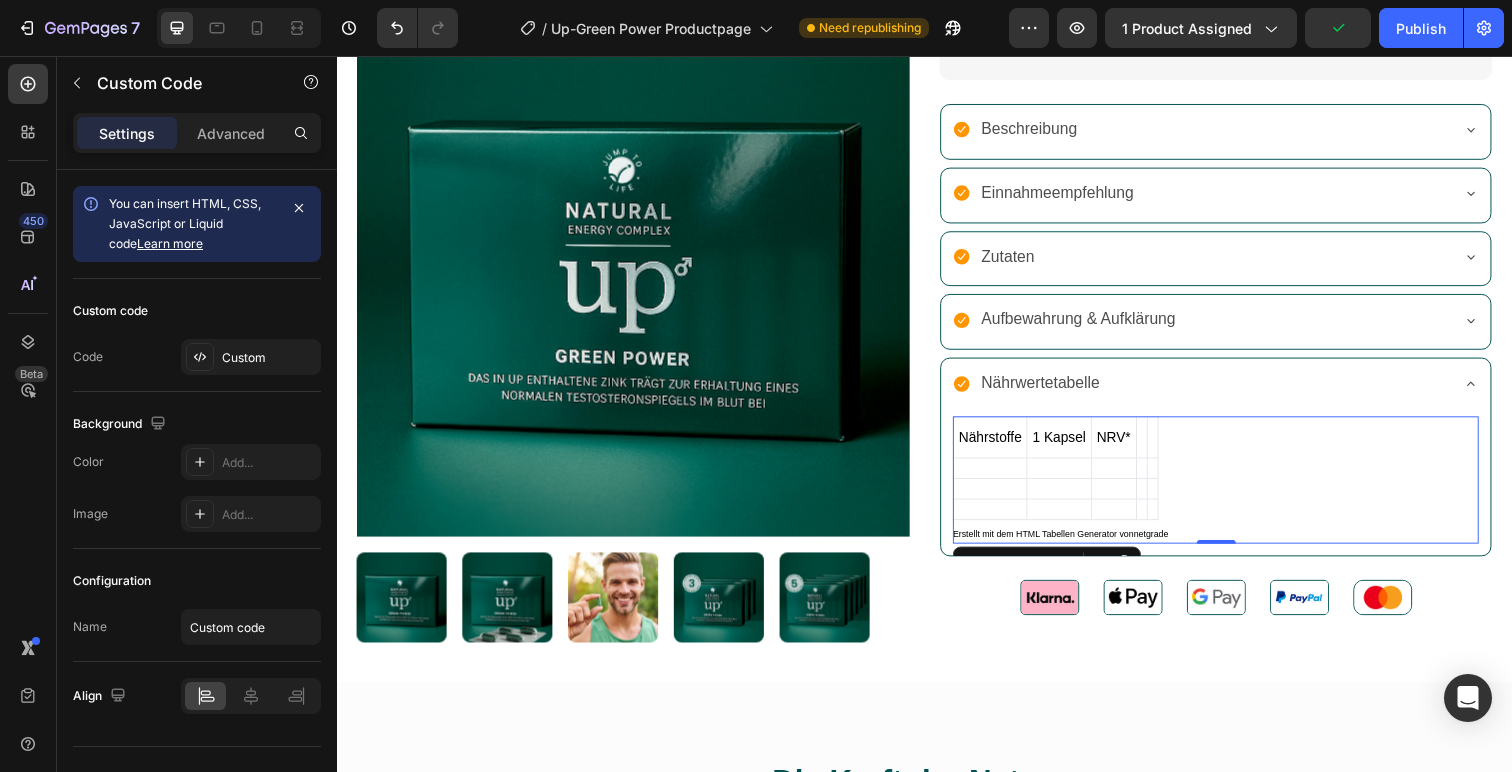 click on "Nährstoffe" at bounding box center [1004, 445] 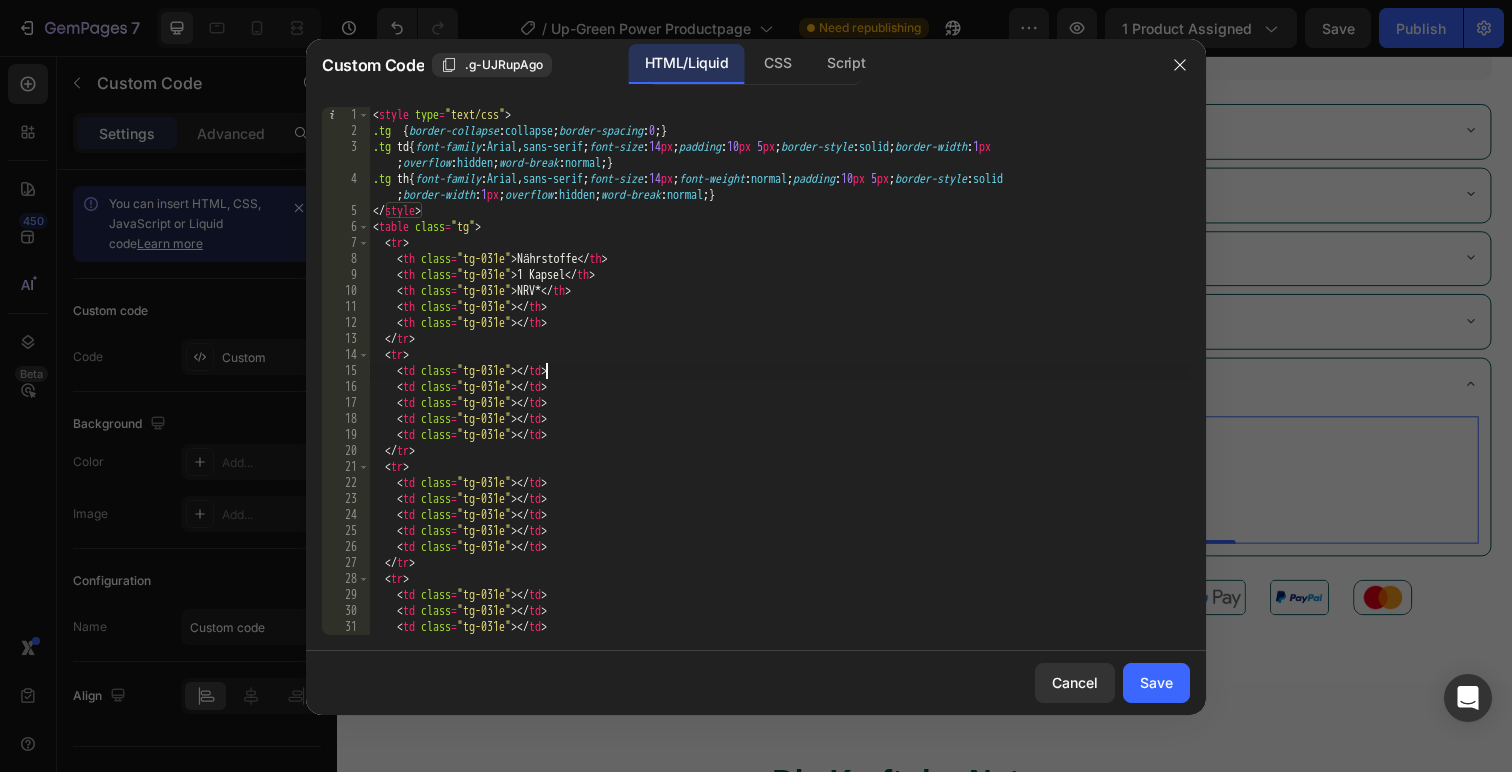 click on "< style   type = "text/css" > .tg    { border-collapse : collapse ; border-spacing : 0 ; } .tg   td { font-family : Arial ,  sans-serif ; font-size : 14 px ; padding : 10 px   5 px ; border-style : solid ; border-width : 1 px      ; overflow : hidden ; word-break : normal ; } .tg   th { font-family : Arial ,  sans-serif ; font-size : 14 px ; font-weight : normal ; padding : 10 px   5 px ; border-style : solid      ; border-width : 1 px ; overflow : hidden ; word-break : normal ; } </ style > < table   class = "tg" >    < tr >      < th   class = "tg-031e" > Nährstoffe </ th >      < th   class = "tg-031e" > 1 Kapsel </ th >      < th   class = "tg-031e" > NRV* </ th >      < th   class = "tg-031e" > </ th >      < th   class = "tg-031e" > </ th >    </ tr >    < tr >      <td   class = "tg-031e" > </td >      <td   class = "tg-031e" > </td >      <td   class = "tg-031e" > </td >      <td   class = "tg-031e" > </td >      <td   class = "tg-031e" > </td >    </ tr >    < tr >      <td   = </td >" at bounding box center (779, 387) 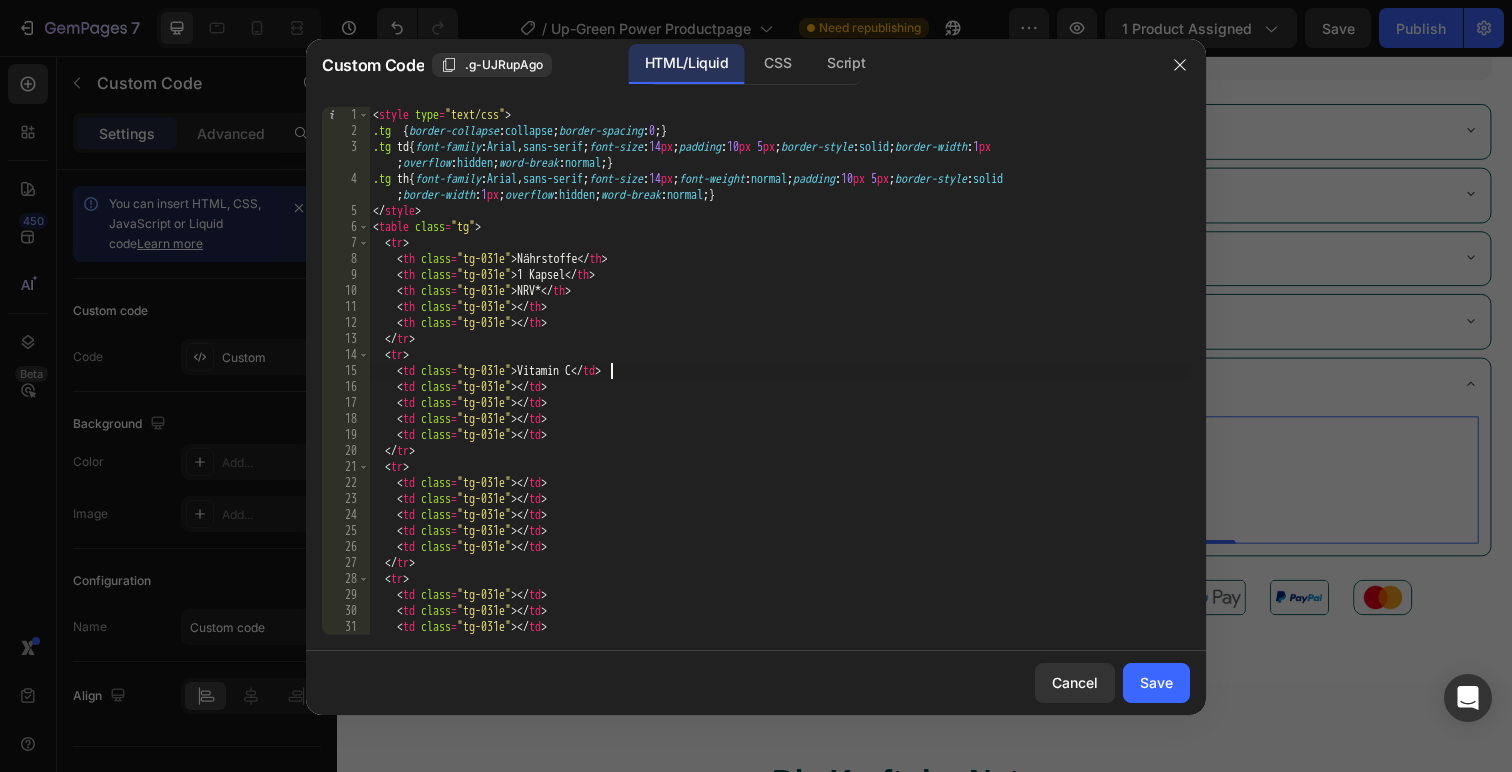 click on "< style   type = "text/css" > .tg    { border-collapse : collapse ; border-spacing : 0 ; } .tg   td { font-family : Arial ,  sans-serif ; font-size : 14 px ; padding : 10 px   5 px ; border-style : solid ; border-width : 1 px      ; overflow : hidden ; word-break : normal ; } .tg   th { font-family : Arial ,  sans-serif ; font-size : 14 px ; font-weight : normal ; padding : 10 px   5 px ; border-style : solid      ; border-width : 1 px ; overflow : hidden ; word-break : normal ; } </ style > < table   class = "tg" >    < tr >      < th   class = "tg-031e" > Nährstoffe </ th >      < th   class = "tg-031e" > 1 Kapsel </ th >      < th   class = "tg-031e" > NRV* </ th >      < th   class = "tg-031e" > </ th >      < th   class = "tg-031e" > </ th >    </ tr >    < tr >      <td   class = "tg-031e" > Vitamin C </td >      <td   class = "tg-031e" > </td >      <td   class = "tg-031e" > </td >      <td   class = "tg-031e" > </td >      <td   class = "tg-031e" > </td >    </ tr >    < tr >      <td   class = </td >" at bounding box center (779, 387) 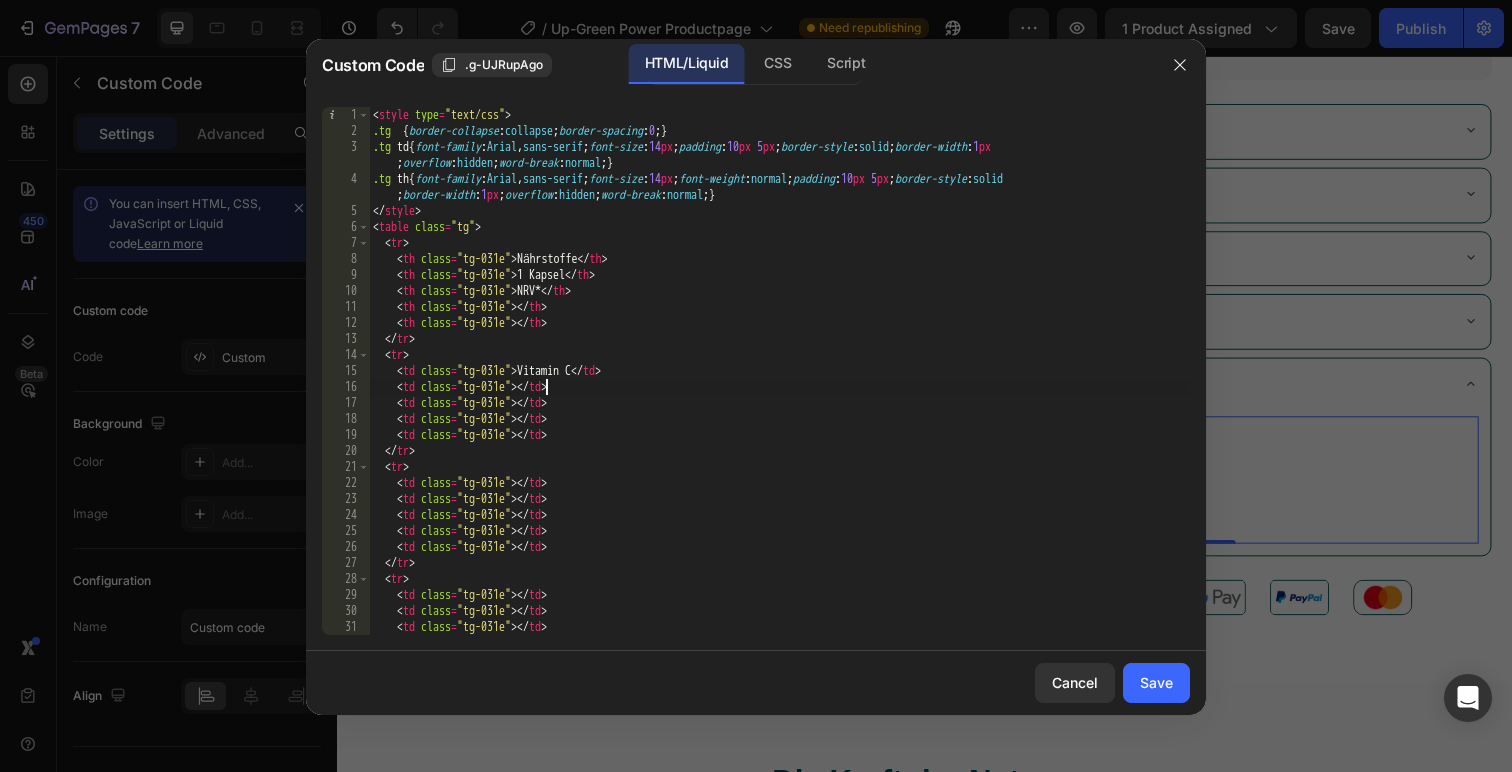 paste on "Vitamin B3" 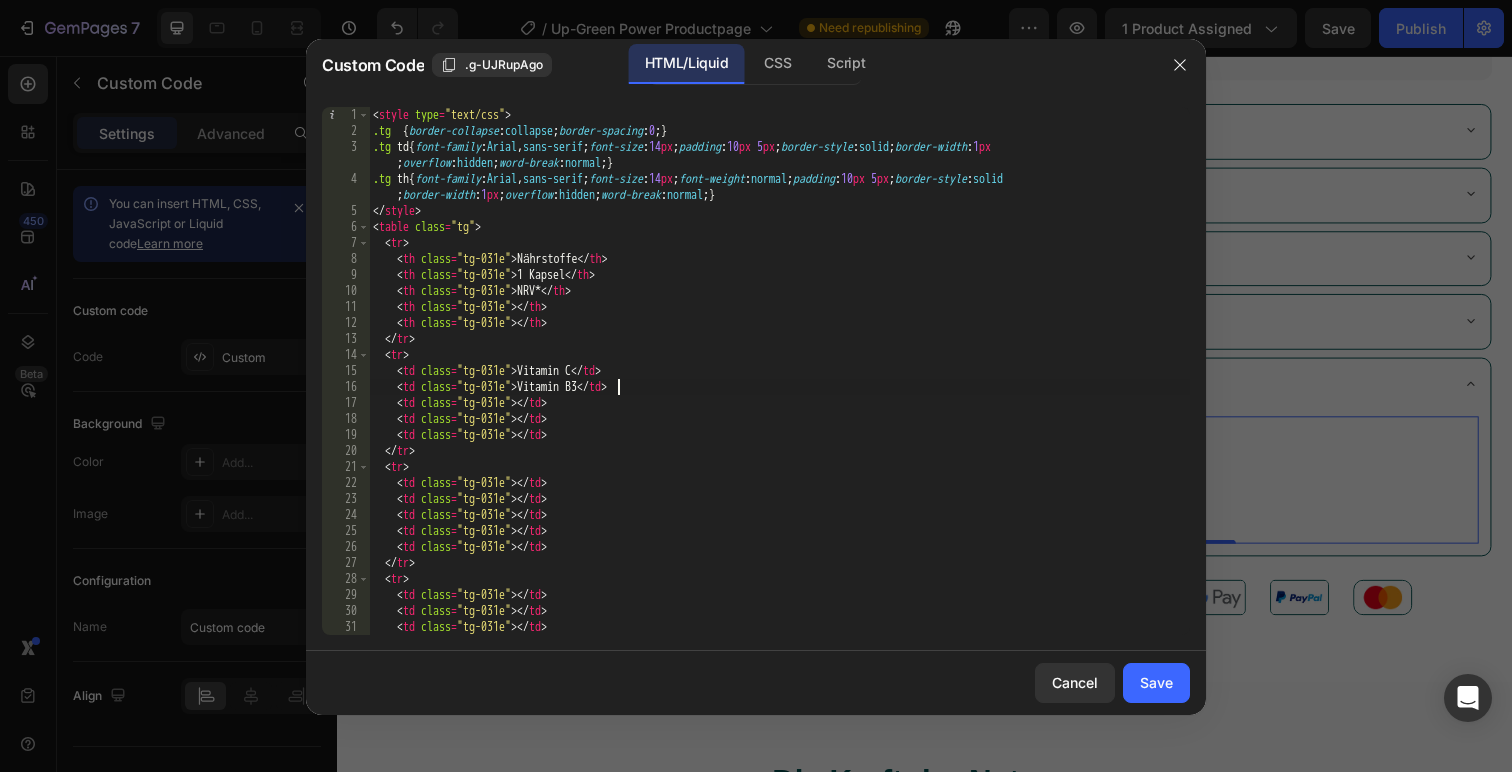 click on "< style   type = "text/css" > .tg    { border-collapse : collapse ; border-spacing : 0 ; } .tg   td { font-family : Arial ,  sans-serif ; font-size : 14 px ; padding : 10 px   5 px ; border-style : solid ; border-width : 1 px      ; overflow : hidden ; word-break : normal ; } .tg   th { font-family : Arial ,  sans-serif ; font-size : 14 px ; font-weight : normal ; padding : 10 px   5 px ; border-style : solid      ; border-width : 1 px ; overflow : hidden ; word-break : normal ; } </ style > < table   class = "tg" >    < tr >      < th   class = "tg-031e" > Nährstoffe </ th >      < th   class = "tg-031e" > 1 Kapsel </ th >      < th   class = "tg-031e" > NRV* </ th >      < th   class = "tg-031e" > </ th >      < th   class = "tg-031e" > </ th >    </ tr >    < tr >      < td   class = "tg-031e" > Vitamin C </ td >      < td   class = "tg-031e" > Vitamin B3 </ td >      < td   class = "tg-031e" > </ td >      < td   class = "tg-031e" > </ td >      < td   class = "tg-031e" > </ td >    </ tr >    <" at bounding box center (779, 387) 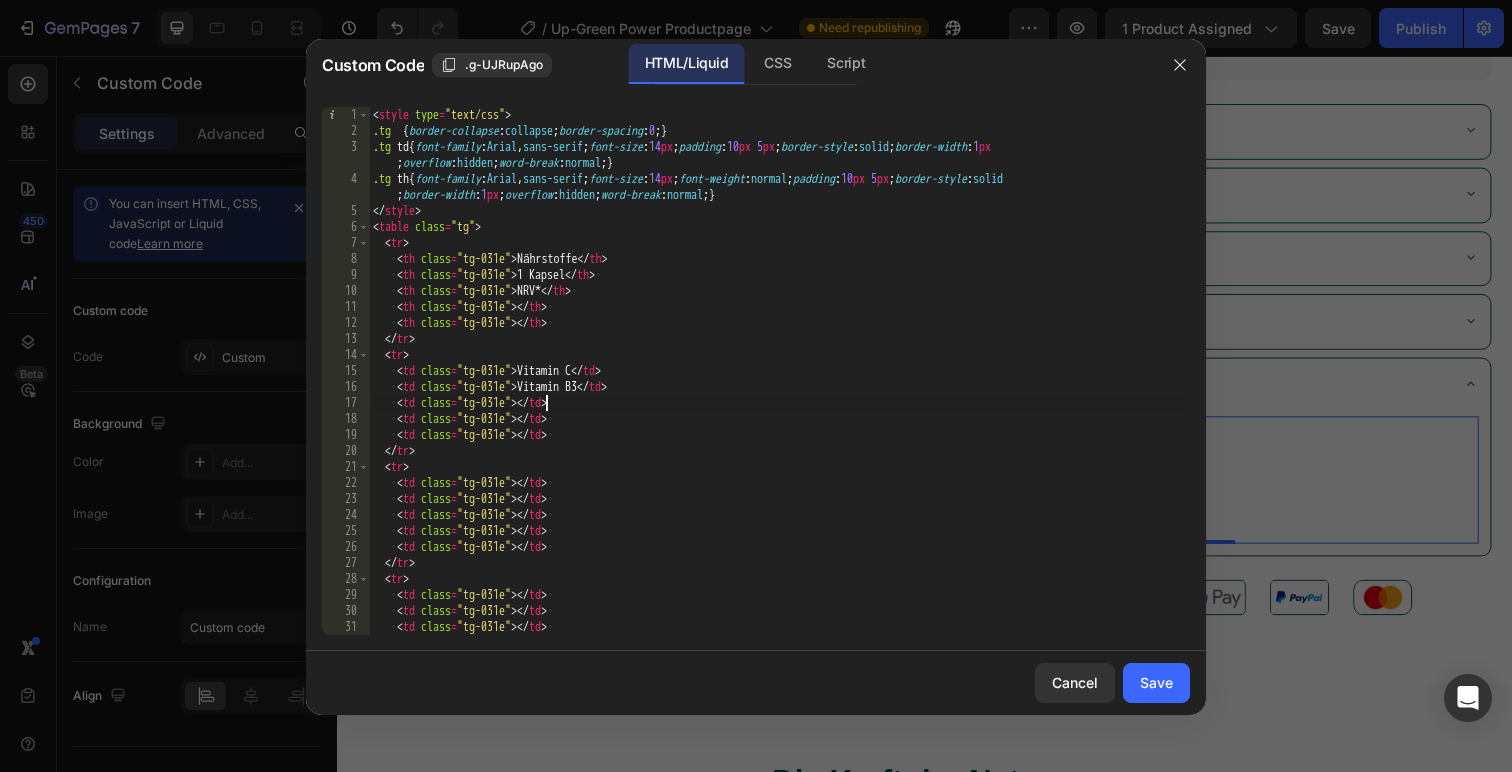 paste on "Zinksulfat" 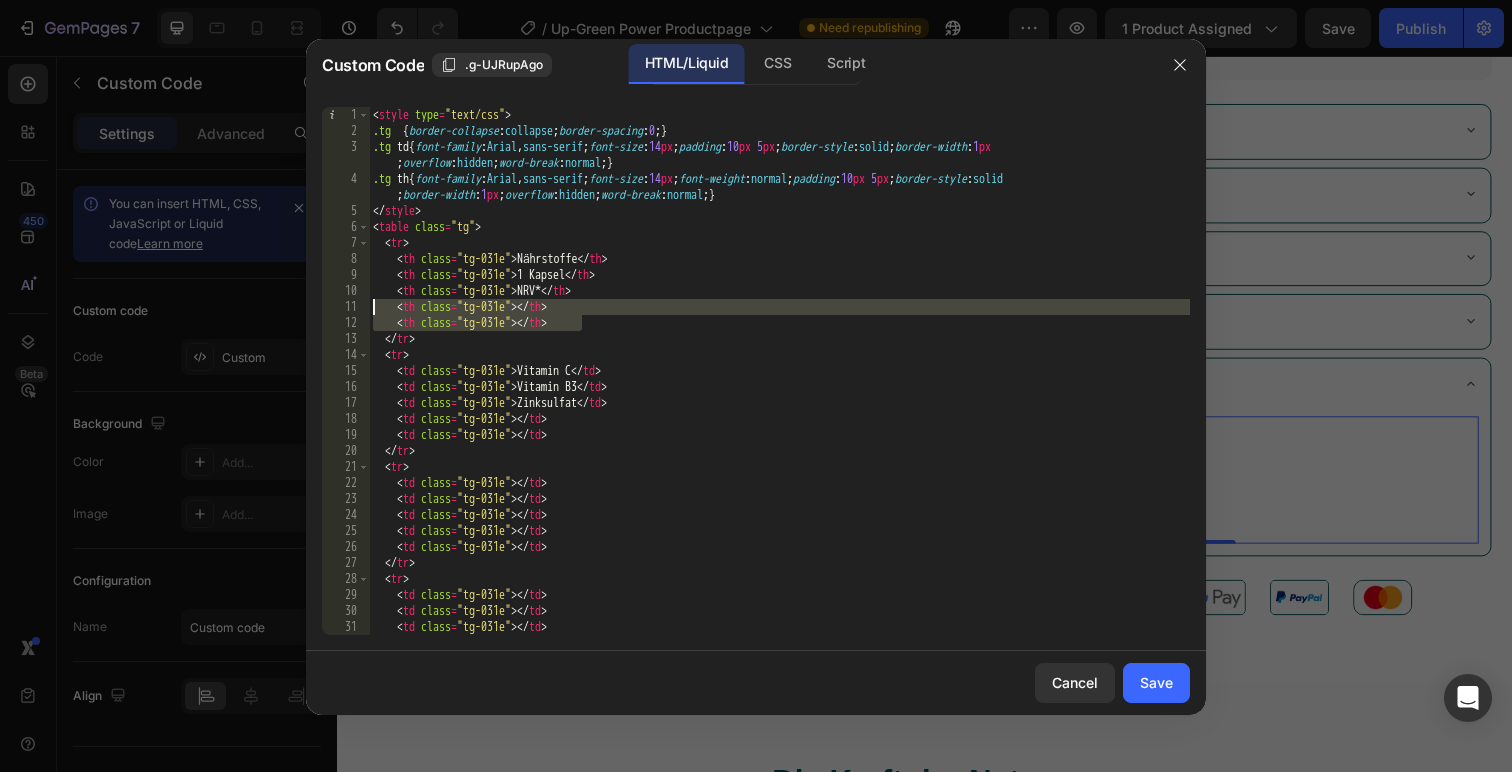 drag, startPoint x: 595, startPoint y: 319, endPoint x: 362, endPoint y: 312, distance: 233.10513 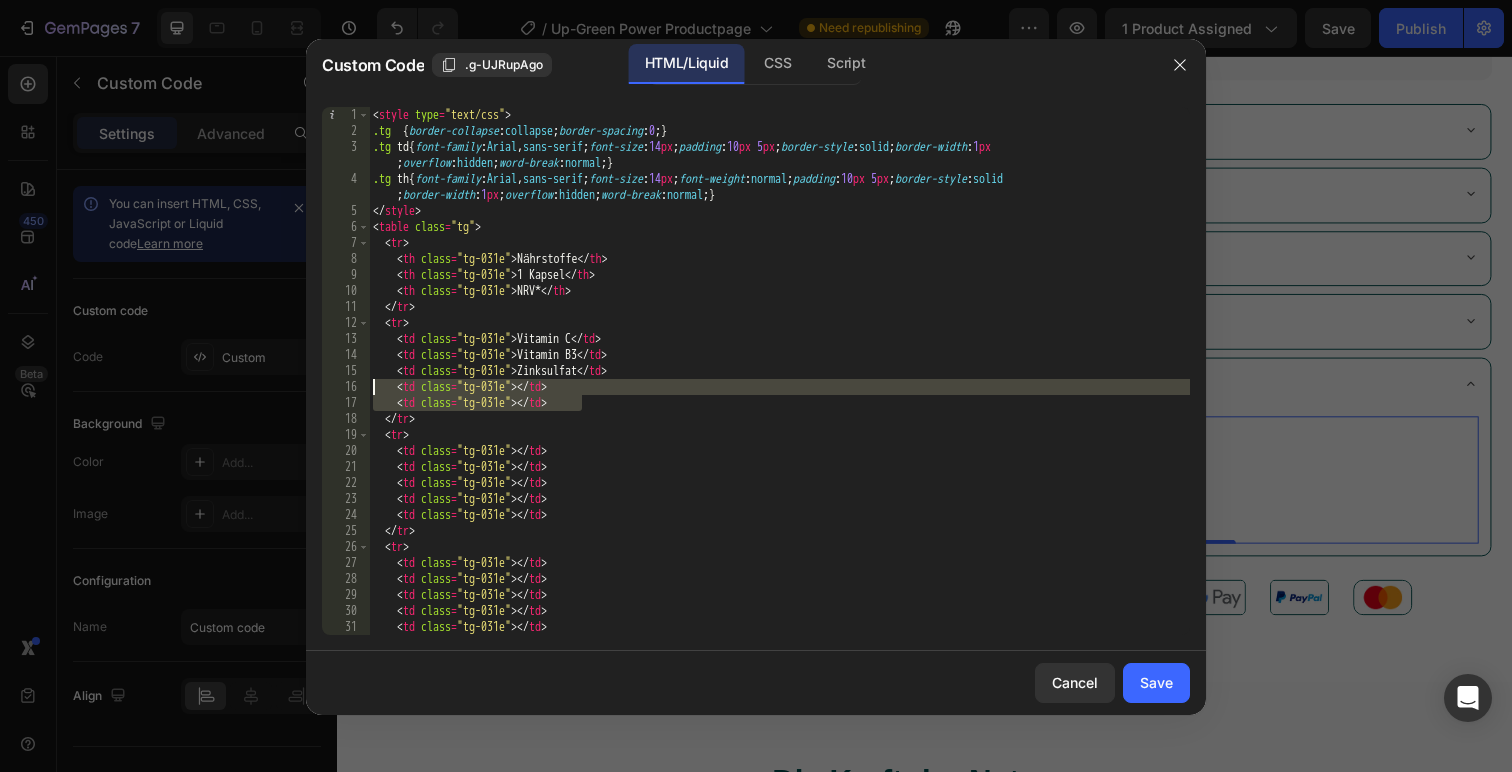drag, startPoint x: 595, startPoint y: 406, endPoint x: 371, endPoint y: 390, distance: 224.5707 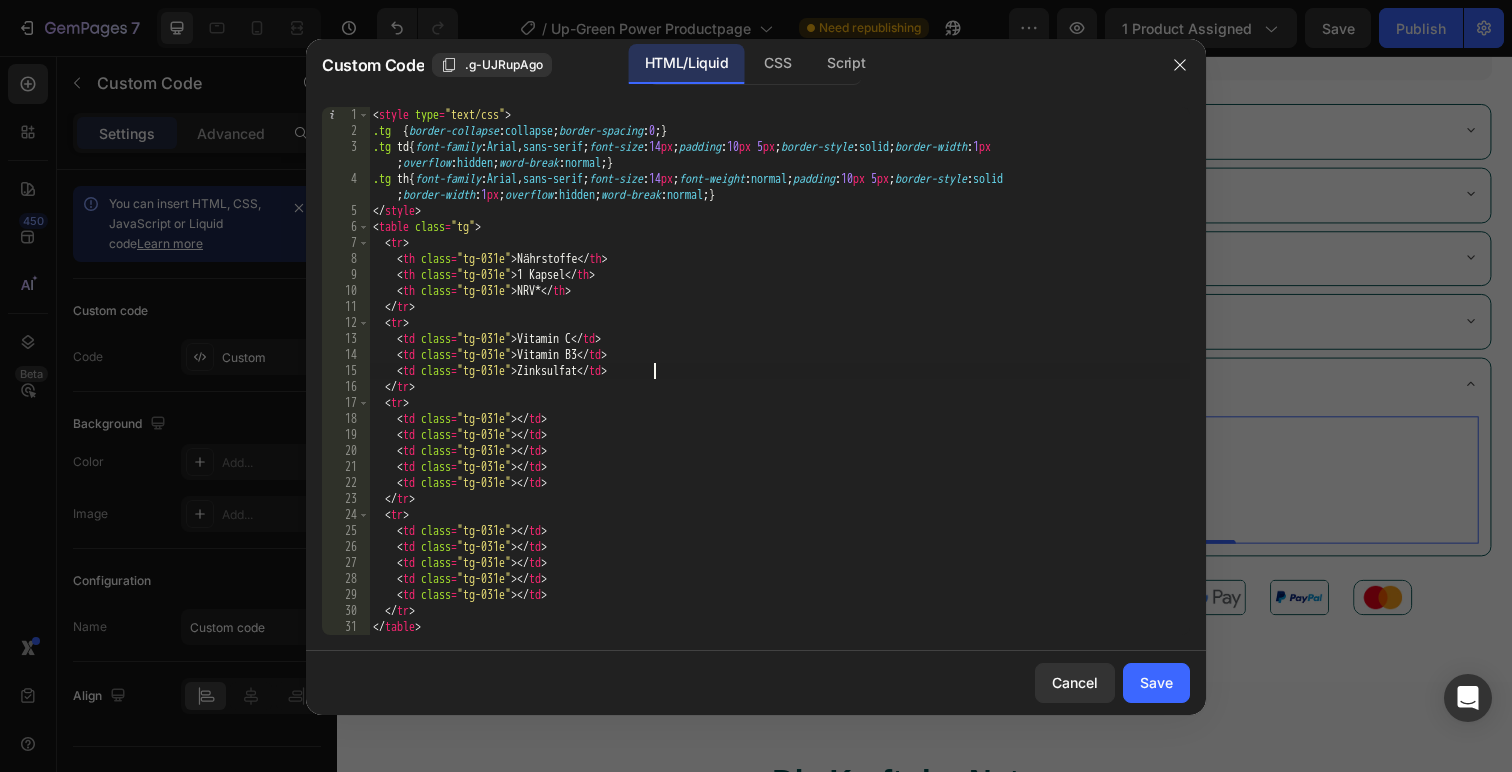 click on "< style   type = "text/css" > .tg    { border-collapse : collapse ; border-spacing : 0 ; } .tg   td { font-family : Arial ,  sans-serif ; font-size : 14 px ; padding : 10 px   5 px ; border-style : solid ; border-width : 1 px      ; overflow : hidden ; word-break : normal ; } .tg   th { font-family : Arial ,  sans-serif ; font-size : 14 px ; font-weight : normal ; padding : 10 px   5 px ; border-style : solid      ; border-width : 1 px ; overflow : hidden ; word-break : normal ; } </ style > < table   class = "tg" >    < tr >      < th   class = "tg-031e" > Nährstoffe </ th >      < th   class = "tg-031e" > 1 Kapsel </ th >      < th   class = "tg-031e" > NRV* </ th >    </ tr >    < tr >      < td   class = "tg-031e" > Vitamin C </ td >      < td   class = "tg-031e" > Vitamin B3 </ td >      < td   class = "tg-031e" > Zinksulfat </ td >    </ tr >    < tr >      < td   class = "tg-031e" > </ td >      < td   class = "tg-031e" > </ td >      < td   class = "tg-031e" > </ td >      < td   class = > </" at bounding box center (779, 395) 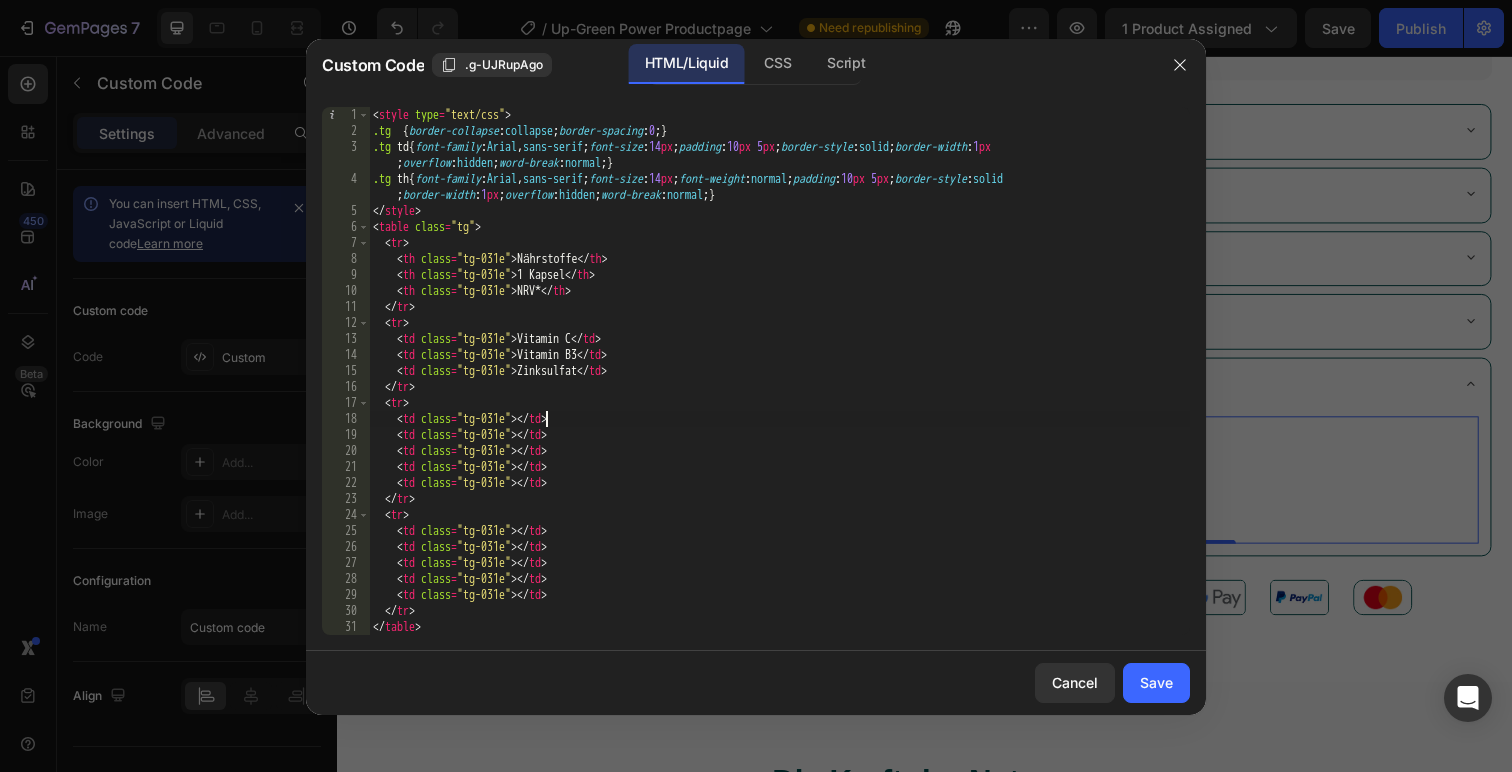 paste on "125mg" 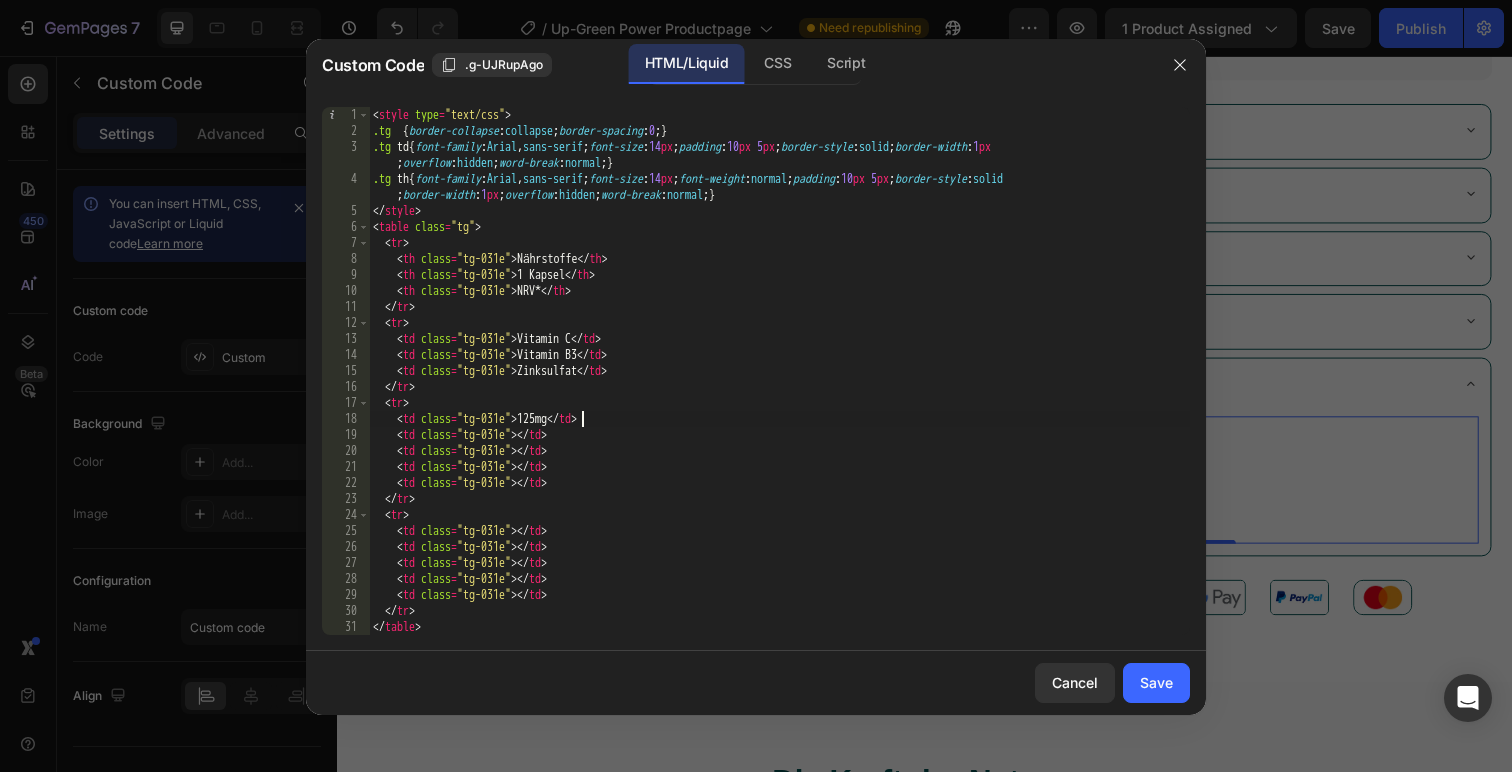click on "< style   type = "text/css" > .tg    { border-collapse : collapse ; border-spacing : 0 ; } .tg   td { font-family : Arial ,  sans-serif ; font-size : 14 px ; padding : 10 px   5 px ; border-style : solid ; border-width : 1 px      ; overflow : hidden ; word-break : normal ; } .tg   th { font-family : Arial ,  sans-serif ; font-size : 14 px ; font-weight : normal ; padding : 10 px   5 px ; border-style : solid      ; border-width : 1 px ; overflow : hidden ; word-break : normal ; } </ style > < table   class = "tg" >    < tr >      < th   class = "tg-031e" > Nährstoffe </ th >      < th   class = "tg-031e" > 1 Kapsel </ th >      < th   class = "tg-031e" > NRV* </ th >    </ tr >    < tr >      < td   class = "tg-031e" > Vitamin C </ td >      < td   class = "tg-031e" > Vitamin B3 </ td >      < td   class = "tg-031e" > Zinksulfat </ td >    </ tr >    < tr >      < td   class = "tg-031e" > 125mg </ td >      < td   class = "tg-031e" > </ td >      < td   class = "tg-031e" > </ td >      < td   class" at bounding box center [779, 395] 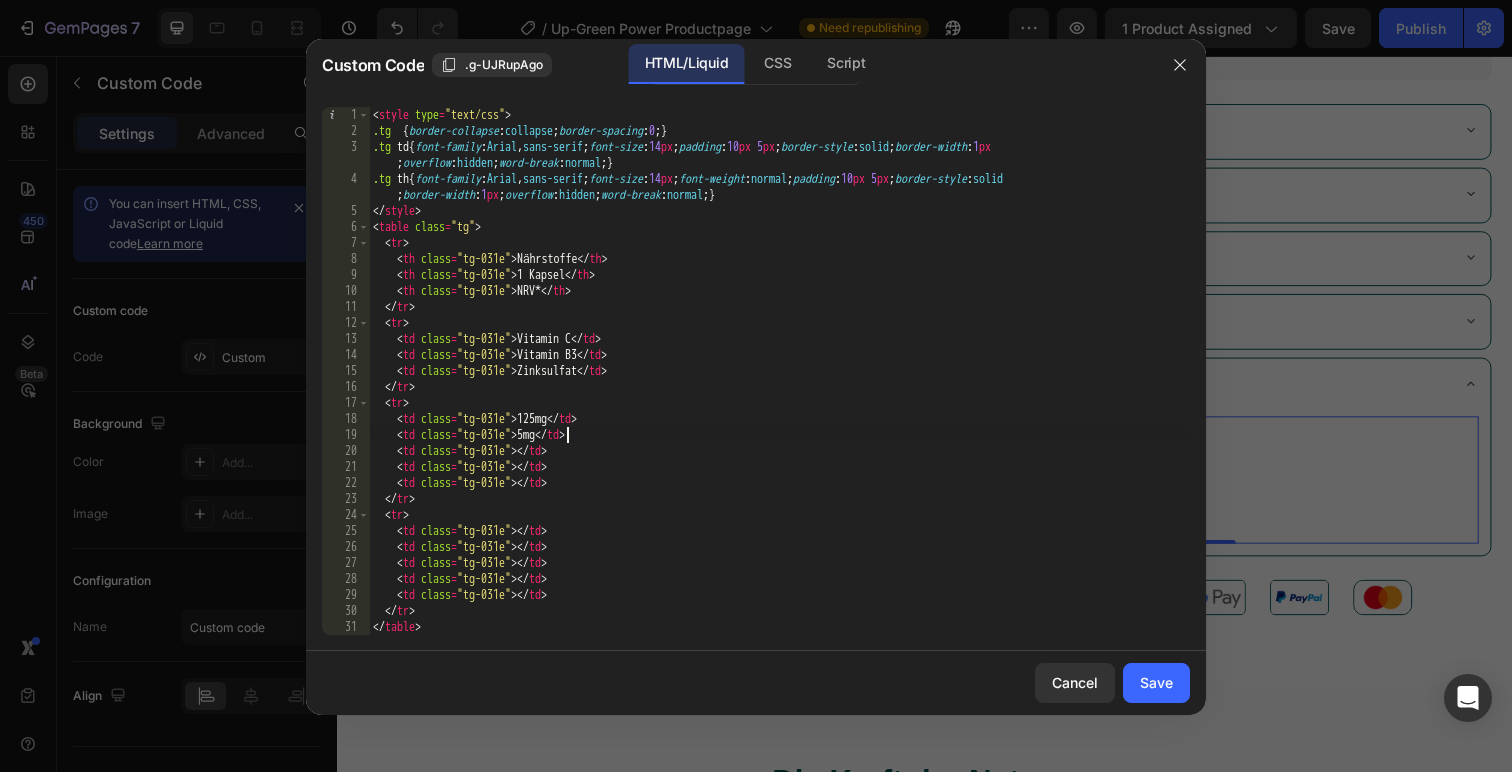 click on "< style   type = "text/css" > .tg    { border-collapse : collapse ; border-spacing : 0 ; } .tg   td { font-family : Arial ,  sans-serif ; font-size : 14 px ; padding : 10 px   5 px ; border-style : solid ; border-width : 1 px      ; overflow : hidden ; word-break : normal ; } .tg   th { font-family : Arial ,  sans-serif ; font-size : 14 px ; font-weight : normal ; padding : 10 px   5 px ; border-style : solid      ; border-width : 1 px ; overflow : hidden ; word-break : normal ; } </ style > < table   class = "tg" >    < tr >      < th   class = "tg-031e" > Nährstoffe </ th >      < th   class = "tg-031e" > 1 Kapsel </ th >      < th   class = "tg-031e" > NRV* </ th >    </ tr >    < tr >      < td   class = "tg-031e" > Vitamin C </ td >      < td   class = "tg-031e" > Vitamin B3 </ td >      < td   class = "tg-031e" > Zinksulfat </ td >    </ tr >    < tr >      < td   class = "tg-031e" > 125mg </ td >      < td   class = "tg-031e" > 5mg </ td >      < td   class = "tg-031e" > </ td >      < td   =" at bounding box center [779, 395] 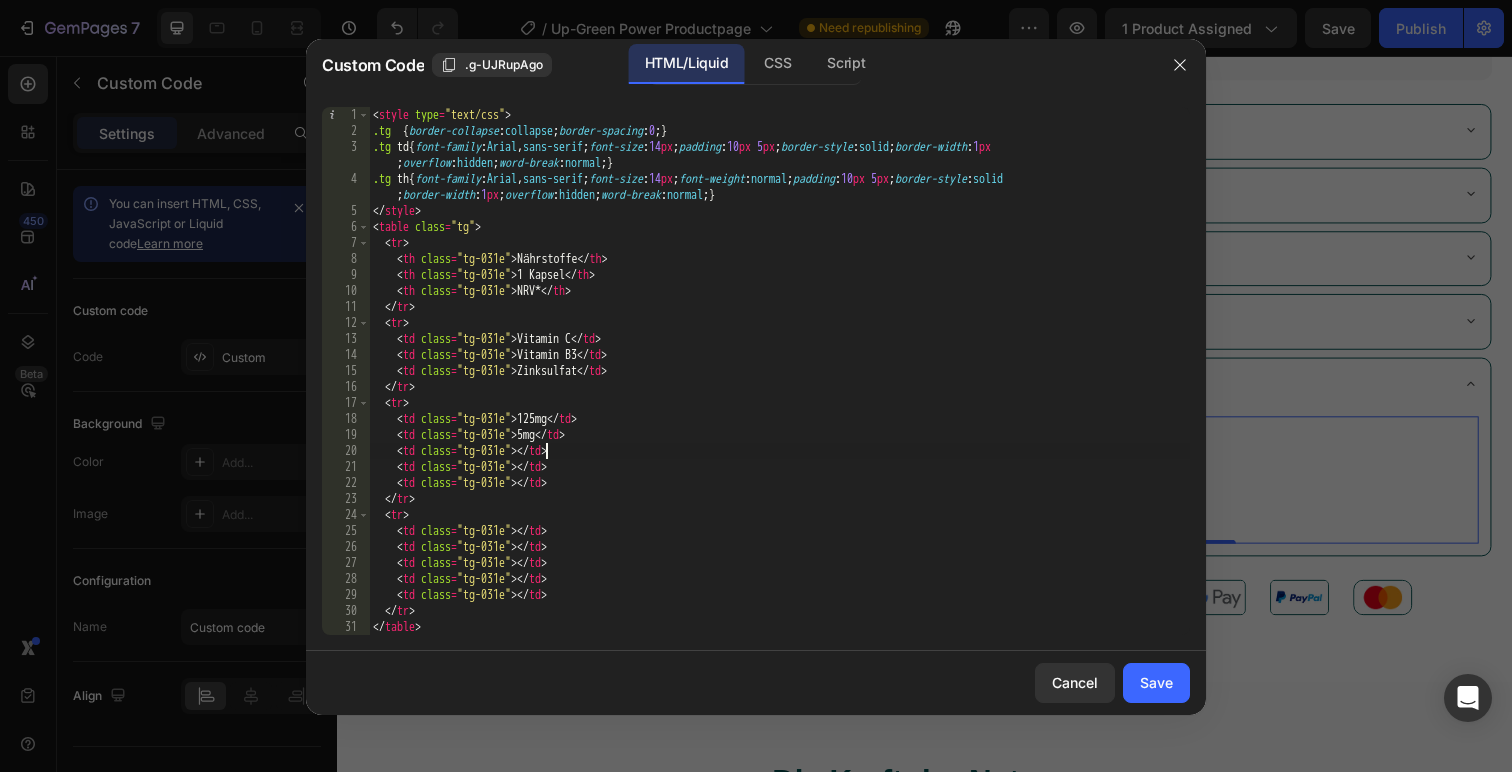 paste on "7,5mg" 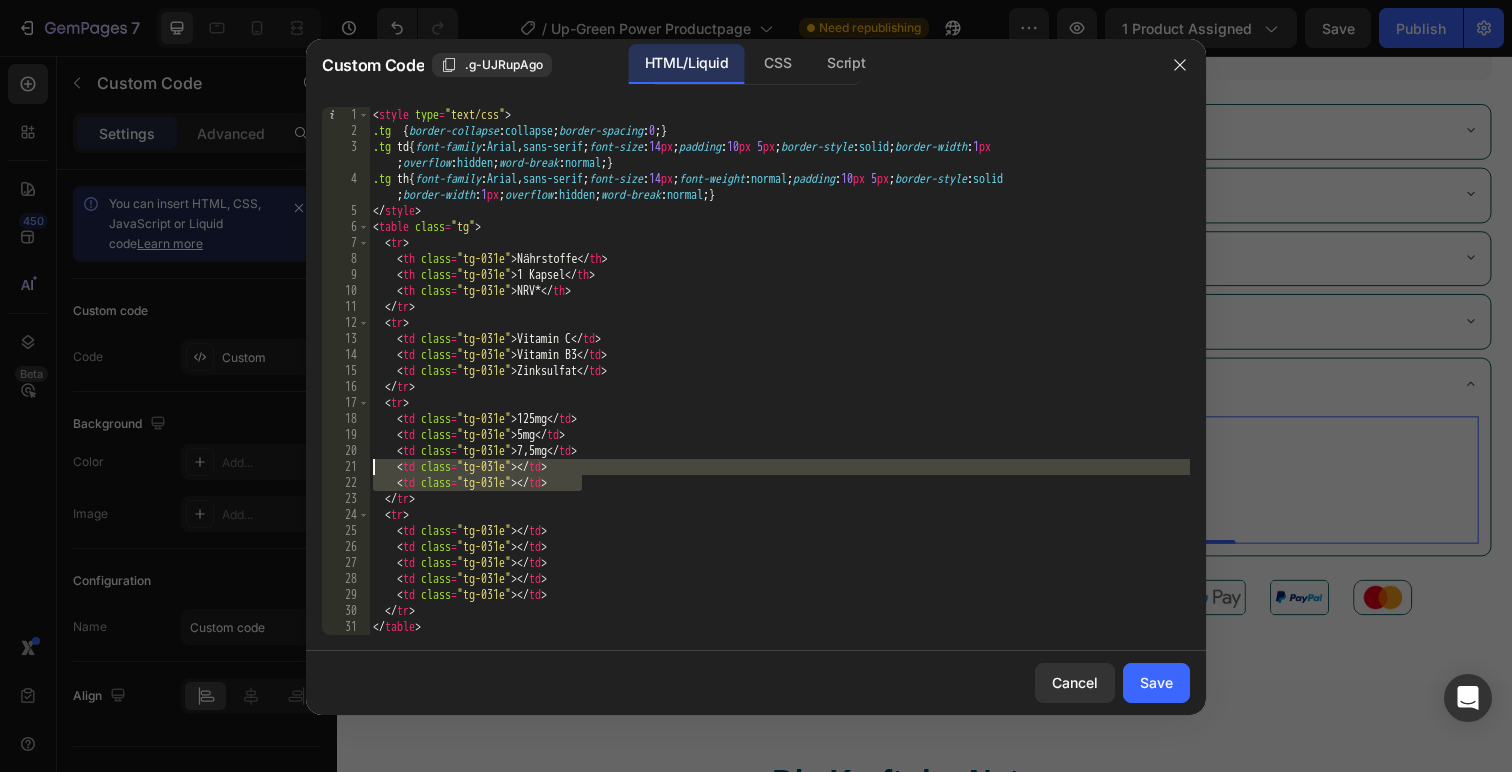 drag, startPoint x: 613, startPoint y: 481, endPoint x: 334, endPoint y: 468, distance: 279.3027 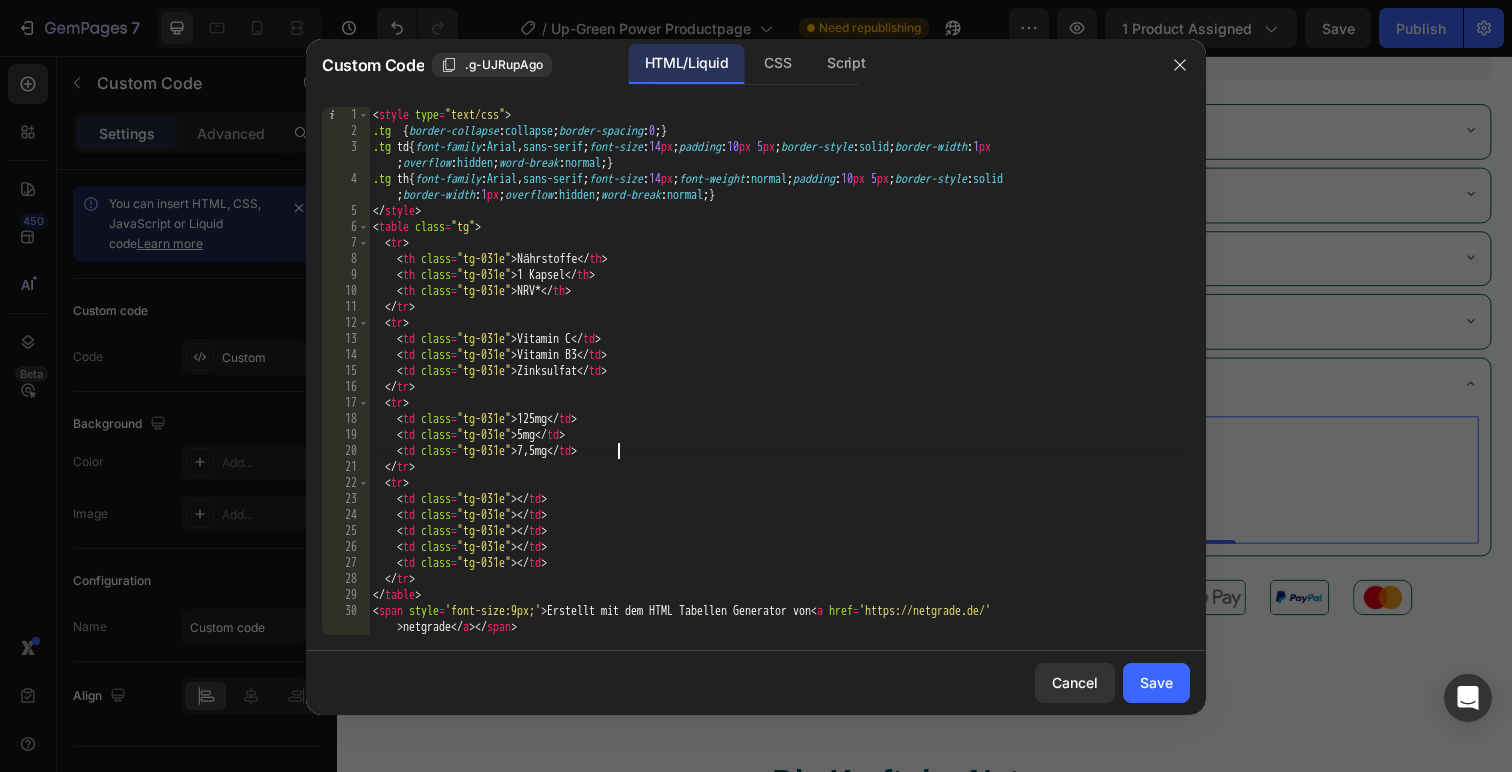 click on "< style   type = "text/css" > .tg    { border-collapse : collapse ; border-spacing : 0 ; } .tg   td { font-family : Arial ,  sans-serif ; font-size : 14 px ; padding : 10 px   5 px ; border-style : solid ; border-width : 1 px      ; overflow : hidden ; word-break : normal ; } .tg   th { font-family : Arial ,  sans-serif ; font-size : 14 px ; font-weight : normal ; padding : 10 px   5 px ; border-style : solid      ; border-width : 1 px ; overflow : hidden ; word-break : normal ; } </ style > < table   class = "tg" >    < tr >      < th   class = "tg-031e" > Nährstoffe </ th >      < th   class = "tg-031e" > 1 Kapsel </ th >      < th   class = "tg-031e" > NRV* </ th >    </ tr >    < tr >      < td   class = "tg-031e" > Vitamin C </ td >      < td   class = "tg-031e" > Vitamin B3 </ td >      < td   class = "tg-031e" > Zinksulfat </ td >    </ tr >    < tr >      < td   class = "tg-031e" > 125mg </ td >      < td   class = "tg-031e" > 5mg </ td >      < td   class = "tg-031e" > 7,5mg </ td >    </ tr" at bounding box center (779, 395) 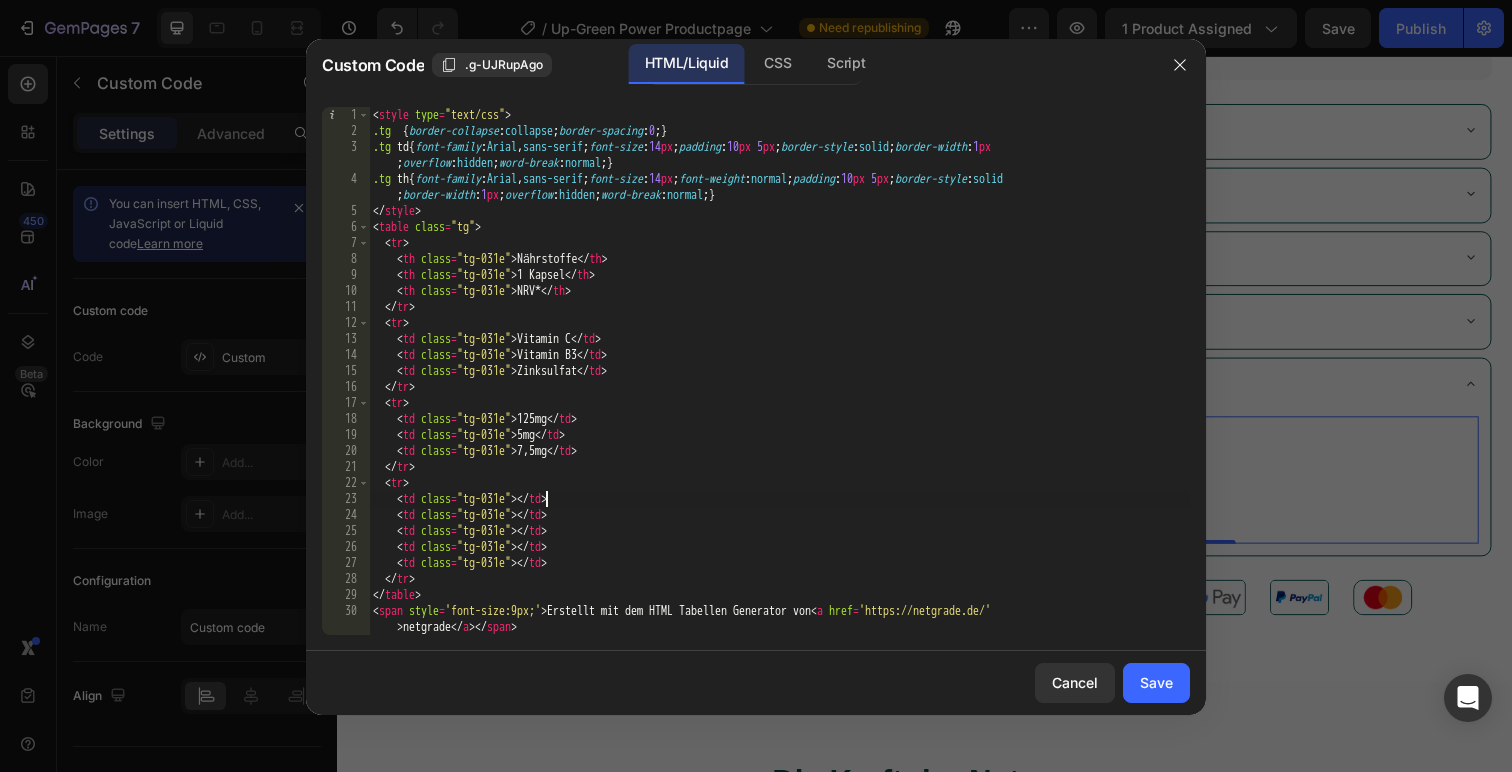 paste on "156%" 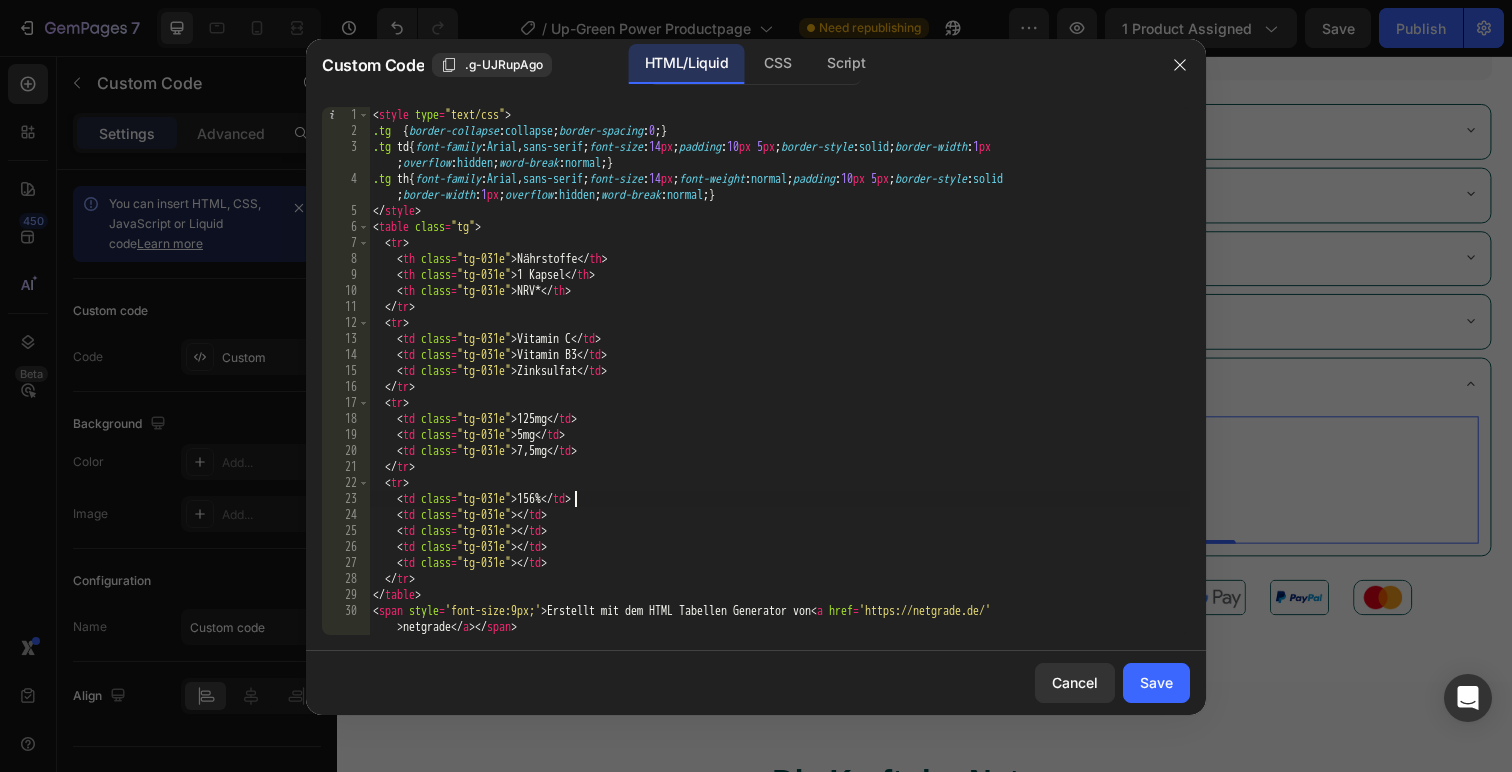 click on "< style   type = "text/css" > .tg    { border-collapse : collapse ; border-spacing : 0 ; } .tg   td { font-family : Arial ,  sans-serif ; font-size : 14 px ; padding : 10 px   5 px ; border-style : solid ; border-width : 1 px      ; overflow : hidden ; word-break : normal ; } .tg   th { font-family : Arial ,  sans-serif ; font-size : 14 px ; font-weight : normal ; padding : 10 px   5 px ; border-style : solid      ; border-width : 1 px ; overflow : hidden ; word-break : normal ; } </ style > < table   class = "tg" >    < tr >      < th   class = "tg-031e" > Nährstoffe </ th >      < th   class = "tg-031e" > 1 Kapsel </ th >      < th   class = "tg-031e" > NRV* </ th >    </ tr >    < tr >      < td   class = "tg-031e" > Vitamin C </ td >      < td   class = "tg-031e" > Vitamin B3 </ td >      < td   class = "tg-031e" > Zinksulfat </ td >    </ tr >    < tr >      < td   class = "tg-031e" > 125mg </ td >      < td   class = "tg-031e" > 5mg </ td >      < td   class = "tg-031e" > 7,5mg </ td >    </ tr" at bounding box center [779, 395] 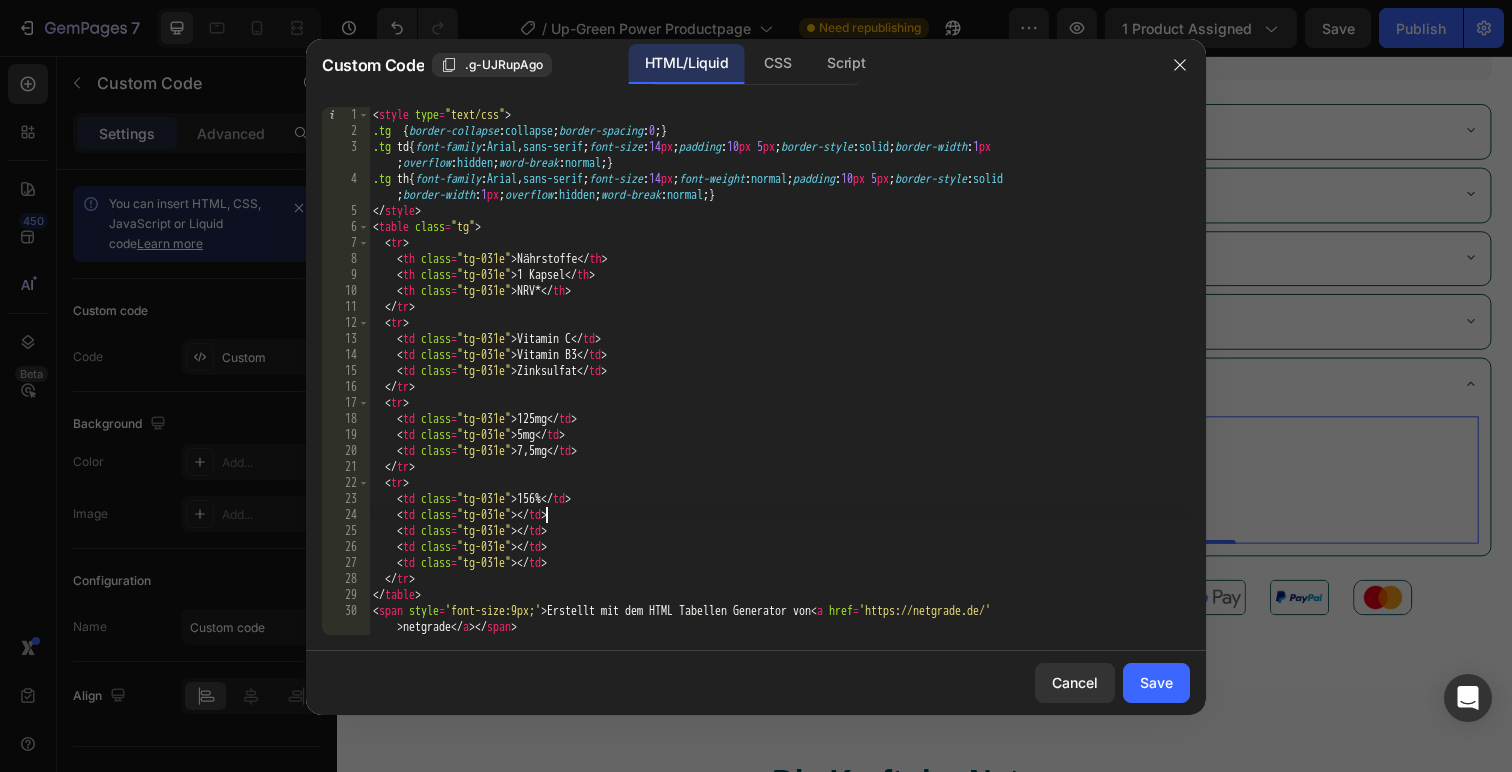paste on "31%" 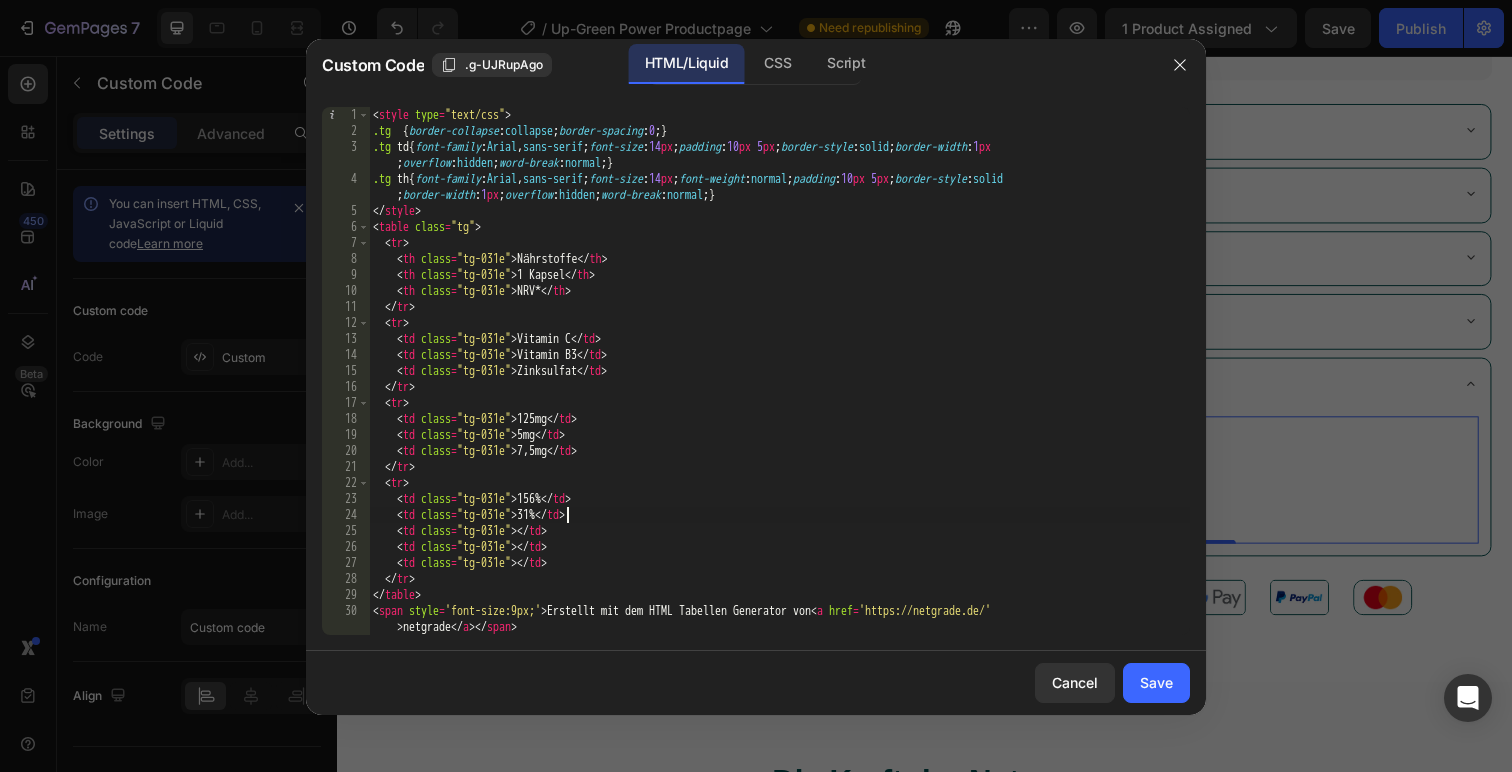 click on "< style   type = "text/css" > .tg    { border-collapse : collapse ; border-spacing : 0 ; } .tg   td { font-family : Arial ,  sans-serif ; font-size : 14 px ; padding : 10 px   5 px ; border-style : solid ; border-width : 1 px      ; overflow : hidden ; word-break : normal ; } .tg   th { font-family : Arial ,  sans-serif ; font-size : 14 px ; font-weight : normal ; padding : 10 px   5 px ; border-style : solid      ; border-width : 1 px ; overflow : hidden ; word-break : normal ; } </ style > < table   class = "tg" >    < tr >      < th   class = "tg-031e" > Nährstoffe </ th >      < th   class = "tg-031e" > 1 Kapsel </ th >      < th   class = "tg-031e" > NRV* </ th >    </ tr >    < tr >      < td   class = "tg-031e" > Vitamin C </ td >      < td   class = "tg-031e" > Vitamin B3 </ td >      < td   class = "tg-031e" > Zinksulfat </ td >    </ tr >    < tr >      < td   class = "tg-031e" > 125mg </ td >      < td   class = "tg-031e" > 5mg </ td >      < td   class = "tg-031e" > 7,5mg </ td >    </ tr" at bounding box center (779, 395) 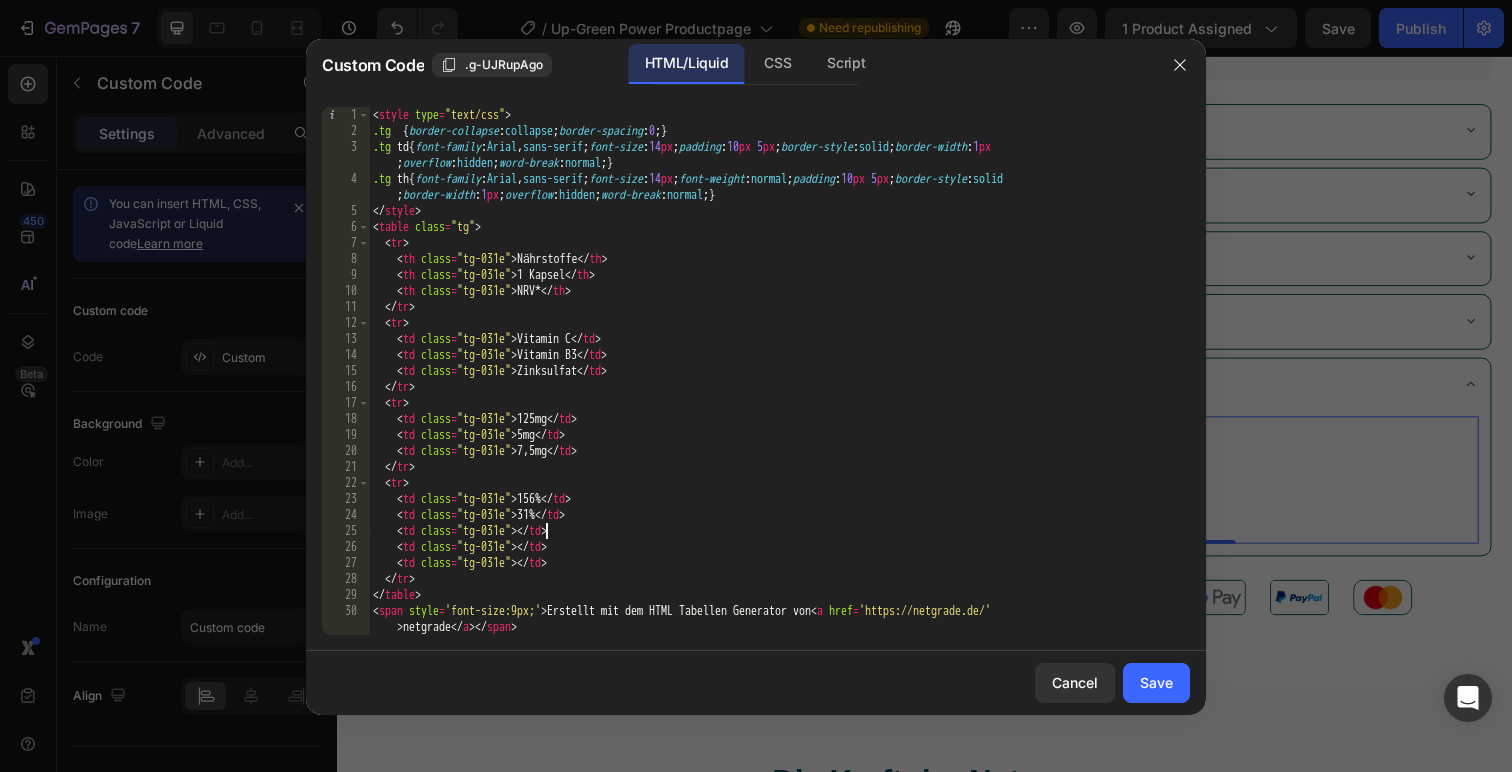 paste on "17%" 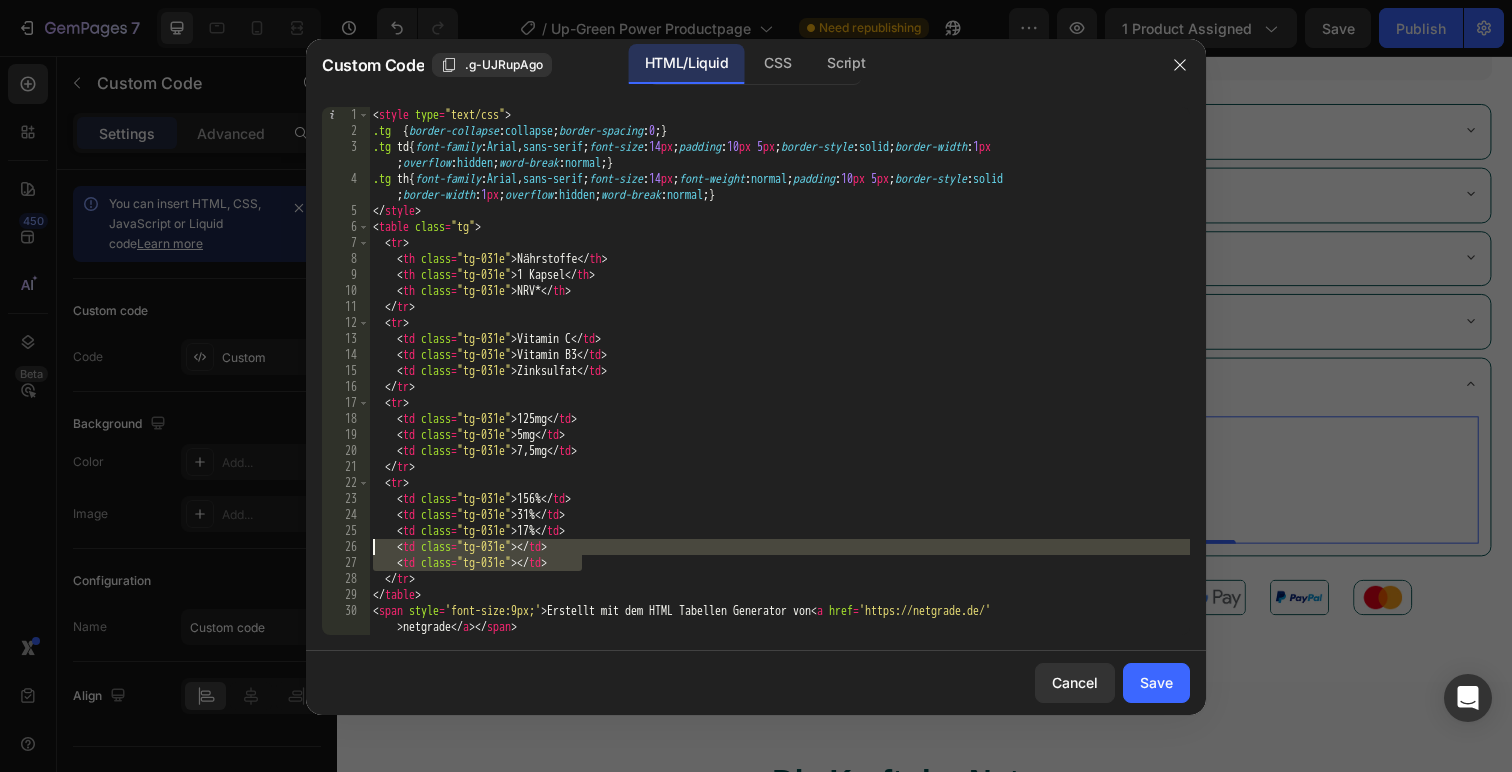 drag, startPoint x: 613, startPoint y: 563, endPoint x: 333, endPoint y: 546, distance: 280.5156 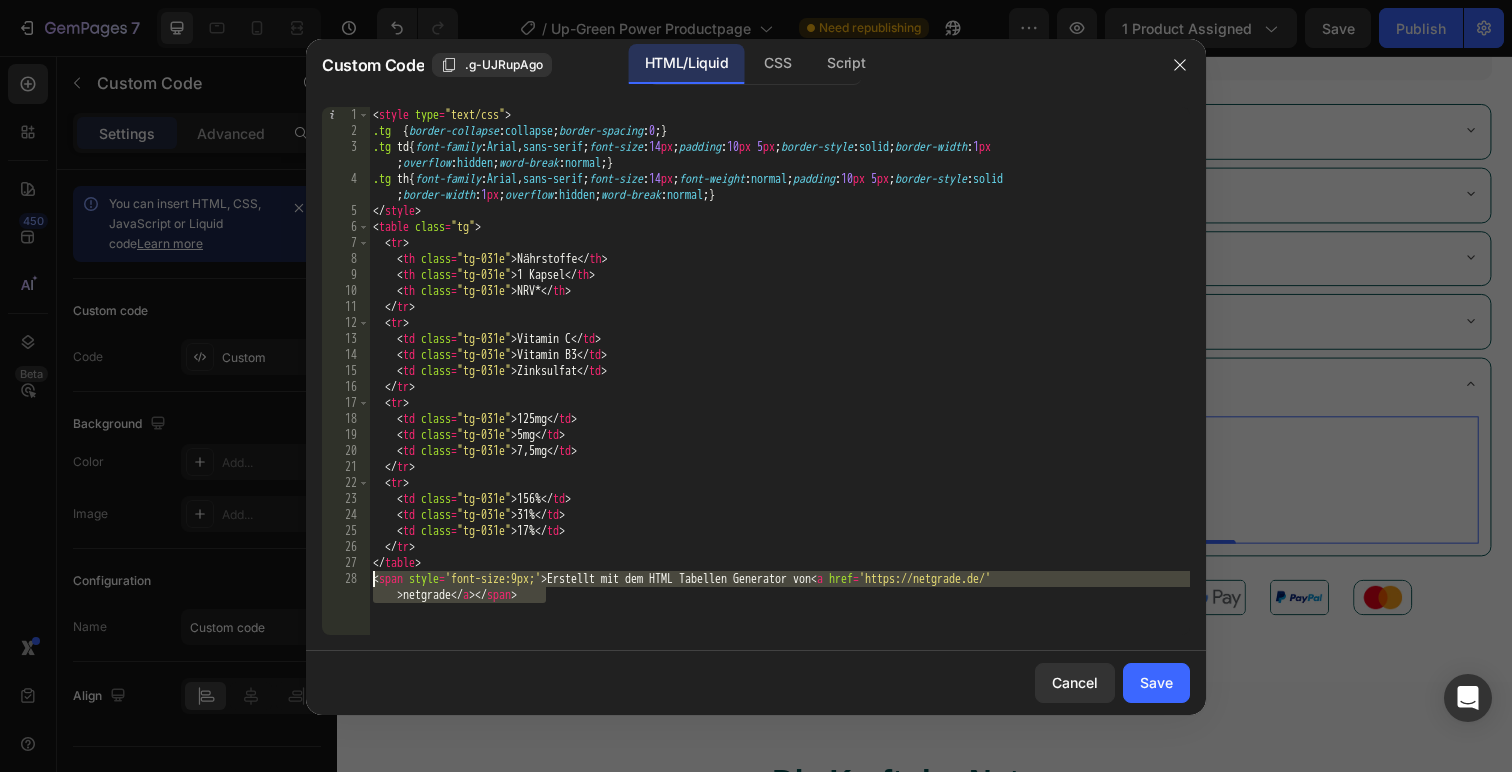 drag, startPoint x: 562, startPoint y: 598, endPoint x: 349, endPoint y: 576, distance: 214.13313 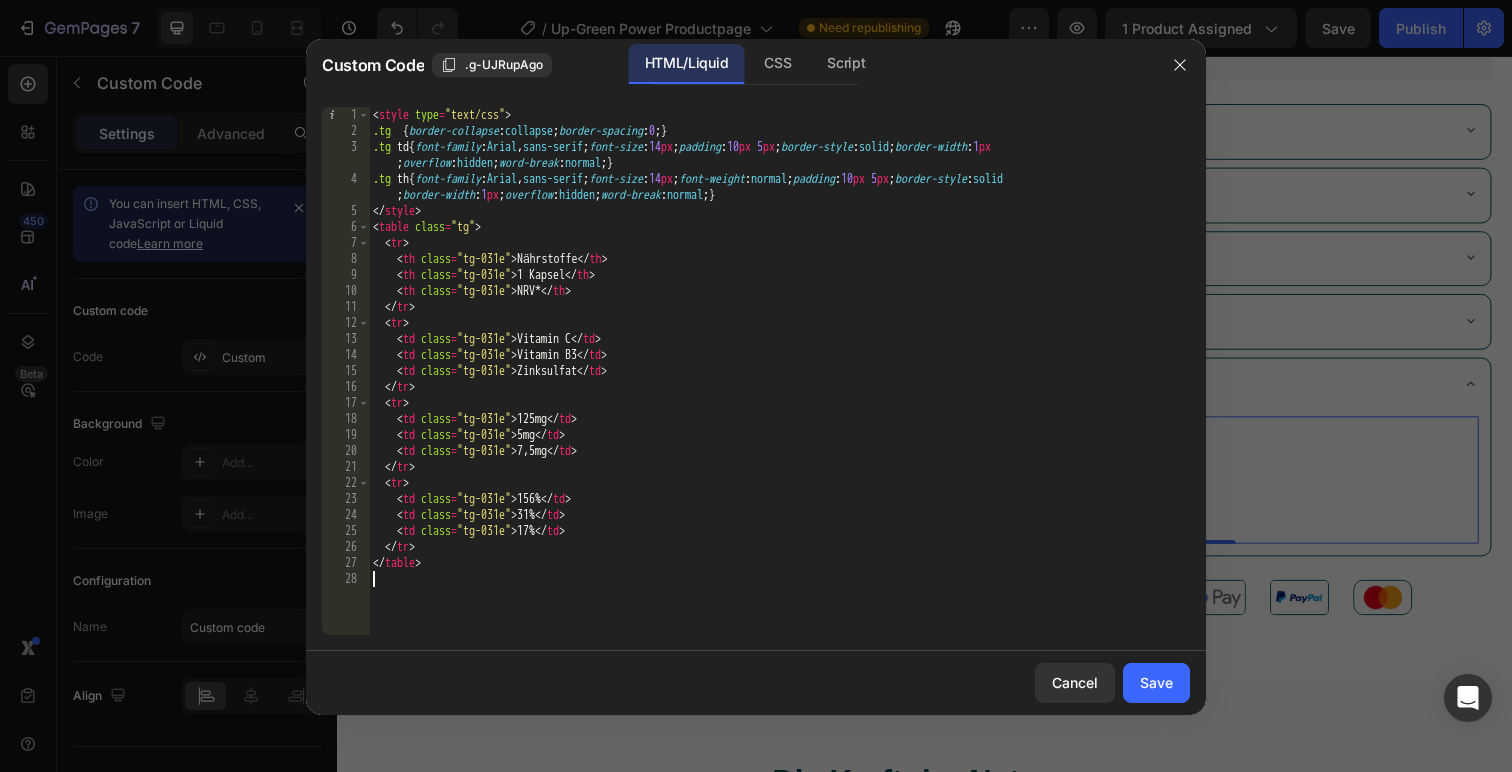 type on "</table>" 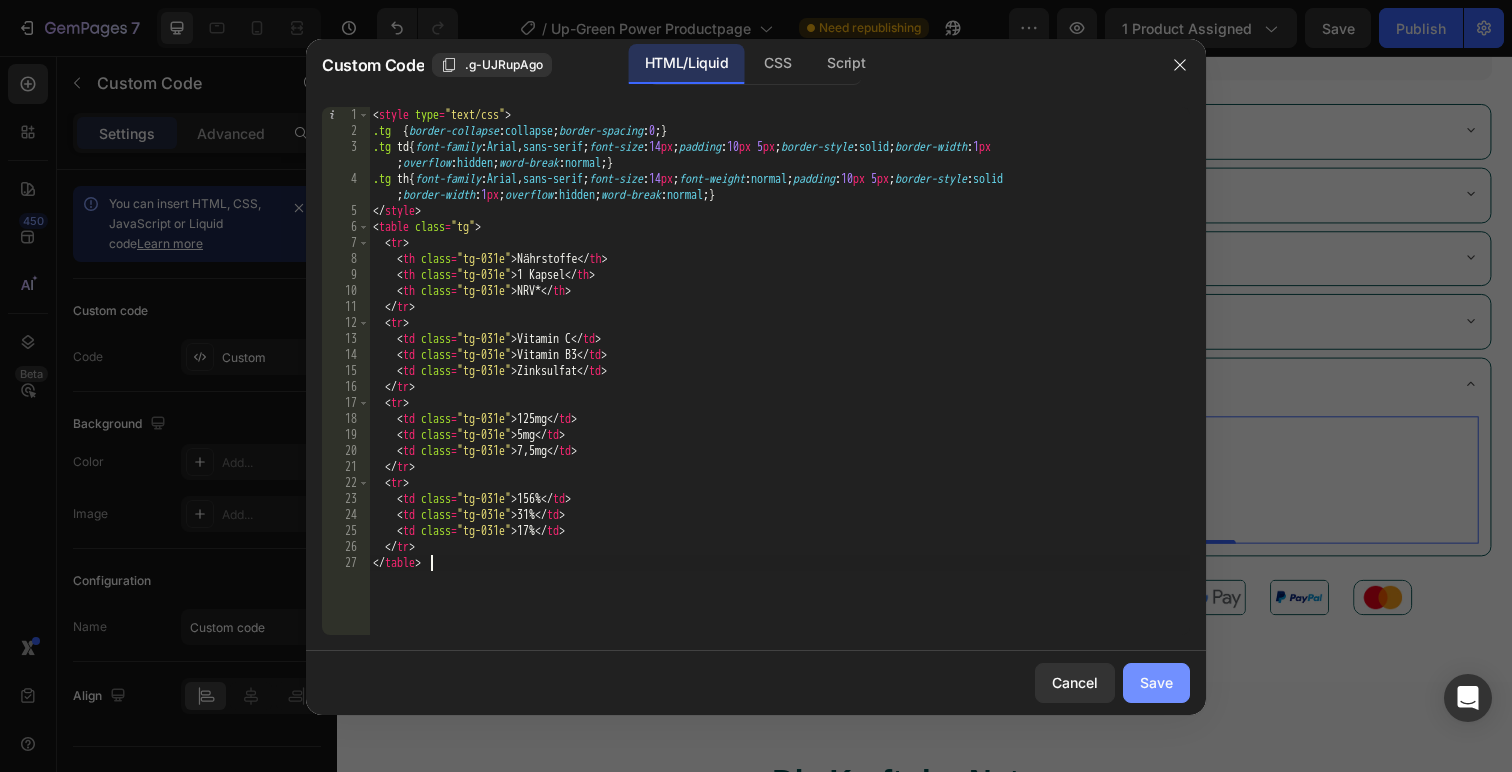 click on "Save" at bounding box center [1156, 682] 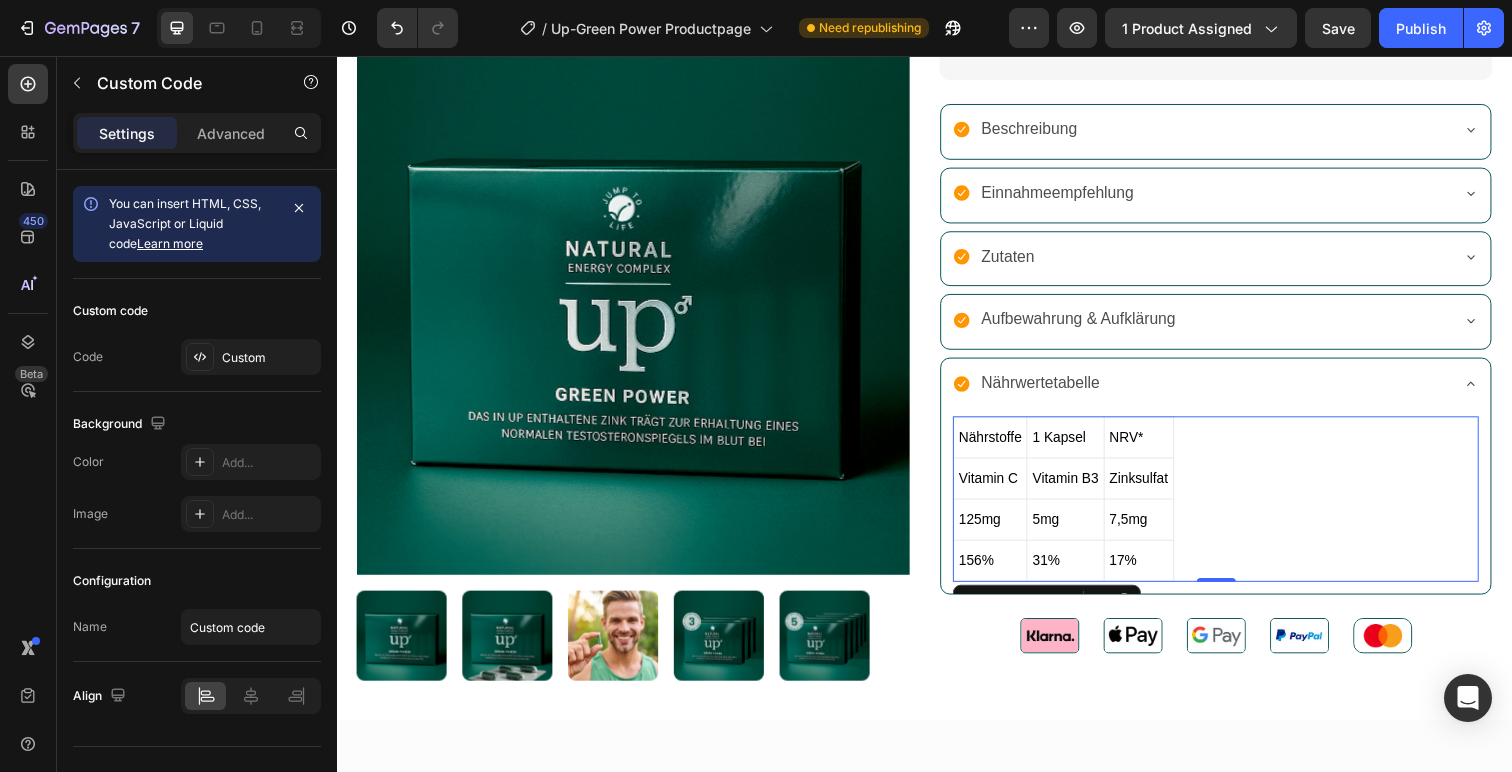 click on "1 Kapsel" at bounding box center (1081, 445) 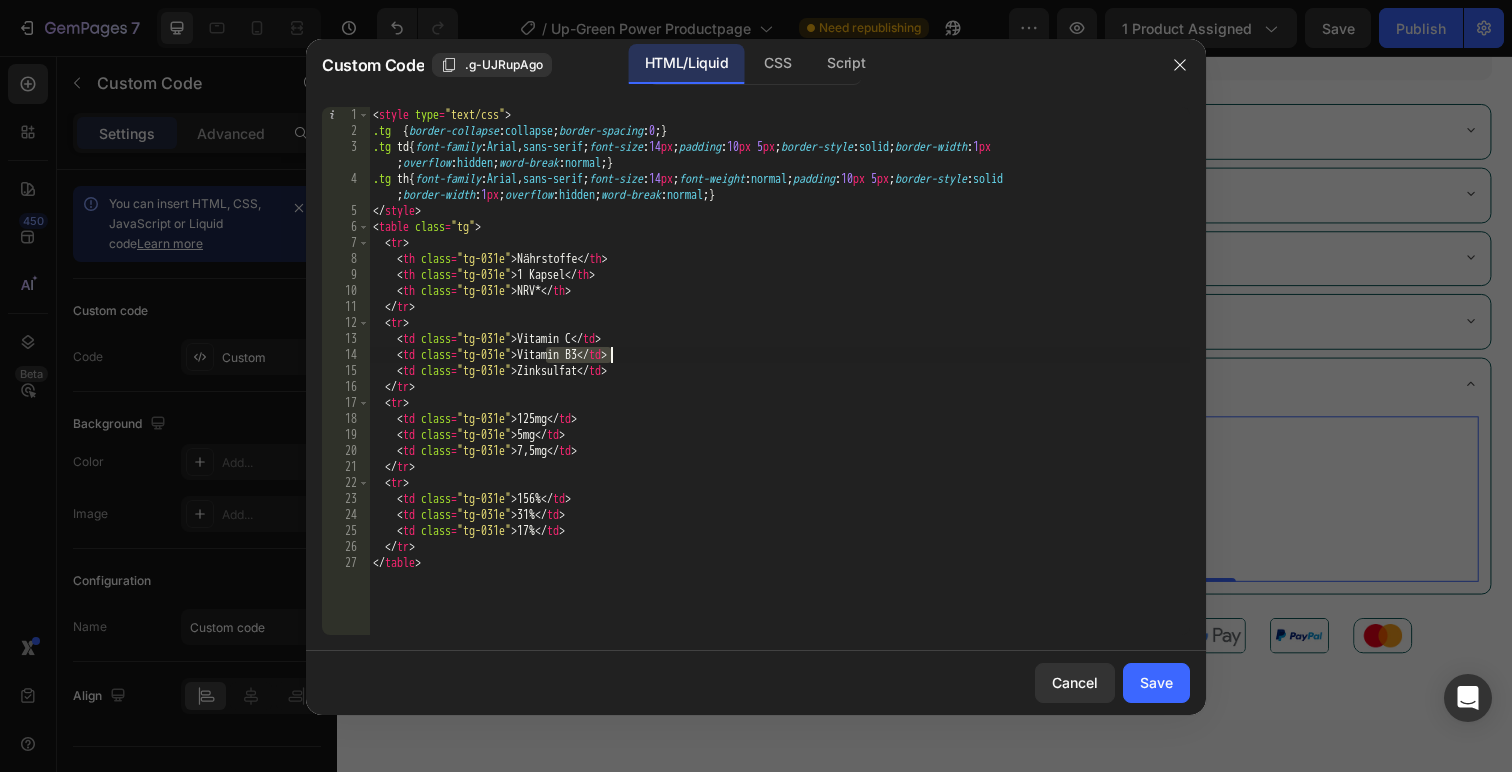 drag, startPoint x: 556, startPoint y: 352, endPoint x: 614, endPoint y: 352, distance: 58 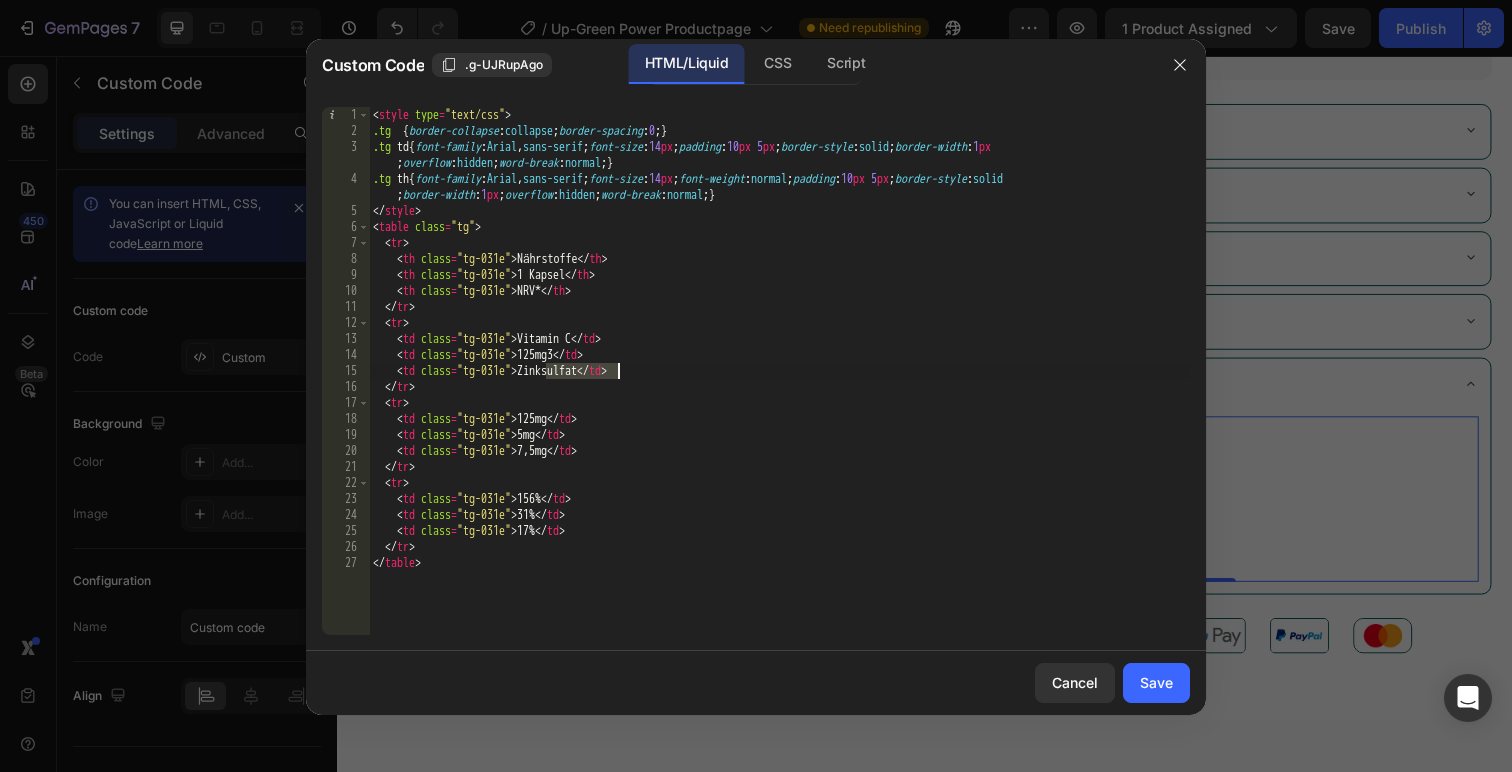 drag, startPoint x: 546, startPoint y: 368, endPoint x: 619, endPoint y: 374, distance: 73.24616 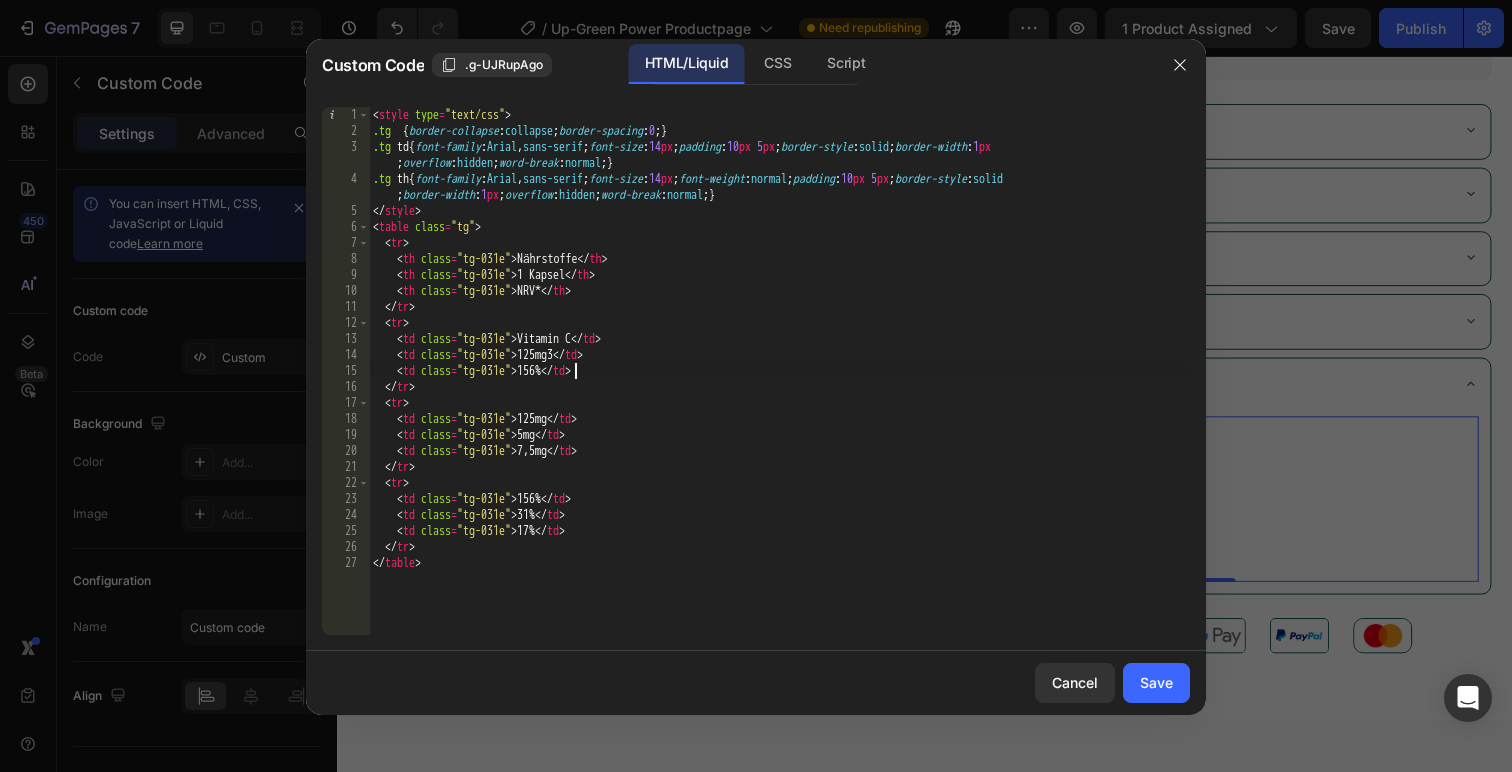 click on "< style   type = "text/css" > .tg    { border-collapse : collapse ; border-spacing : 0 ; } .tg   td { font-family : Arial ,  sans-serif ; font-size : 14 px ; padding : 10 px   5 px ; border-style : solid ; border-width : 1 px      ; overflow : hidden ; word-break : normal ; } .tg   th { font-family : Arial ,  sans-serif ; font-size : 14 px ; font-weight : normal ; padding : 10 px   5 px ; border-style : solid      ; border-width : 1 px ; overflow : hidden ; word-break : normal ; } </ style > < table   class = "tg" >    < tr >      < th   class = "tg-031e" > Nährstoffe </ th >      < th   class = "tg-031e" > 1 Kapsel </ th >      < th   class = "tg-031e" > NRV* </ th >    </ tr >    < tr >      < td   class = "tg-031e" > Vitamin C </ td >      < td   class = "tg-031e" > 125mg3 </ td >      < td   class = "tg-031e" > 156% </ td >    </ tr >    < tr >      < td   class = "tg-031e" > 125mg </ td >      < td   class = "tg-031e" > 5mg </ td >      < td   class = "tg-031e" > 7,5mg </ td >    </ tr >    < tr" at bounding box center [779, 387] 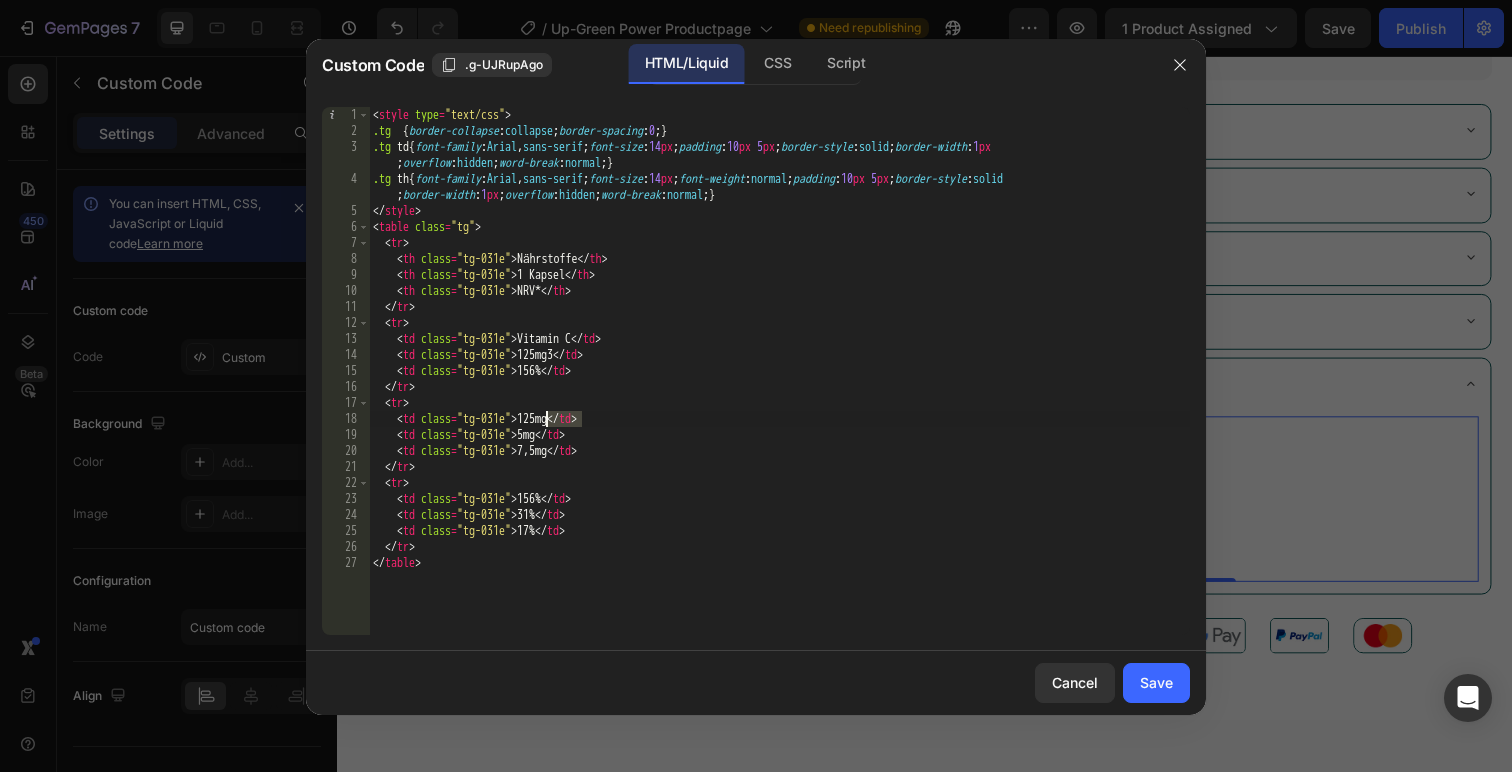 paste on "Vitamin B3" 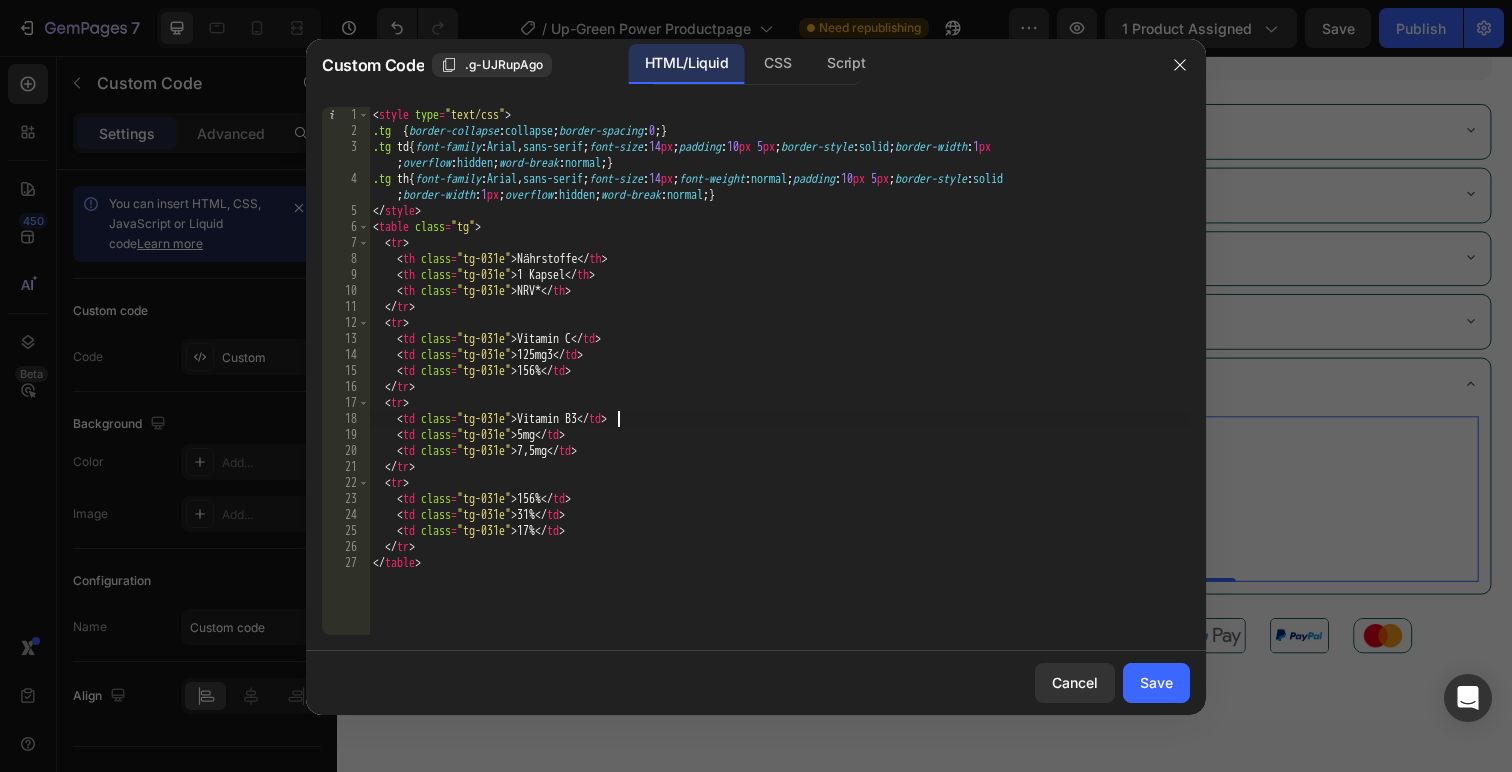 click on "< style   type = "text/css" > .tg    { border-collapse : collapse ; border-spacing : 0 ; } .tg   td { font-family : Arial ,  sans-serif ; font-size : 14 px ; padding : 10 px   5 px ; border-style : solid ; border-width : 1 px      ; overflow : hidden ; word-break : normal ; } .tg   th { font-family : Arial ,  sans-serif ; font-size : 14 px ; font-weight : normal ; padding : 10 px   5 px ; border-style : solid      ; border-width : 1 px ; overflow : hidden ; word-break : normal ; } </ style > < table   class = "tg" >    < tr >      < th   class = "tg-031e" > Nährstoffe </ th >      < th   class = "tg-031e" > 1 Kapsel </ th >      < th   class = "tg-031e" > NRV* </ th >    </ tr >    < tr >      <td   class = "tg-031e" > Vitamin C </td >      <td   class = "tg-031e" > 125mg3 </td >      <td   class = "tg-031e" > 156% </td >    </ tr >    < tr >      <td   class = "tg-031e" > Vitamin B3 </td >      <td   class = "tg-031e" > 5mg </td >      <td   class = "tg-031e" > 7,5mg </td >    </ tr >" at bounding box center [779, 387] 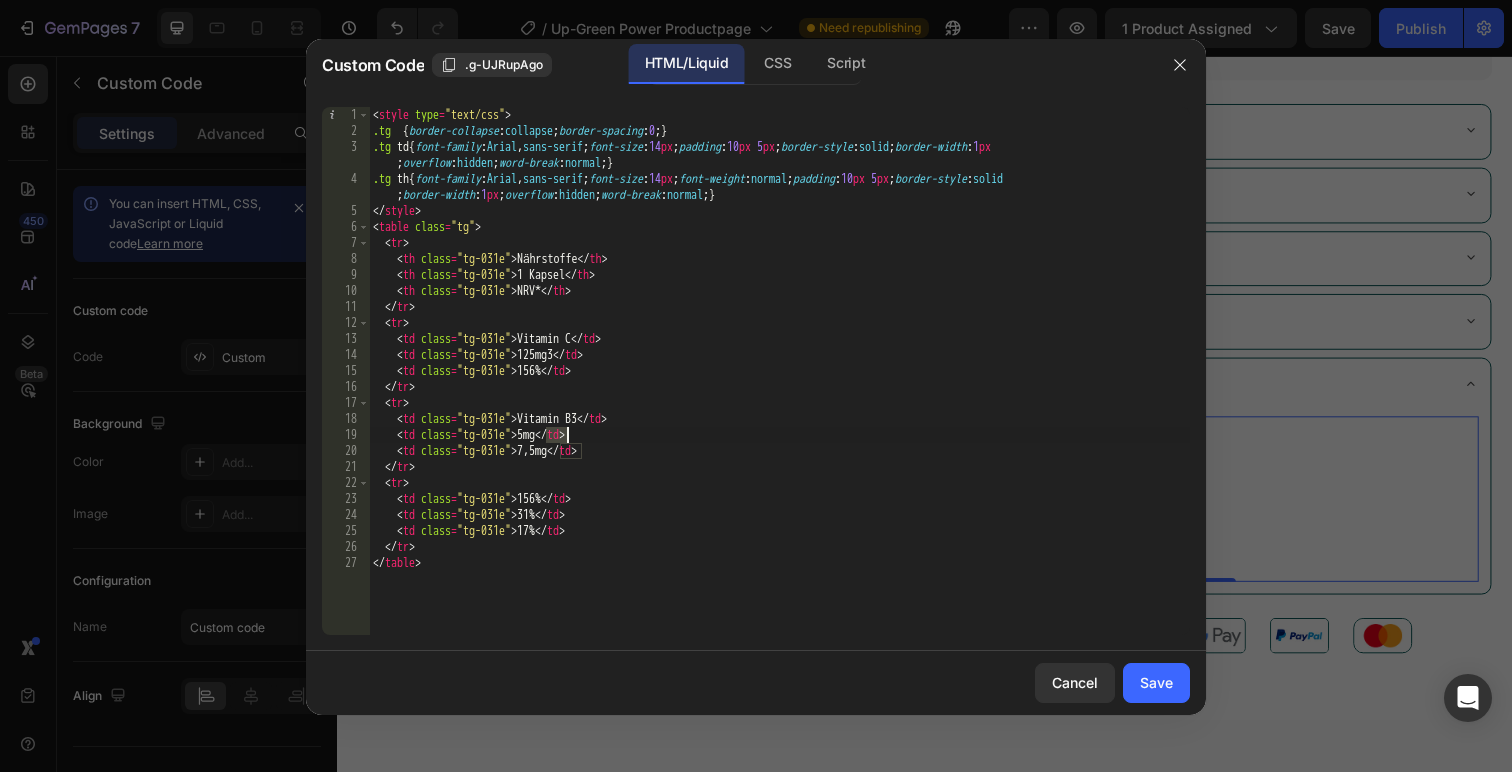 paste 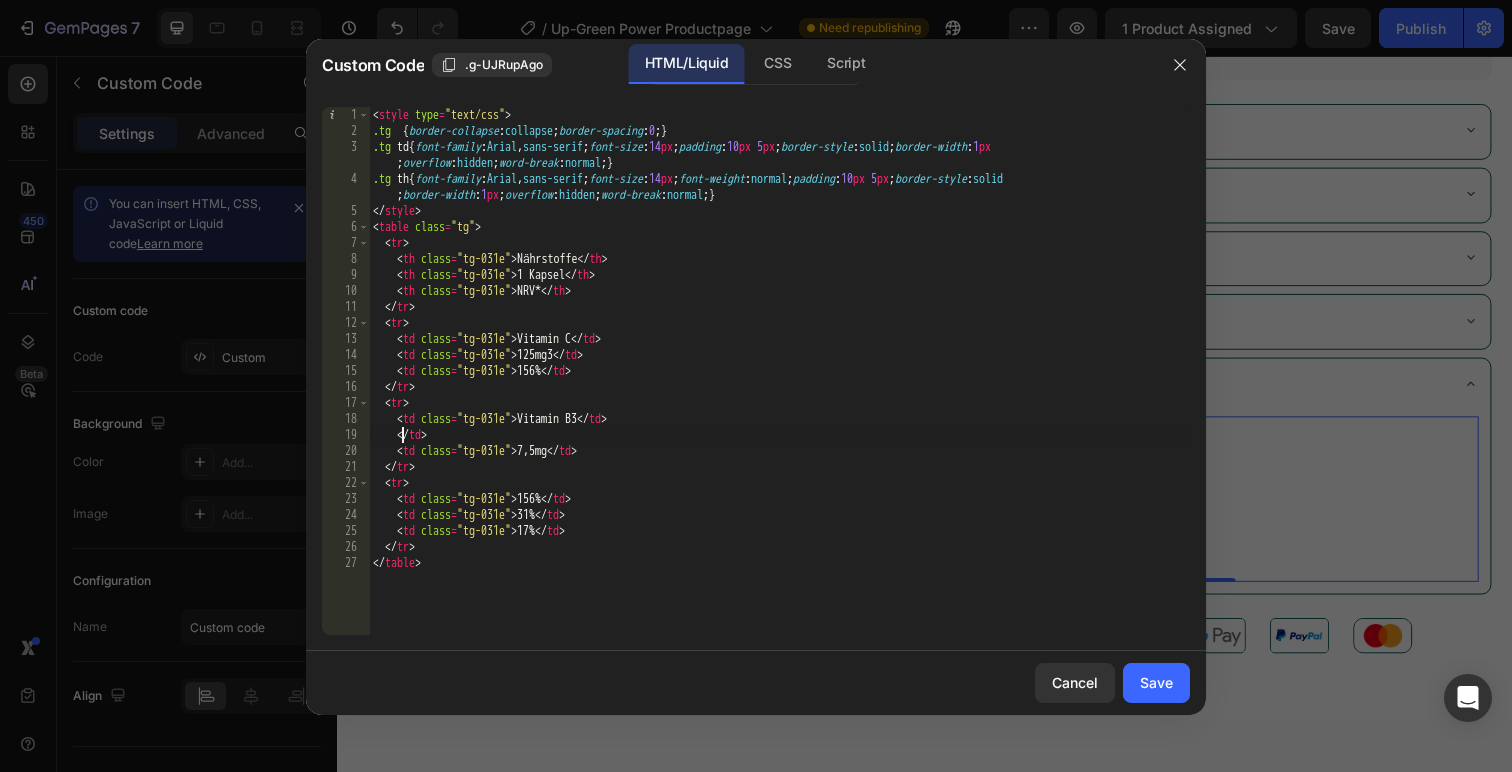 paste on "5mg" 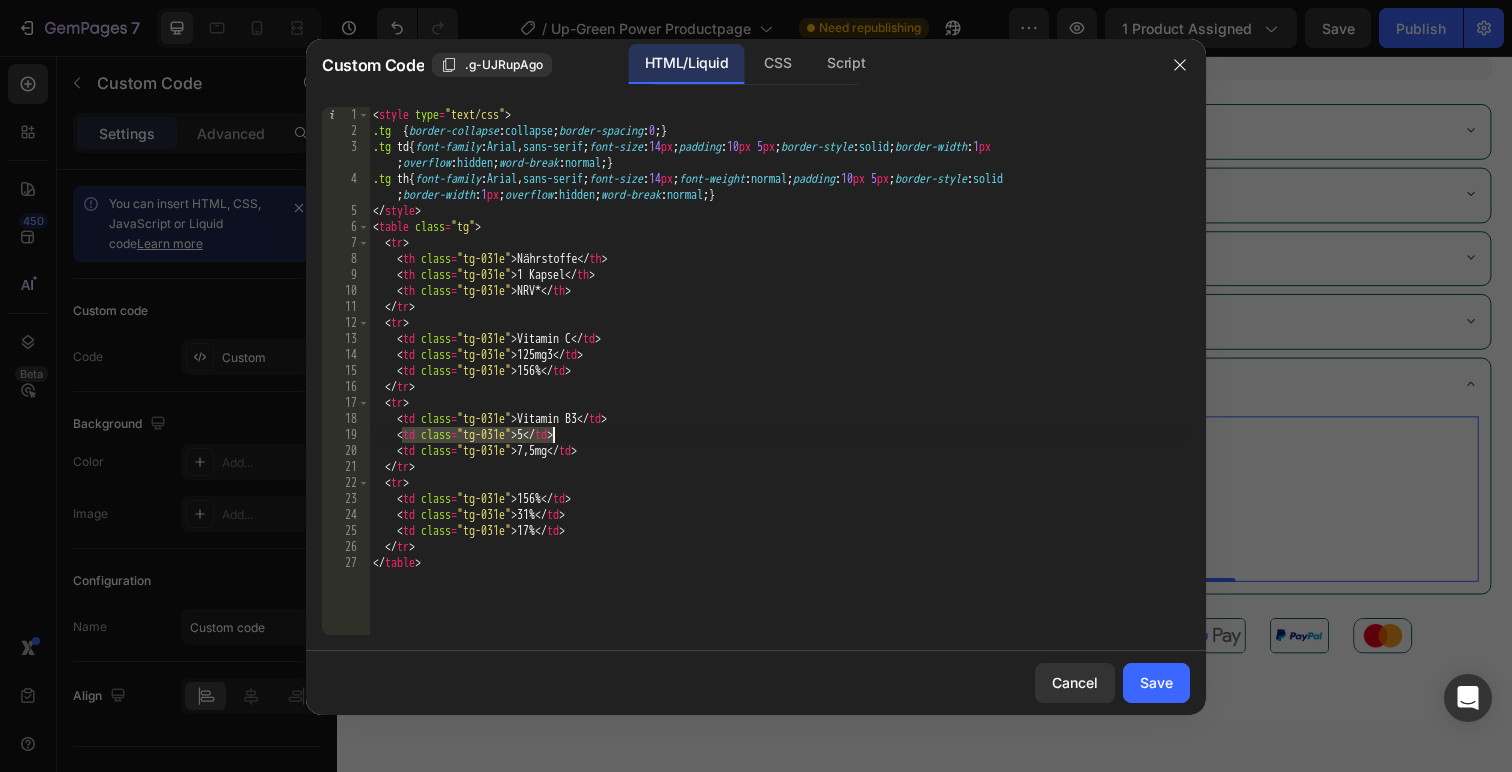 click on "< style   type = "text/css" > .tg    { border-collapse : collapse ; border-spacing : 0 ; } .tg   td { font-family : Arial ,  sans-serif ; font-size : 14 px ; padding : 10 px   5 px ; border-style : solid ; border-width : 1 px      ; overflow : hidden ; word-break : normal ; } .tg   th { font-family : Arial ,  sans-serif ; font-size : 14 px ; font-weight : normal ; padding : 10 px   5 px ; border-style : solid      ; border-width : 1 px ; overflow : hidden ; word-break : normal ; } </ style > < table   class = "tg" >    < tr >      < th   class = "tg-031e" > Nährstoffe </ th >      < th   class = "tg-031e" > 1 Kapsel </ th >      < th   class = "tg-031e" > NRV* </ th >    </ tr >    < tr >      < td   class = "tg-031e" > Vitamin C </ td >      < td   class = "tg-031e" > 125mg3 </ td >      < td   class = "tg-031e" > 156% </ td >    </ tr >    < tr >      < td   class = "tg-031e" > Vitamin B3 </ td >      < td   class = "tg-031e" > 5 </ td >      < td   class = "tg-031e" > 7,5mg </ td >    </ tr >    <" at bounding box center (779, 387) 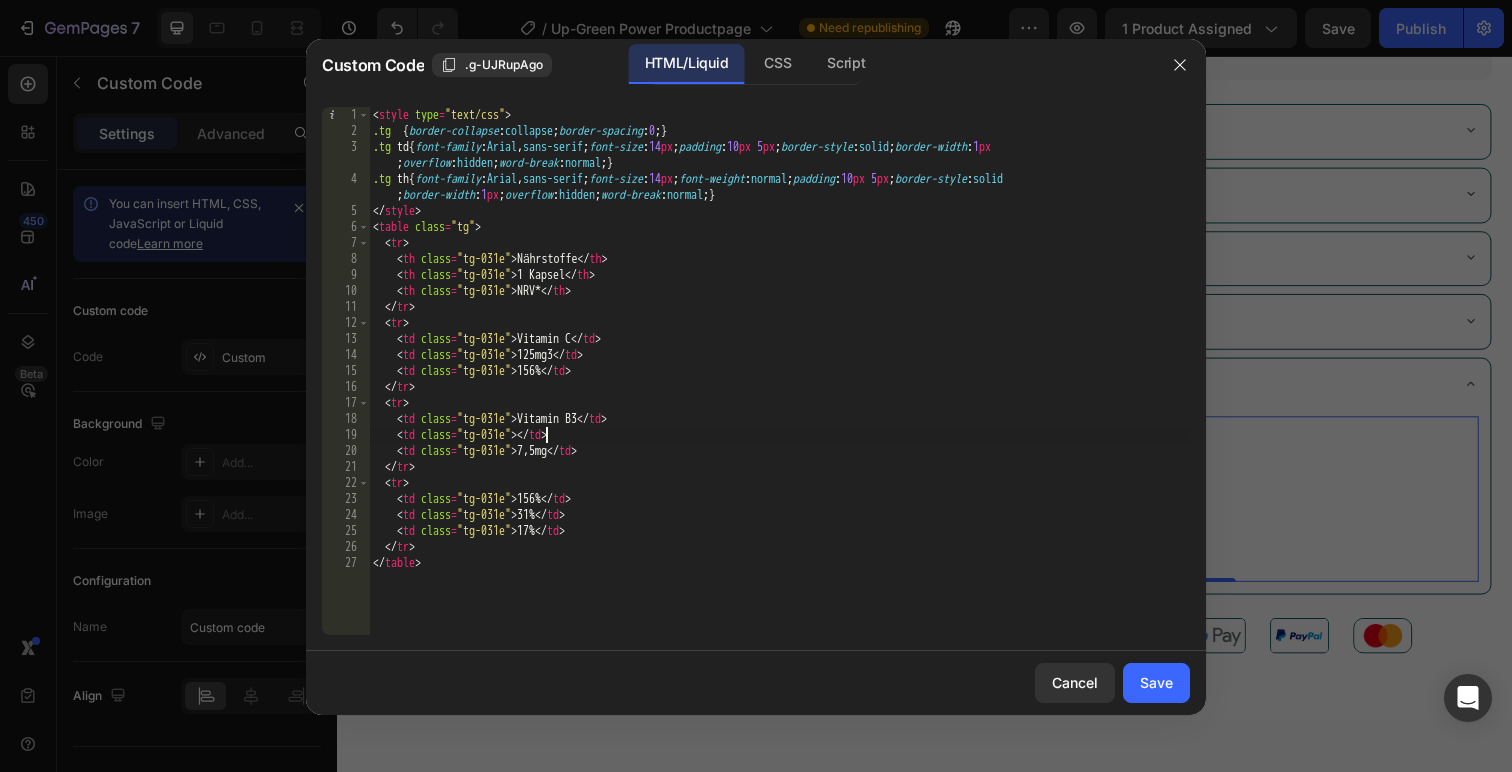 paste on "5mg" 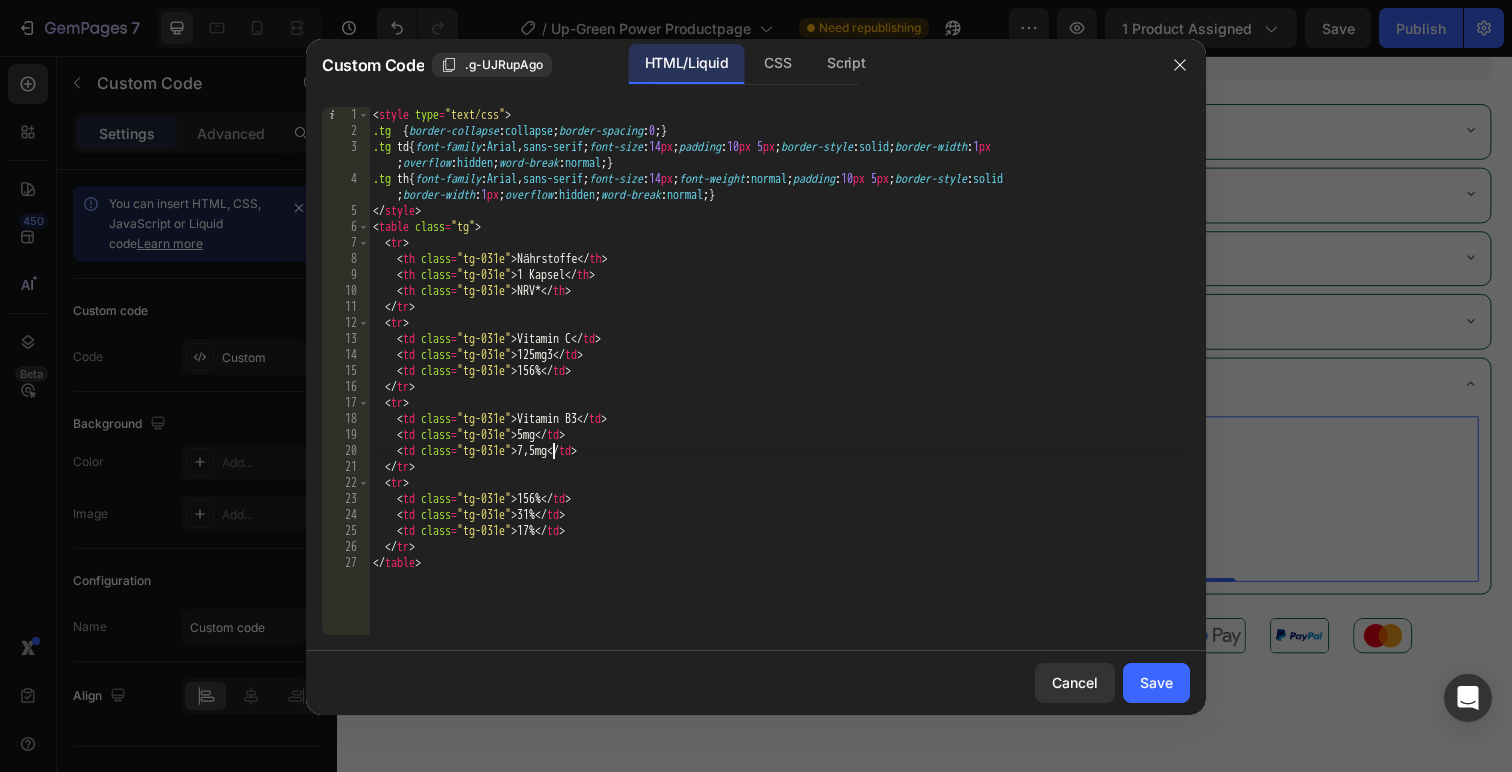 click on "< style   type = "text/css" > .tg    { border-collapse : collapse ; border-spacing : 0 ; } .tg   td { font-family : Arial ,  sans-serif ; font-size : 14 px ; padding : 10 px   5 px ; border-style : solid ; border-width : 1 px      ; overflow : hidden ; word-break : normal ; } .tg   th { font-family : Arial ,  sans-serif ; font-size : 14 px ; font-weight : normal ; padding : 10 px   5 px ; border-style : solid      ; border-width : 1 px ; overflow : hidden ; word-break : normal ; } </ style > < table   class = "tg" >    < tr >      < th   class = "tg-031e" > Nährstoffe </ th >      < th   class = "tg-031e" > 1 Kapsel </ th >      < th   class = "tg-031e" > NRV* </ th >    </ tr >    < tr >      <td   class = "tg-031e" > Vitamin C </td >      <td   class = "tg-031e" > 125mg3 </td >      <td   class = "tg-031e" > 156% </td >    </ tr >    < tr >      <td   class = "tg-031e" > Vitamin B3 </td >      <td   class = "tg-031e" > 5mg </td >      <td   class = "tg-031e" > 7,5mg </td >    </ tr >" at bounding box center [779, 387] 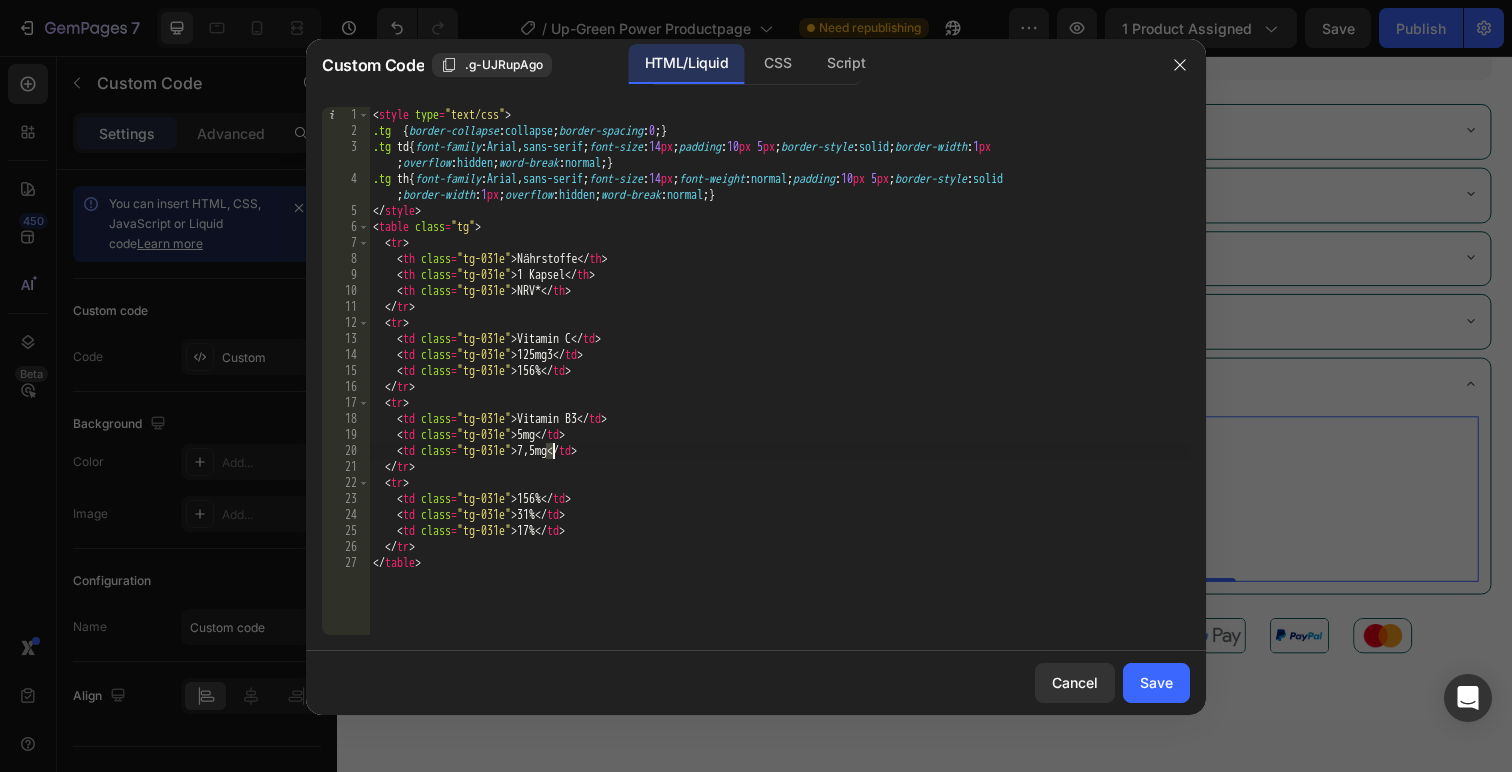 click on "< style   type = "text/css" > .tg    { border-collapse : collapse ; border-spacing : 0 ; } .tg   td { font-family : Arial ,  sans-serif ; font-size : 14 px ; padding : 10 px   5 px ; border-style : solid ; border-width : 1 px      ; overflow : hidden ; word-break : normal ; } .tg   th { font-family : Arial ,  sans-serif ; font-size : 14 px ; font-weight : normal ; padding : 10 px   5 px ; border-style : solid      ; border-width : 1 px ; overflow : hidden ; word-break : normal ; } </ style > < table   class = "tg" >    < tr >      < th   class = "tg-031e" > Nährstoffe </ th >      < th   class = "tg-031e" > 1 Kapsel </ th >      < th   class = "tg-031e" > NRV* </ th >    </ tr >    < tr >      <td   class = "tg-031e" > Vitamin C </td >      <td   class = "tg-031e" > 125mg3 </td >      <td   class = "tg-031e" > 156% </td >    </ tr >    < tr >      <td   class = "tg-031e" > Vitamin B3 </td >      <td   class = "tg-031e" > 5mg </td >      <td   class = "tg-031e" > 7,5mg </td >    </ tr >" at bounding box center [779, 387] 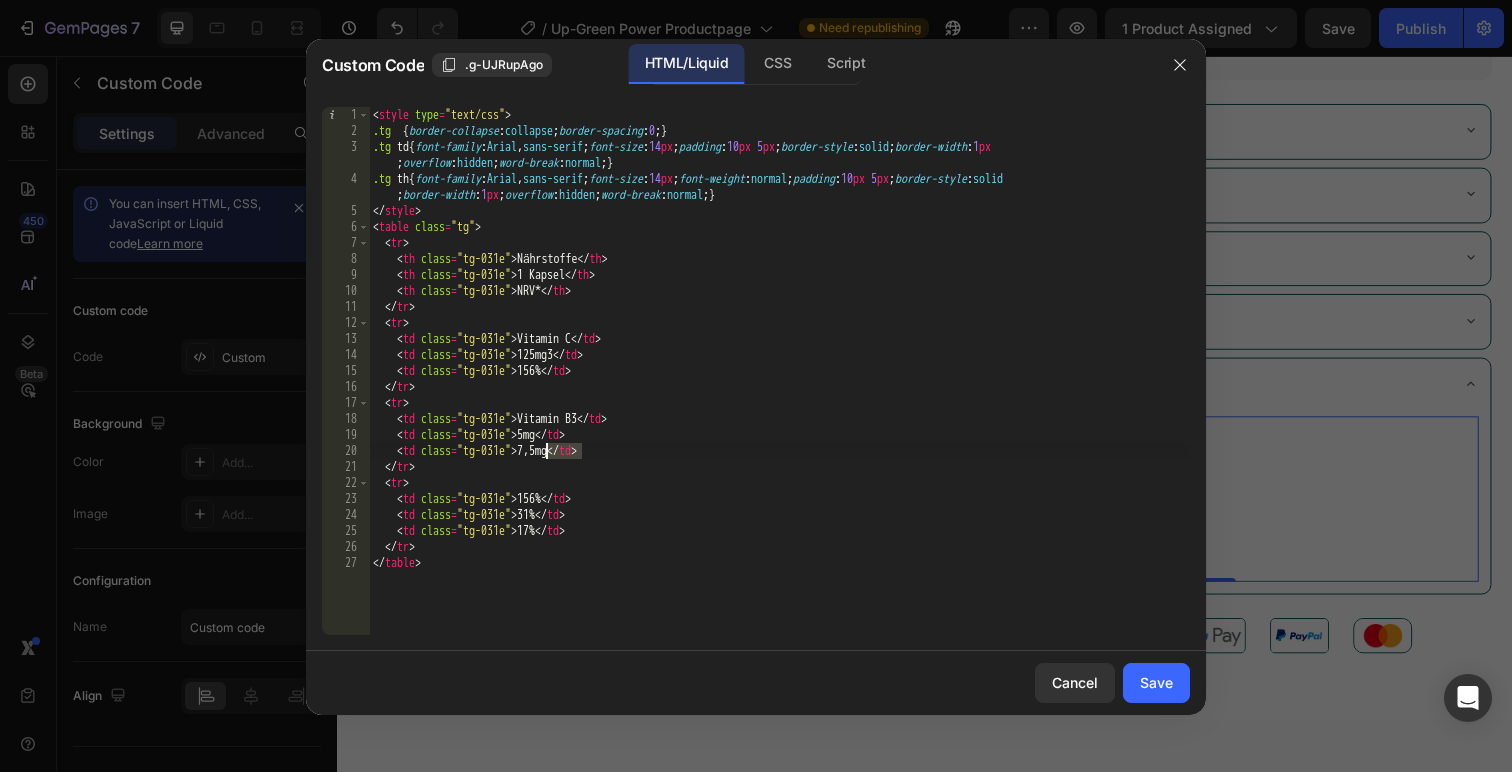 drag, startPoint x: 582, startPoint y: 452, endPoint x: 544, endPoint y: 452, distance: 38 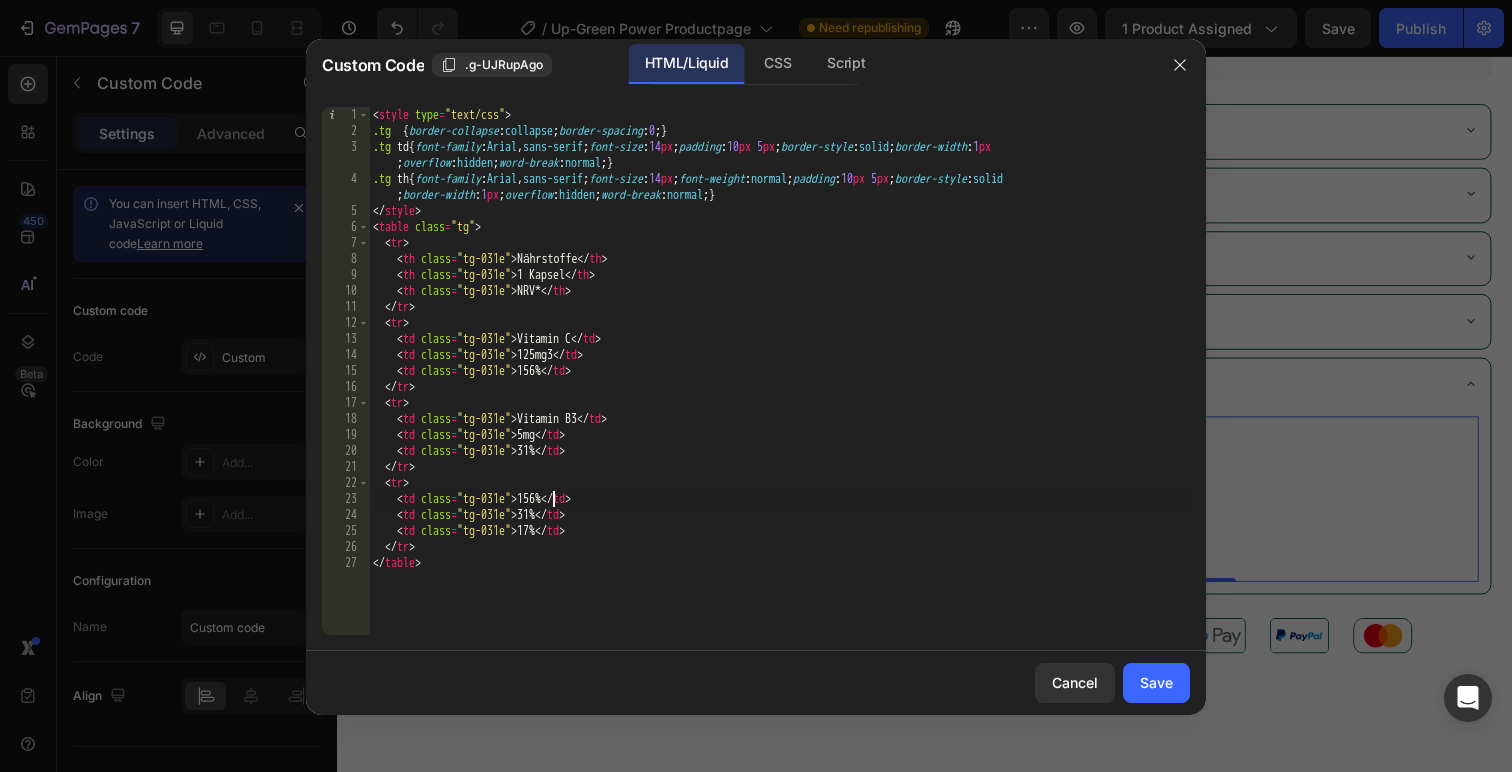 click on "Nährstoffe
1 Kapsel
NRV*
Vitamin C
125mg3
156%
Vitamin B3
5mg
31%" at bounding box center [779, 387] 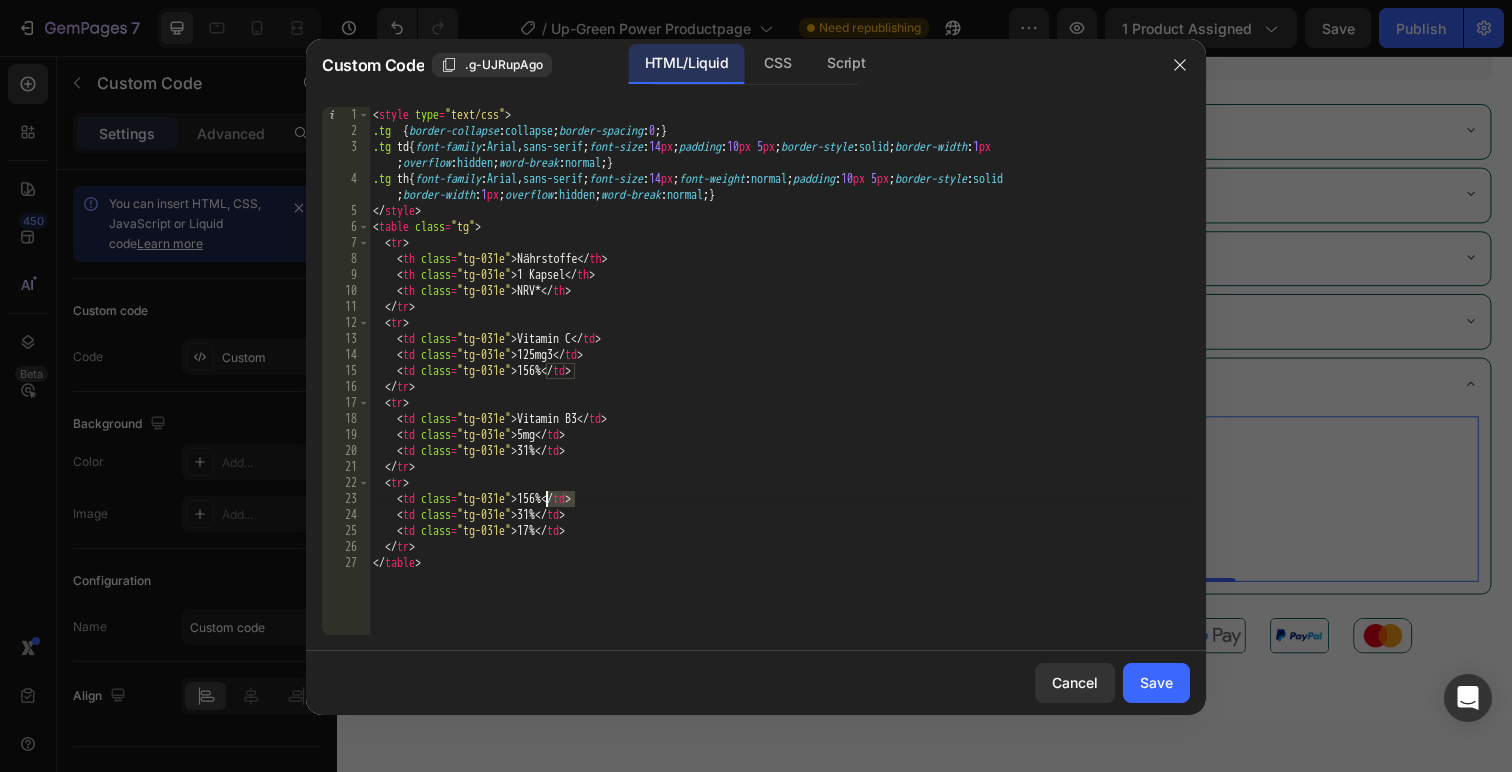 drag, startPoint x: 574, startPoint y: 493, endPoint x: 546, endPoint y: 493, distance: 28 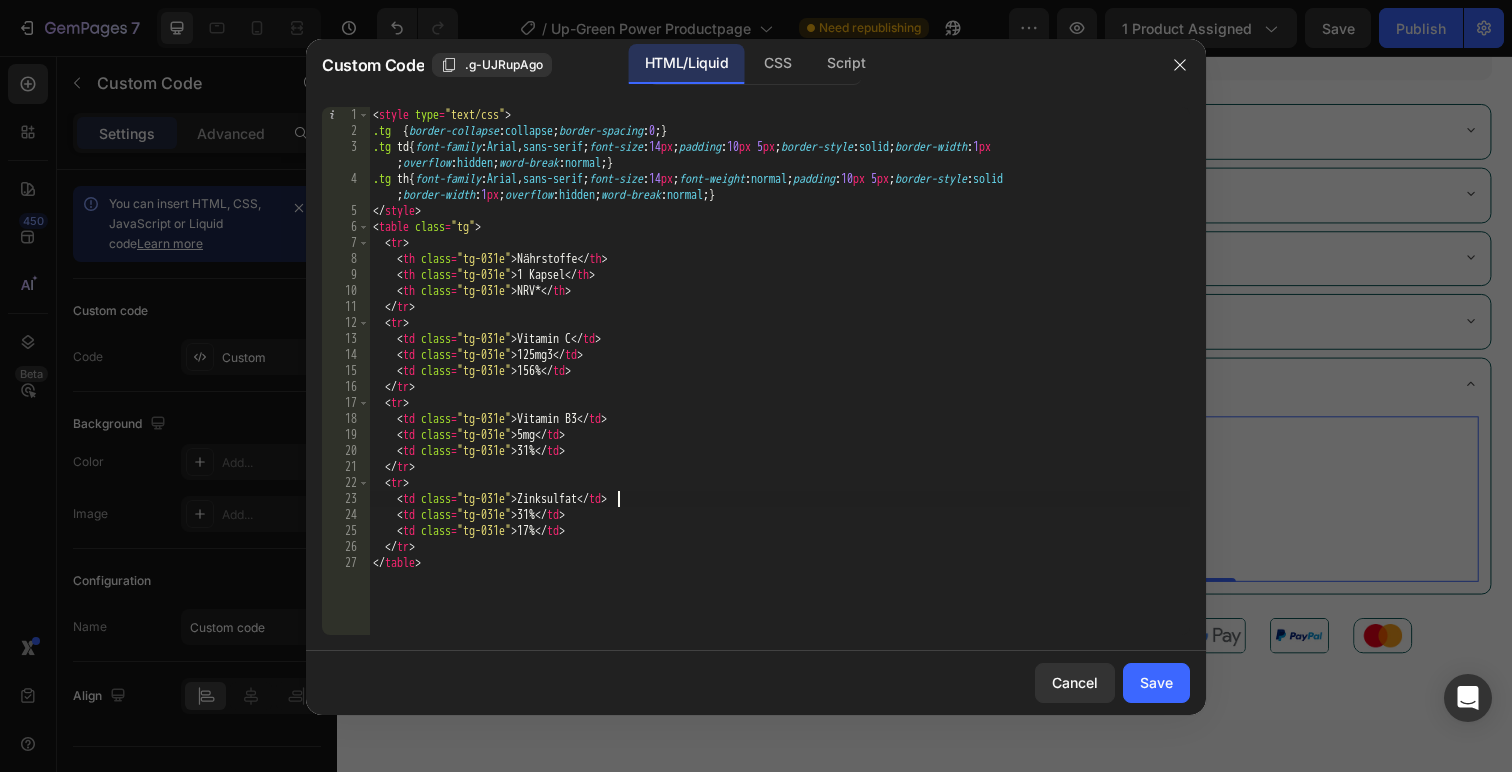 click on "Nährstoffe
1 Kapsel
NRV*
Vitamin C
125mg3
156%
Vitamin B3
5mg
31%" at bounding box center (779, 387) 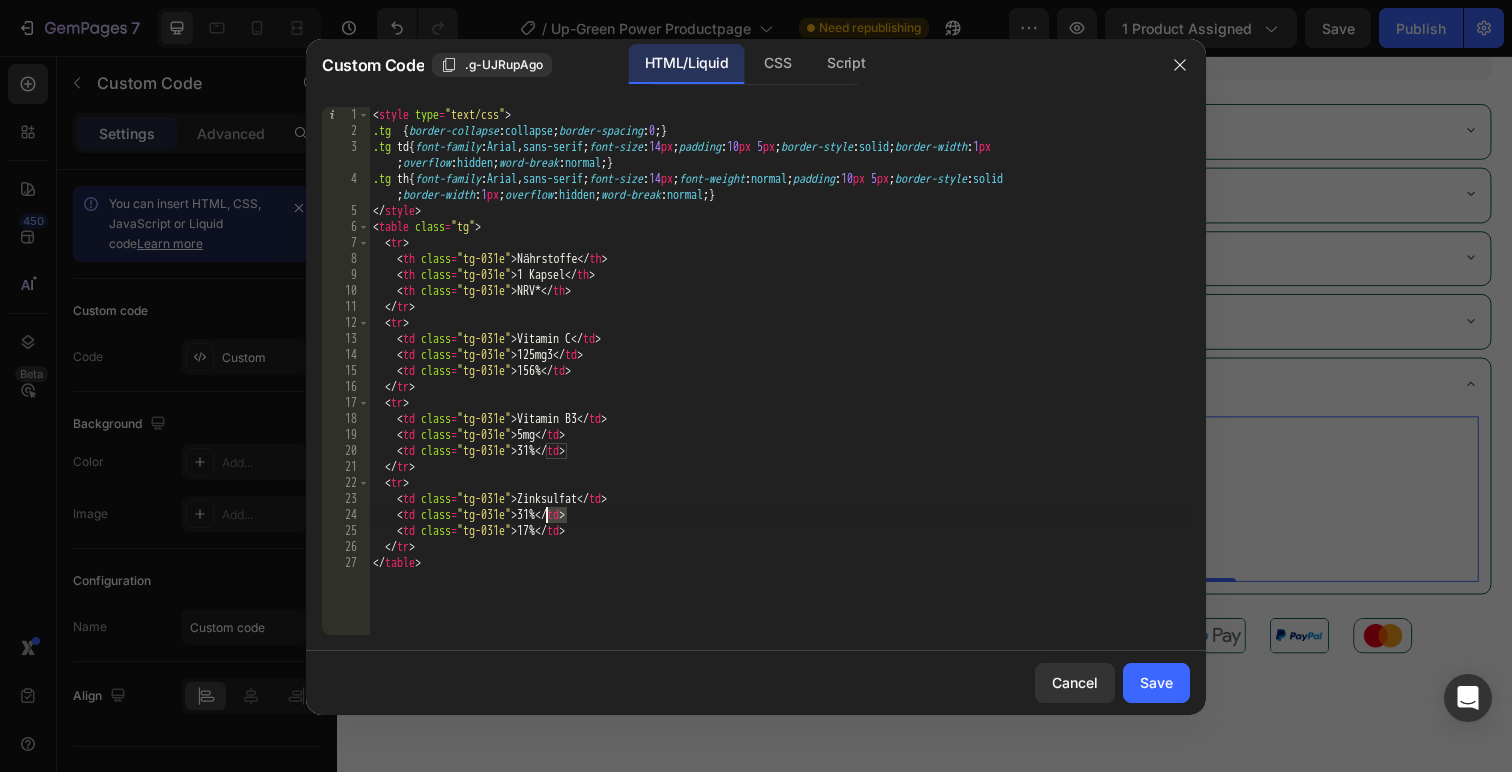 drag, startPoint x: 567, startPoint y: 513, endPoint x: 547, endPoint y: 512, distance: 20.024984 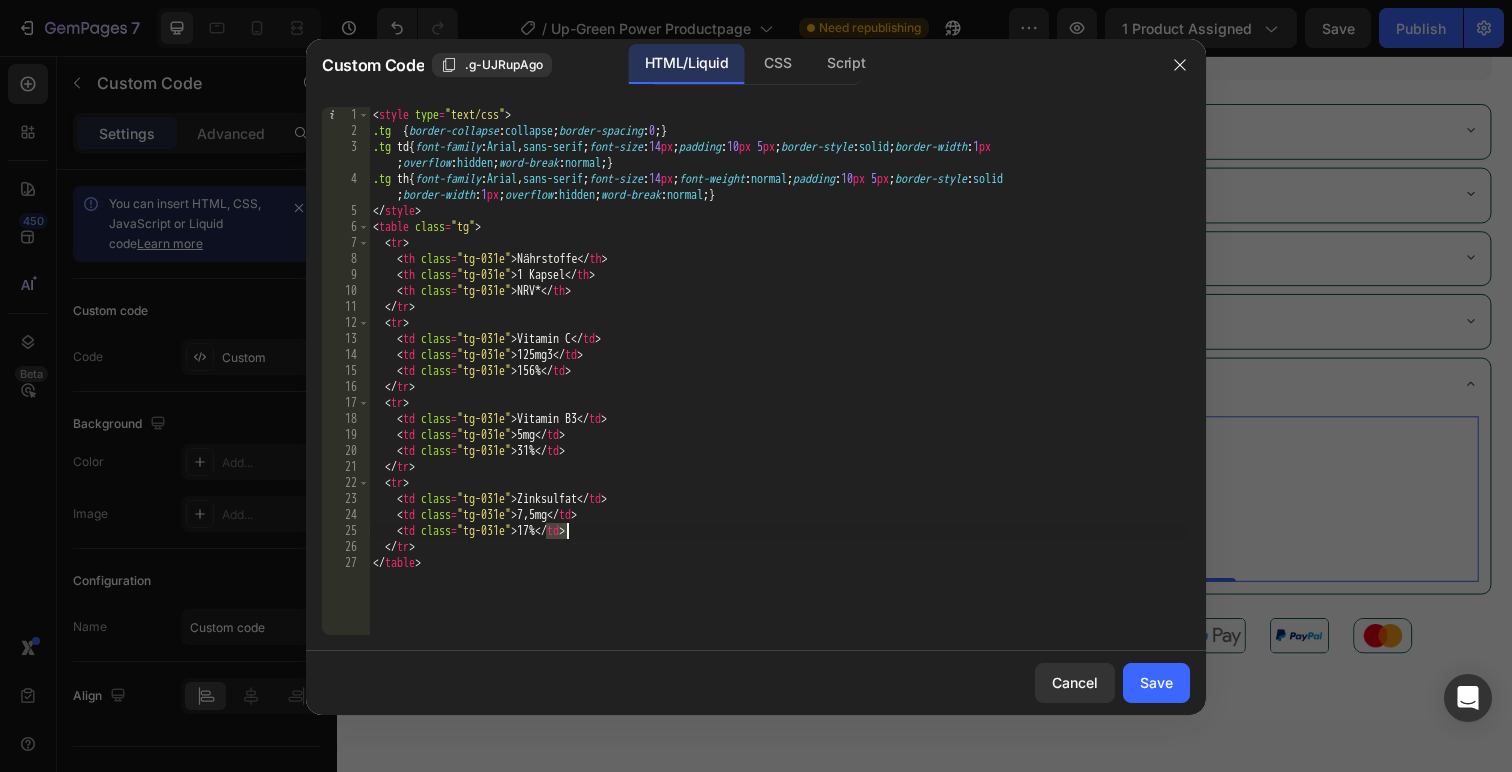 drag, startPoint x: 544, startPoint y: 529, endPoint x: 568, endPoint y: 531, distance: 24.083189 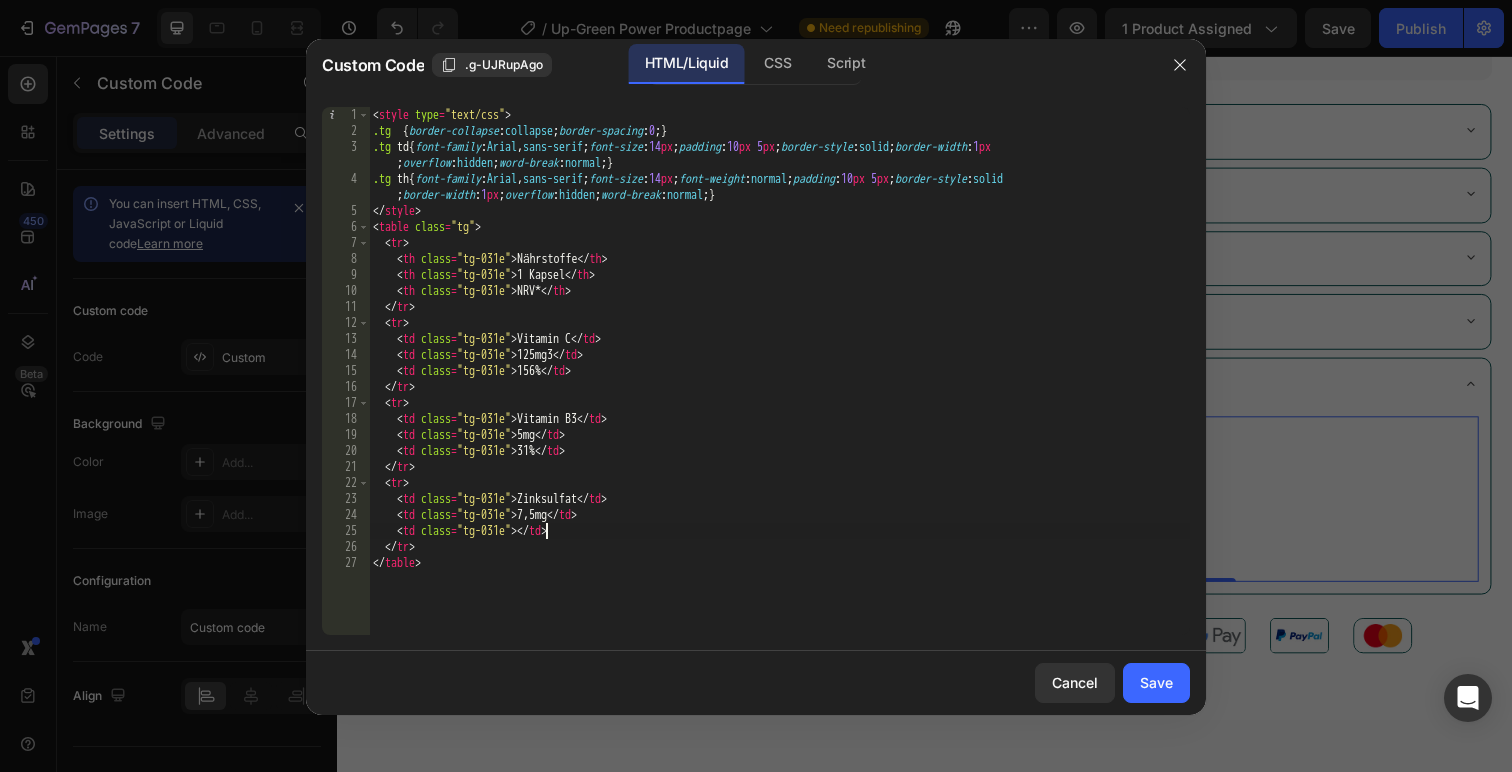 paste on "17%" 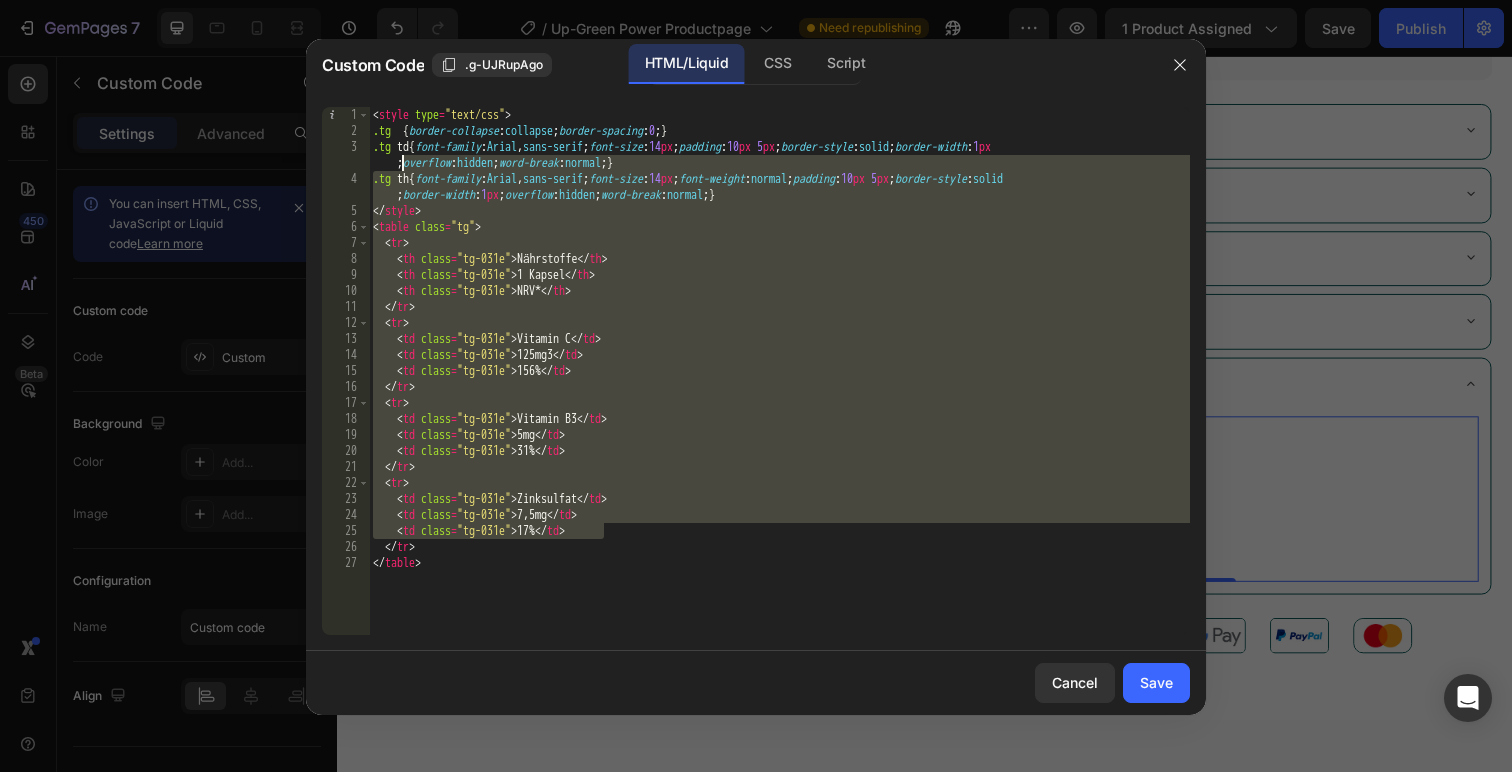 drag, startPoint x: 612, startPoint y: 534, endPoint x: 399, endPoint y: 166, distance: 425.1976 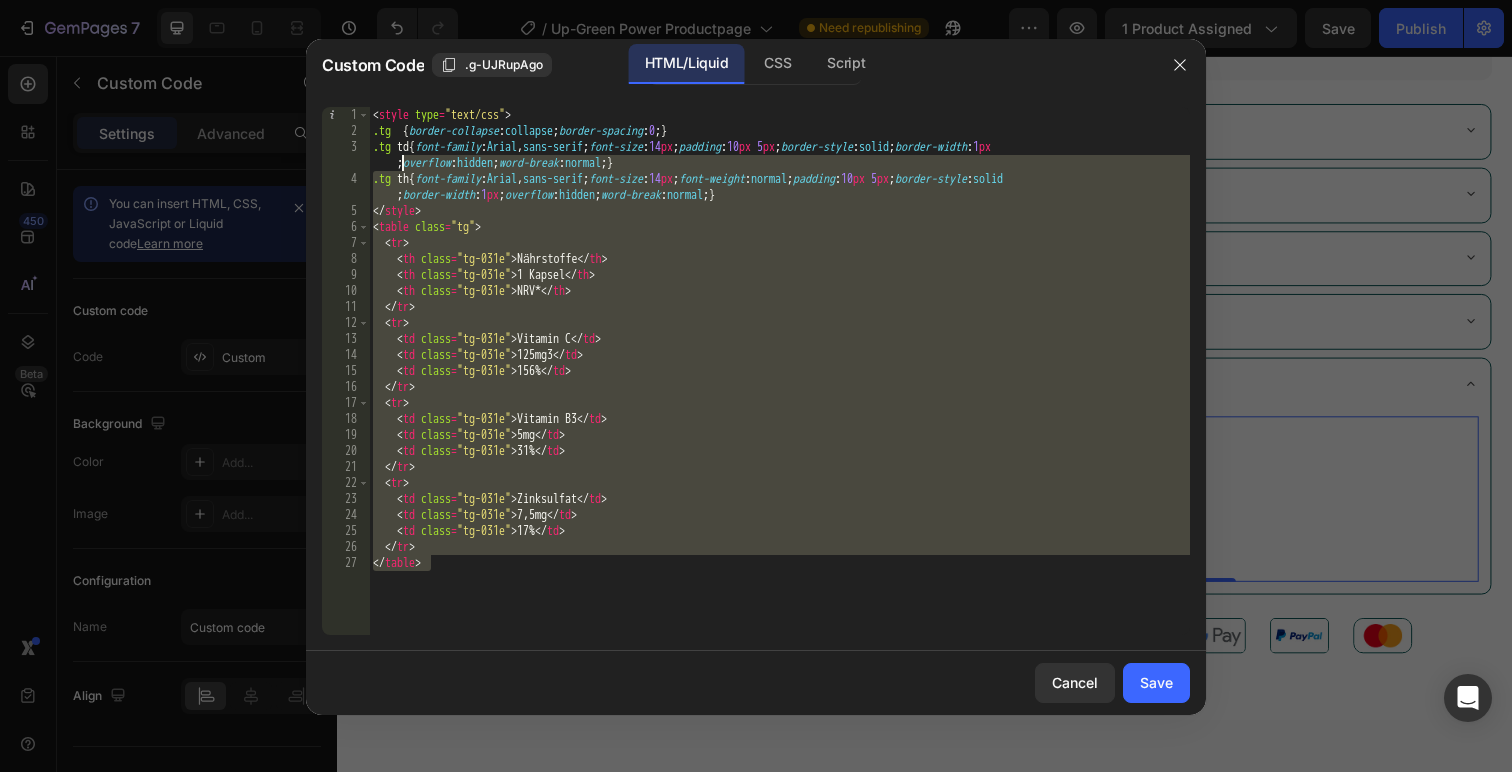 drag, startPoint x: 606, startPoint y: 576, endPoint x: 387, endPoint y: 167, distance: 463.9418 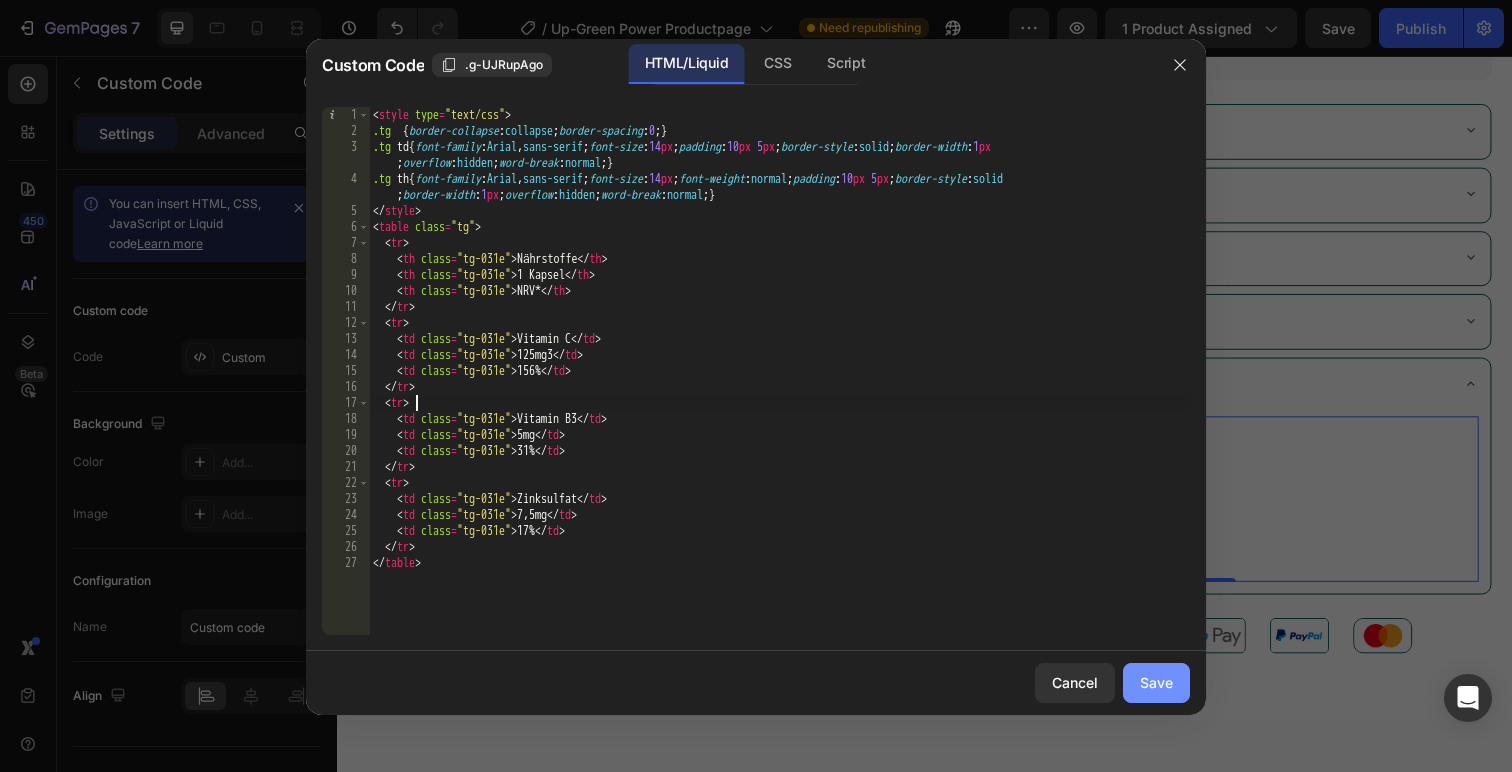click on "Save" at bounding box center [1156, 682] 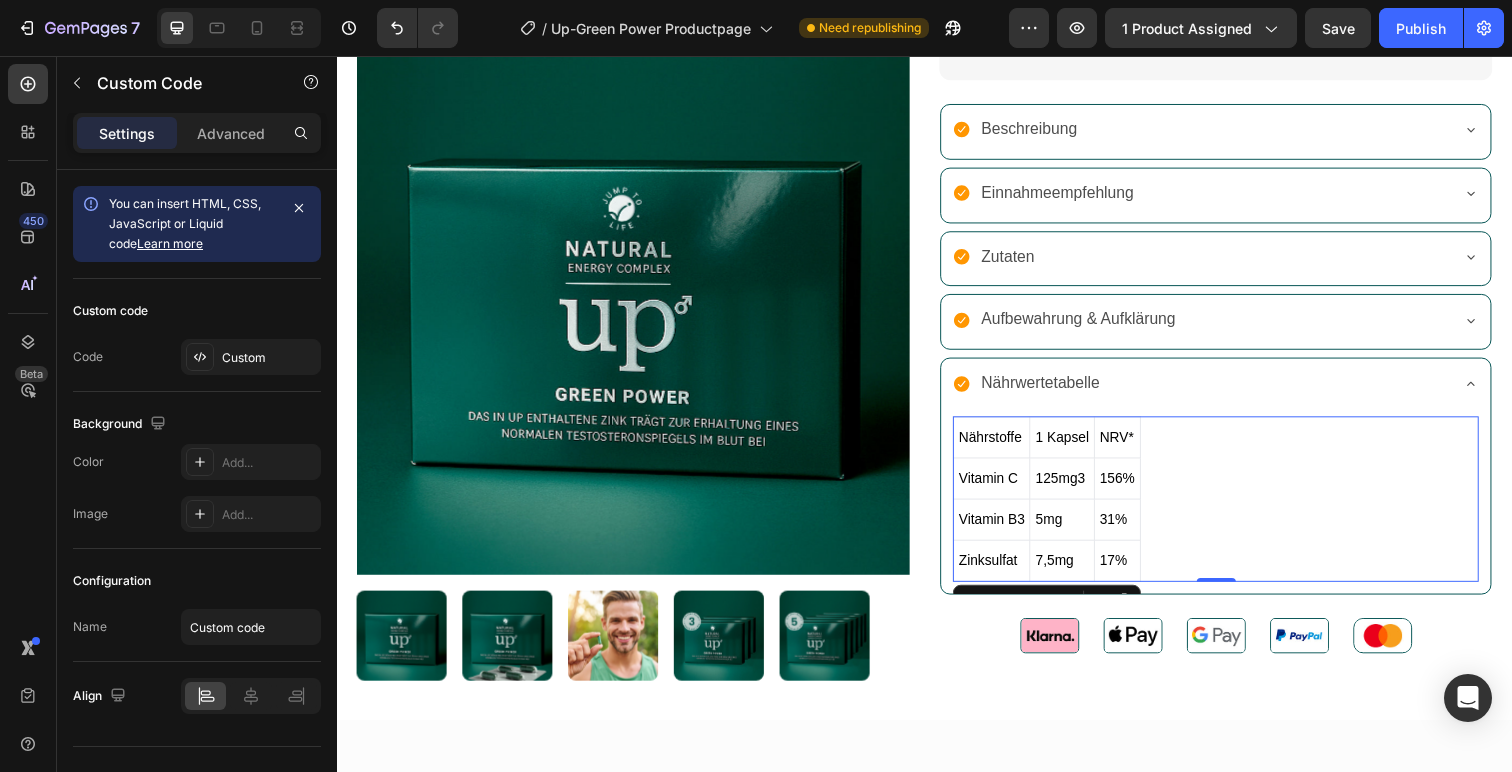 click on "Nährstoffe" at bounding box center [1006, 445] 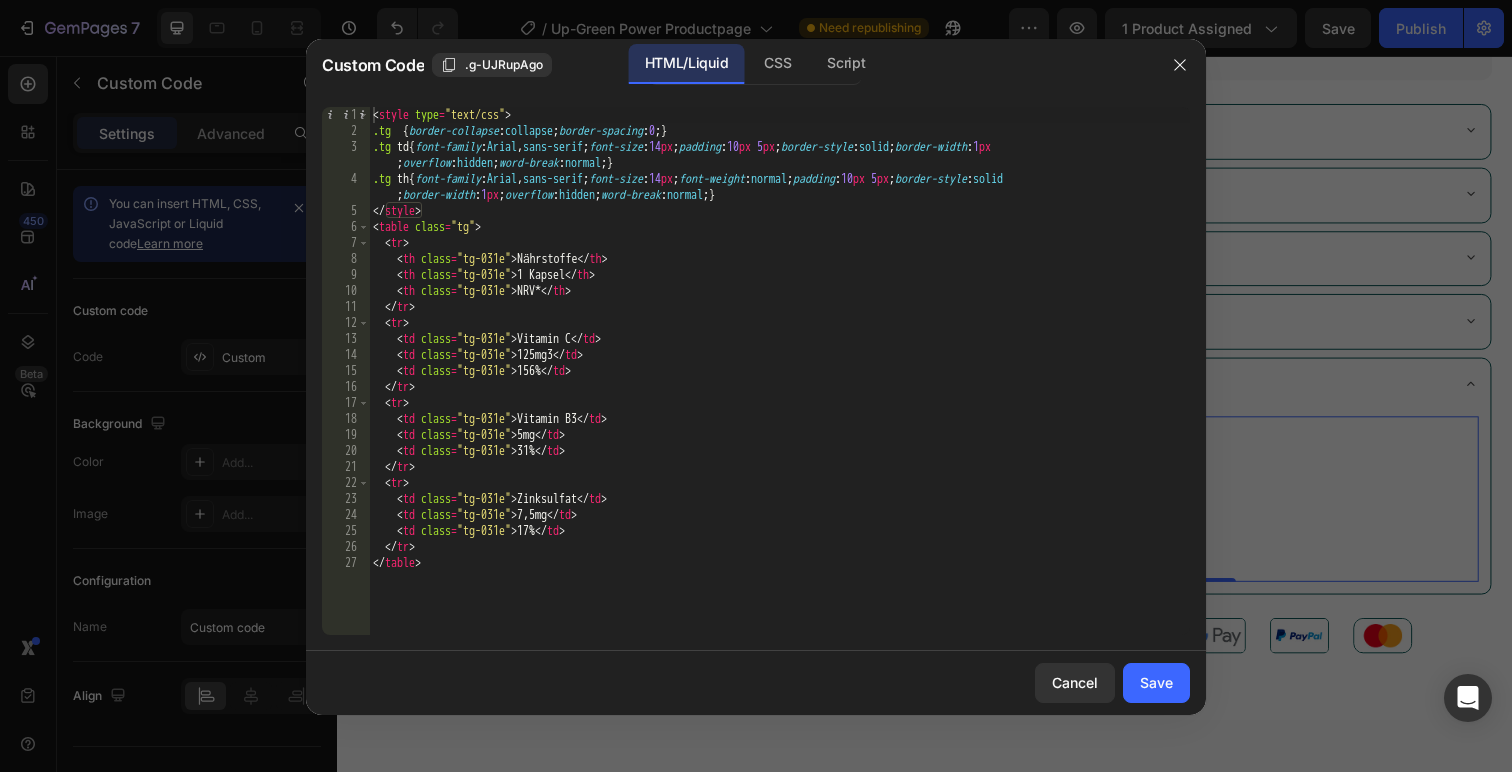 click on "Nährstoffe
1 Kapsel
NRV*
Vitamin C
125mg3
156%
Vitamin B3
5mg
31%" at bounding box center [779, 387] 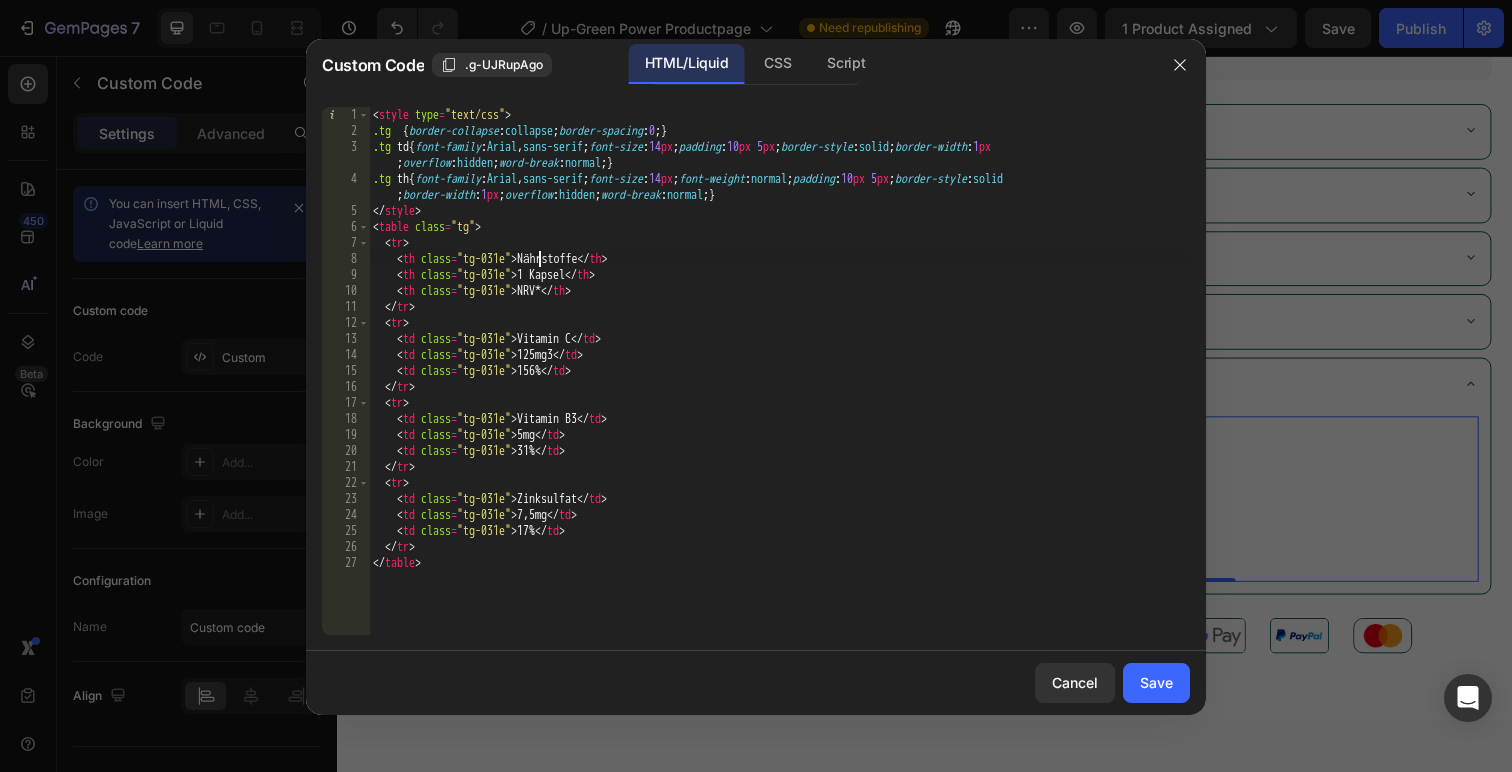 click on "Nährstoffe
1 Kapsel
NRV*
Vitamin C
125mg3
156%
Vitamin B3
5mg
31%" at bounding box center [779, 387] 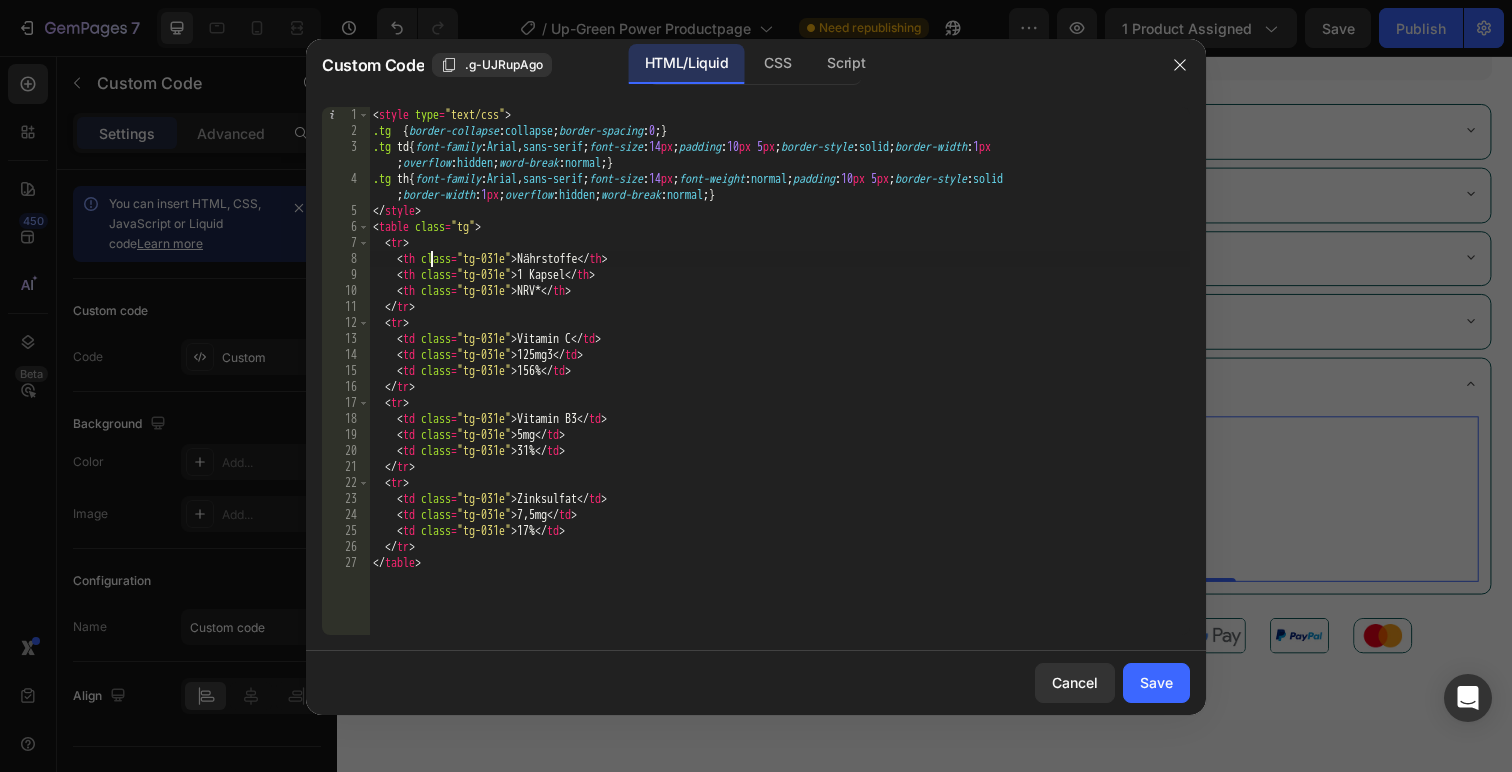 paste on "<b>" 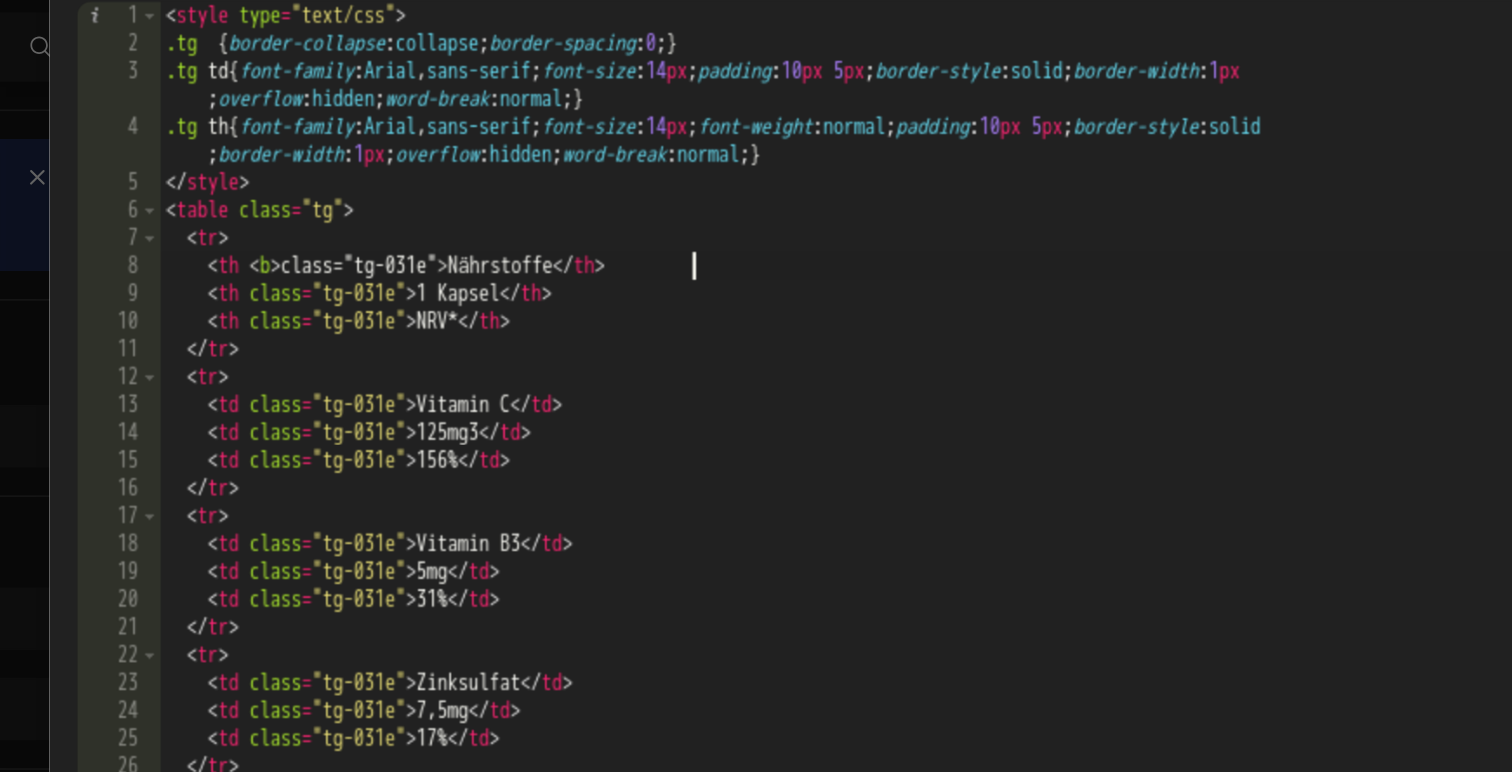 click on "< style   type = "text/css" > .tg    { border-collapse : collapse ; border-spacing : 0 ; } .tg   td { font-family : Arial ,  sans-serif ; font-size : 14 px ; padding : 10 px   5 px ; border-style : solid ; border-width : 1 px      ; overflow : hidden ; word-break : normal ; } .tg   th { font-family : Arial ,  sans-serif ; font-size : 14 px ; font-weight : normal ; padding : 10 px   5 px ; border-style : solid      ; border-width : 1 px ; overflow : hidden ; word-break : normal ; } </ style > < table   class = "tg" >    < tr >      < th   < b >  class="tg-031e">Nährstoffe </ th >      < th   class = "tg-031e" > 1 Kapsel </ th >      < th   class = "tg-031e" > NRV* </ th >    </ tr >    < tr >      < td   class = "tg-031e" > Vitamin C </ td >      < td   class = "tg-031e" > 125mg3 </ td >      < td   class = "tg-031e" > 156% </ td >    </ tr >    < tr >      < td   class = "tg-031e" > Vitamin B3 </ td >      < td   class = "tg-031e" > 5mg </ td >      < td   class = "tg-031e" > 31% </ td >    </ tr > <" at bounding box center [779, 387] 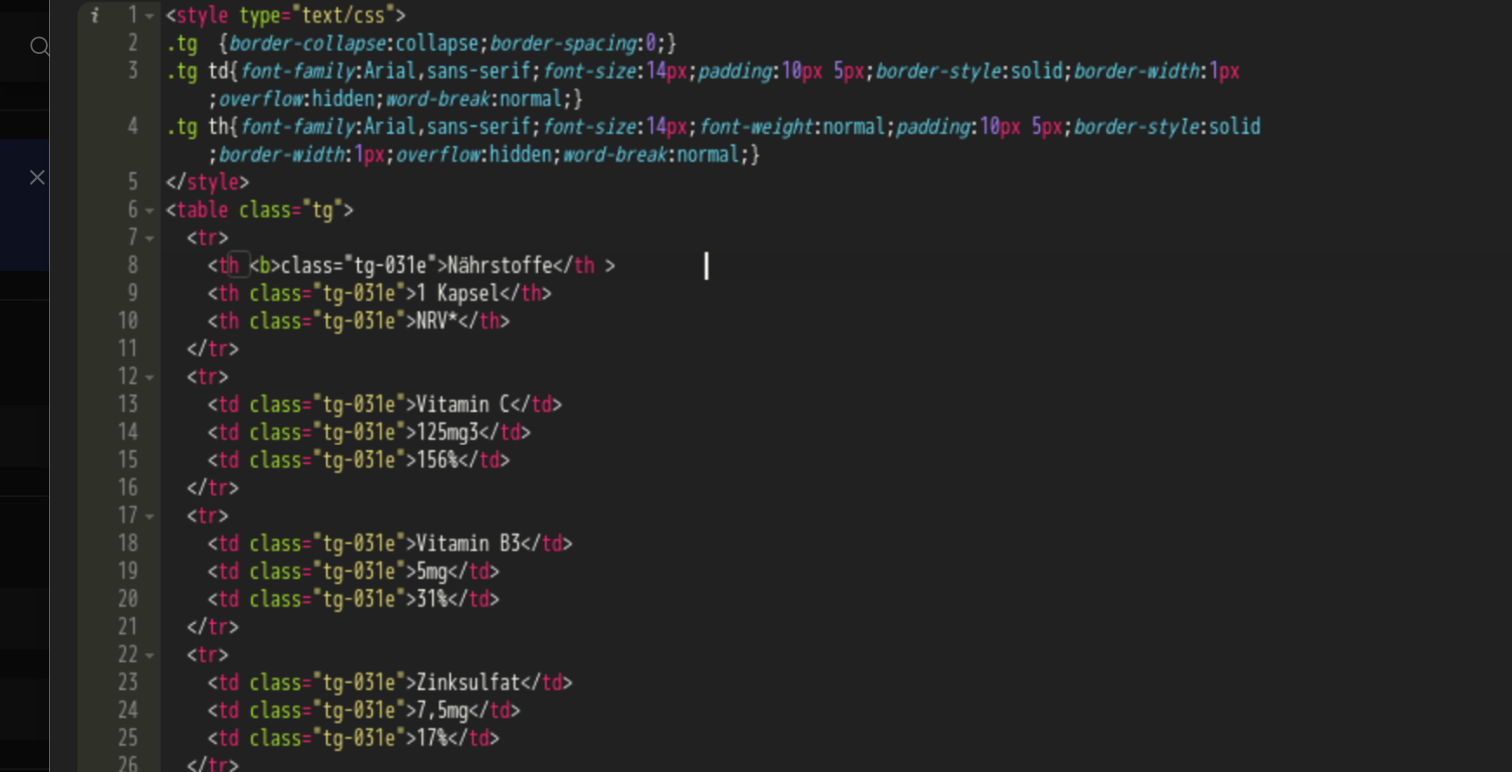 scroll, scrollTop: 0, scrollLeft: 25, axis: horizontal 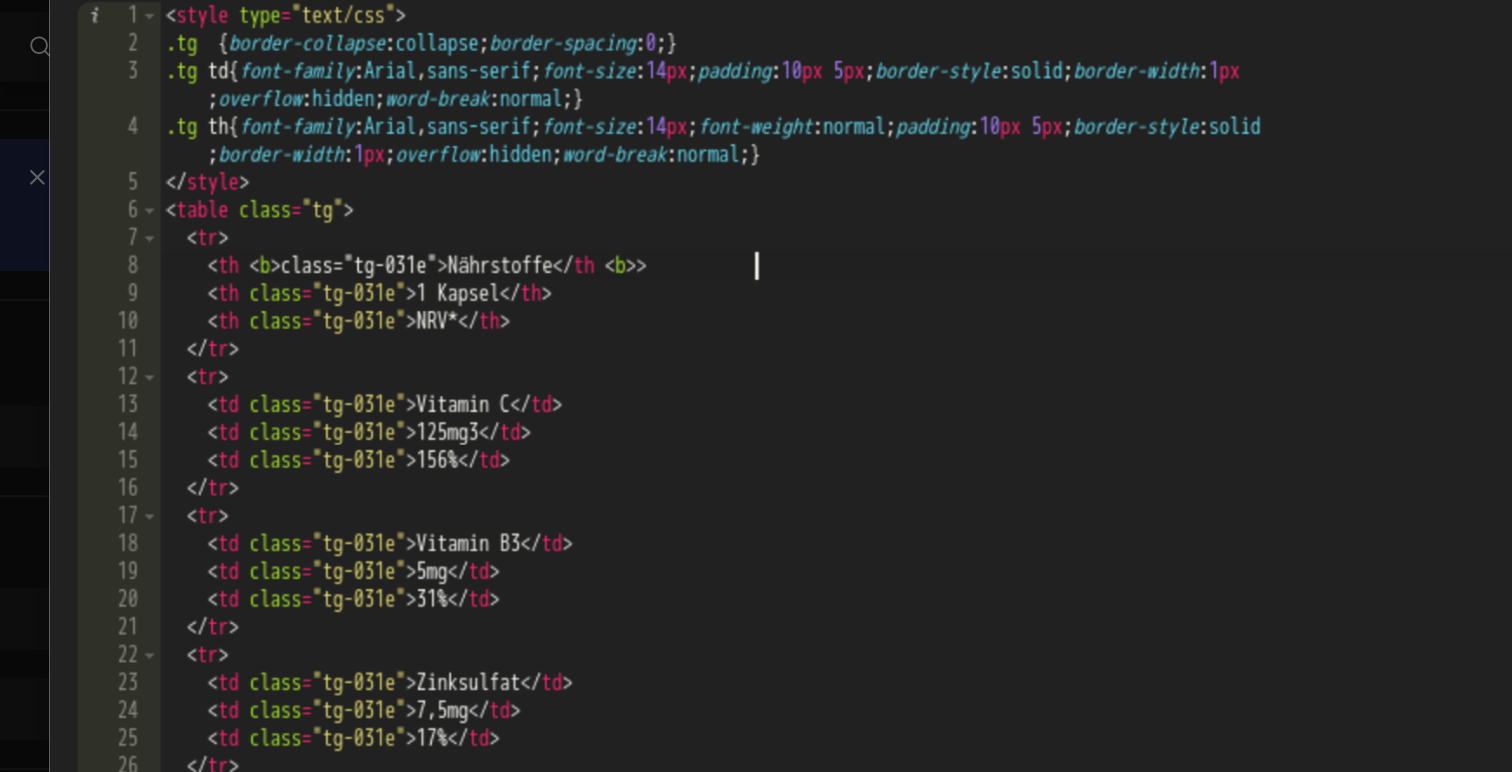click on "< style   type = "text/css" > .tg    { border-collapse : collapse ; border-spacing : 0 ; } .tg   td { font-family : Arial ,  sans-serif ; font-size : 14 px ; padding : 10 px   5 px ; border-style : solid ; border-width : 1 px      ; overflow : hidden ; word-break : normal ; } .tg   th { font-family : Arial ,  sans-serif ; font-size : 14 px ; font-weight : normal ; padding : 10 px   5 px ; border-style : solid      ; border-width : 1 px ; overflow : hidden ; word-break : normal ; } </ style > < table   class = "tg" >    < tr >      < th   < b >  class="tg-031e">Nährstoffe </ th   < b >  >      < th   class = "tg-031e" > 1 Kapsel </ th >      < th   class = "tg-031e" > NRV* </ th >    </ tr >    < tr >      < td   class = "tg-031e" > Vitamin C </ td >      < td   class = "tg-031e" > 125mg3 </ td >      < td   class = "tg-031e" > 156% </ td >    </ tr >    < tr >      < td   class = "tg-031e" > Vitamin B3 </ td >      < td   class = "tg-031e" > 5mg </ td >      < td   class = "tg-031e" > 31% </ td >" at bounding box center (779, 387) 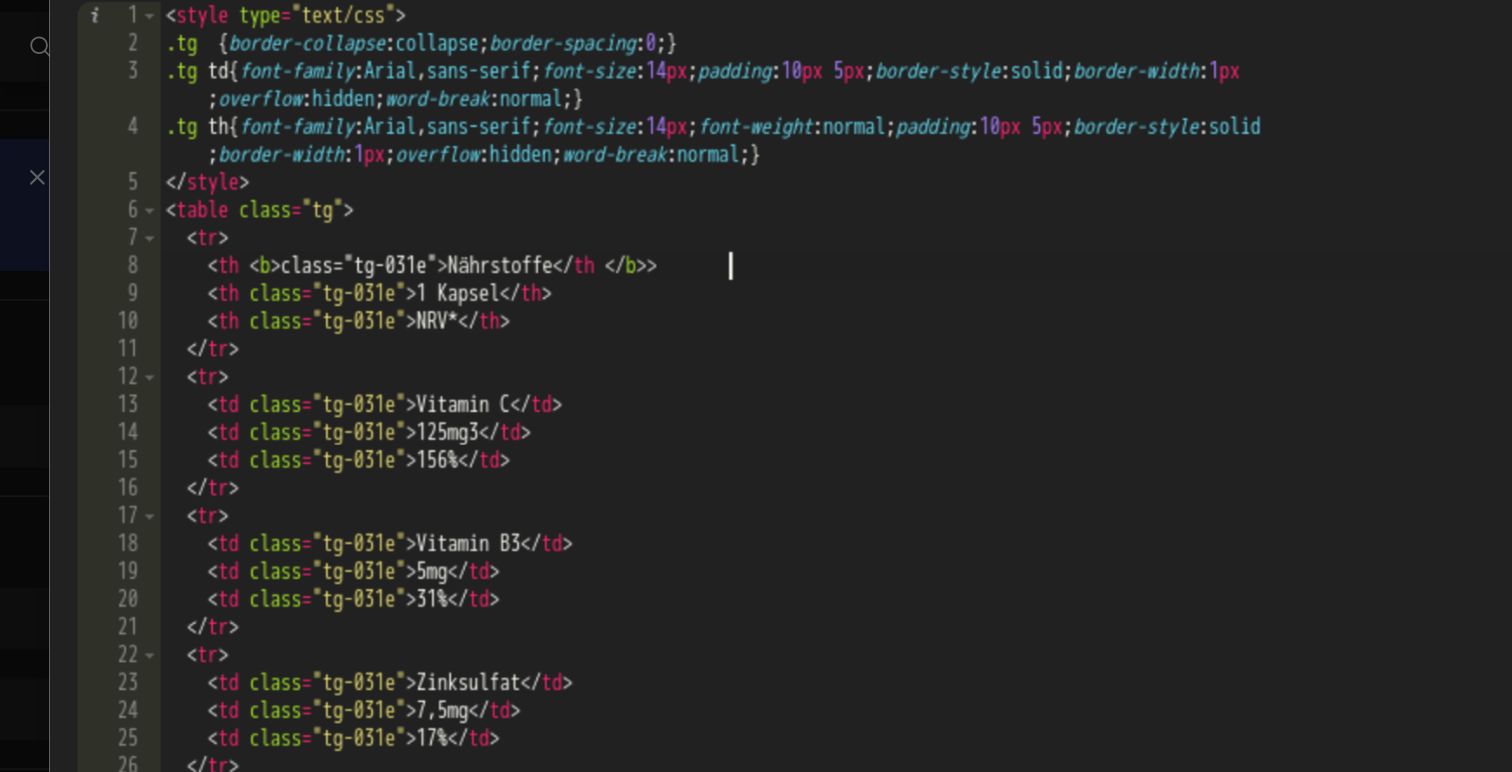scroll, scrollTop: 0, scrollLeft: 26, axis: horizontal 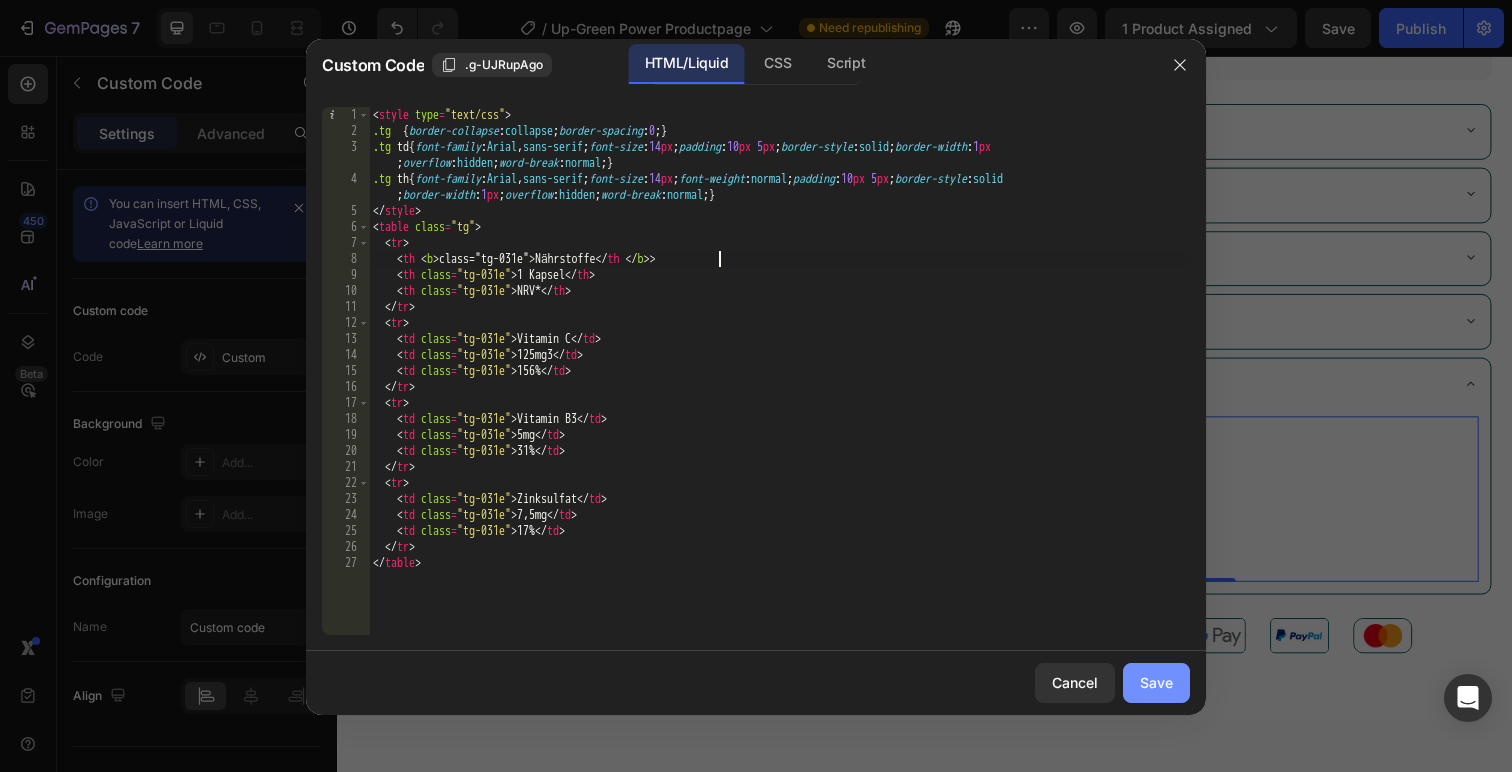 type on "<th <b> class="tg-031e">Nährstoffe</th </b> >" 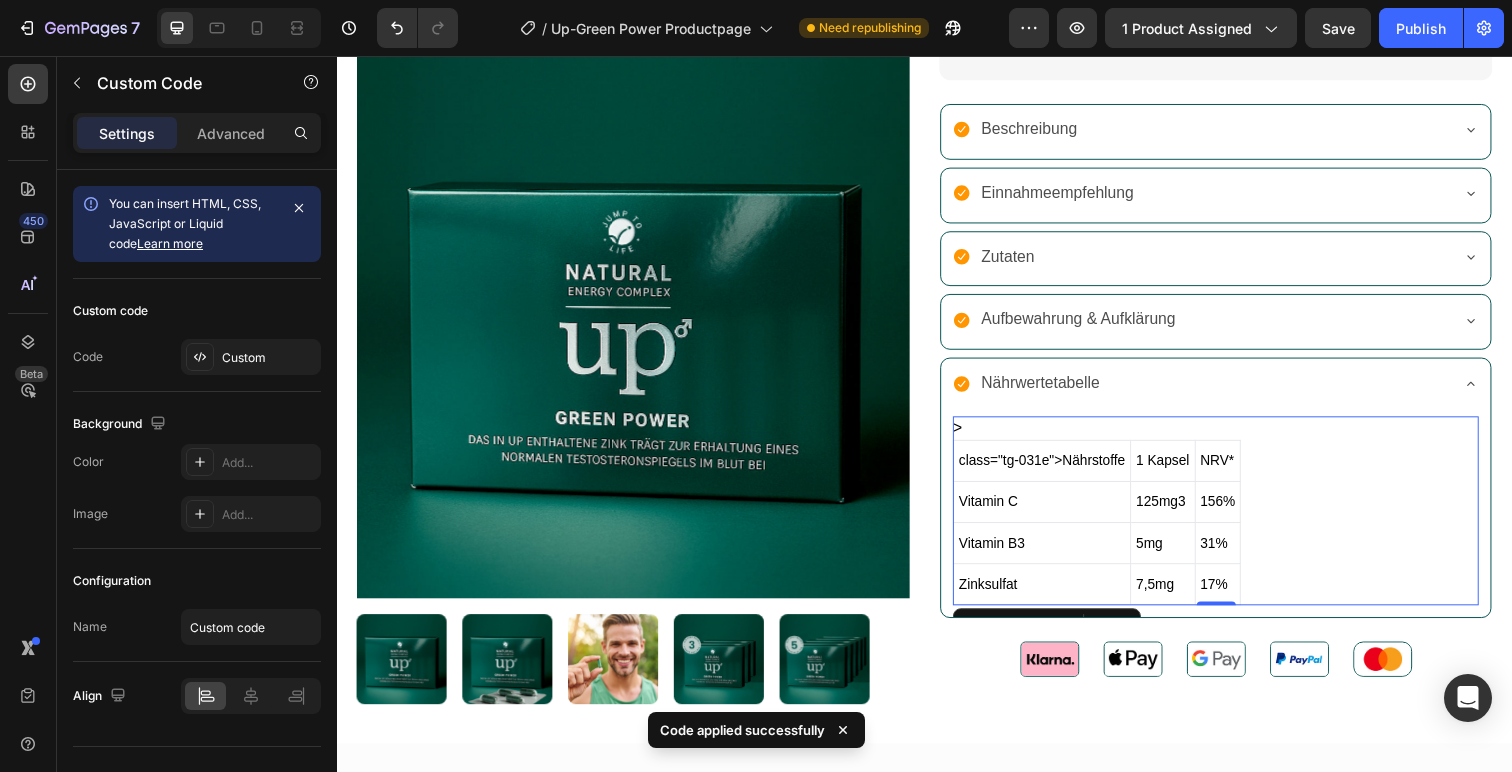 click on "class="tg-031e">Nährstoffe" at bounding box center [1057, 469] 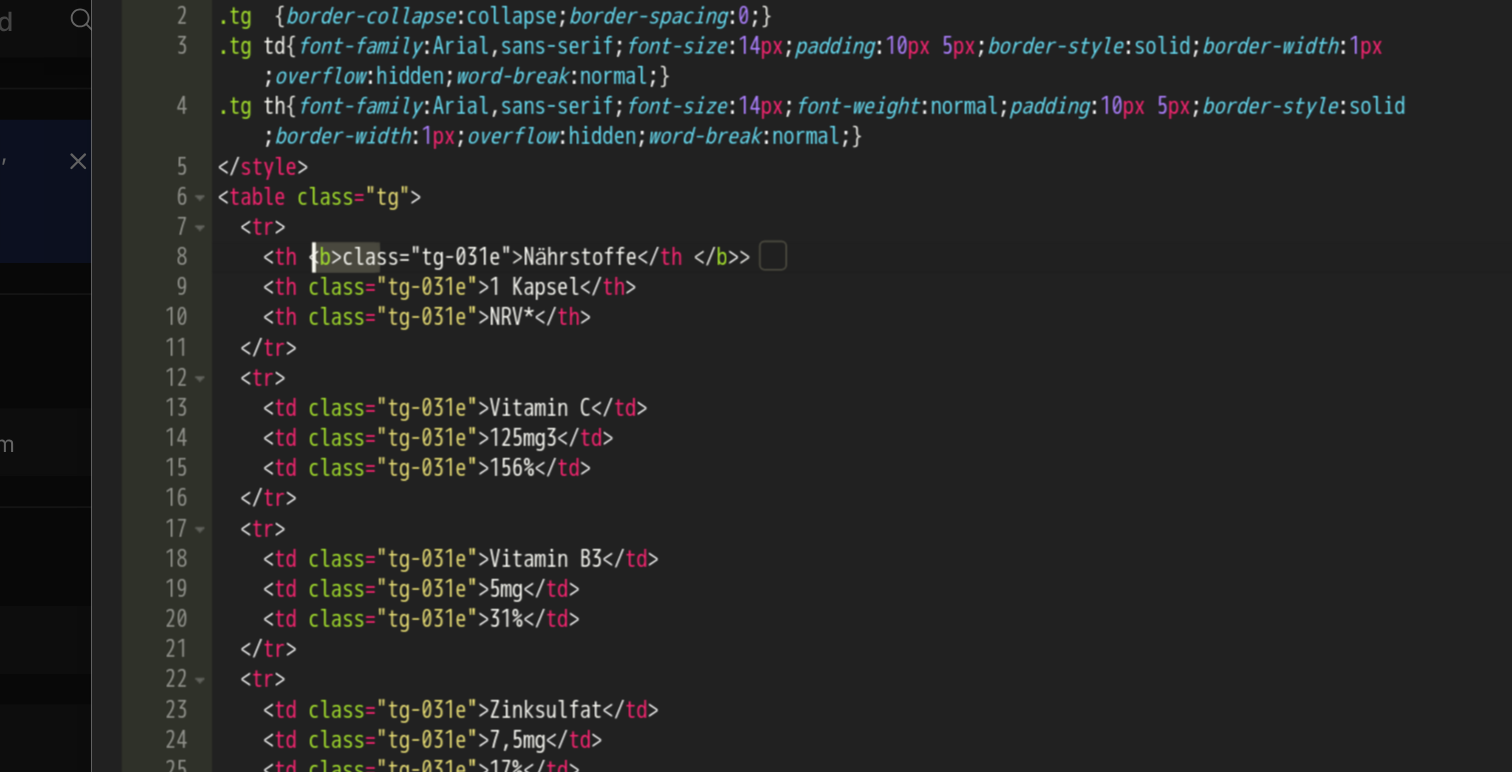 drag, startPoint x: 459, startPoint y: 257, endPoint x: 427, endPoint y: 256, distance: 32.01562 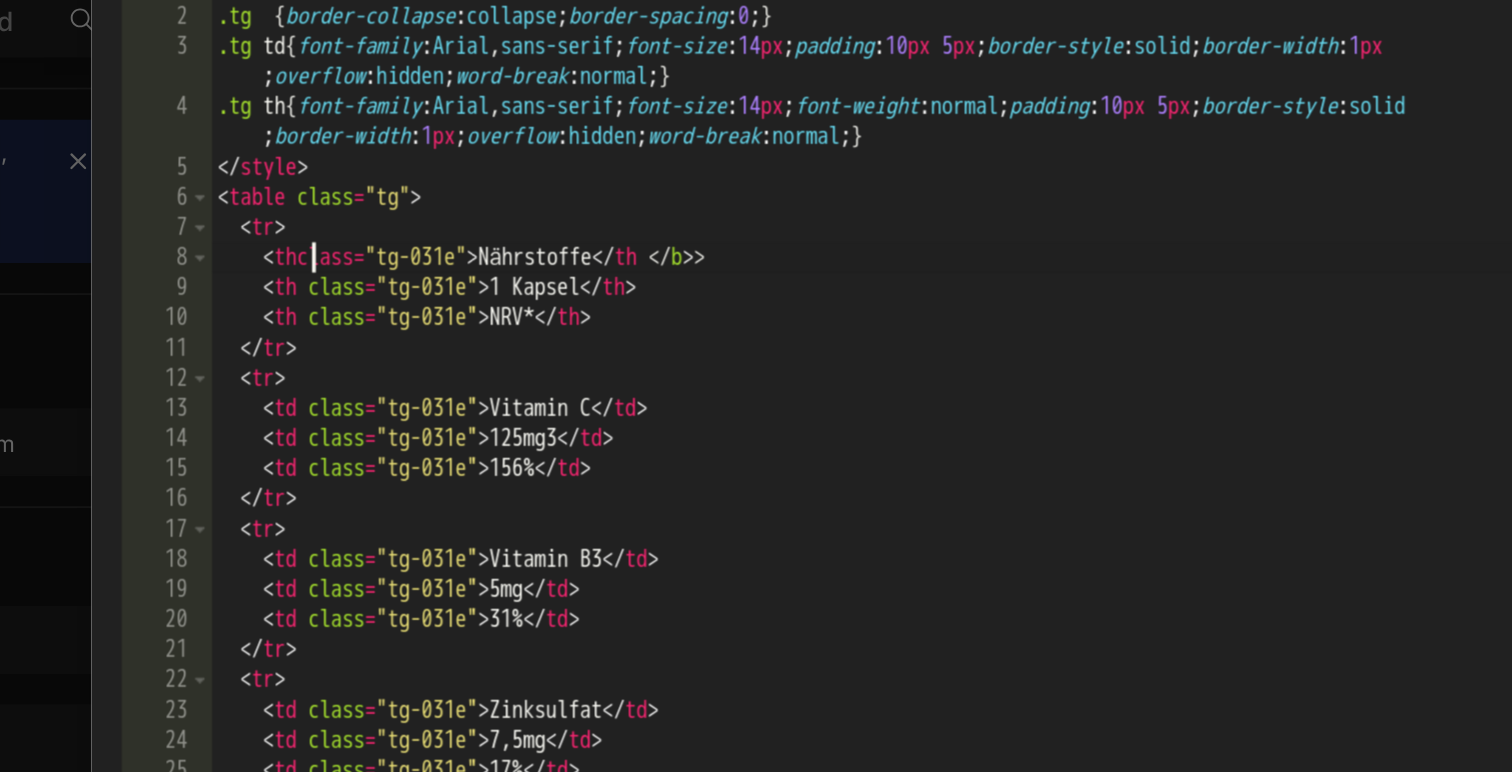 scroll, scrollTop: 0, scrollLeft: 4, axis: horizontal 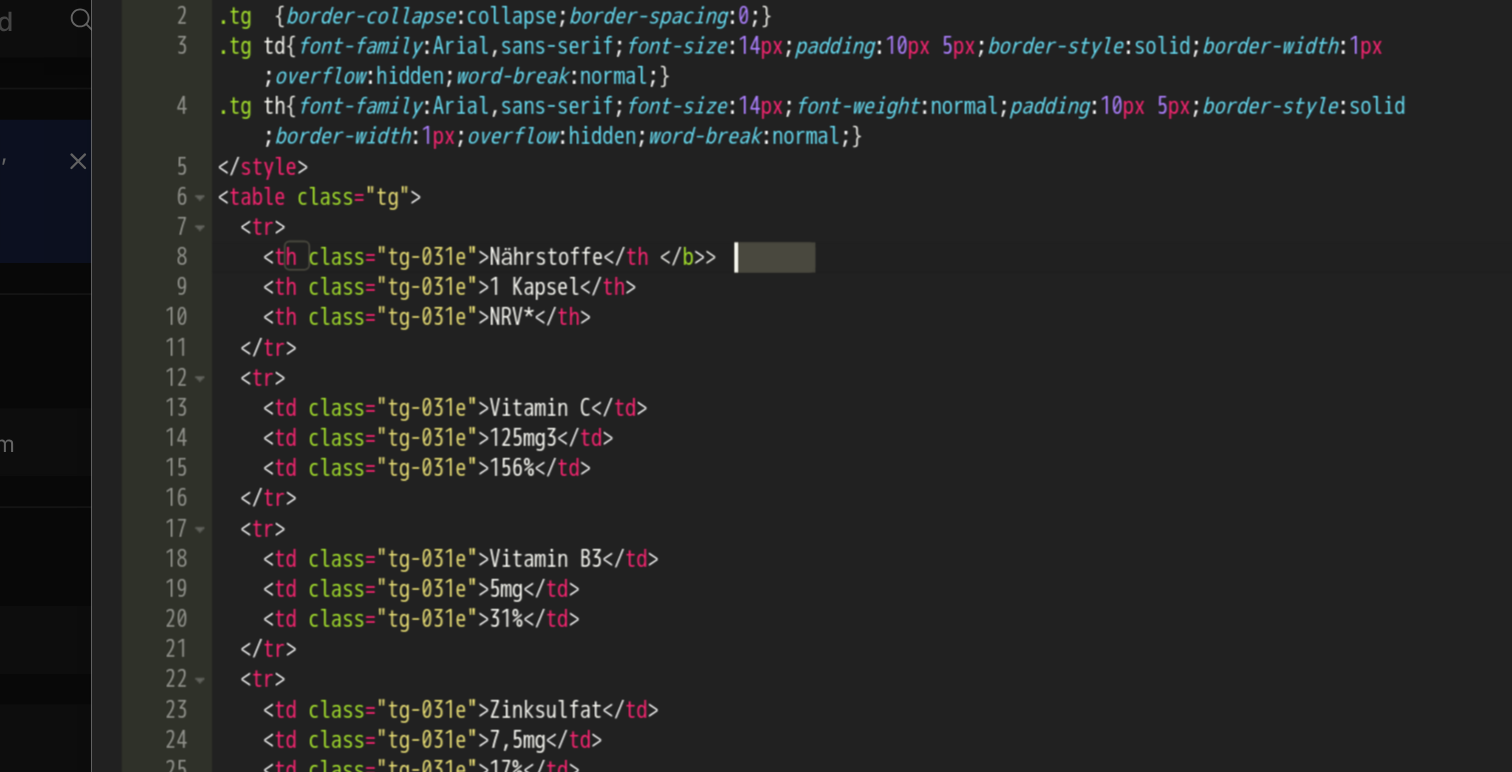 drag, startPoint x: 689, startPoint y: 256, endPoint x: 648, endPoint y: 255, distance: 41.01219 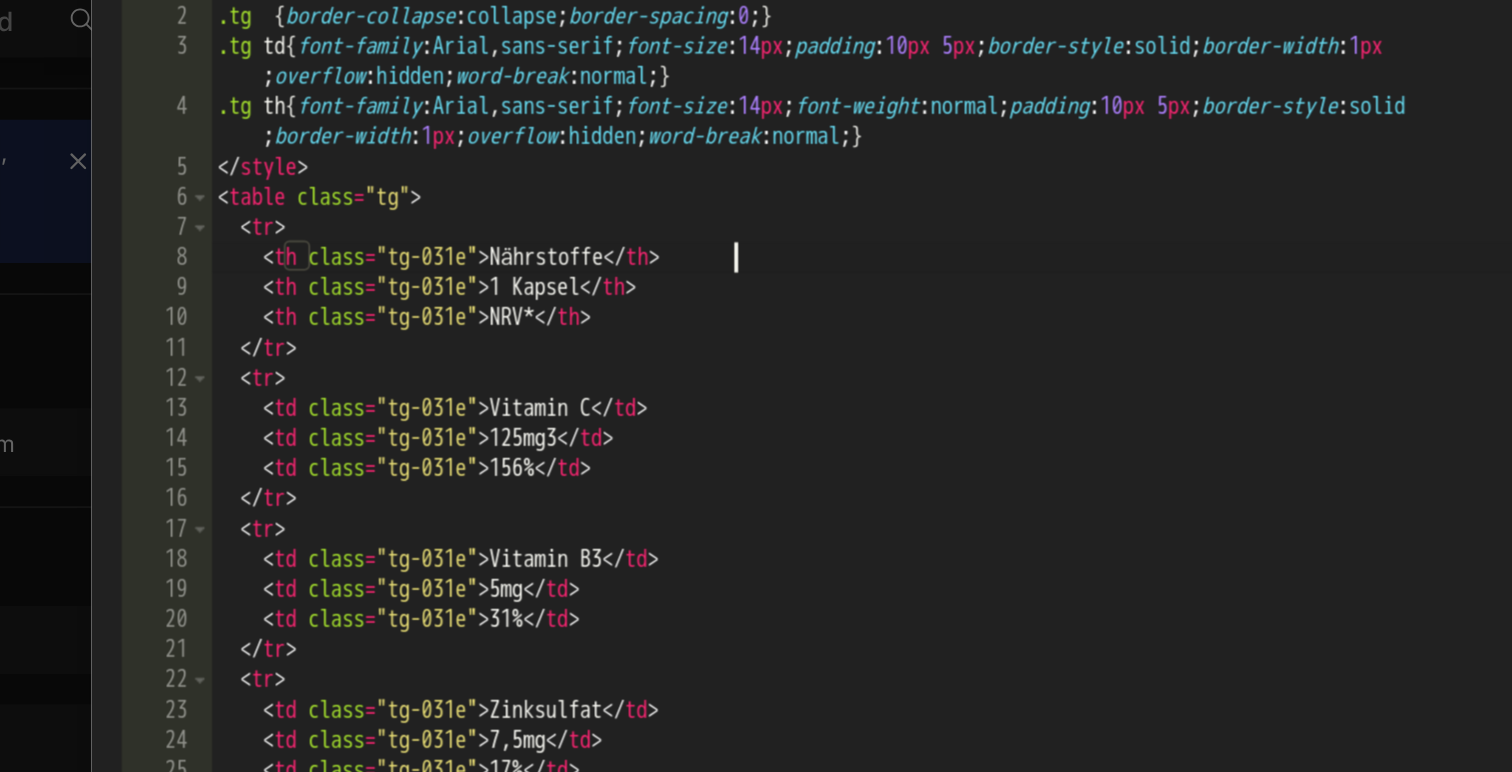 click on "Nährstoffe
1 Kapsel
NRV*
Vitamin C
125mg3
156%
Vitamin B3
5mg
31%" at bounding box center [779, 387] 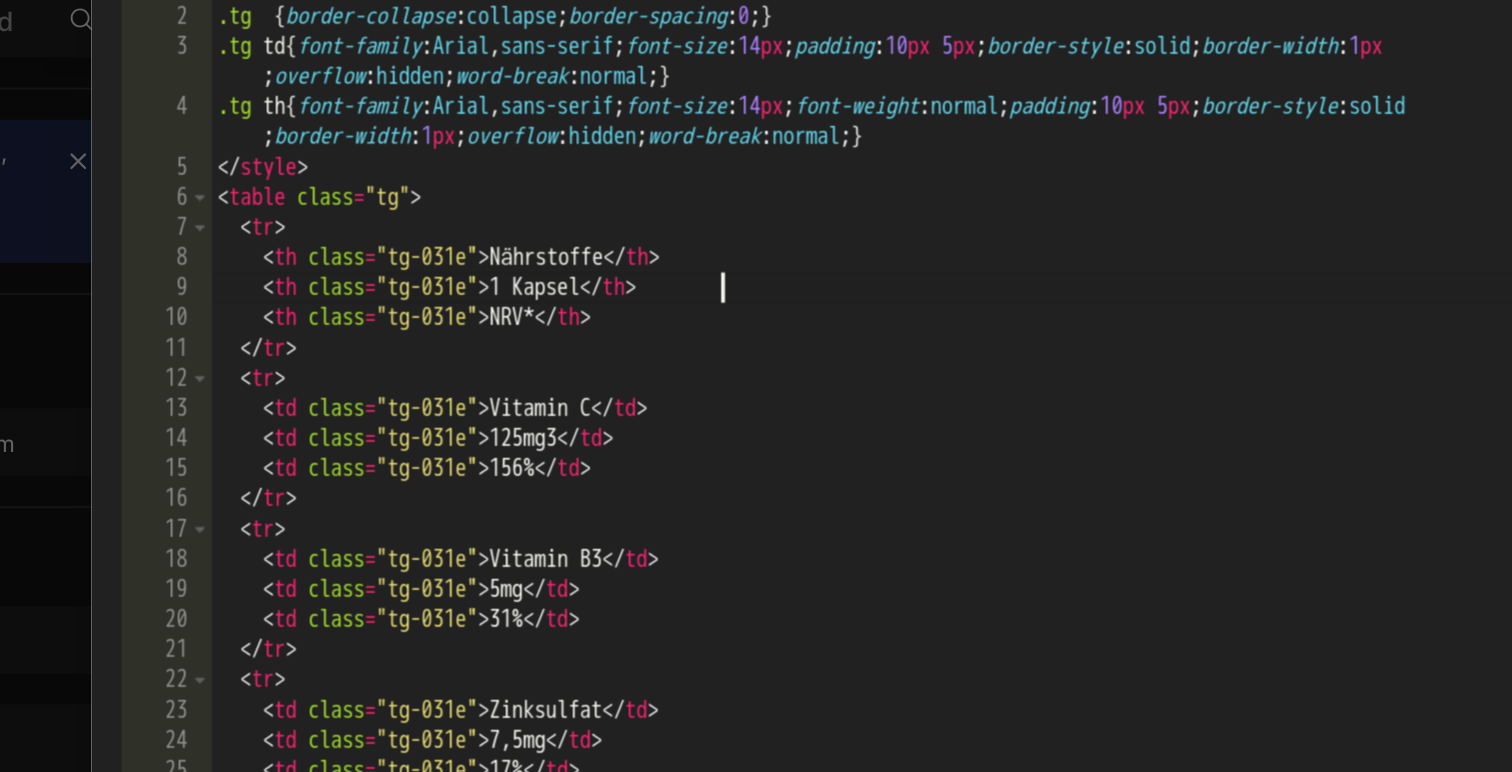 click on "Nährstoffe
1 Kapsel
NRV*
Vitamin C
125mg3
156%
Vitamin B3
5mg
31%" at bounding box center [779, 387] 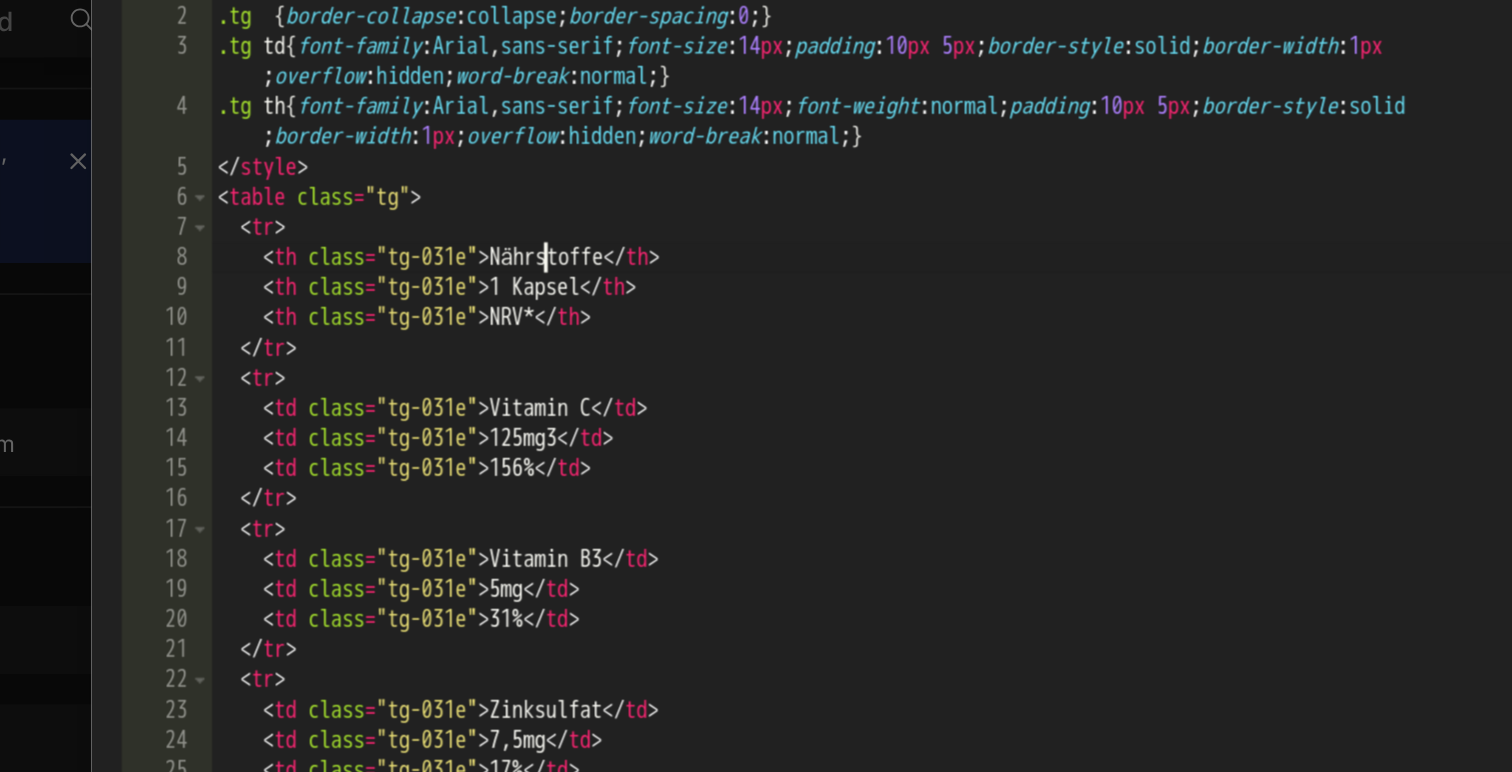 scroll, scrollTop: 0, scrollLeft: 14, axis: horizontal 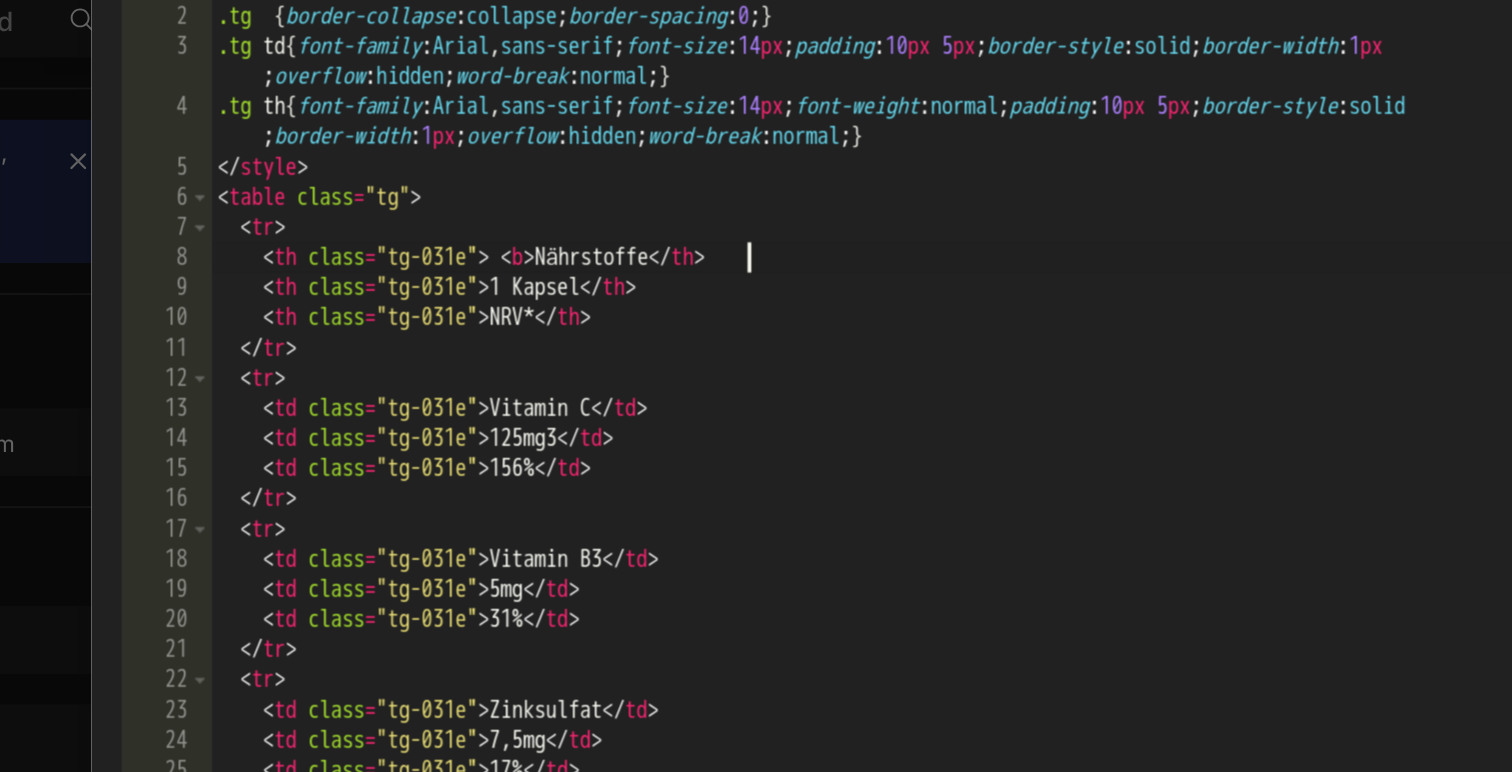 click on "< style   type = "text/css" > .tg    { border-collapse : collapse ; border-spacing : 0 ; } .tg   td { font-family : Arial ,  sans-serif ; font-size : 14 px ; padding : 10 px   5 px ; border-style : solid ; border-width : 1 px      ; overflow : hidden ; word-break : normal ; } .tg   th { font-family : Arial ,  sans-serif ; font-size : 14 px ; font-weight : normal ; padding : 10 px   5 px ; border-style : solid      ; border-width : 1 px ; overflow : hidden ; word-break : normal ; } </ style > < table   class = "tg" >    < tr >      < th   class = "tg-031e" > Nährstoffe </ th >      < th   class = "tg-031e" > 1 Kapsel </ th >      < th   class = "tg-031e" > NRV* </ th >      < th   class = "tg-031e" > </ th >      < th   class = "tg-031e" > </ th >    </ tr >    < tr >      <td   class = "tg-031e" > Vitamin C </td >      <td   class = "tg-031e" > 125mg3 </td >      <td   class = "tg-031e" > 156% </td >    </ tr >    < tr >      <td   class = "tg-031e" > Vitamin B3 </td >      <td   class = "tg-031e" > 5mg </td >      <td   class = "tg-031e" > 31% </td >    </ tr >" at bounding box center (779, 387) 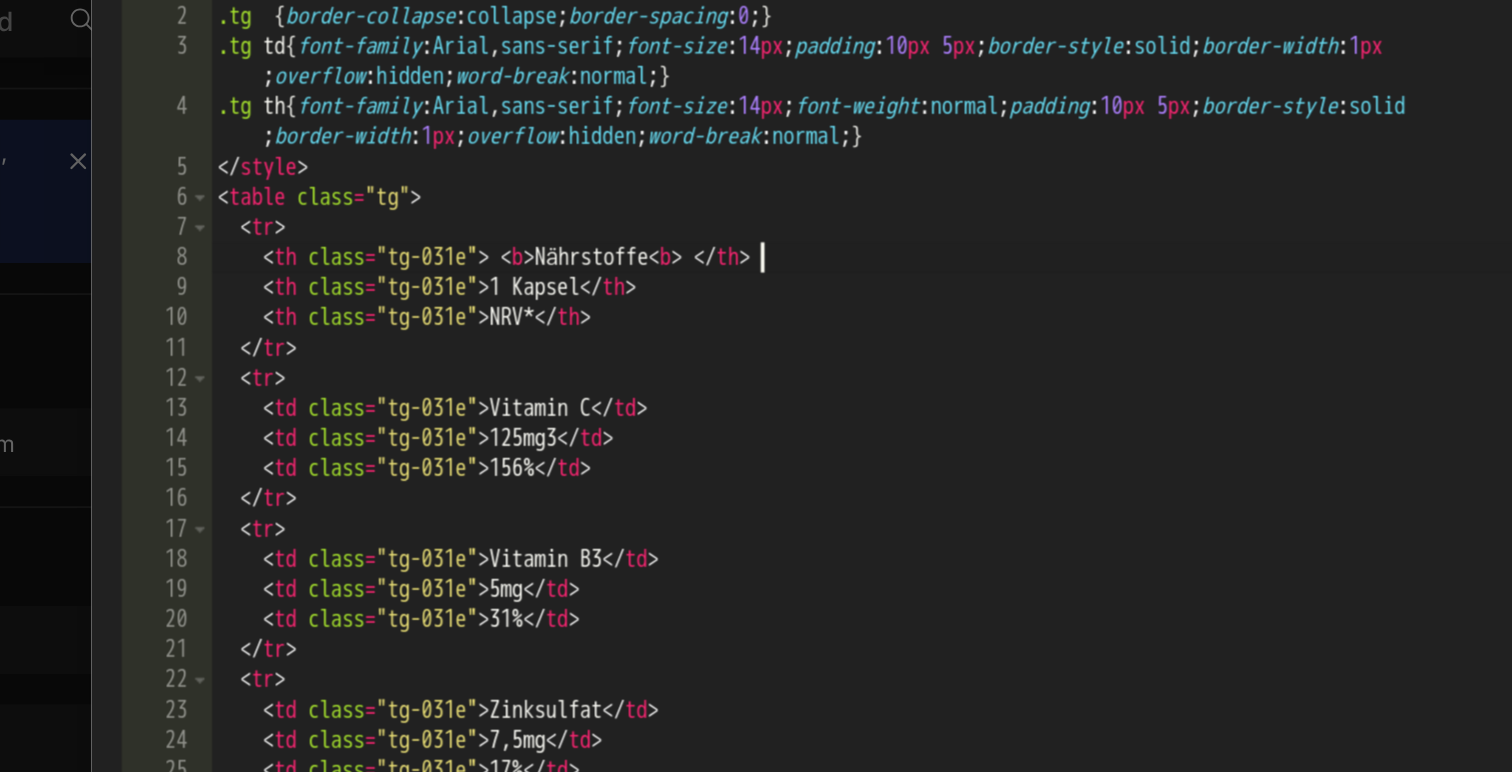 click on "< style   type = "text/css" > .tg    { border-collapse : collapse ; border-spacing : 0 ; } .tg   td { font-family : Arial ,  sans-serif ; font-size : 14 px ; padding : 10 px   5 px ; border-style : solid ; border-width : 1 px      ; overflow : hidden ; word-break : normal ; } .tg   th { font-family : Arial ,  sans-serif ; font-size : 14 px ; font-weight : normal ; padding : 10 px   5 px ; border-style : solid      ; border-width : 1 px ; overflow : hidden ; word-break : normal ; } </ style > < table   class = "tg" >    < tr >      < th   class = "tg-031e" >   < b >  Nährstoffe < b >   </ th >      < th   class = "tg-031e" > 1 Kapsel </ th >      < th   class = "tg-031e" > NRV* </ th >    </ tr >    < tr >      < td   class = "tg-031e" > Vitamin C </ td >      < td   class = "tg-031e" > 125mg3 </ td >      < td   class = "tg-031e" > 156% </ td >    </ tr >    < tr >      < td   class = "tg-031e" > Vitamin B3 </ td >      < td   class = "tg-031e" > 5mg </ td >      < td   class = "tg-031e" > 31% </ td" at bounding box center (779, 387) 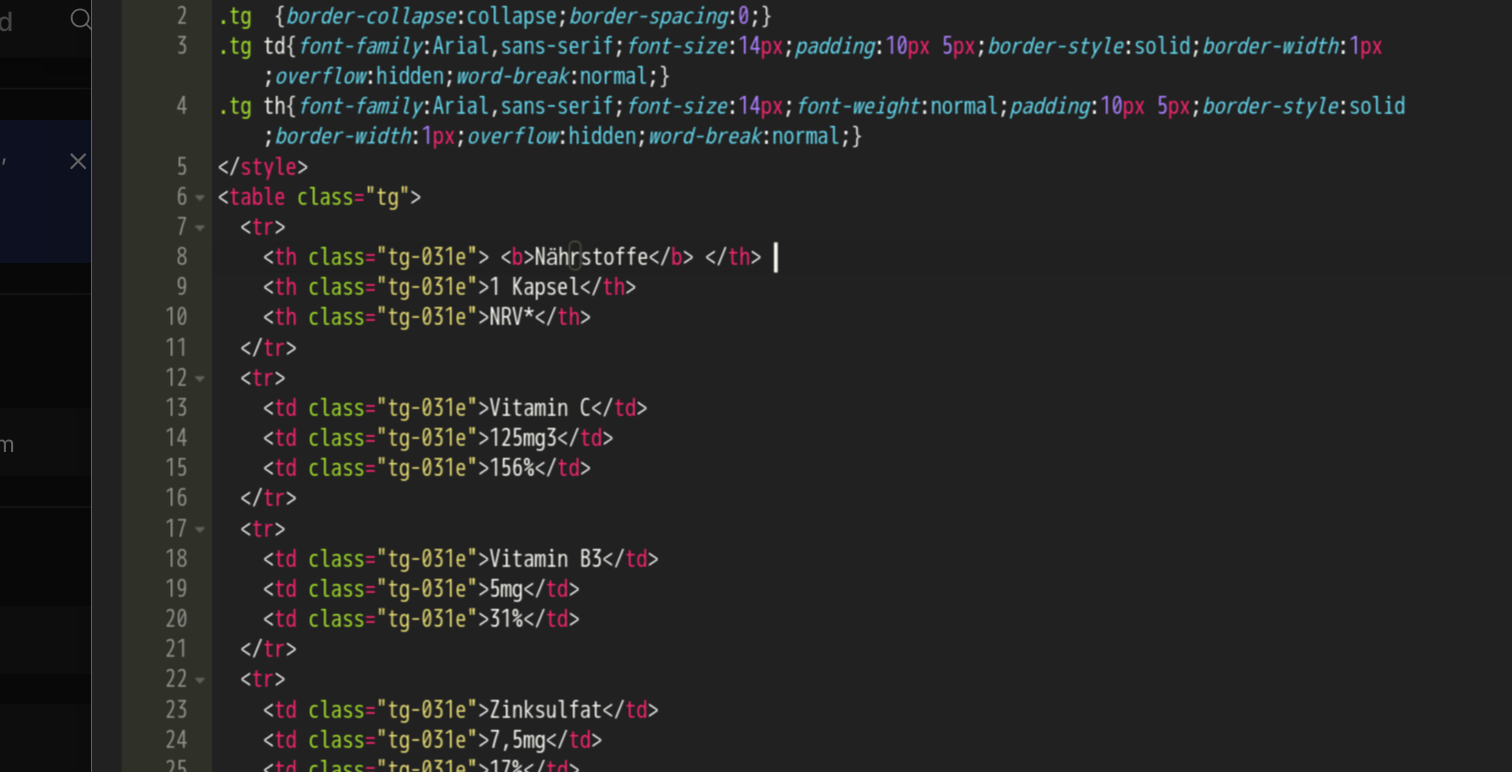 click on "< style   type = "text/css" > .tg    { border-collapse : collapse ; border-spacing : 0 ; } .tg   td { font-family : Arial ,  sans-serif ; font-size : 14 px ; padding : 10 px   5 px ; border-style : solid ; border-width : 1 px      ; overflow : hidden ; word-break : normal ; } .tg   th { font-family : Arial ,  sans-serif ; font-size : 14 px ; font-weight : normal ; padding : 10 px   5 px ; border-style : solid      ; border-width : 1 px ; overflow : hidden ; word-break : normal ; } </ style > < table   class = "tg" >    < tr >      < th   class = "tg-031e" >   < b >  Nährstoffe </ b >   </ th >      < th   class = "tg-031e" > 1 Kapsel </ th >      < th   class = "tg-031e" > NRV* </ th >    </ tr >    < tr >      < td   class = "tg-031e" > Vitamin C </ td >      < td   class = "tg-031e" > 125mg3 </ td >      < td   class = "tg-031e" > 156% </ td >    </ tr >    < tr >      < td   class = "tg-031e" > Vitamin B3 </ td >      < td   class = "tg-031e" > 5mg </ td >      < td   class = "tg-031e" > 31% </ td" at bounding box center (779, 387) 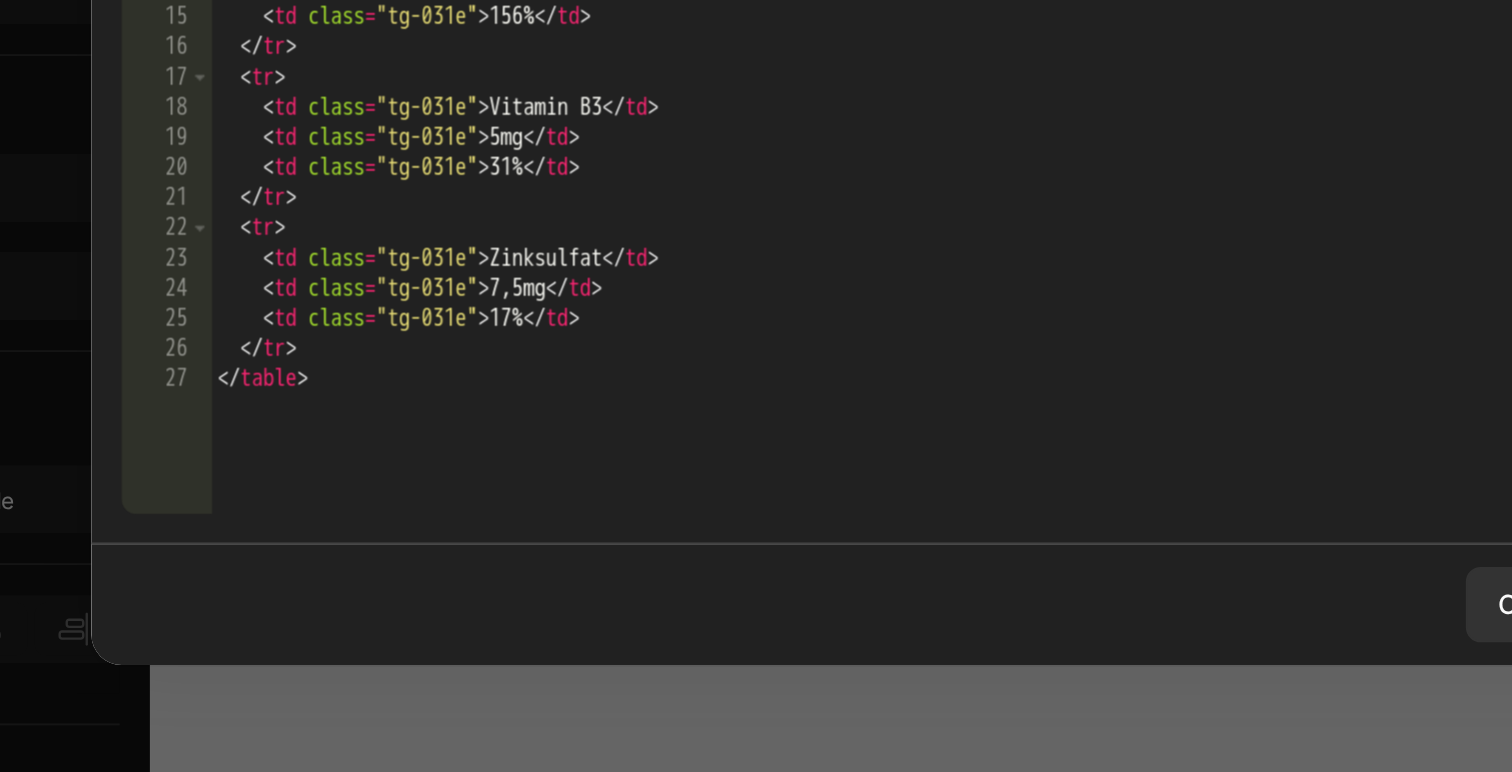 scroll, scrollTop: 0, scrollLeft: 0, axis: both 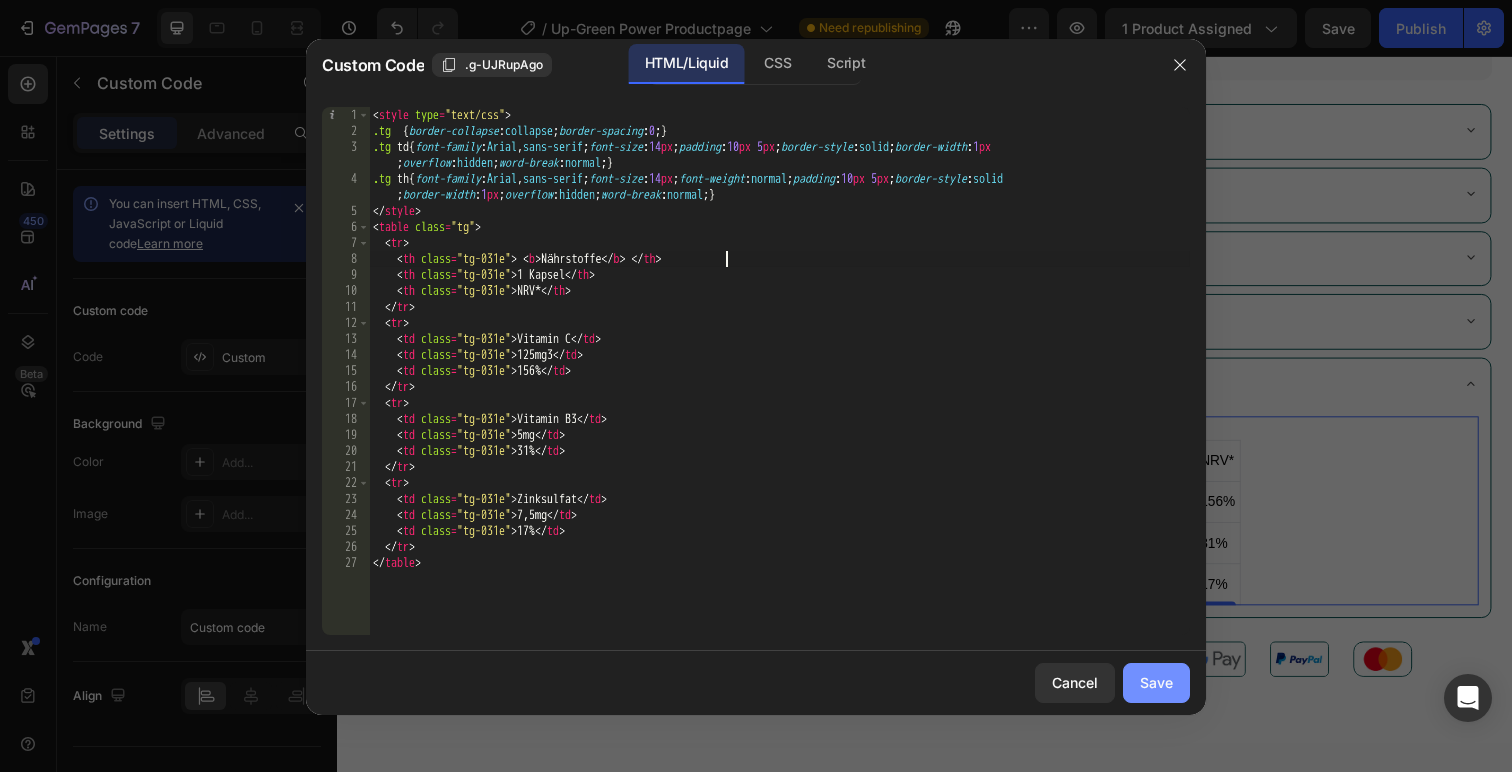 type on "<th class="tg-031e"> <b> Nährstoffe</b> </th>" 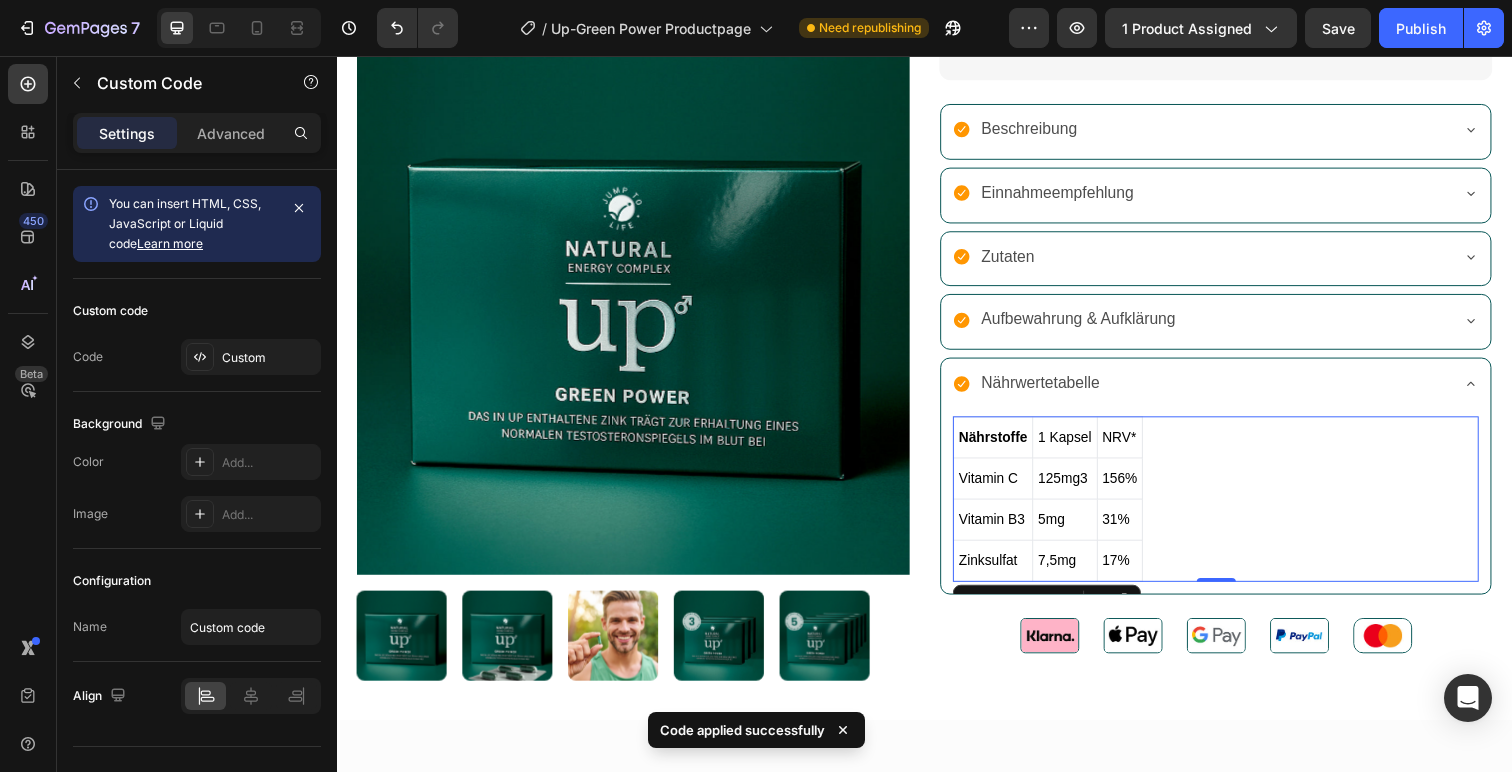 click on "1 Kapsel" at bounding box center [1080, 445] 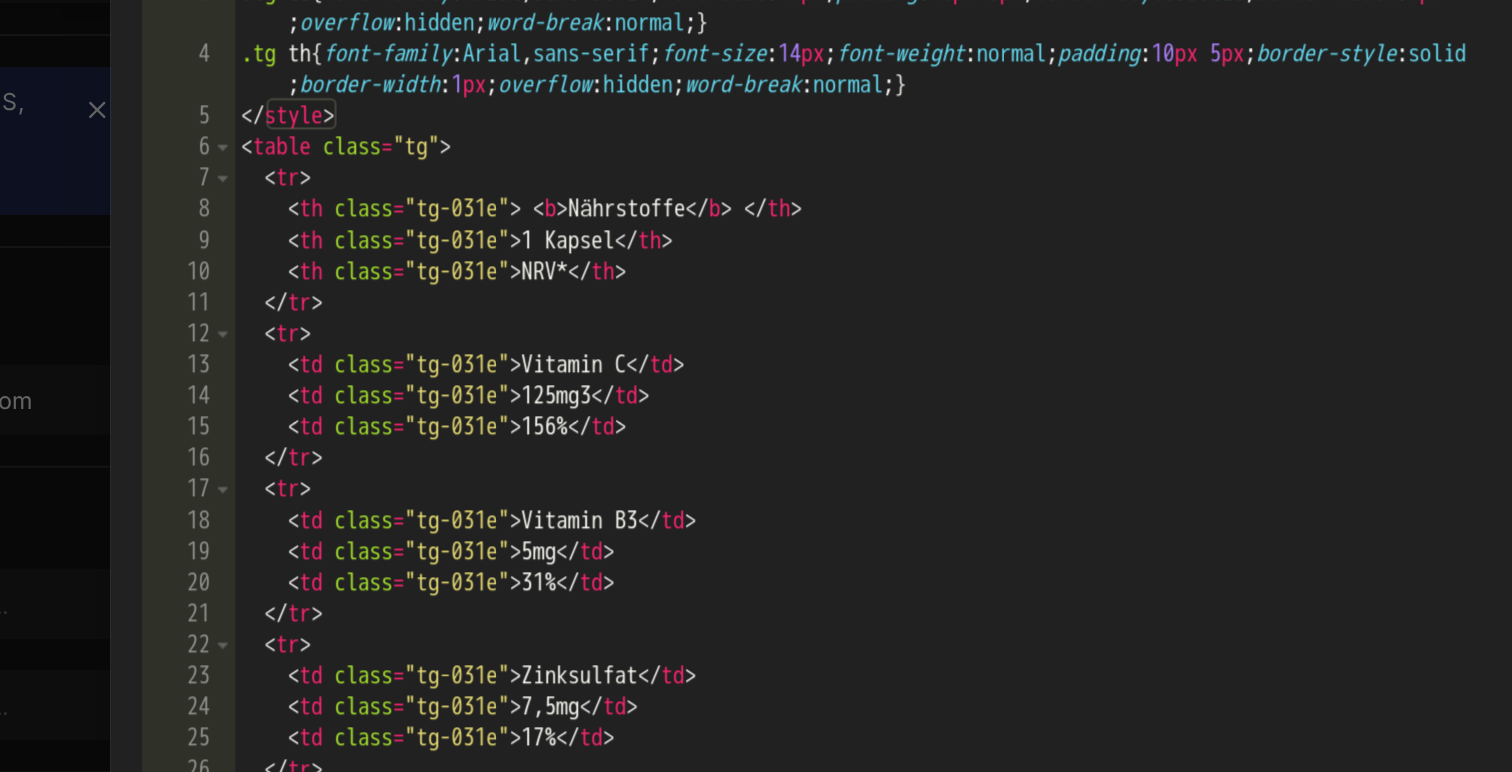 click on "< style   type = "text/css" > .tg    { border-collapse : collapse ; border-spacing : 0 ; } .tg   td { font-family : Arial ,  sans-serif ; font-size : 14 px ; padding : 10 px   5 px ; border-style : solid ; border-width : 1 px      ; overflow : hidden ; word-break : normal ; } .tg   th { font-family : Arial ,  sans-serif ; font-size : 14 px ; font-weight : normal ; padding : 10 px   5 px ; border-style : solid      ; border-width : 1 px ; overflow : hidden ; word-break : normal ; } </ style > < table   class = "tg" >    < tr >      < th   class = "tg-031e" >   < b >  Nährstoffe </ b >   </ th >      < th   class = "tg-031e" > 1 Kapsel </ th >      < th   class = "tg-031e" > NRV* </ th >    </ tr >    < tr >      < td   class = "tg-031e" > Vitamin C </ td >      < td   class = "tg-031e" > 125mg3 </ td >      < td   class = "tg-031e" > 156% </ td >    </ tr >    < tr >      < td   class = "tg-031e" > Vitamin B3 </ td >      < td   class = "tg-031e" > 5mg </ td >      < td   class = "tg-031e" > 31% </ td" at bounding box center (779, 387) 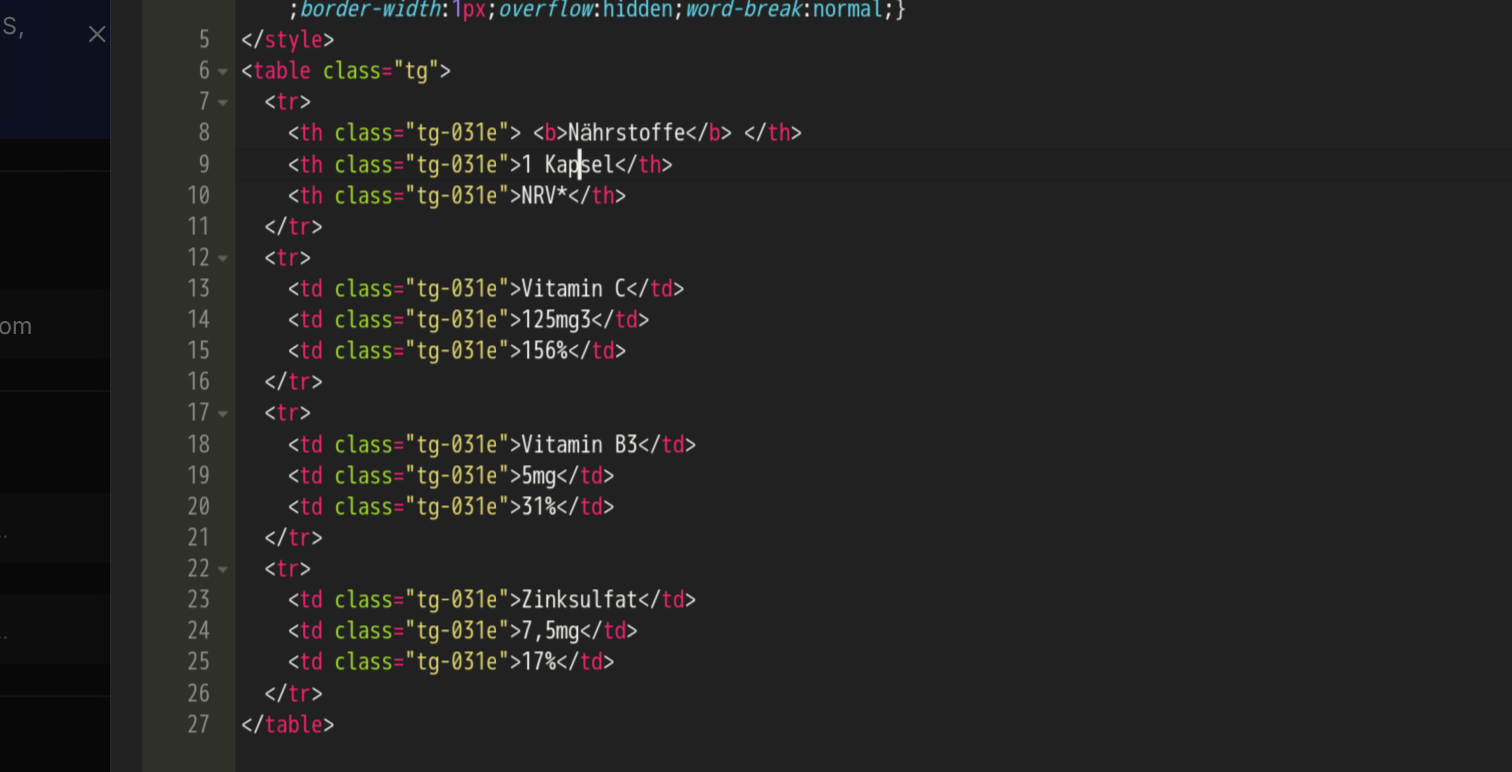 click on "< style   type = "text/css" > .tg    { border-collapse : collapse ; border-spacing : 0 ; } .tg   td { font-family : Arial ,  sans-serif ; font-size : 14 px ; padding : 10 px   5 px ; border-style : solid ; border-width : 1 px      ; overflow : hidden ; word-break : normal ; } .tg   th { font-family : Arial ,  sans-serif ; font-size : 14 px ; font-weight : normal ; padding : 10 px   5 px ; border-style : solid      ; border-width : 1 px ; overflow : hidden ; word-break : normal ; } </ style > < table   class = "tg" >    < tr >      < th   class = "tg-031e" >   < b >  Nährstoffe </ b >   </ th >      < th   class = "tg-031e" > 1 Kapsel </ th >      < th   class = "tg-031e" > NRV* </ th >    </ tr >    < tr >      < td   class = "tg-031e" > Vitamin C </ td >      < td   class = "tg-031e" > 125mg3 </ td >      < td   class = "tg-031e" > 156% </ td >    </ tr >    < tr >      < td   class = "tg-031e" > Vitamin B3 </ td >      < td   class = "tg-031e" > 5mg </ td >      < td   class = "tg-031e" > 31% </ td" at bounding box center [779, 387] 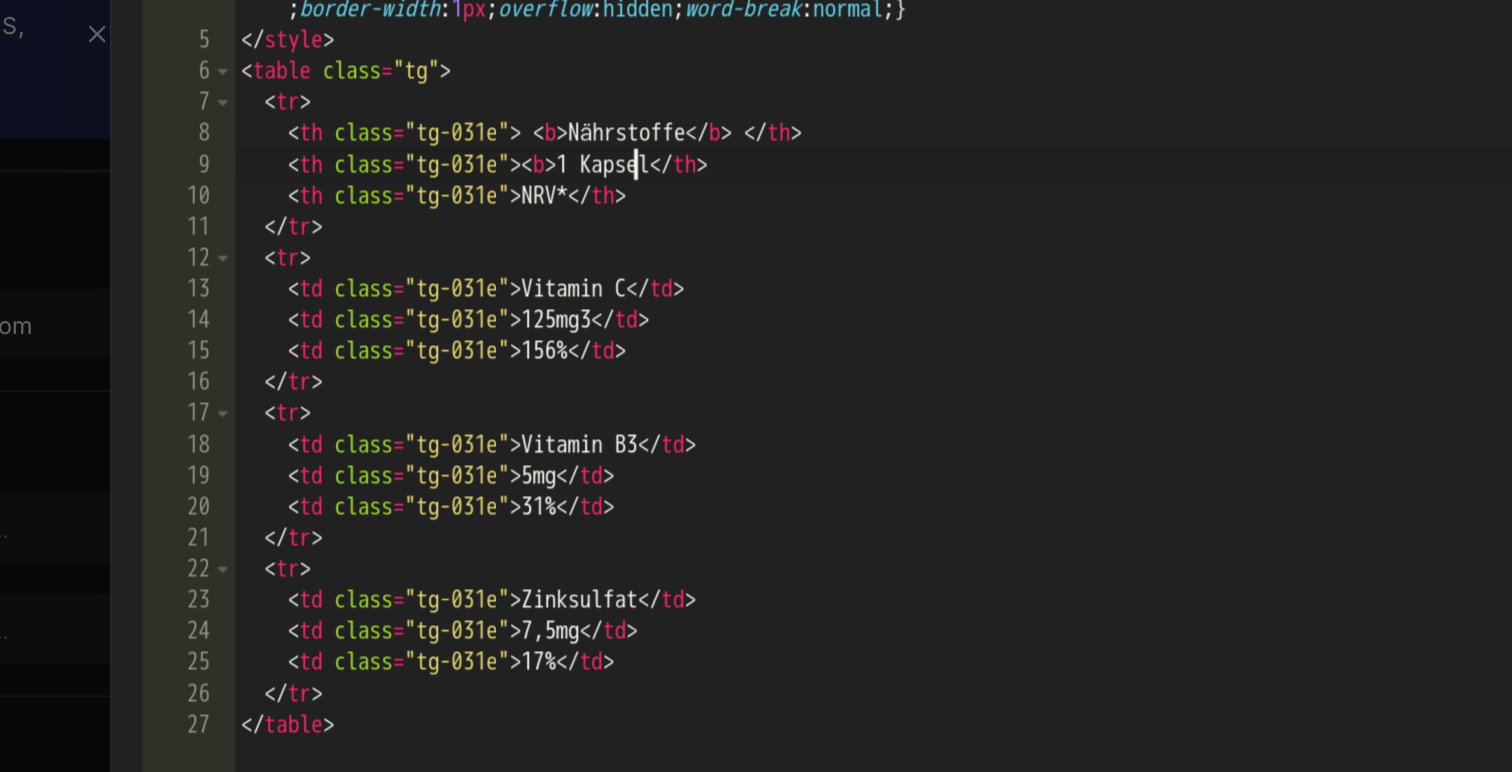 click on "< style   type = "text/css" > .tg    { border-collapse : collapse ; border-spacing : 0 ; } .tg   td { font-family : Arial ,  sans-serif ; font-size : 14 px ; padding : 10 px   5 px ; border-style : solid ; border-width : 1 px      ; overflow : hidden ; word-break : normal ; } .tg   th { font-family : Arial ,  sans-serif ; font-size : 14 px ; font-weight : normal ; padding : 10 px   5 px ; border-style : solid      ; border-width : 1 px ; overflow : hidden ; word-break : normal ; } </ style > < table   class = "tg" >    < tr >      < th   class = "tg-031e" >   < b >  Nährstoffe </ b >   </ th >      < th   class = "tg-031e" > < b >  1 Kapsel </ th >      < th   class = "tg-031e" > NRV* </ th >    </ tr >    < tr >      < td   class = "tg-031e" > Vitamin C </ td >      < td   class = "tg-031e" > 125mg3 </ td >      < td   class = "tg-031e" > 156% </ td >    </ tr >    < tr >      < td   class = "tg-031e" > Vitamin B3 </ td >      < td   class = "tg-031e" > 5mg </ td >      < td   class = "tg-031e" > </" at bounding box center (779, 387) 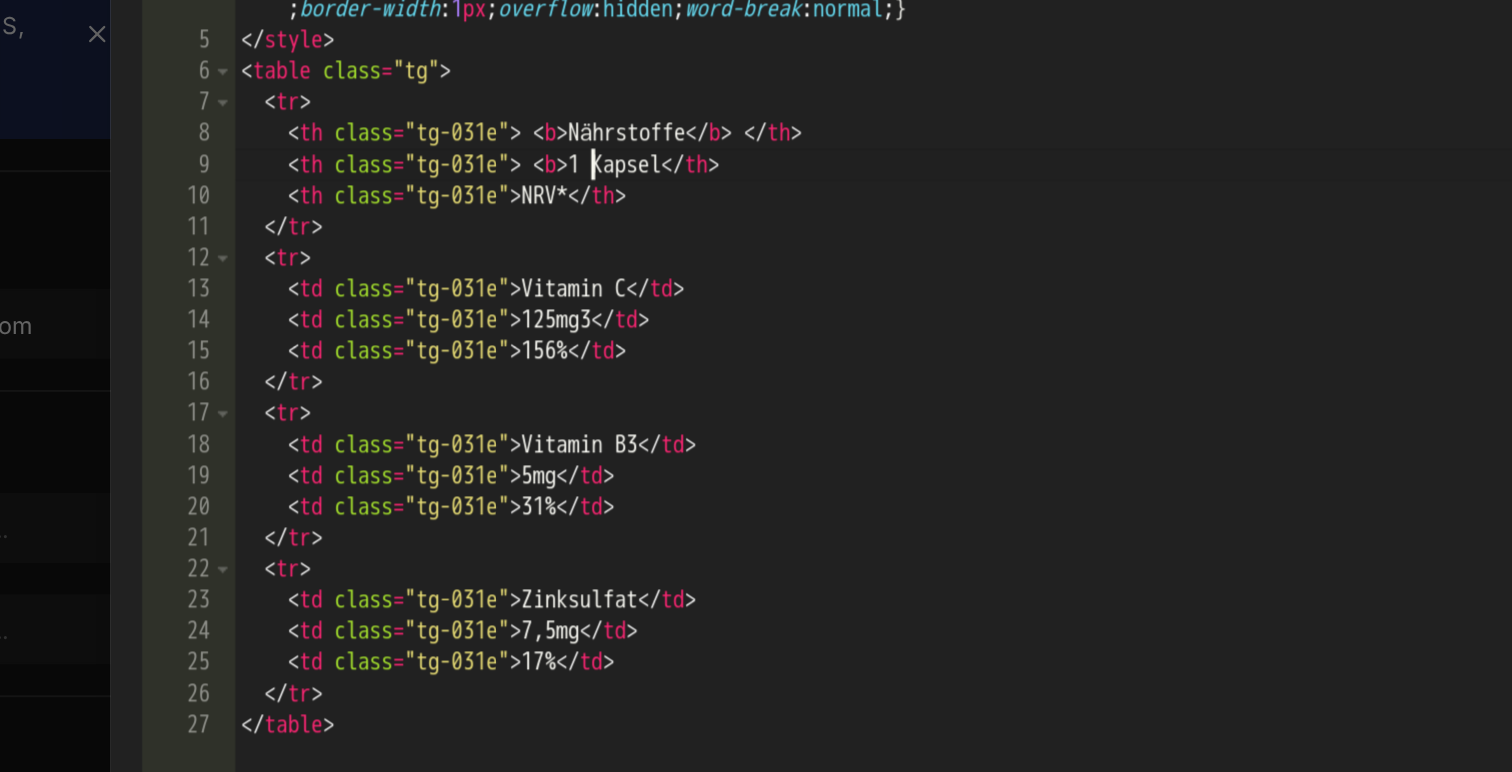 click on "< style   type = "text/css" > .tg    { border-collapse : collapse ; border-spacing : 0 ; } .tg   td { font-family : Arial ,  sans-serif ; font-size : 14 px ; padding : 10 px   5 px ; border-style : solid ; border-width : 1 px      ; overflow : hidden ; word-break : normal ; } .tg   th { font-family : Arial ,  sans-serif ; font-size : 14 px ; font-weight : normal ; padding : 10 px   5 px ; border-style : solid      ; border-width : 1 px ; overflow : hidden ; word-break : normal ; } </ style > < table   class = "tg" >    < tr >      < th   class = "tg-031e" >   < b >  Nährstoffe </ b >   </ th >      < th   class = "tg-031e" >   < b >  1 Kapsel </ th >      < th   class = "tg-031e" > NRV* </ th >    </ tr >    < tr >      < td   class = "tg-031e" > Vitamin C </ td >      < td   class = "tg-031e" > 125mg3 </ td >      < td   class = "tg-031e" > 156% </ td >    </ tr >    < tr >      < td   class = "tg-031e" > Vitamin B3 </ td >      <td   class = "tg-031e" > 5mg </td >      <td   class = "tg-031e" >" at bounding box center [779, 387] 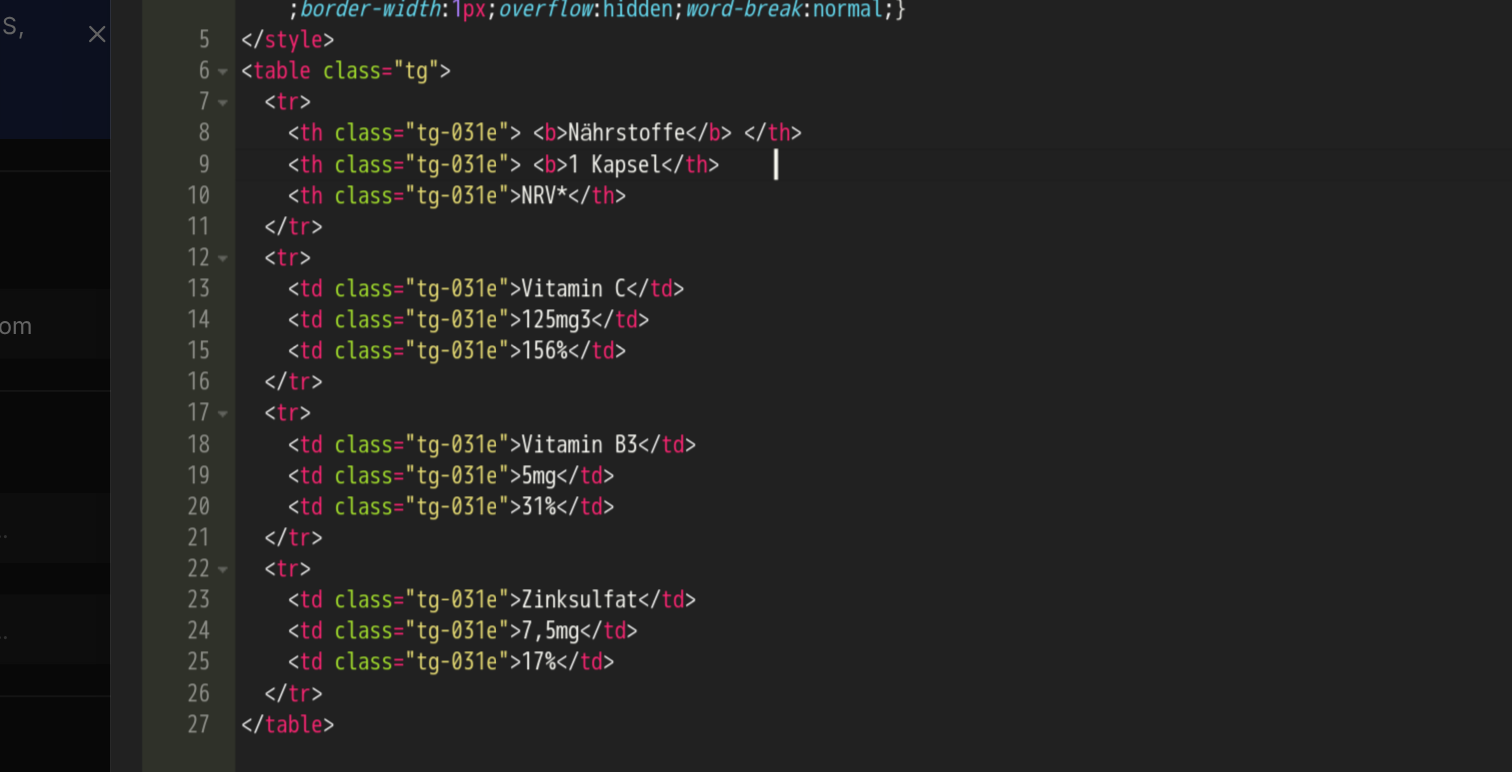 scroll, scrollTop: 0, scrollLeft: 22, axis: horizontal 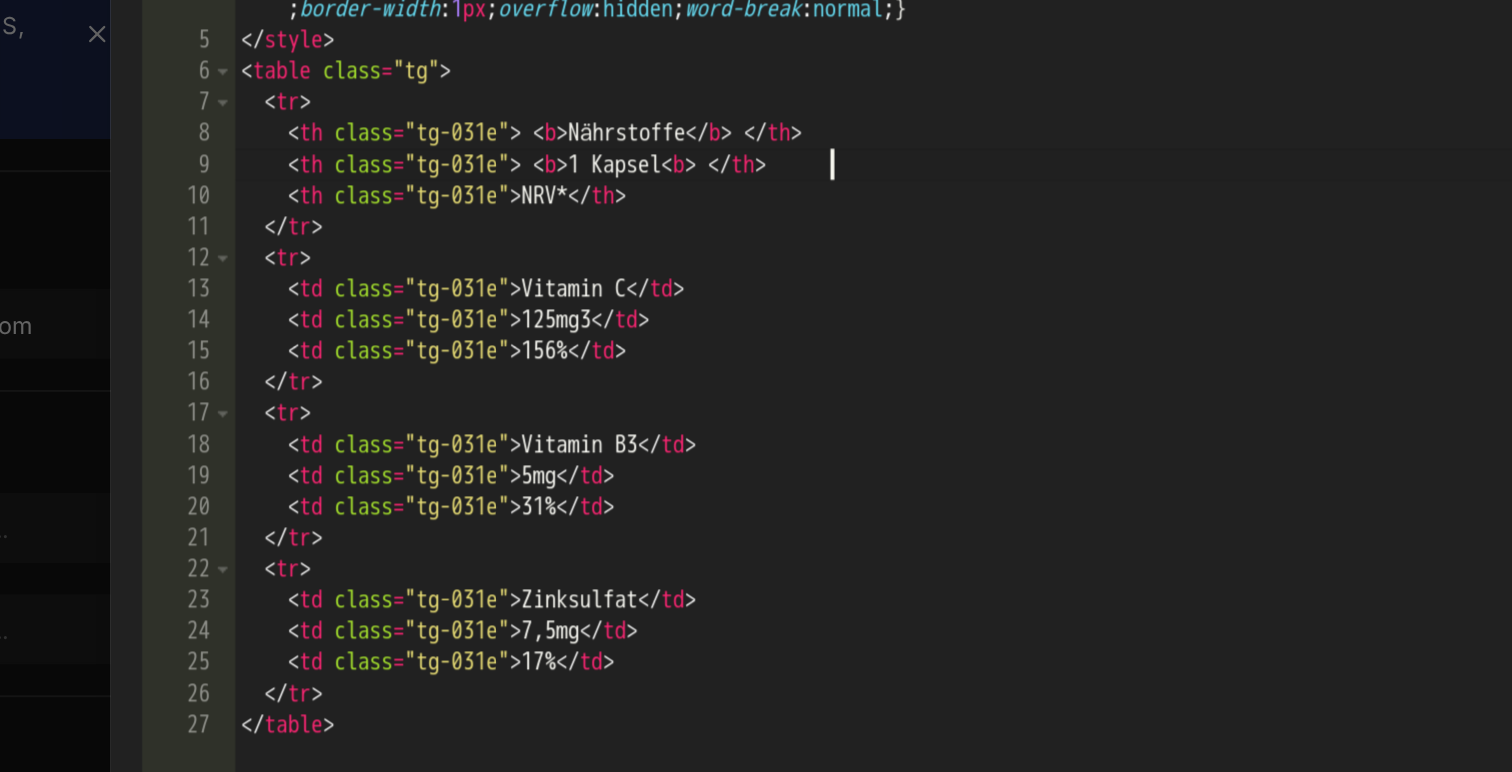 click on "< style   type = "text/css" > .tg    { border-collapse : collapse ; border-spacing : 0 ; } .tg   td { font-family : Arial ,  sans-serif ; font-size : 14 px ; padding : 10 px   5 px ; border-style : solid ; border-width : 1 px      ; overflow : hidden ; word-break : normal ; } .tg   th { font-family : Arial ,  sans-serif ; font-size : 14 px ; font-weight : normal ; padding : 10 px   5 px ; border-style : solid      ; border-width : 1 px ; overflow : hidden ; word-break : normal ; } </ style > < table   class = "tg" >    < tr >      < th   class = "tg-031e" >  <b>  Nährstoffe </ b >   </ th >      < th   class = "tg-031e" >  <b>  1 Kapsel  < b >   </ th >      < th   class = "tg-031e" > NRV* </ th >    </ tr >    < tr >      < td   class = "tg-031e" > Vitamin C </td >      <td   class = "tg-031e" > 125mg3 </td >      <td   class = "tg-031e" > 156% </td >    </ tr >    < tr >      <td   class = "tg-031e" > Vitamin B3 </td >      <td   class = "tg-031e" > 5mg </td >      <td   class = > </td >" at bounding box center (779, 387) 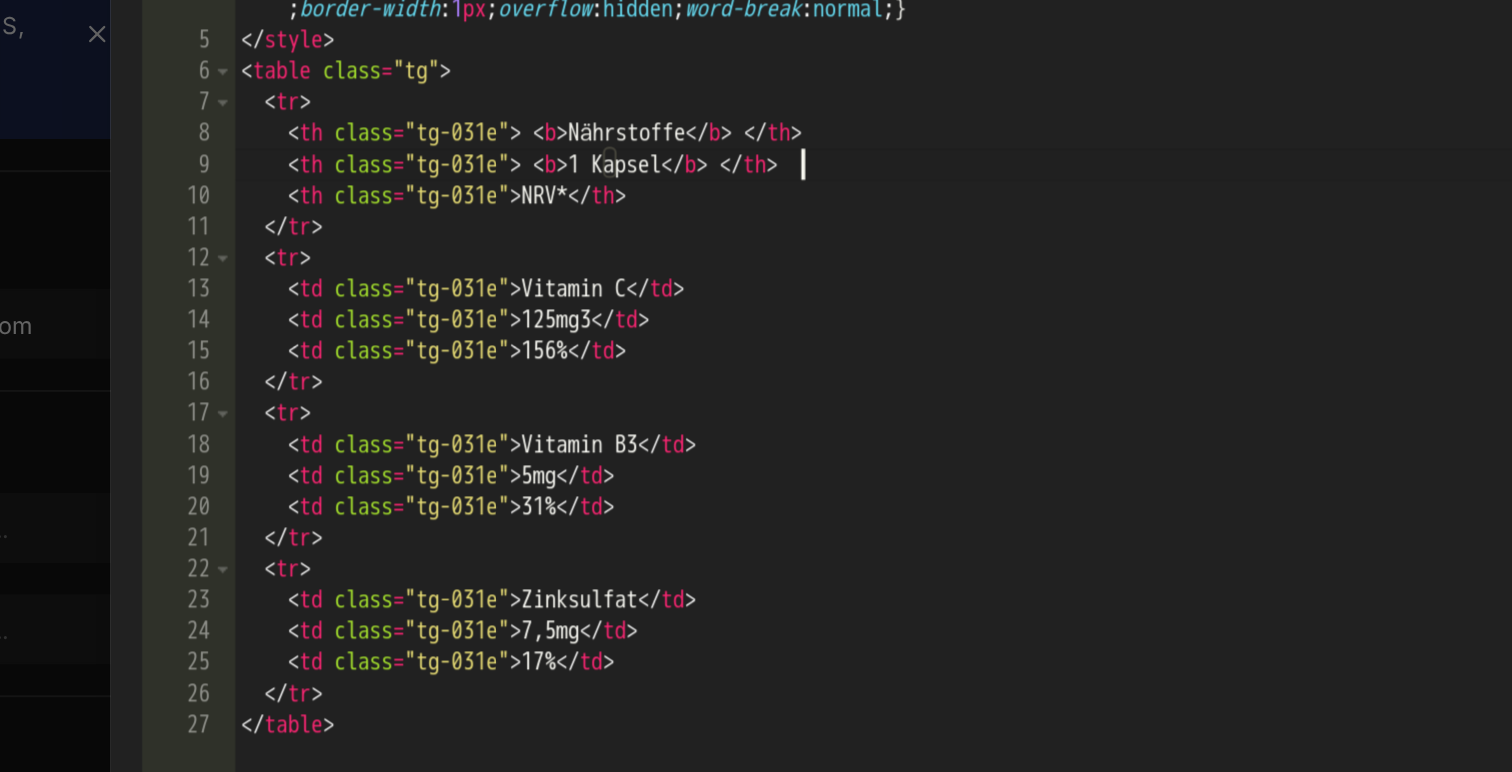 scroll, scrollTop: 0, scrollLeft: 23, axis: horizontal 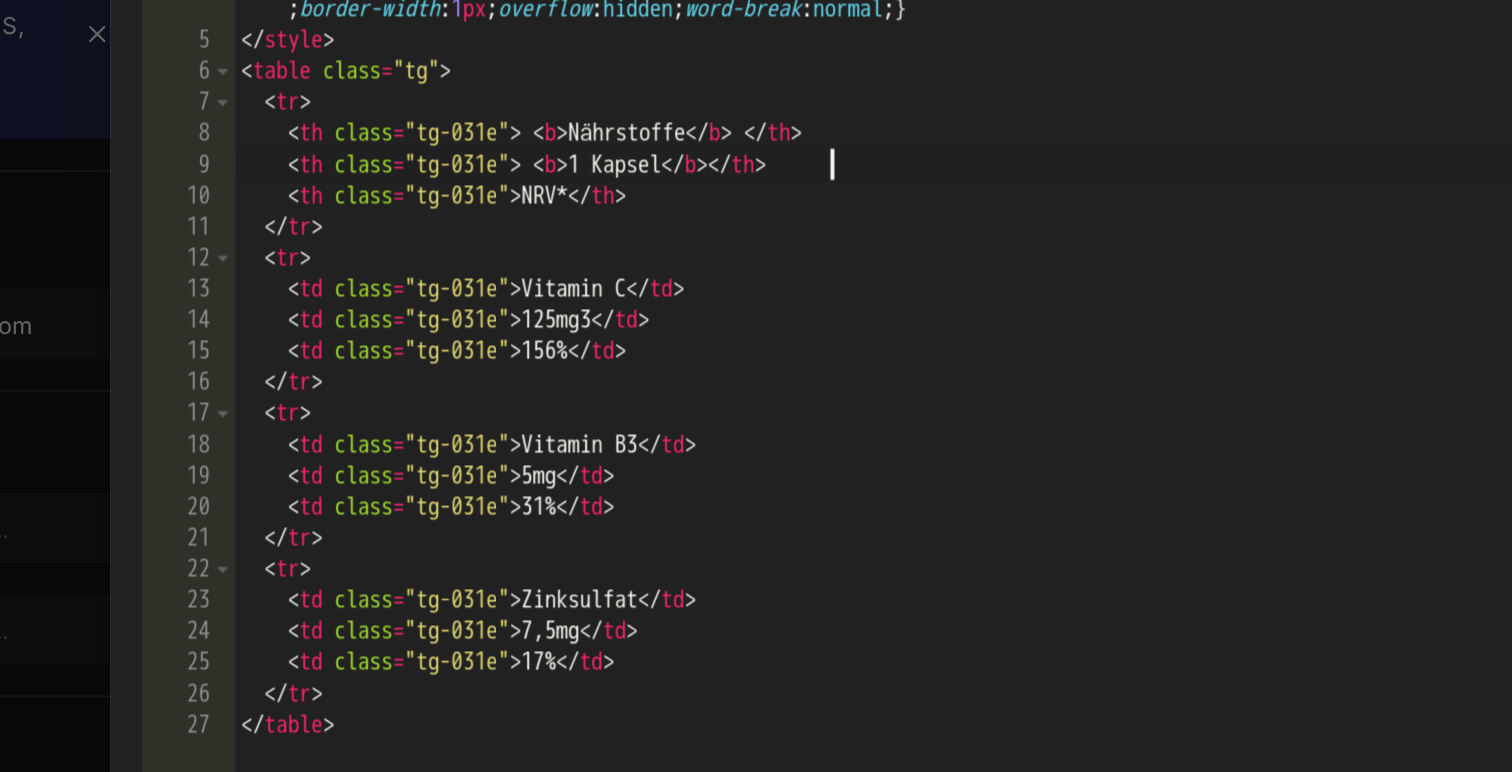 click on "Nährstoffe
1 Kapsel
NRV*
Vitamin C
125mg3
156%
Vitamin B3
5mg" at bounding box center (779, 387) 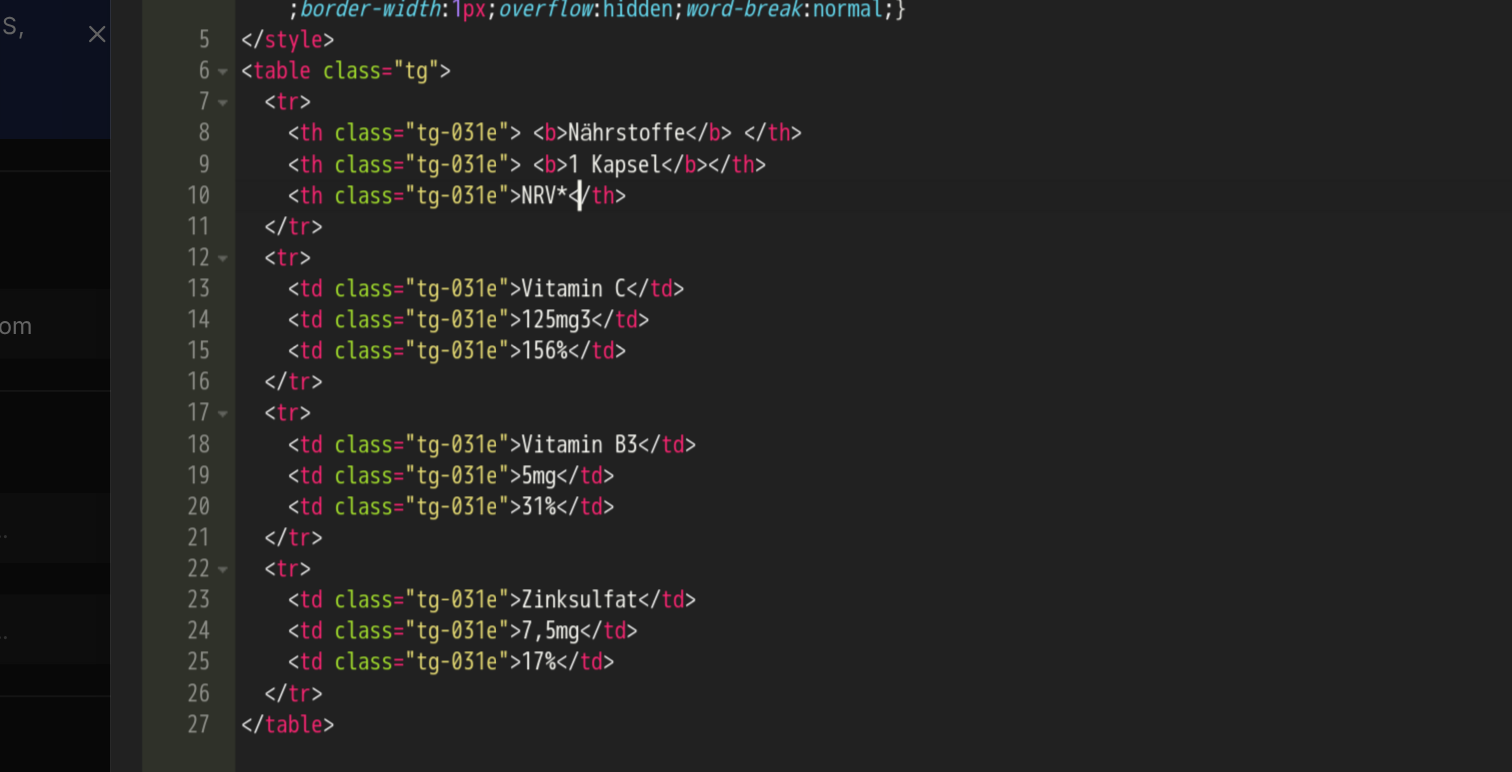 scroll, scrollTop: 0, scrollLeft: 19, axis: horizontal 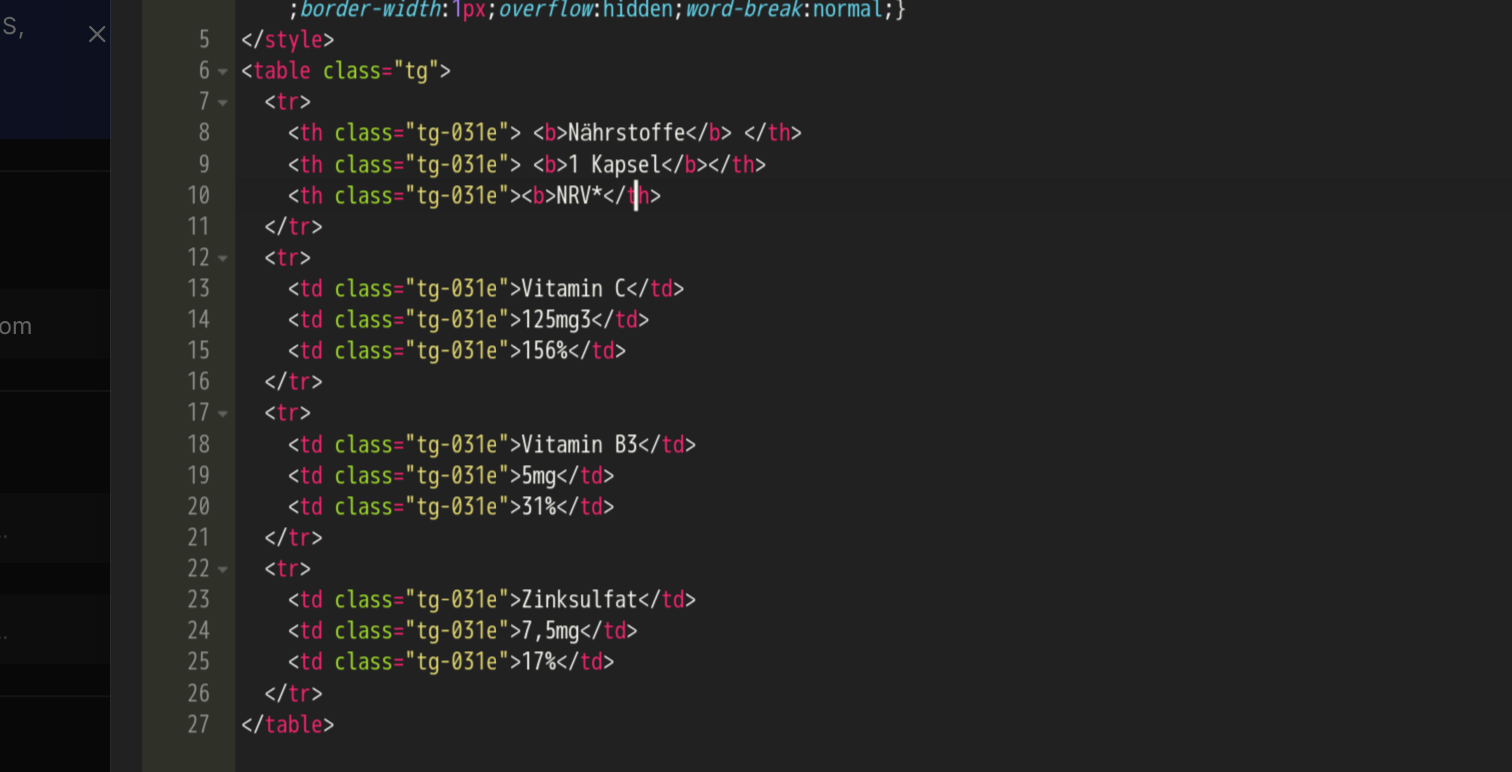 click on "< style   type = "text/css" > .tg    { border-collapse : collapse ; border-spacing : 0 ; } .tg   td { font-family : Arial ,  sans-serif ; font-size : 14 px ; padding : 10 px   5 px ; border-style : solid ; border-width : 1 px      ; overflow : hidden ; word-break : normal ; } .tg   th { font-family : Arial ,  sans-serif ; font-size : 14 px ; font-weight : normal ; padding : 10 px   5 px ; border-style : solid      ; border-width : 1 px ; overflow : hidden ; word-break : normal ; } </ style > < table   class = "tg" >    < tr >      < th   class = "tg-031e" >   < b >  Nährstoffe </ b >   </ th >      < th   class = "tg-031e" >   < b >  1 Kapsel  </ b > </ th >      < th   class = "tg-031e" > < b >  NRV* </ th >    </ tr >    < tr >      < td   class = "tg-031e" > Vitamin C </ td >      < td   class = "tg-031e" > 125mg3 </ td >      < td   class = "tg-031e" > 156% </ td >    </ tr >    < tr >      < td   class = "tg-031e" > Vitamin B3 </ td >      < td   class = "tg-031e" > 5mg </ td >      < td   class" at bounding box center (779, 387) 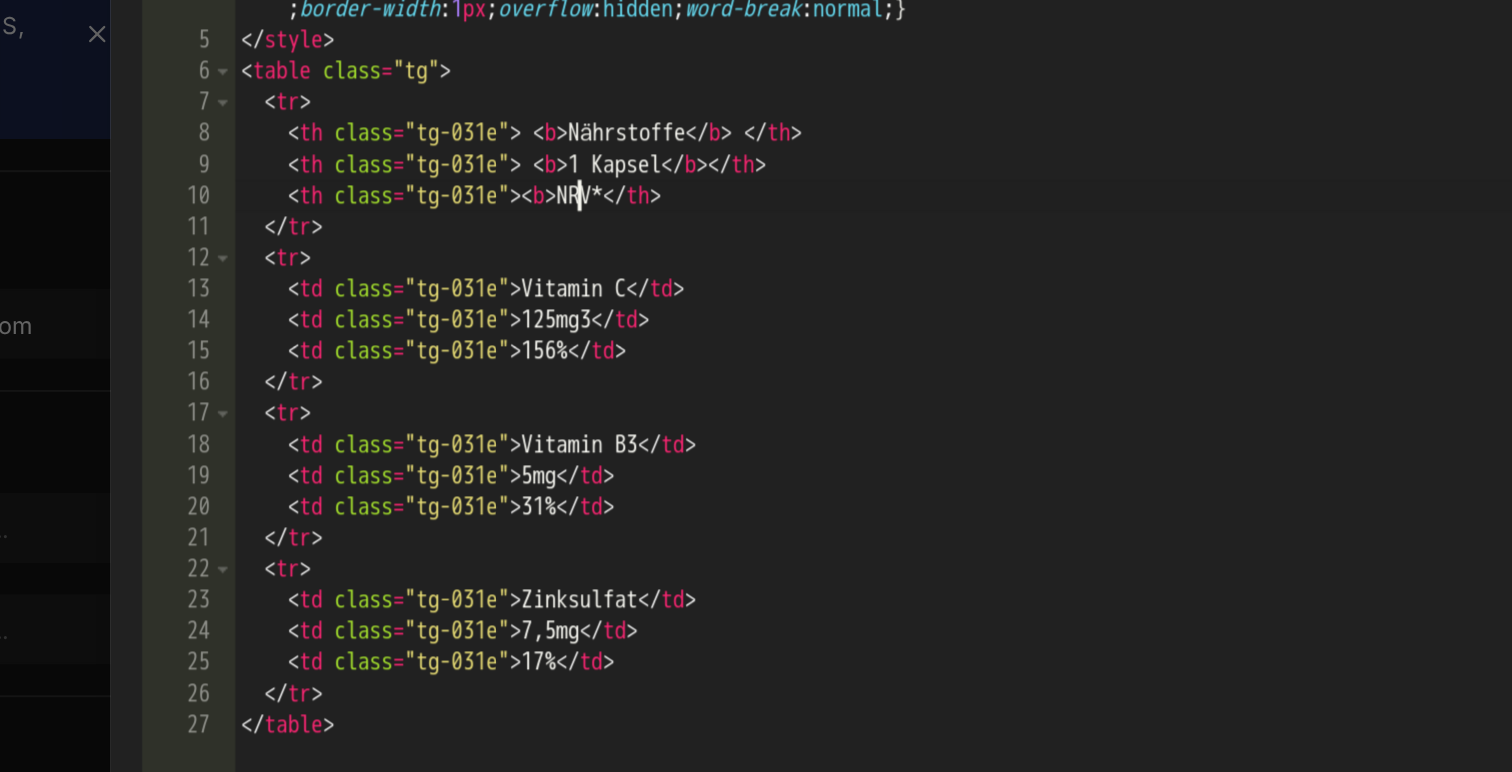 scroll, scrollTop: 0, scrollLeft: 15, axis: horizontal 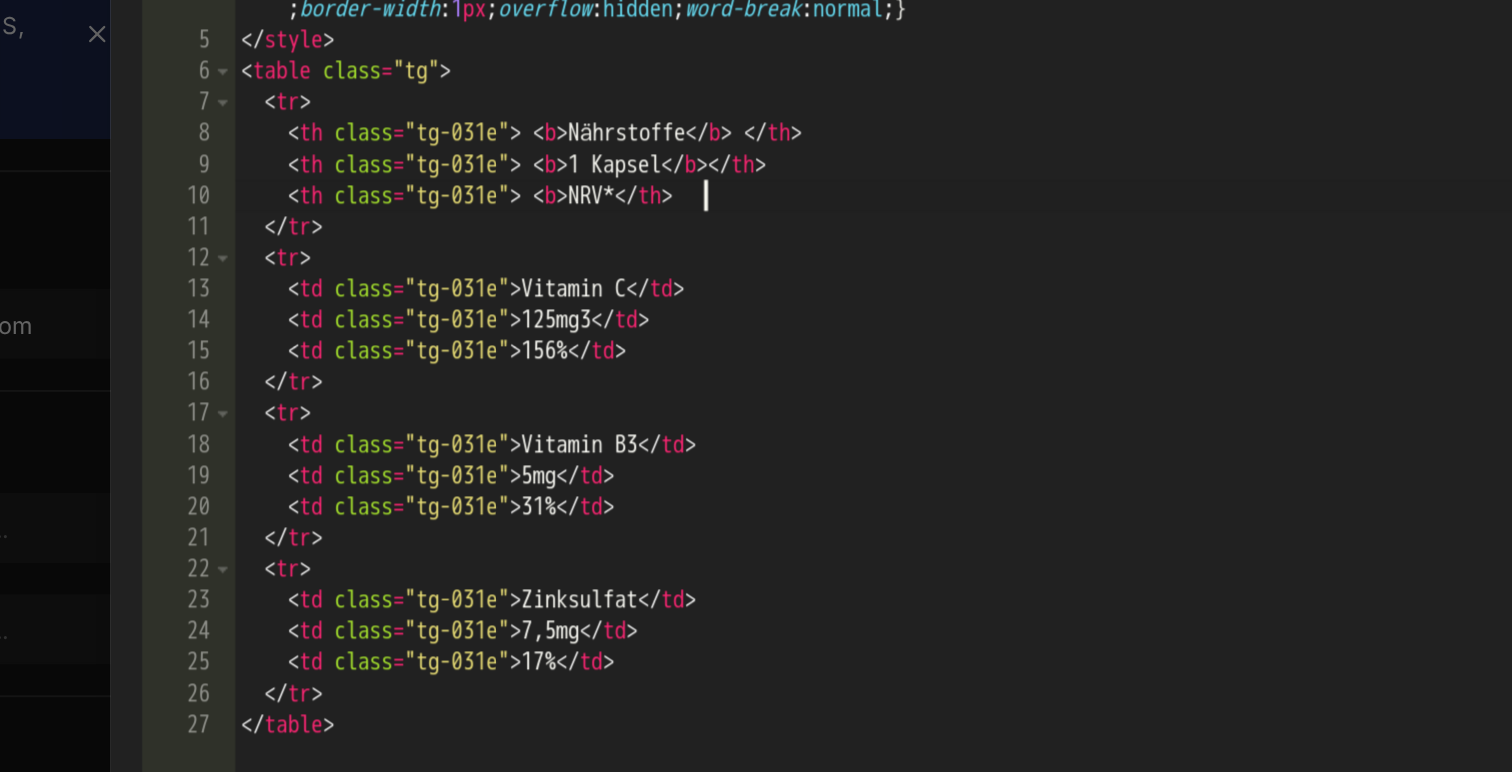 click on "Nährstoffe
1 Kapsel
NRV*
Vitamin C
125mg3
156%
Vitamin B3
5mg" at bounding box center (779, 387) 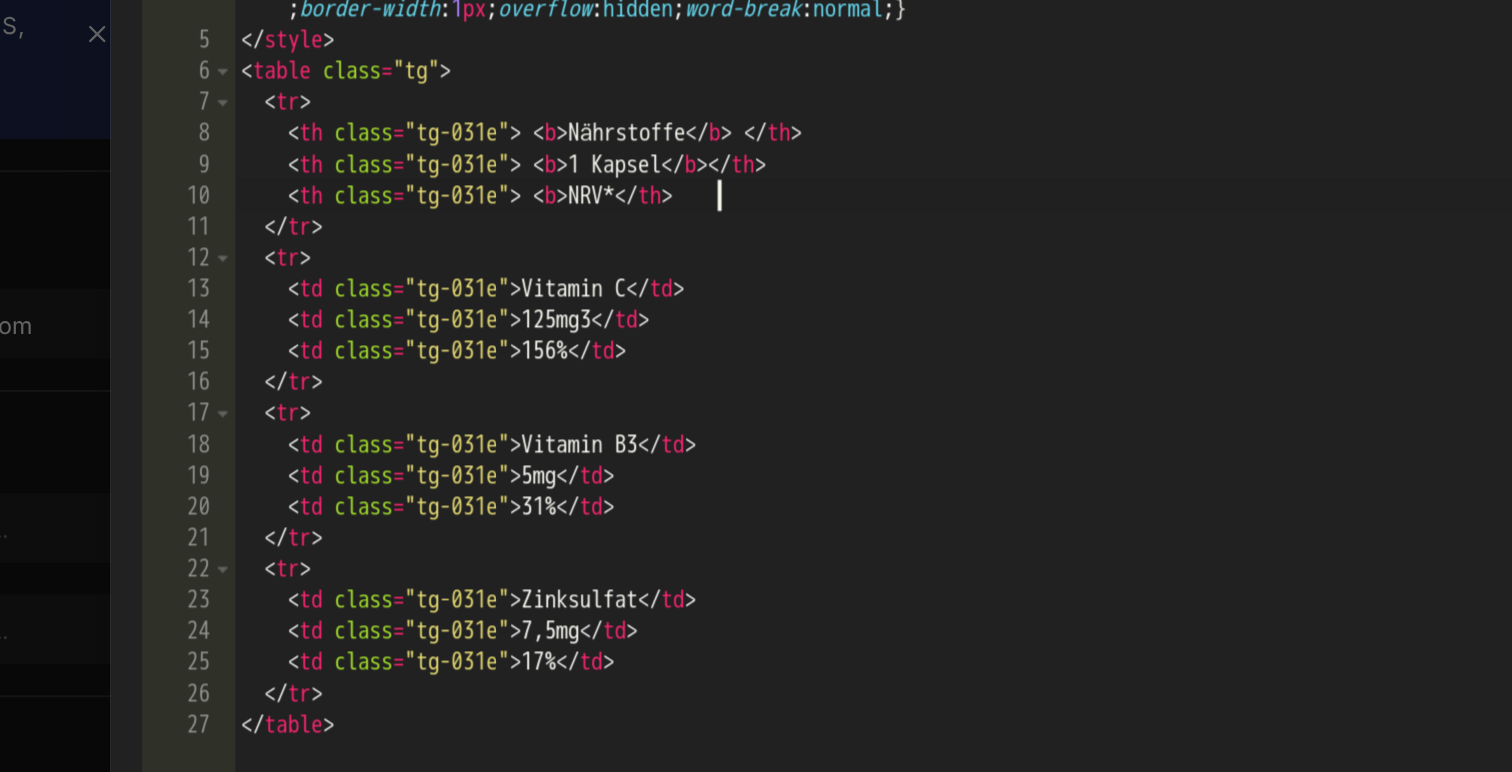 paste on "b> <" 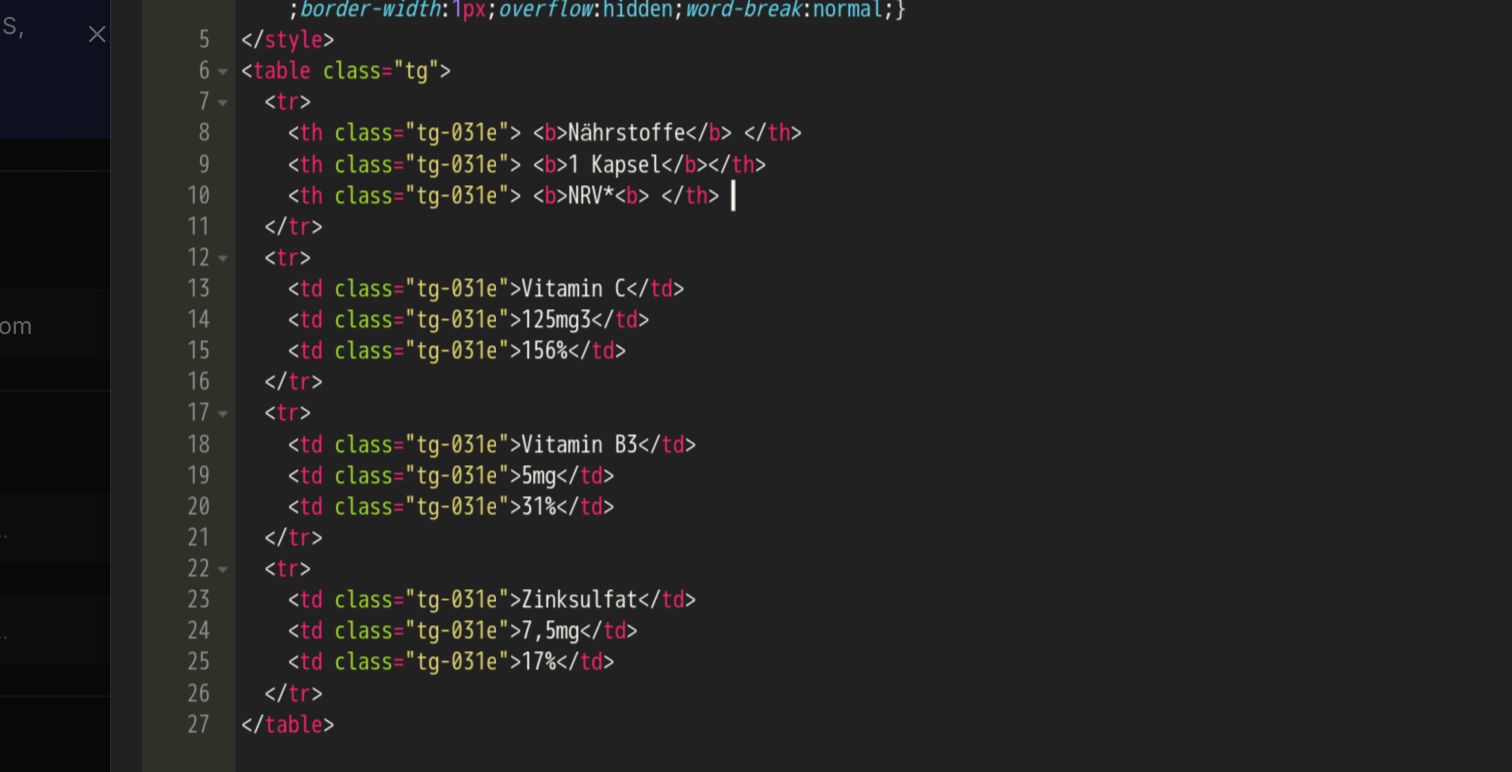 click on "< style   type = "text/css" > .tg    { border-collapse : collapse ; border-spacing : 0 ; } .tg   td { font-family : Arial ,  sans-serif ; font-size : 14 px ; padding : 10 px   5 px ; border-style : solid ; border-width : 1 px      ; overflow : hidden ; word-break : normal ; } .tg   th { font-family : Arial ,  sans-serif ; font-size : 14 px ; font-weight : normal ; padding : 10 px   5 px ; border-style : solid      ; border-width : 1 px ; overflow : hidden ; word-break : normal ; } </ style > < table   class = "tg" >    < tr >      < th   class = "tg-031e" >   < b >  Nährstoffe </ b >   </ th >      < th   class = "tg-031e" >   < b >  1 Kapsel  </ b > </ th >      < th   class = "tg-031e" >   < b >  NRV*  < b >   </ th >    </ tr >    < tr >      < td   class = "tg-031e" > Vitamin C </ td >      < td   class = "tg-031e" > 125mg3 </ td >      < td   class = "tg-031e" > 156% </ td >    </ tr >    < tr >      < td   class = "tg-031e" > Vitamin B3 </ td >      < td   class = "tg-031e" > 5mg </ td >      <" at bounding box center [779, 387] 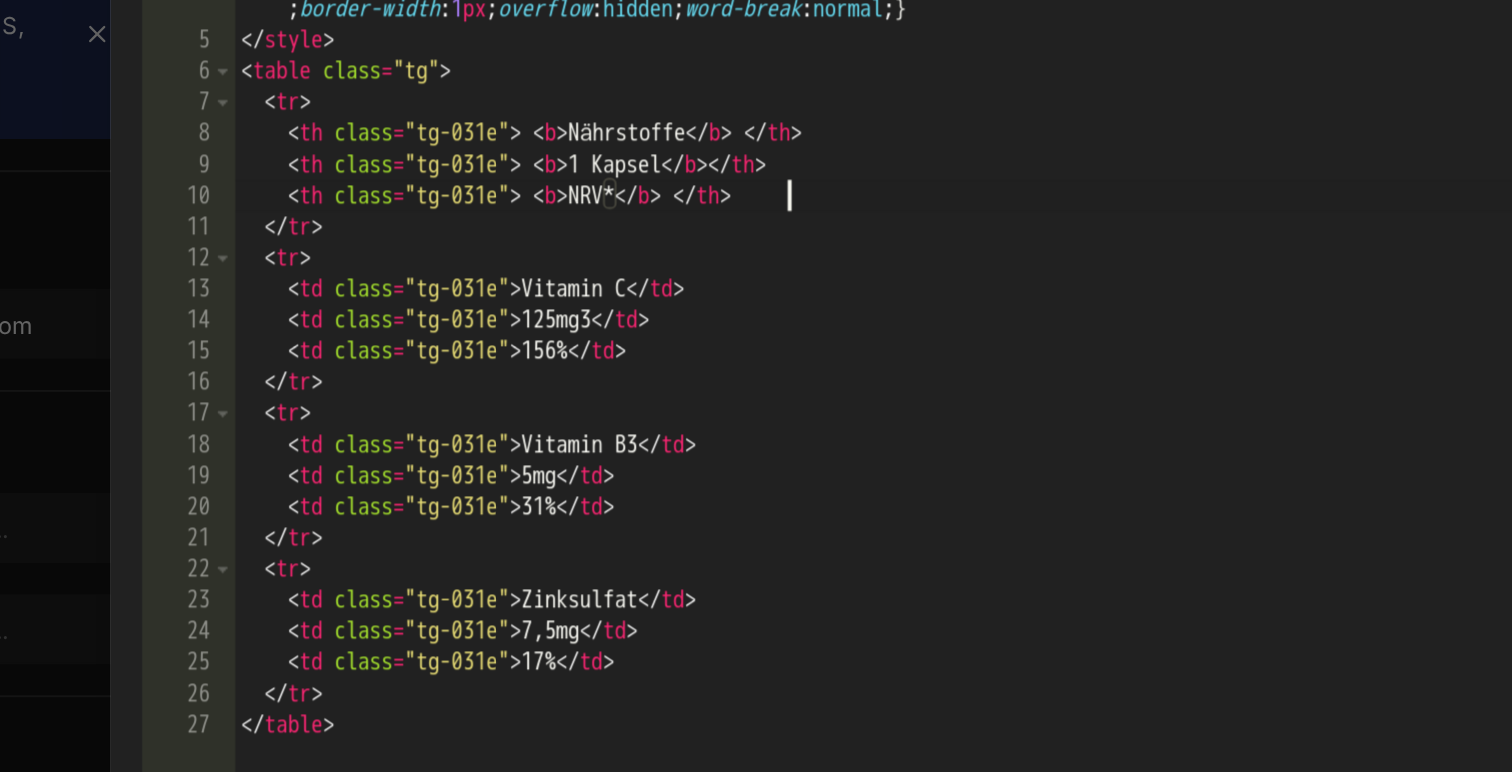 click on "< style   type = "text/css" > .tg    { border-collapse : collapse ; border-spacing : 0 ; } .tg   td { font-family : Arial ,  sans-serif ; font-size : 14 px ; padding : 10 px   5 px ; border-style : solid ; border-width : 1 px      ; overflow : hidden ; word-break : normal ; } .tg   th { font-family : Arial ,  sans-serif ; font-size : 14 px ; font-weight : normal ; padding : 10 px   5 px ; border-style : solid      ; border-width : 1 px ; overflow : hidden ; word-break : normal ; } </ style > < table   class = "tg" >    < tr >      < th   class = "tg-031e" >   < b >  Nährstoffe </ b >   </ th >      < th   class = "tg-031e" >   < b >  1 Kapsel  </ b > </ th >      < th   class = "tg-031e" >   < b >  NRV*  </ b >   </ th >    </ tr >    < tr >      < td   class = "tg-031e" > Vitamin C </ td >      < td   class = "tg-031e" > 125mg3 </ td >      < td   class = "tg-031e" > 156% </ td >    </ tr >    < tr >      < td   class = "tg-031e" > Vitamin B3 </ td >      < td   class = "tg-031e" > 5mg </ td >" at bounding box center [779, 387] 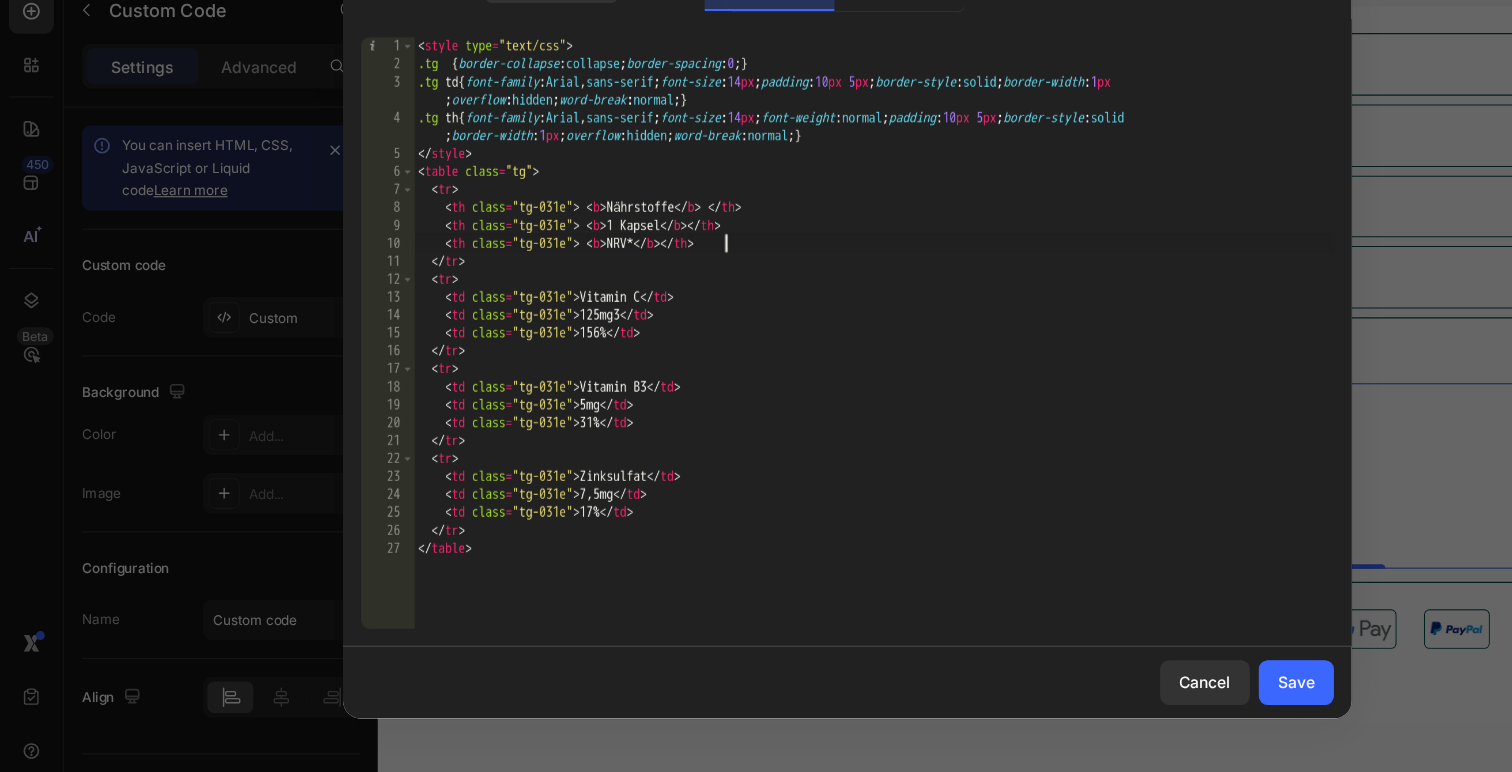 scroll, scrollTop: 0, scrollLeft: 0, axis: both 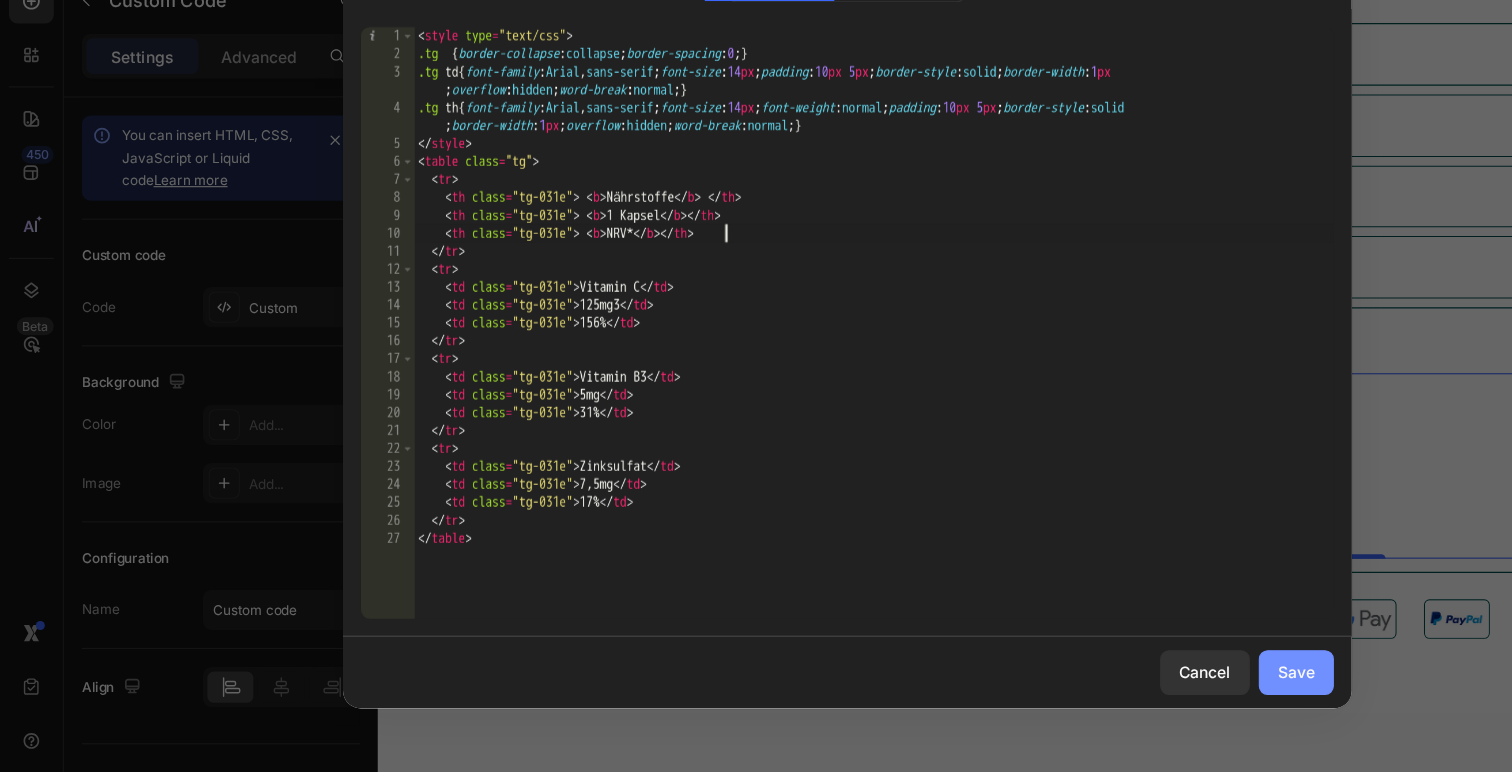 type on "<th class="tg-031e"> <b> NRV* </b></th>" 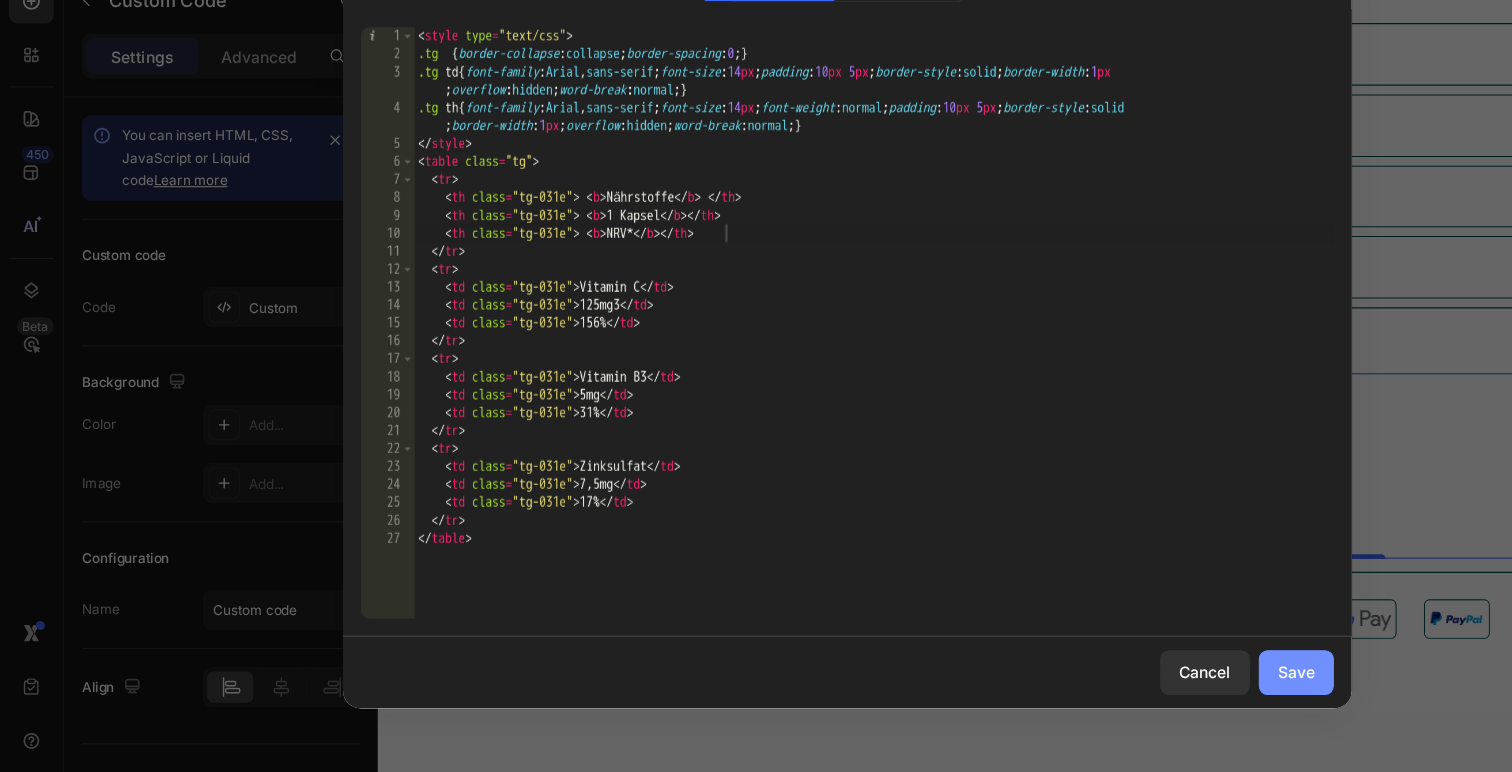 click on "Save" at bounding box center [1156, 682] 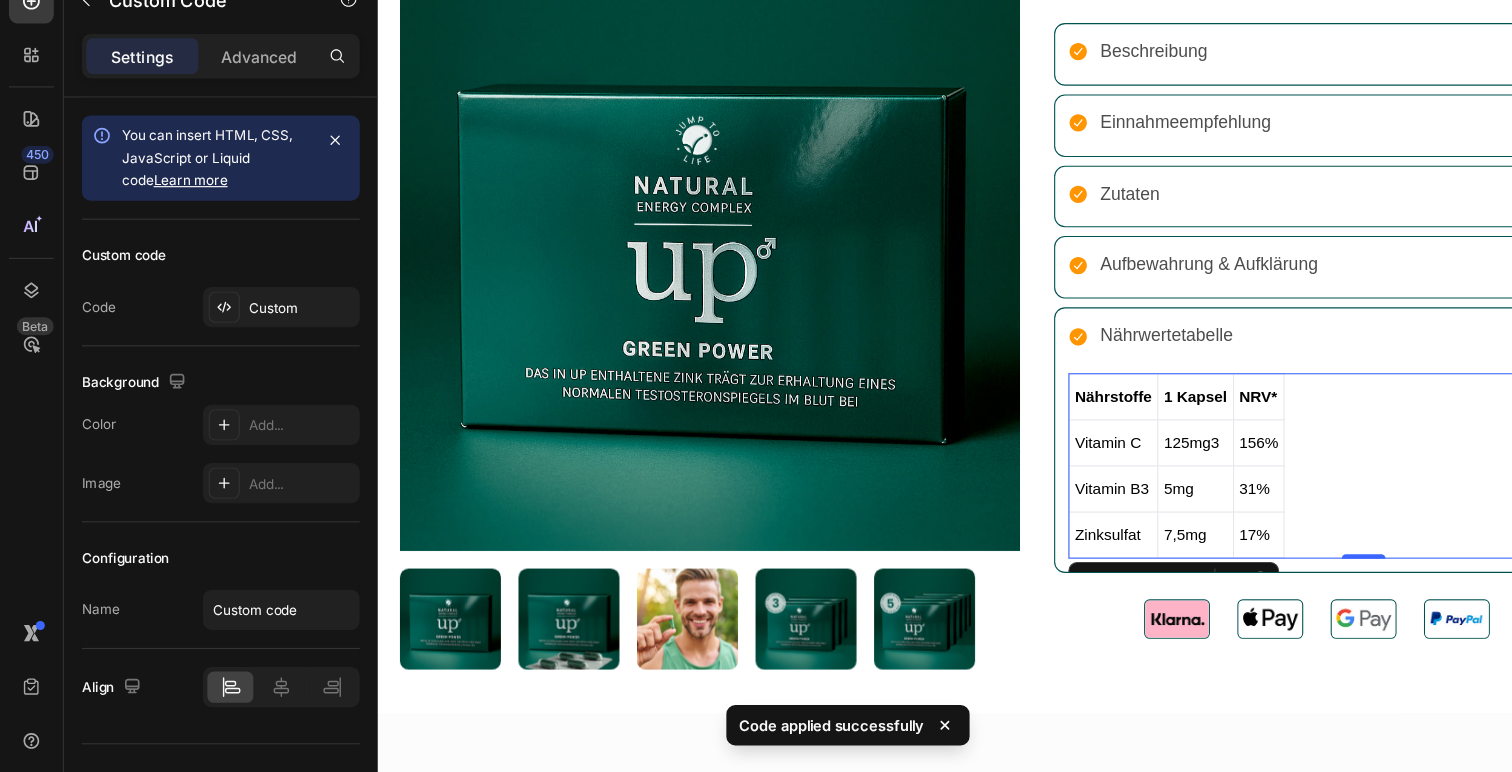 scroll, scrollTop: 0, scrollLeft: 0, axis: both 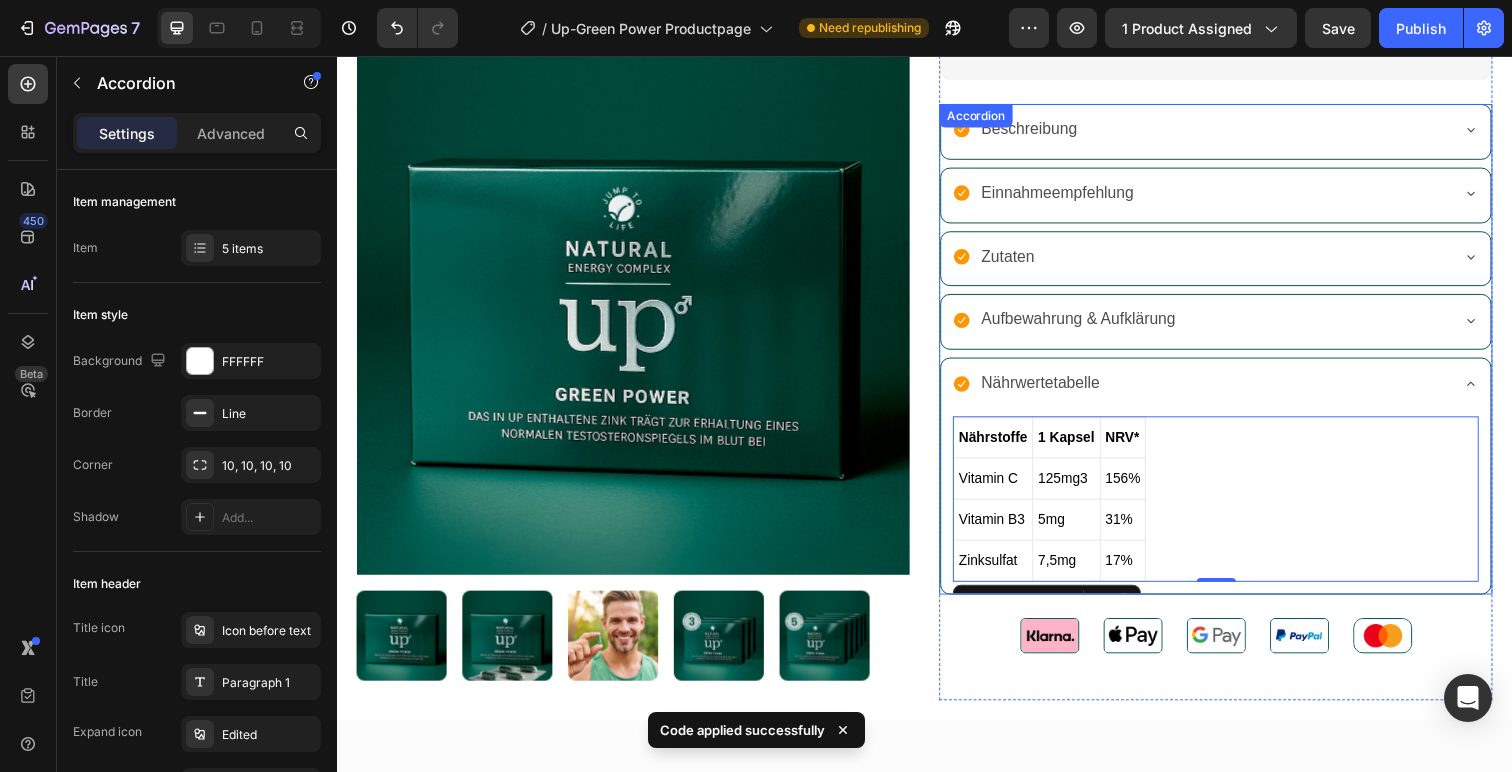 click 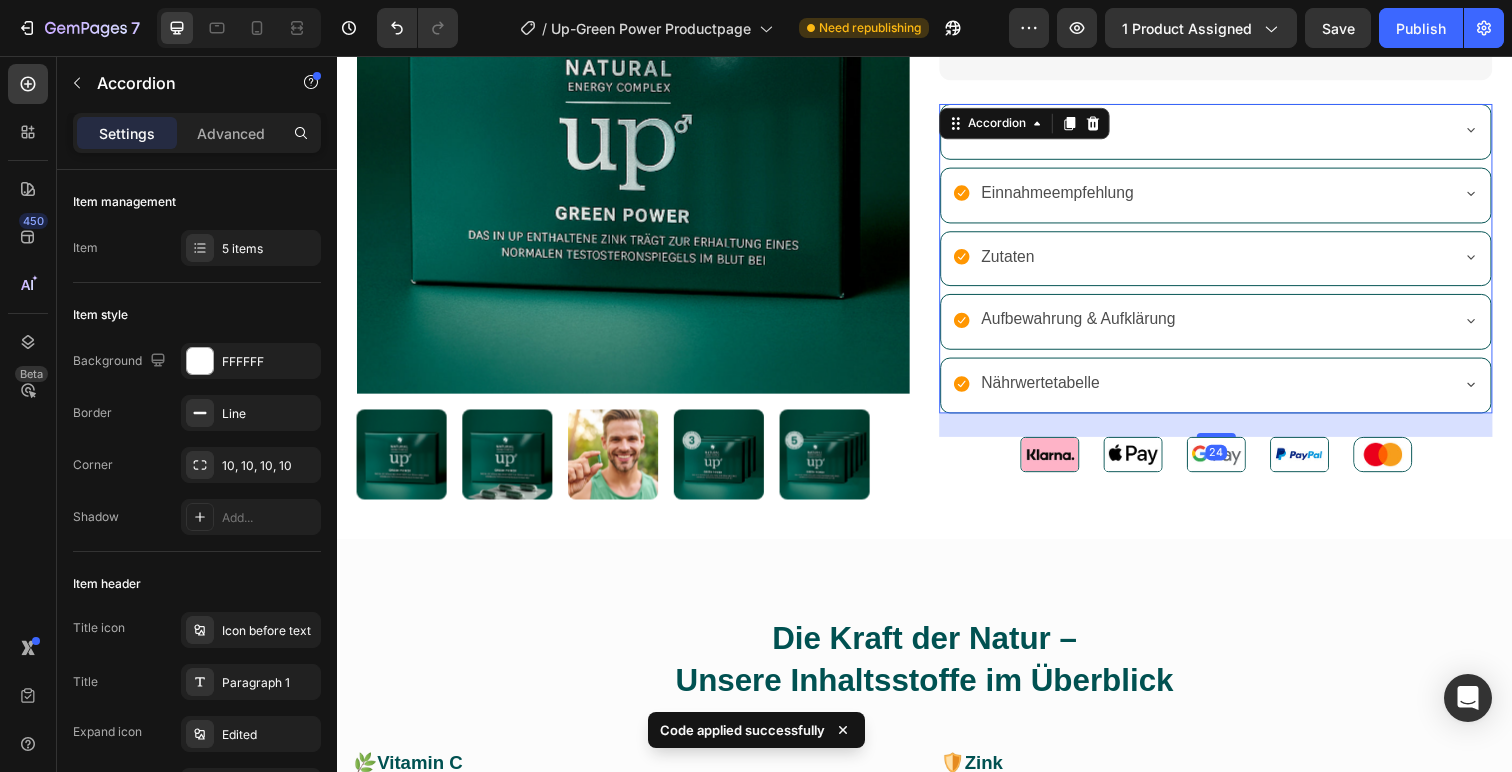 click 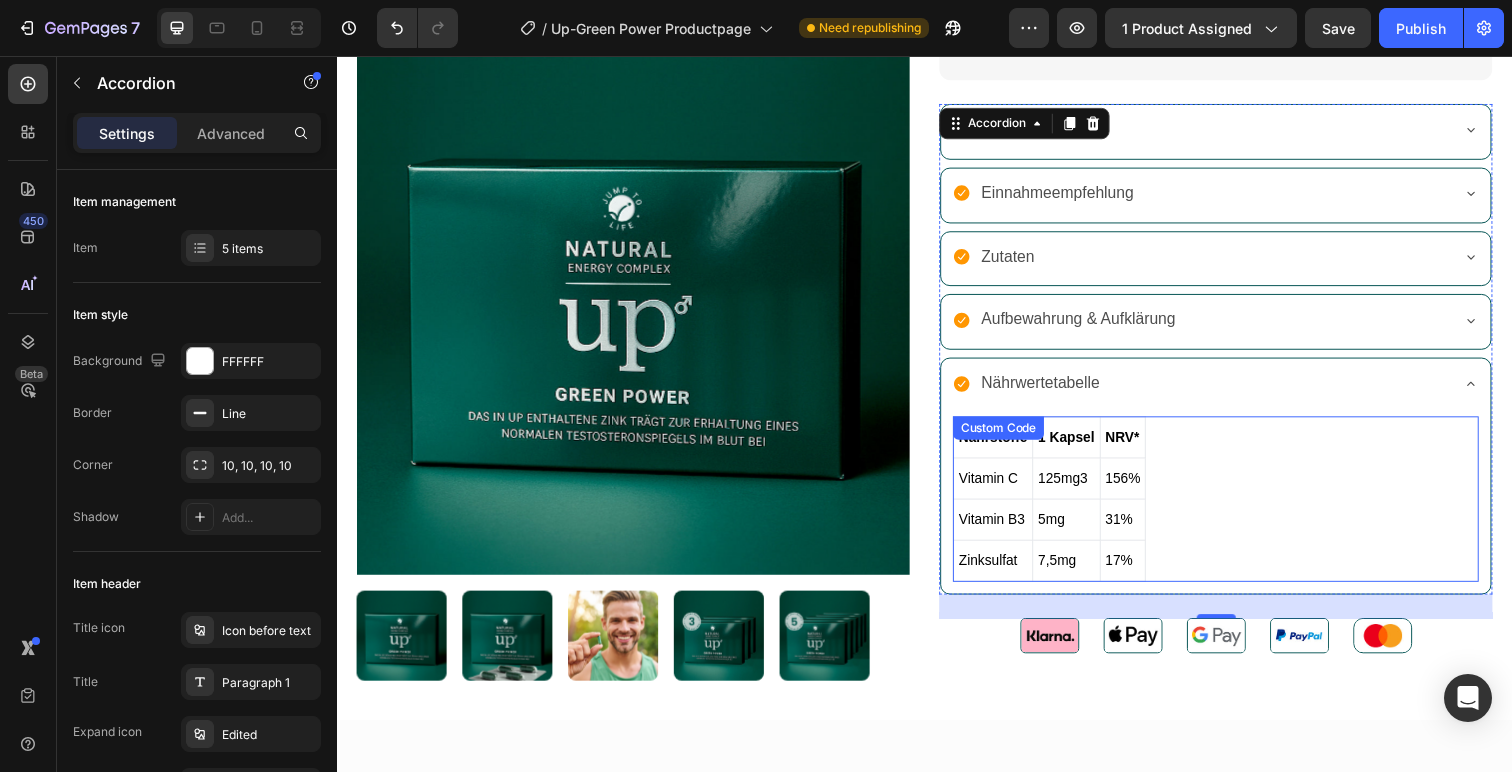 click on "Nährstoffe
1 Kapsel
NRV*
Vitamin C
125mg3
156%
Vitamin B3
5mg
31%
Zinksulfat
7,5mg
17%" at bounding box center [1234, 508] 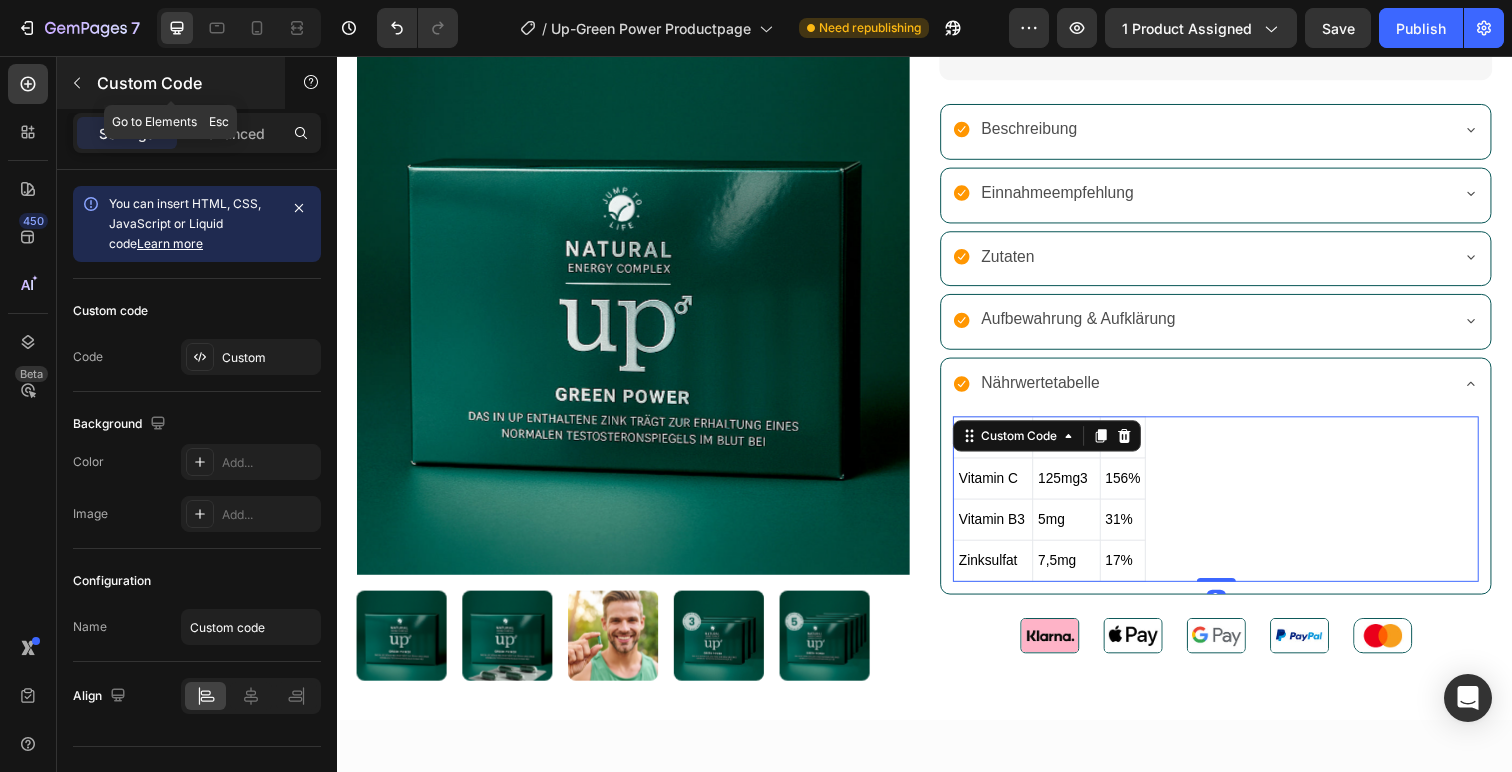 click 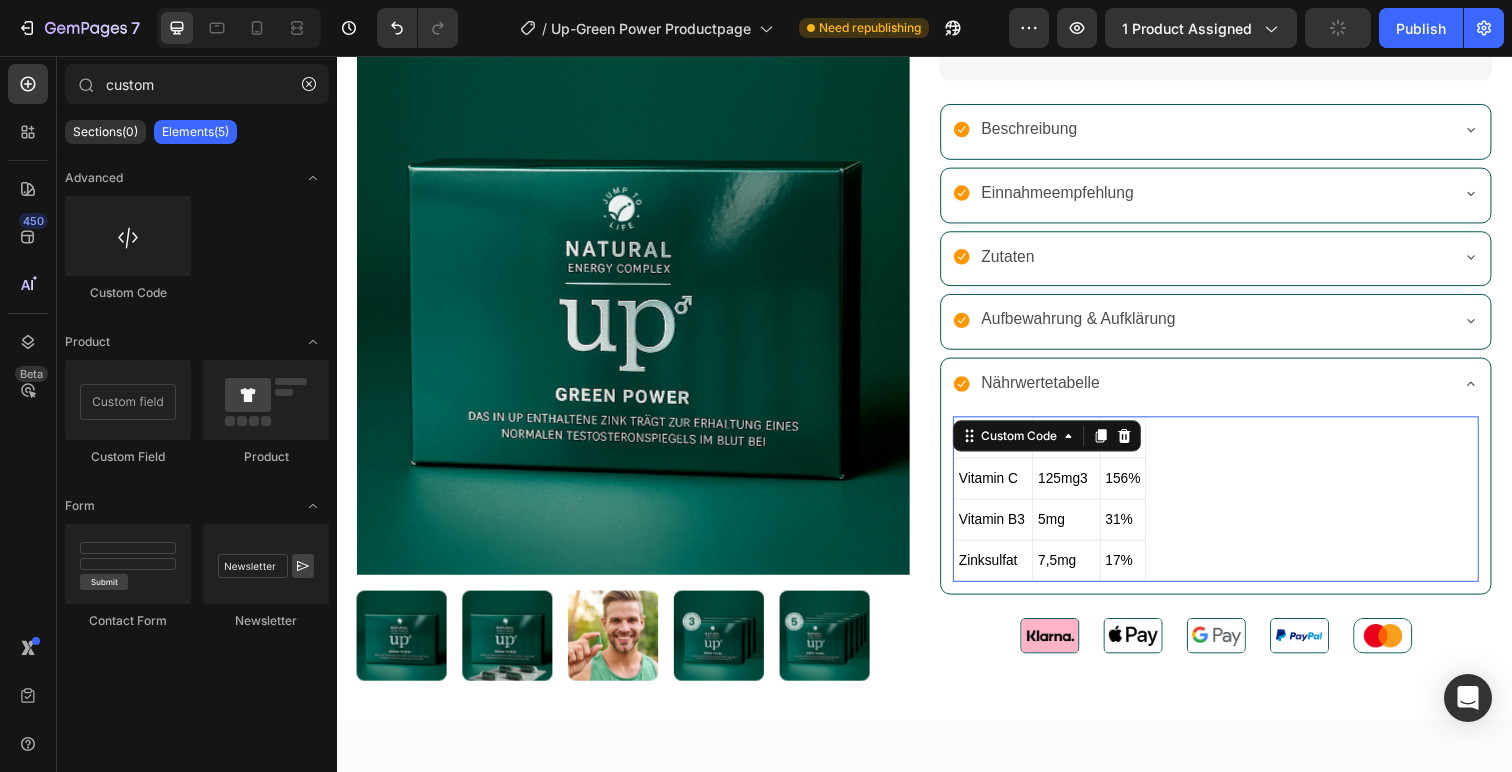 click on "Nährstoffe
1 Kapsel
NRV*
Vitamin C
125mg3
156%
Vitamin B3
5mg
31%
Zinksulfat
7,5mg
17%" at bounding box center [1234, 508] 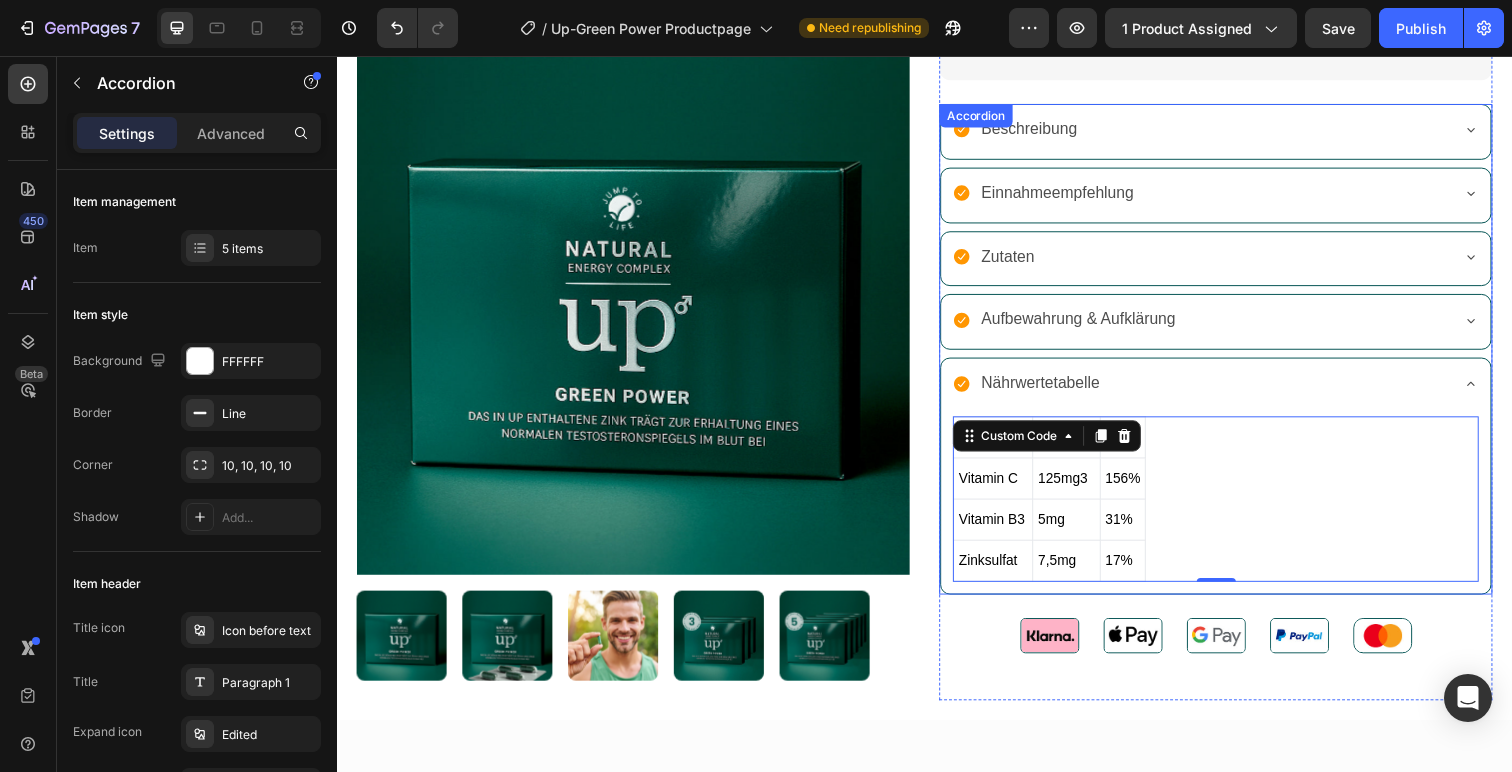 click on "Aufbewahrung & Aufklärung" at bounding box center [1234, 327] 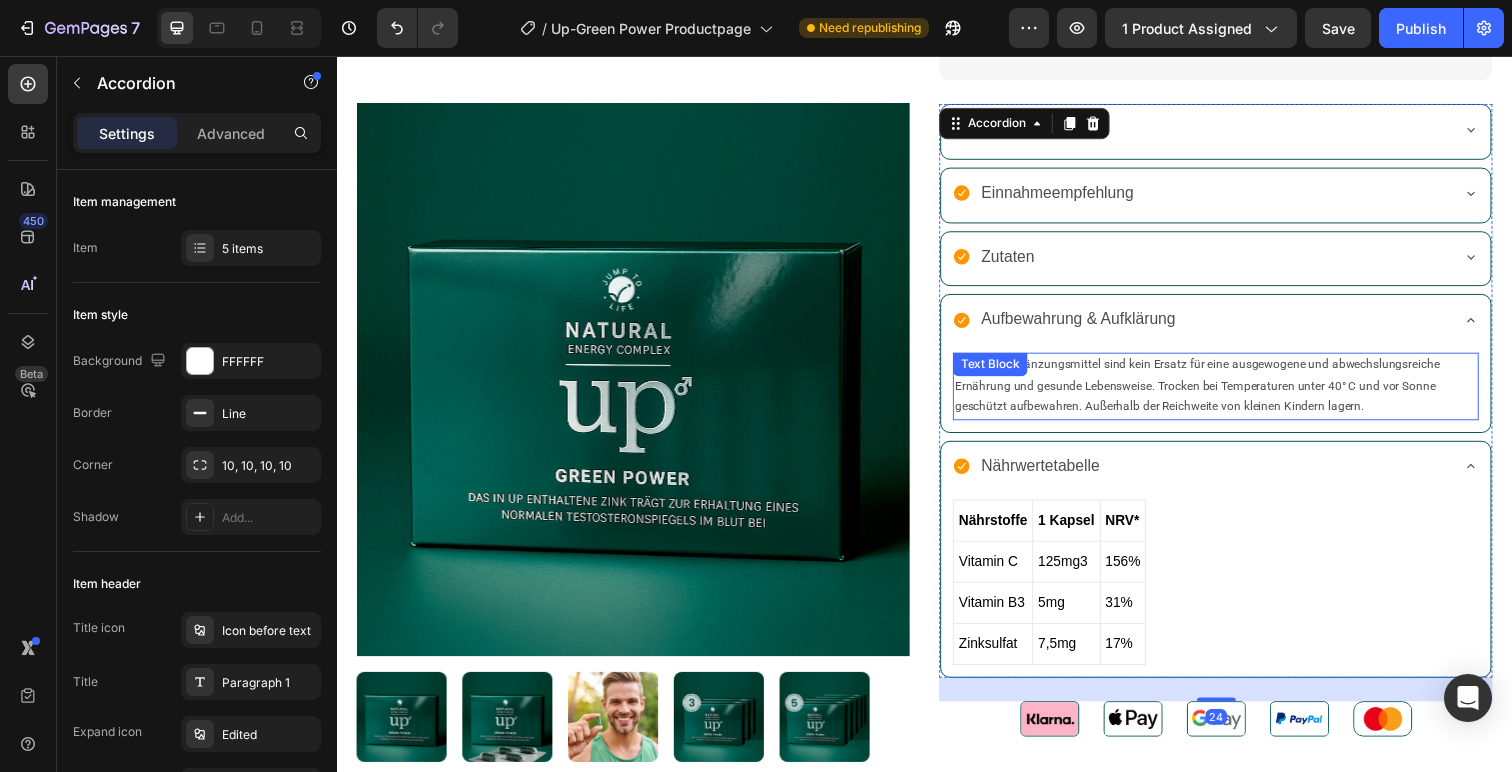 click on "Nahrungsergänzungsmittel sind kein Ersatz für eine ausgewogene und abwechslungsreiche Ernährung und gesunde Lebensweise. Trocken bei Temperaturen unter 40° C und vor Sonne geschützt aufbewahren. Außerhalb der Reichweite von kleinen Kindern lagern." at bounding box center (1234, 393) 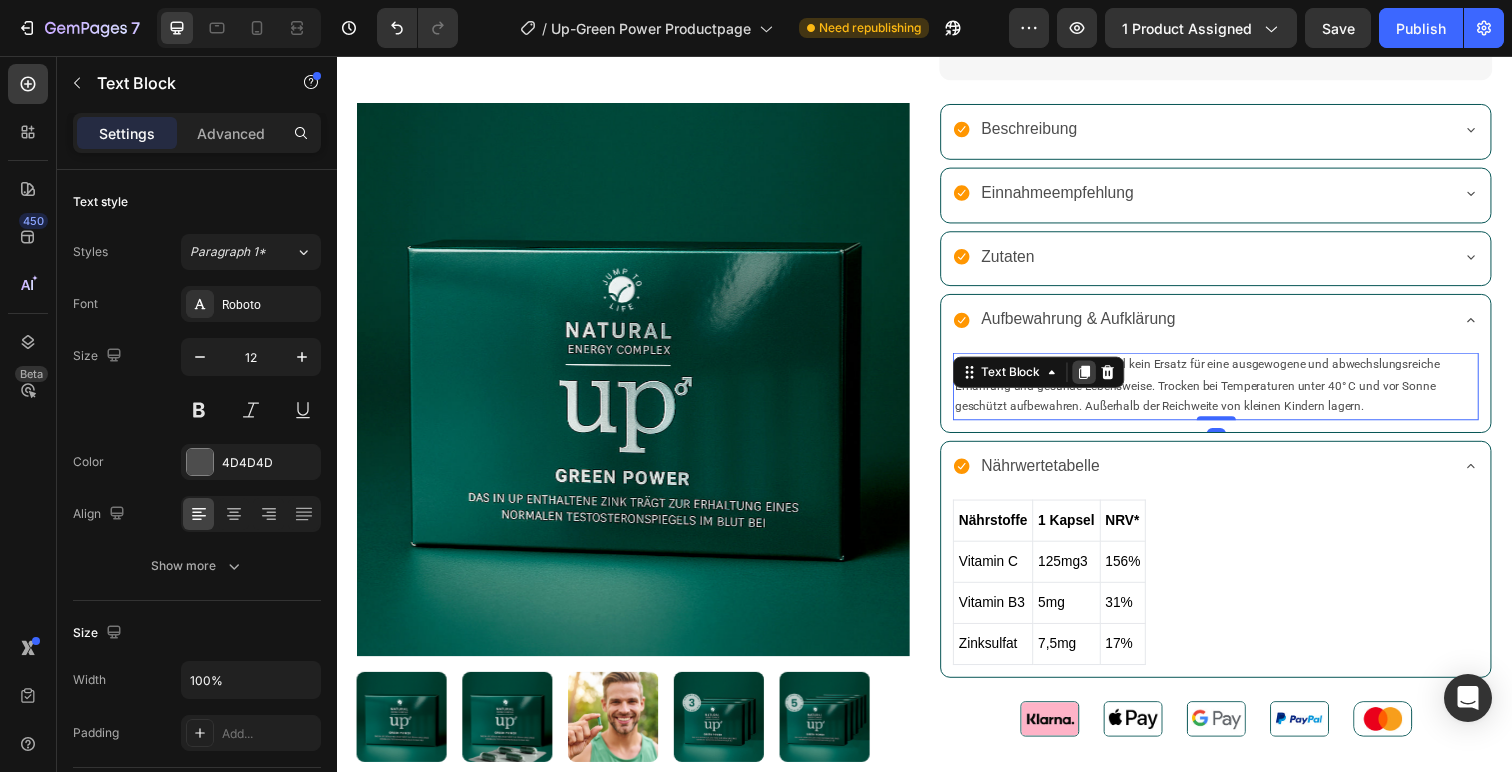 click 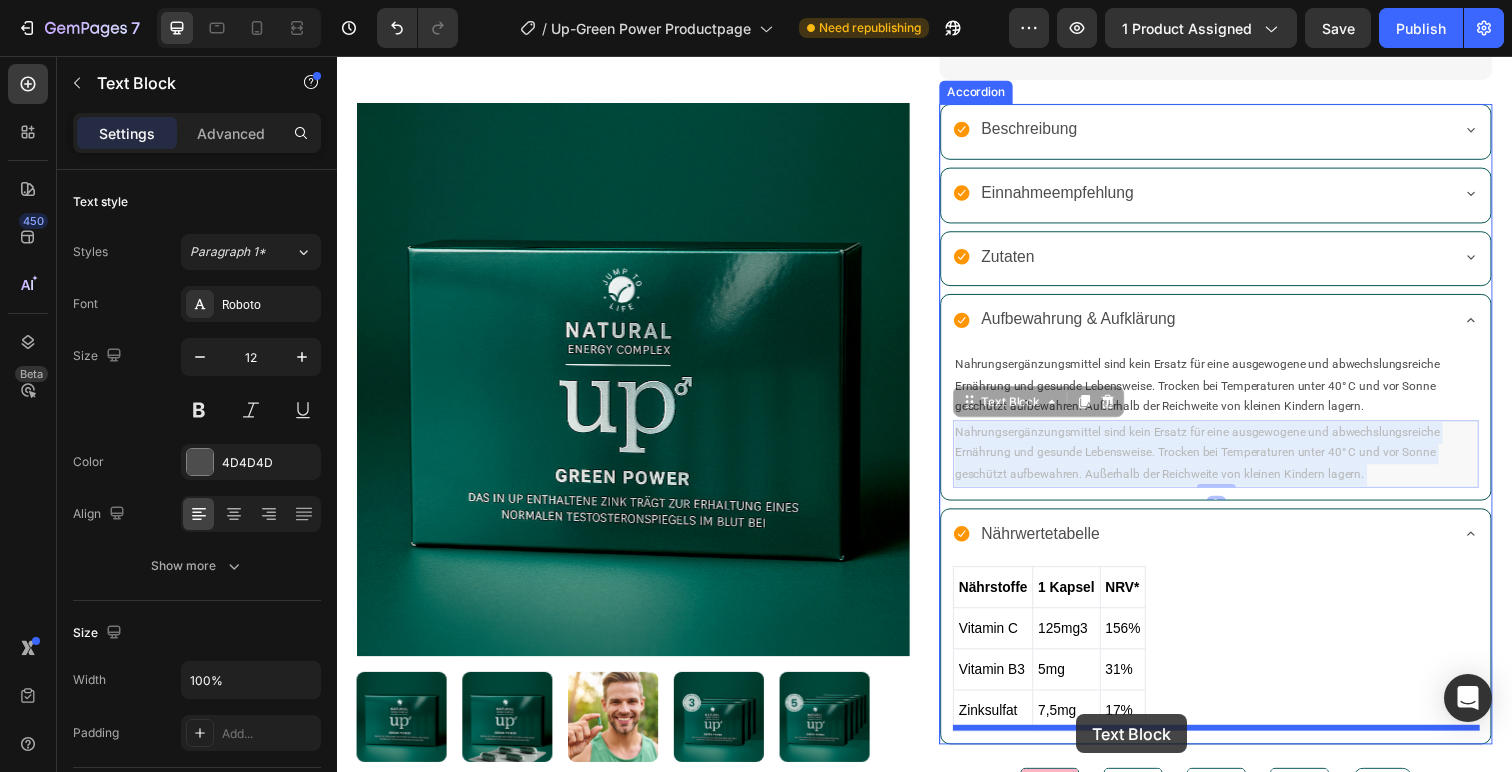 drag, startPoint x: 1158, startPoint y: 460, endPoint x: 1092, endPoint y: 728, distance: 276.00723 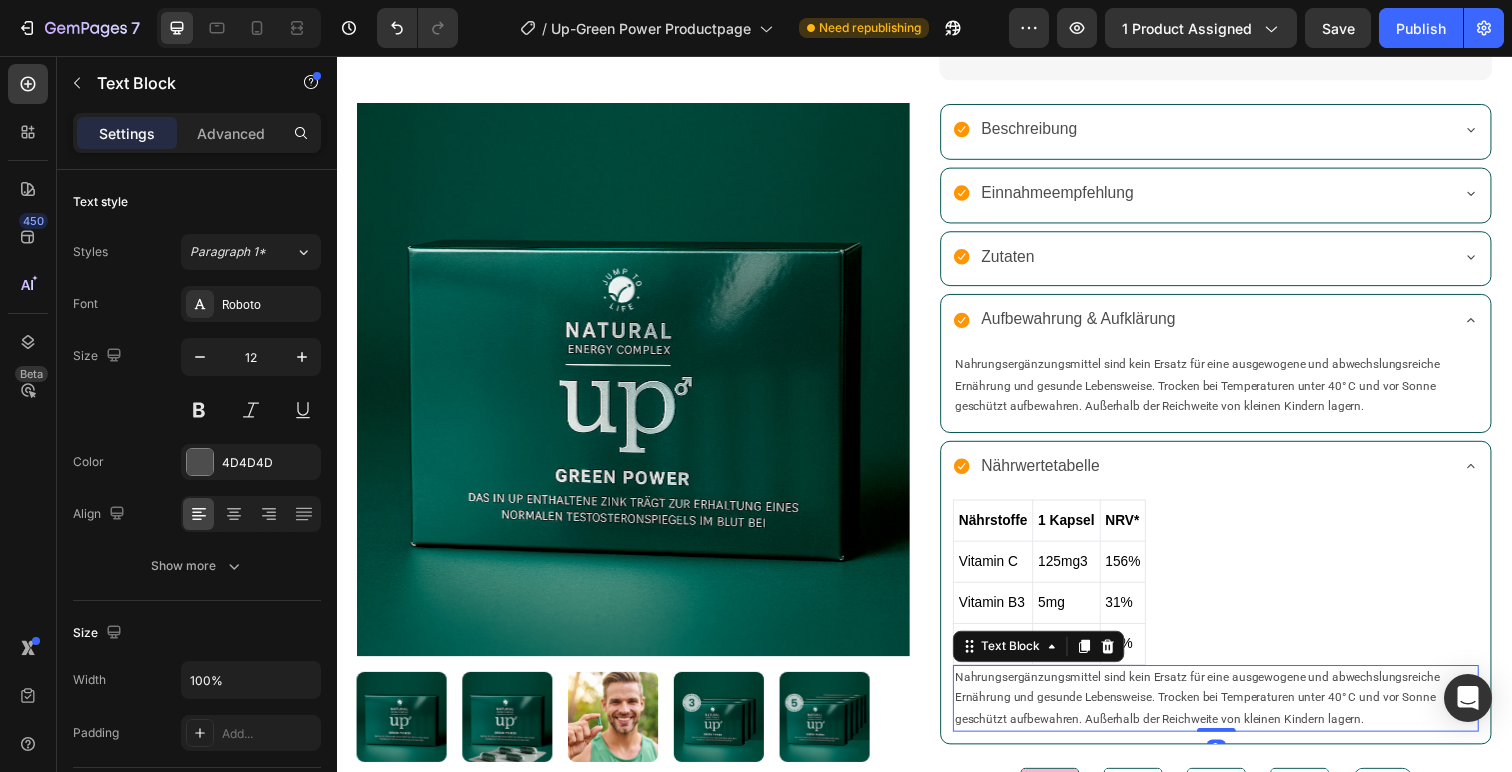 scroll, scrollTop: 884, scrollLeft: 0, axis: vertical 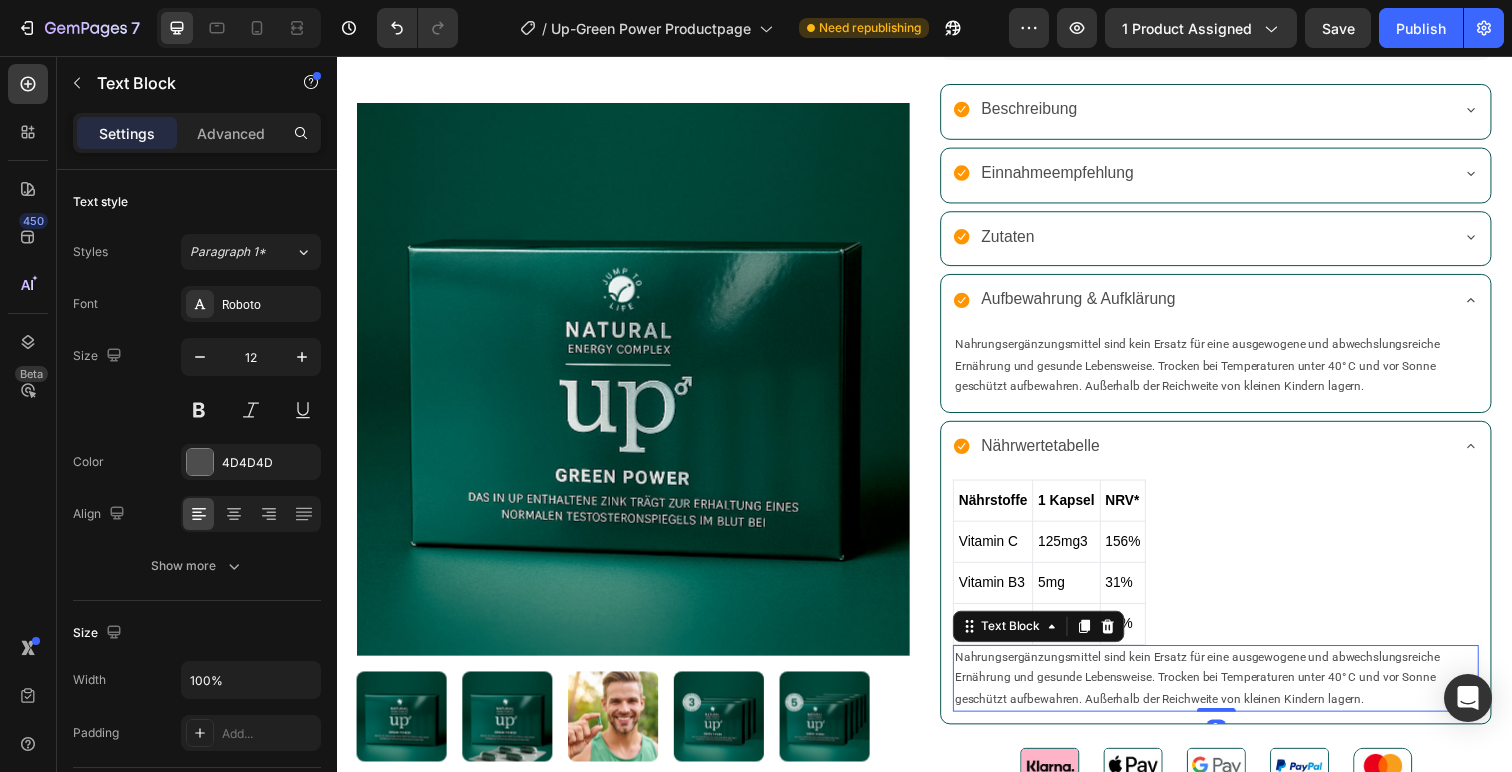 click at bounding box center [1065, 781] 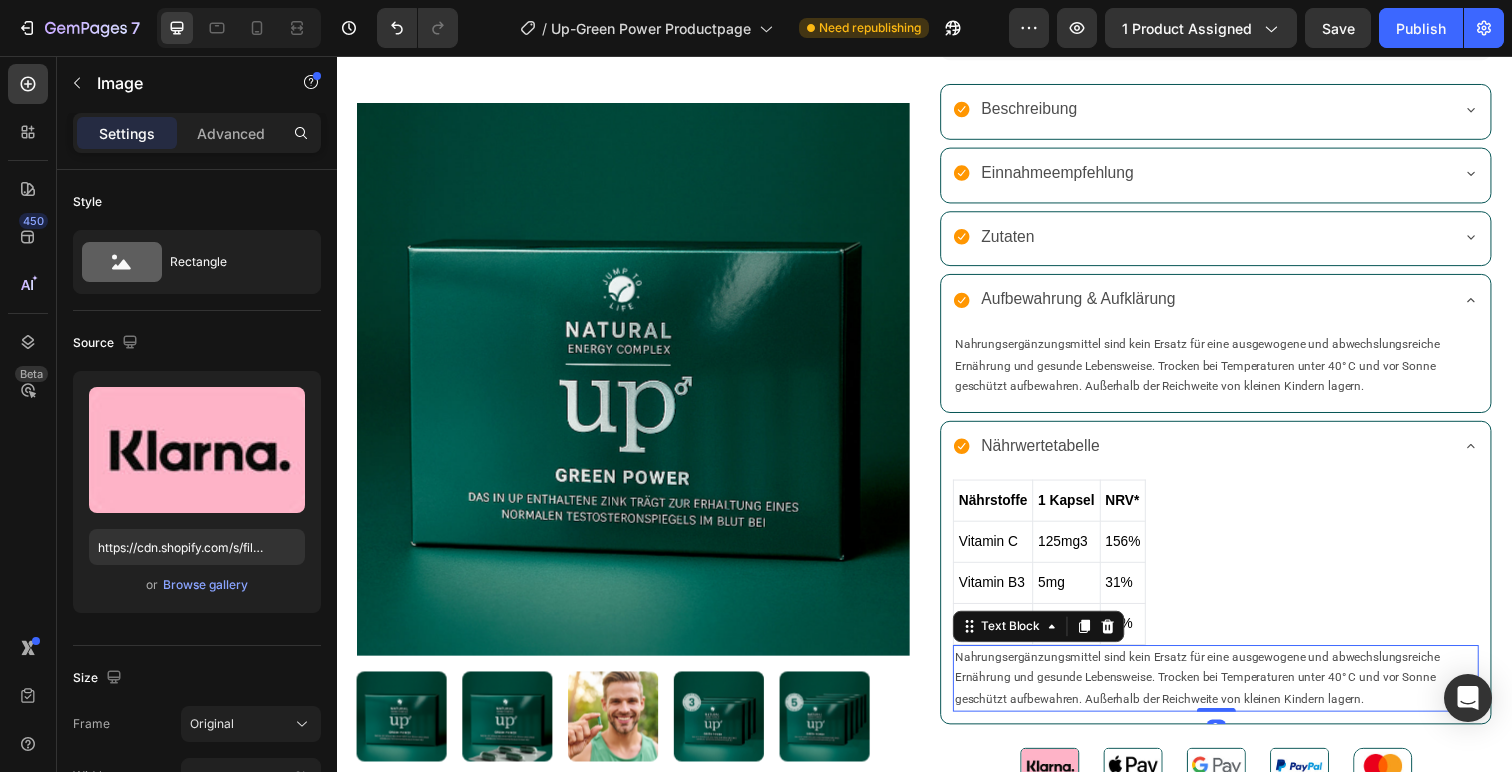click on "Nahrungsergänzungsmittel sind kein Ersatz für eine ausgewogene und abwechslungsreiche Ernährung und gesunde Lebensweise. Trocken bei Temperaturen unter 40° C und vor Sonne geschützt aufbewahren. Außerhalb der Reichweite von kleinen Kindern lagern." at bounding box center [1234, 692] 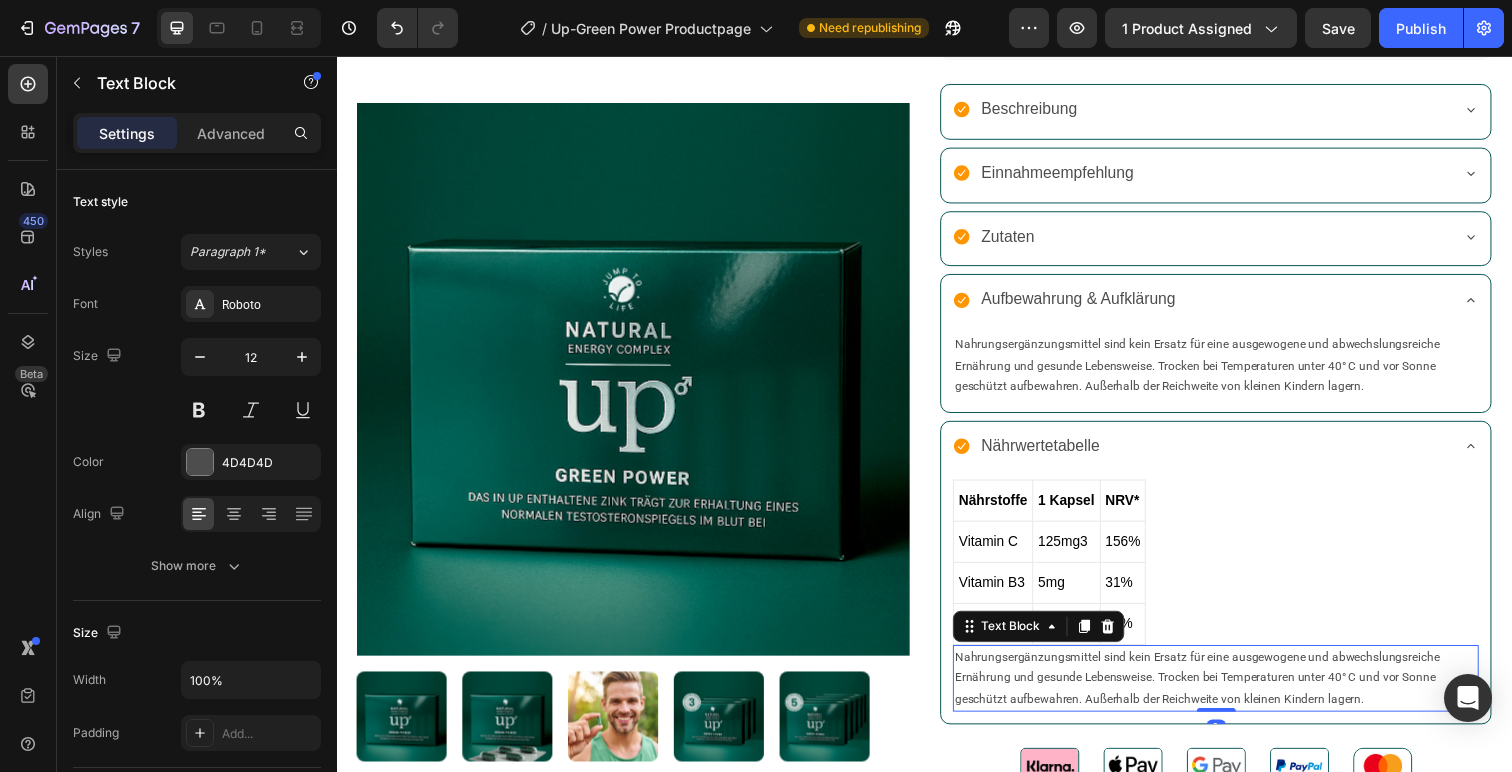 click on "Nahrungsergänzungsmittel sind kein Ersatz für eine ausgewogene und abwechslungsreiche Ernährung und gesunde Lebensweise. Trocken bei Temperaturen unter 40° C und vor Sonne geschützt aufbewahren. Außerhalb der Reichweite von kleinen Kindern lagern." at bounding box center [1234, 692] 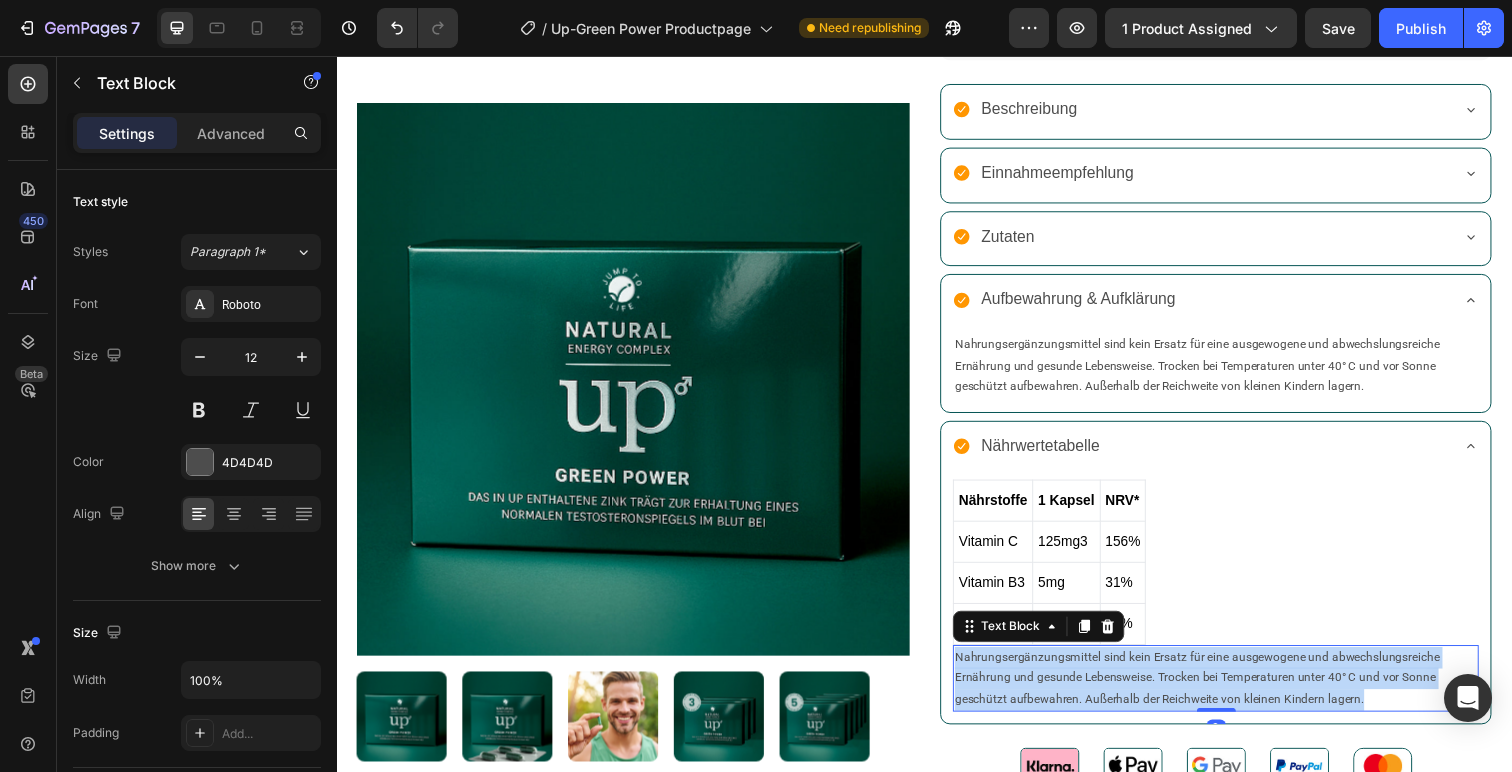 click on "Nahrungsergänzungsmittel sind kein Ersatz für eine ausgewogene und abwechslungsreiche Ernährung und gesunde Lebensweise. Trocken bei Temperaturen unter 40° C und vor Sonne geschützt aufbewahren. Außerhalb der Reichweite von kleinen Kindern lagern." at bounding box center (1234, 692) 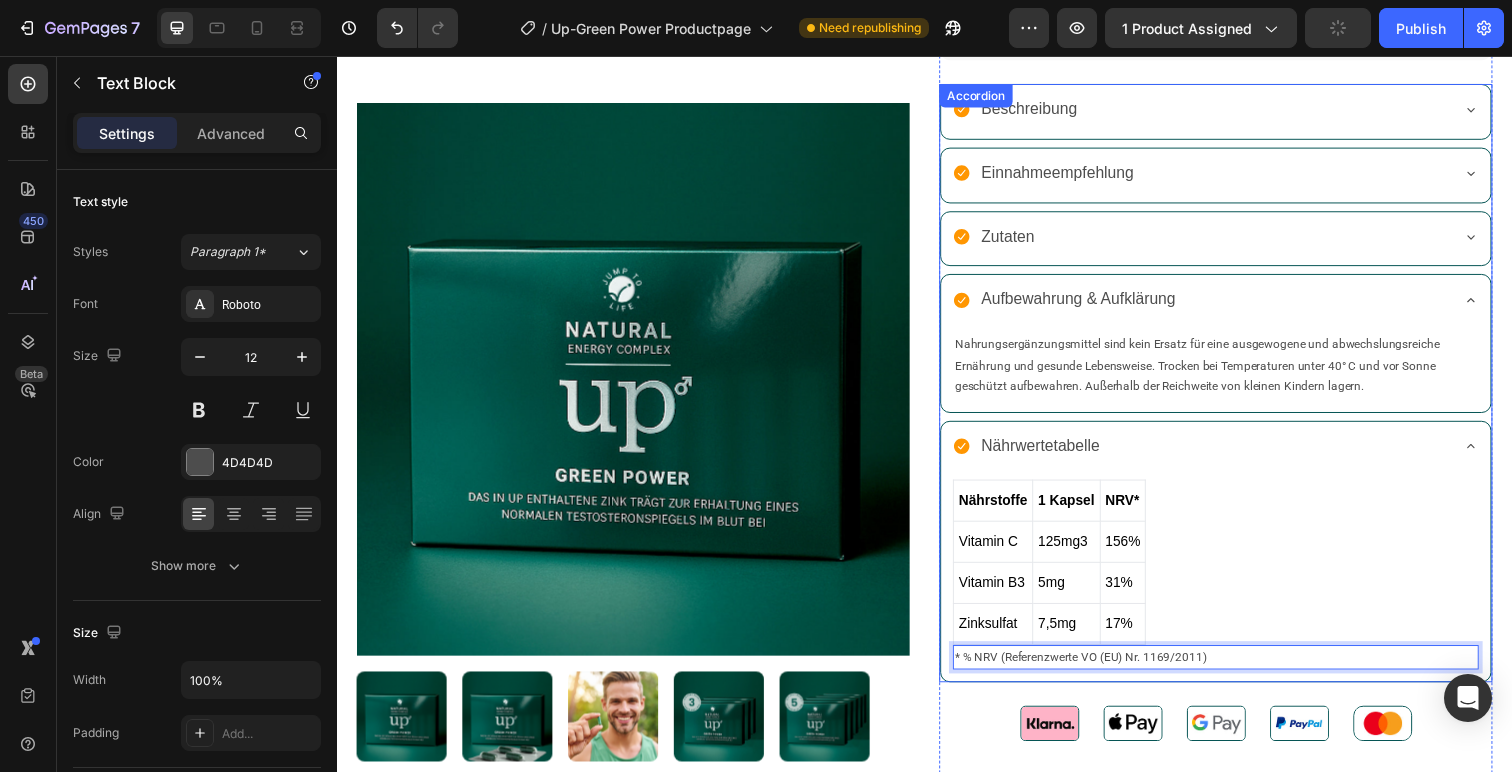 click on "Nährstoffe
1 Kapsel
NRV*
Vitamin C
125mg3
156%
Vitamin B3
5mg
31%
Zinksulfat
7,5mg
17%" at bounding box center [1234, 573] 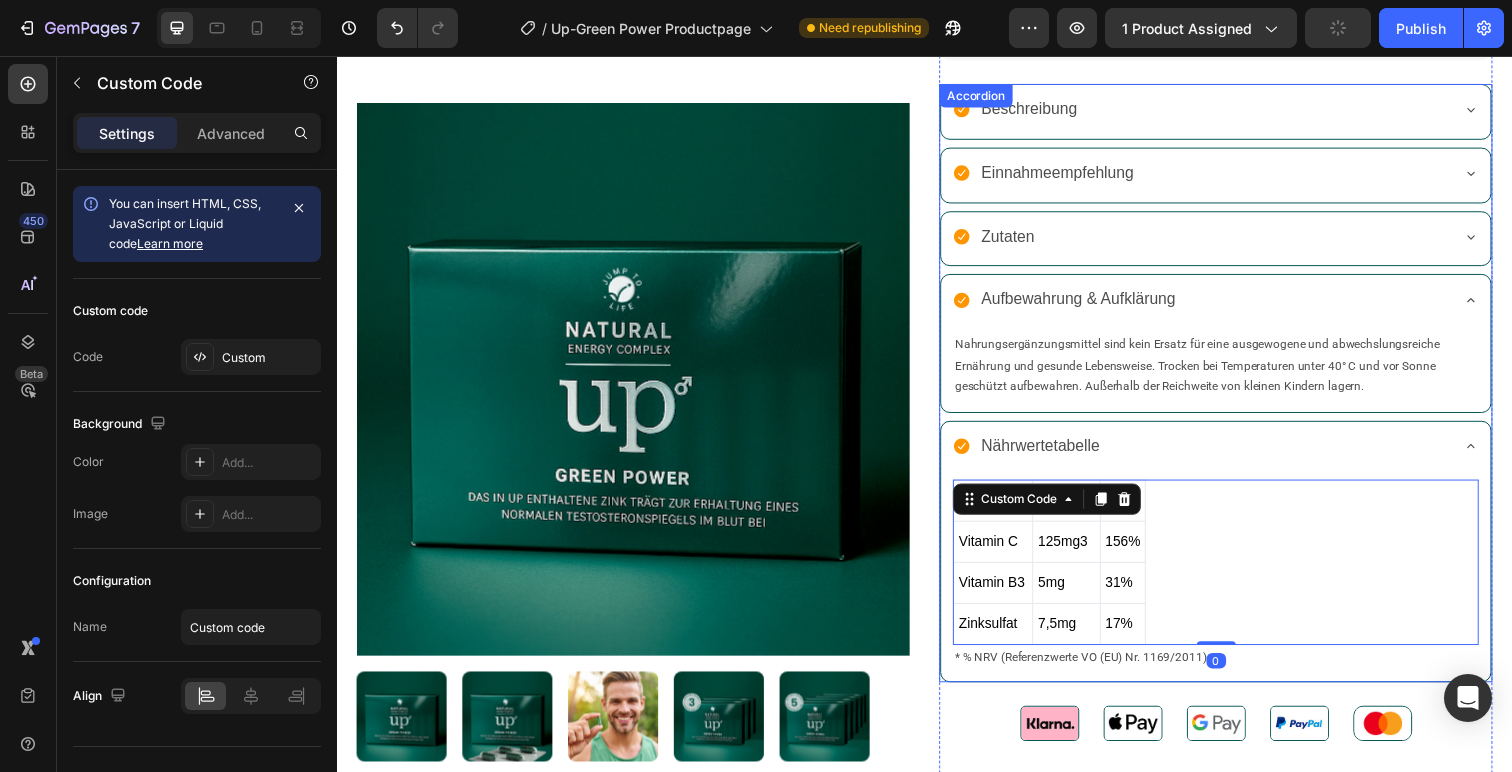 click on "Beschreibung
Einnahmeempfehlung
Zutaten
Aufbewahrung & Aufklärung Nahrungsergänzungsmittel sind kein Ersatz für eine ausgewogene und abwechslungsreiche Ernährung und gesunde Lebensweise. Trocken bei Temperaturen unter 40° C und vor Sonne geschützt aufbewahren. Außerhalb der Reichweite von kleinen Kindern lagern. Text Block
Nährwertetabelle
Nährstoffe
1 Kapsel
NRV*
Vitamin C
125mg3
156%
Vitamin B3
5mg
31%
Zinksulfat
7,5mg
17%
Custom Code   0 * % NRV (Referenzwerte VO (EU) Nr. 1169/2011) Text Block" at bounding box center (1234, 390) 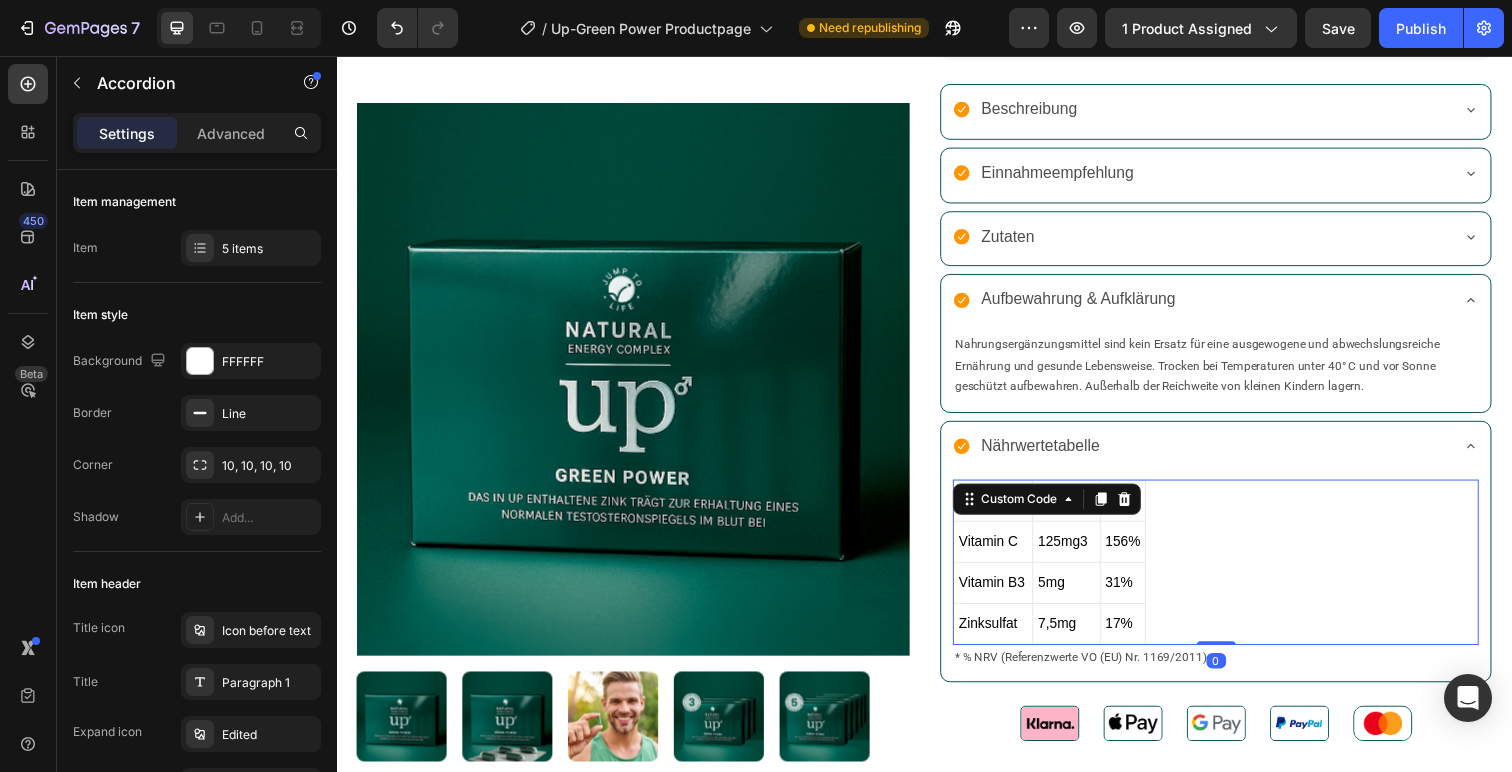 click on "Nährstoffe
1 Kapsel
NRV*
Vitamin C
125mg3
156%
Vitamin B3
5mg
31%
Zinksulfat
7,5mg
17%
Custom Code   0" at bounding box center (1234, 573) 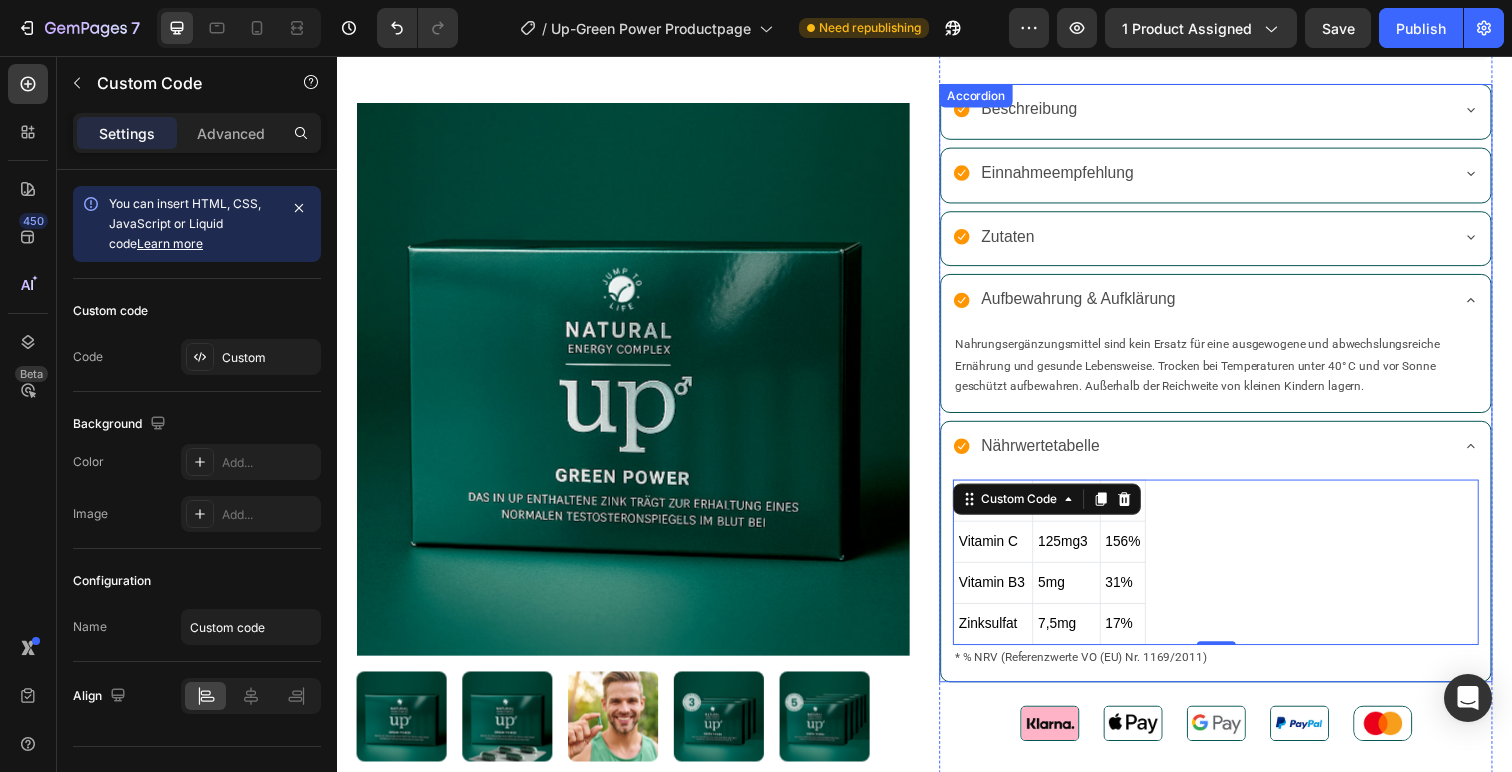 click 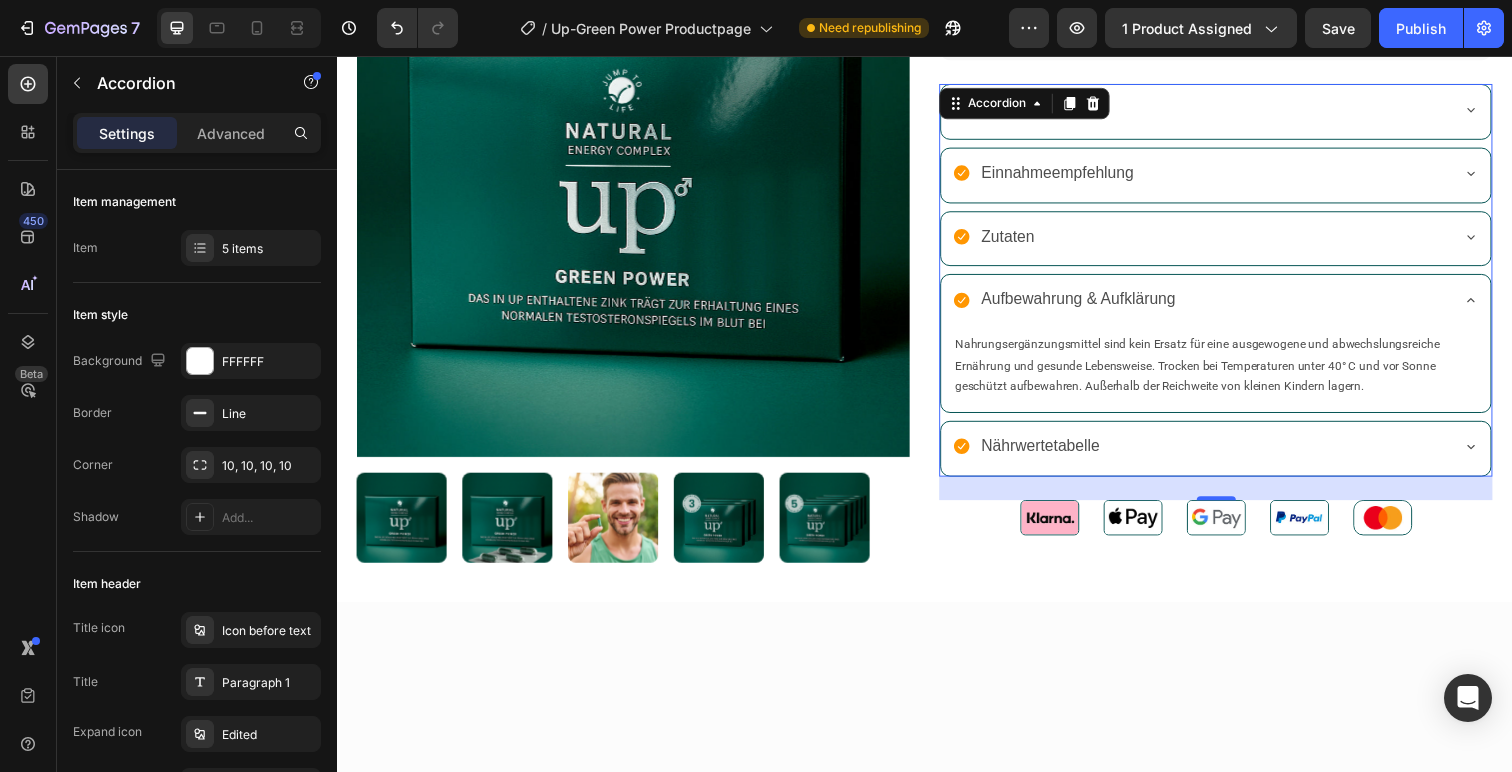 click 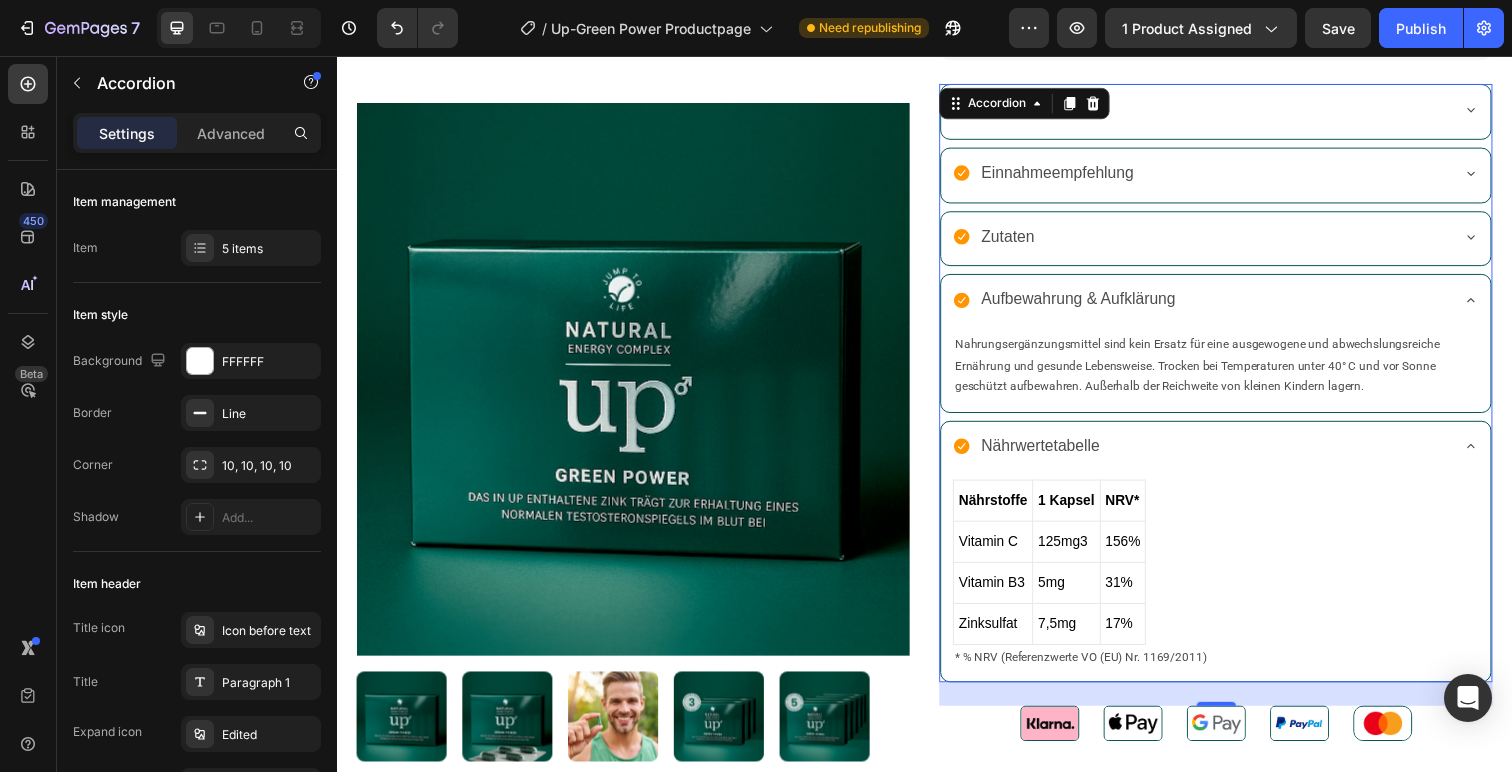 click 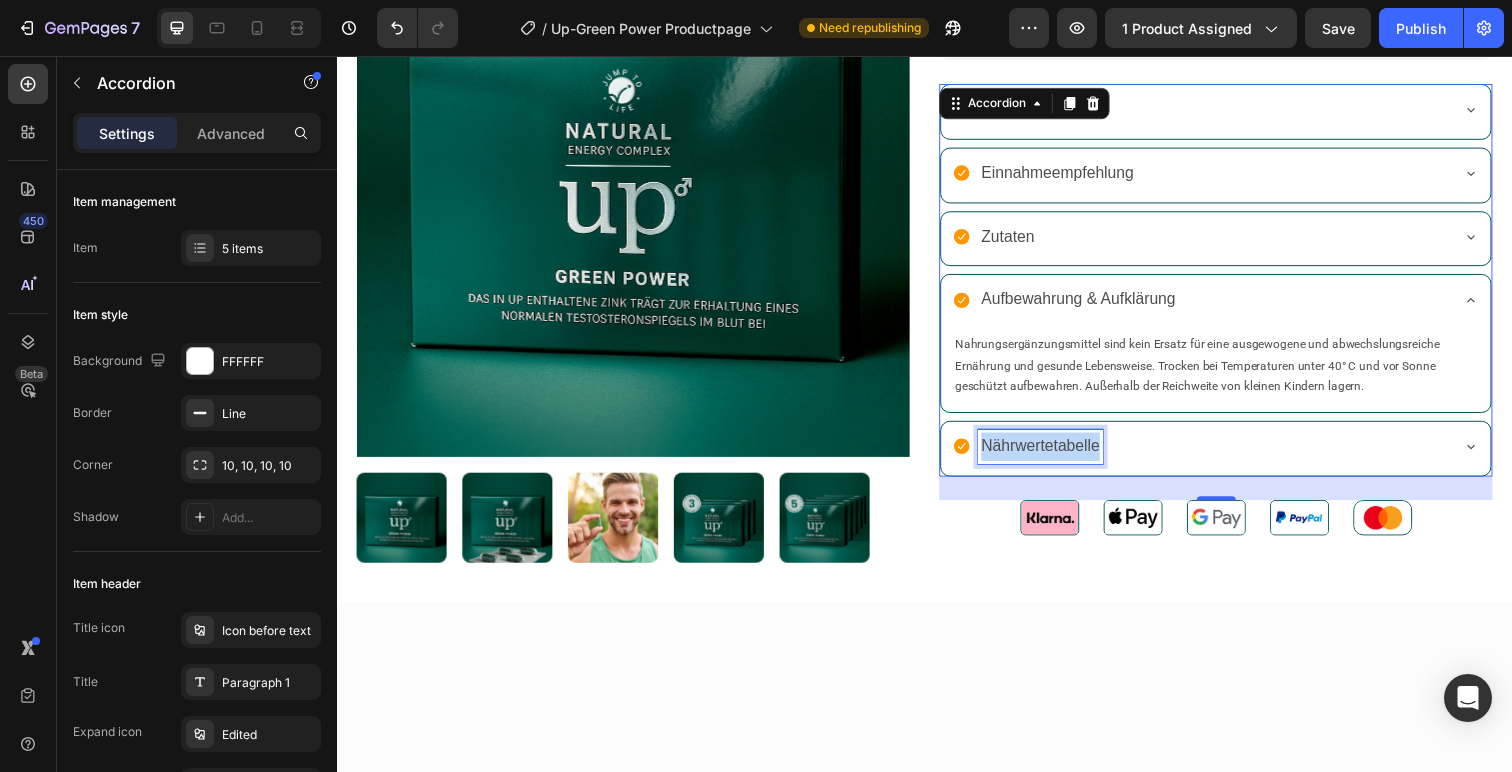 click on "Nährwertetabelle" at bounding box center (1055, 455) 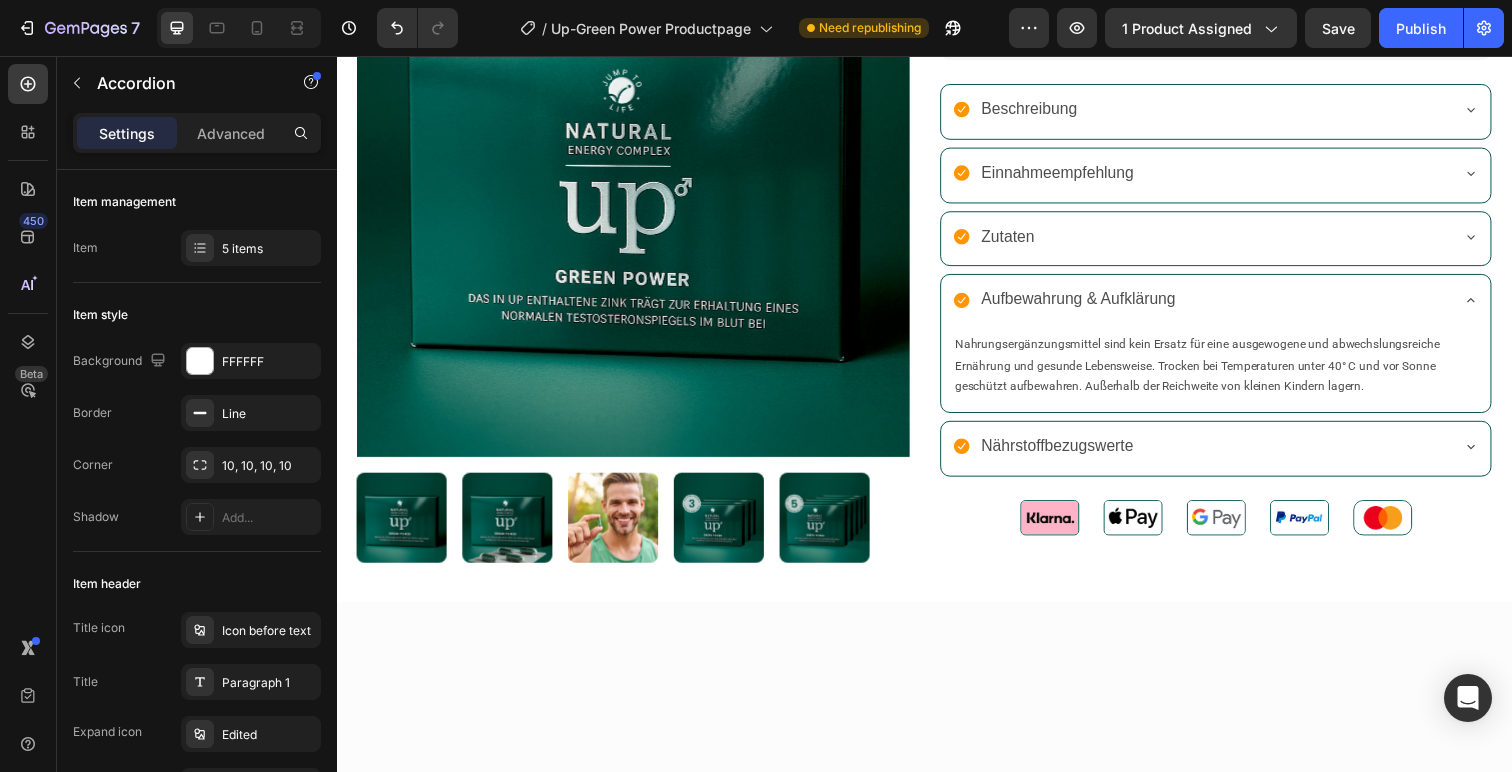 click 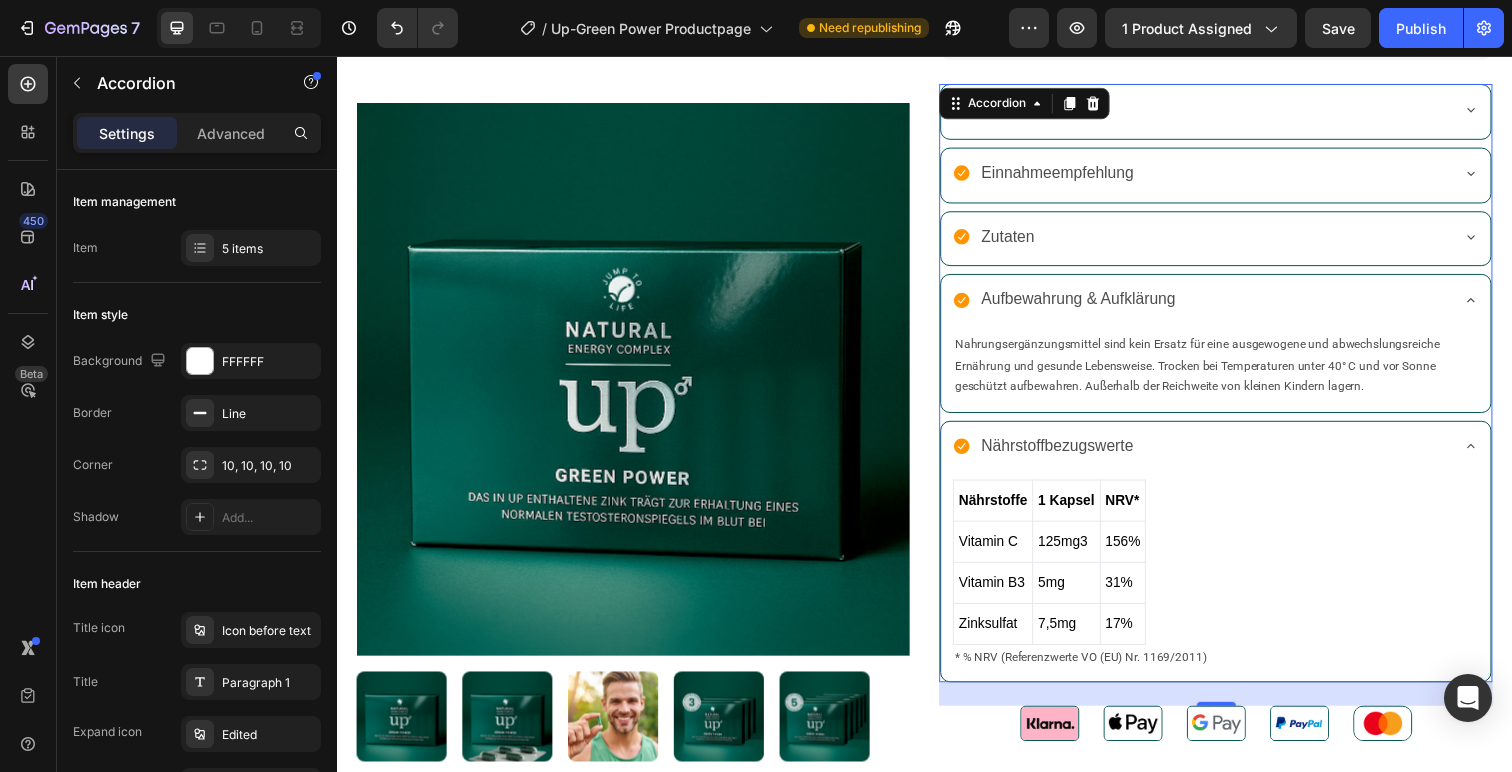 click 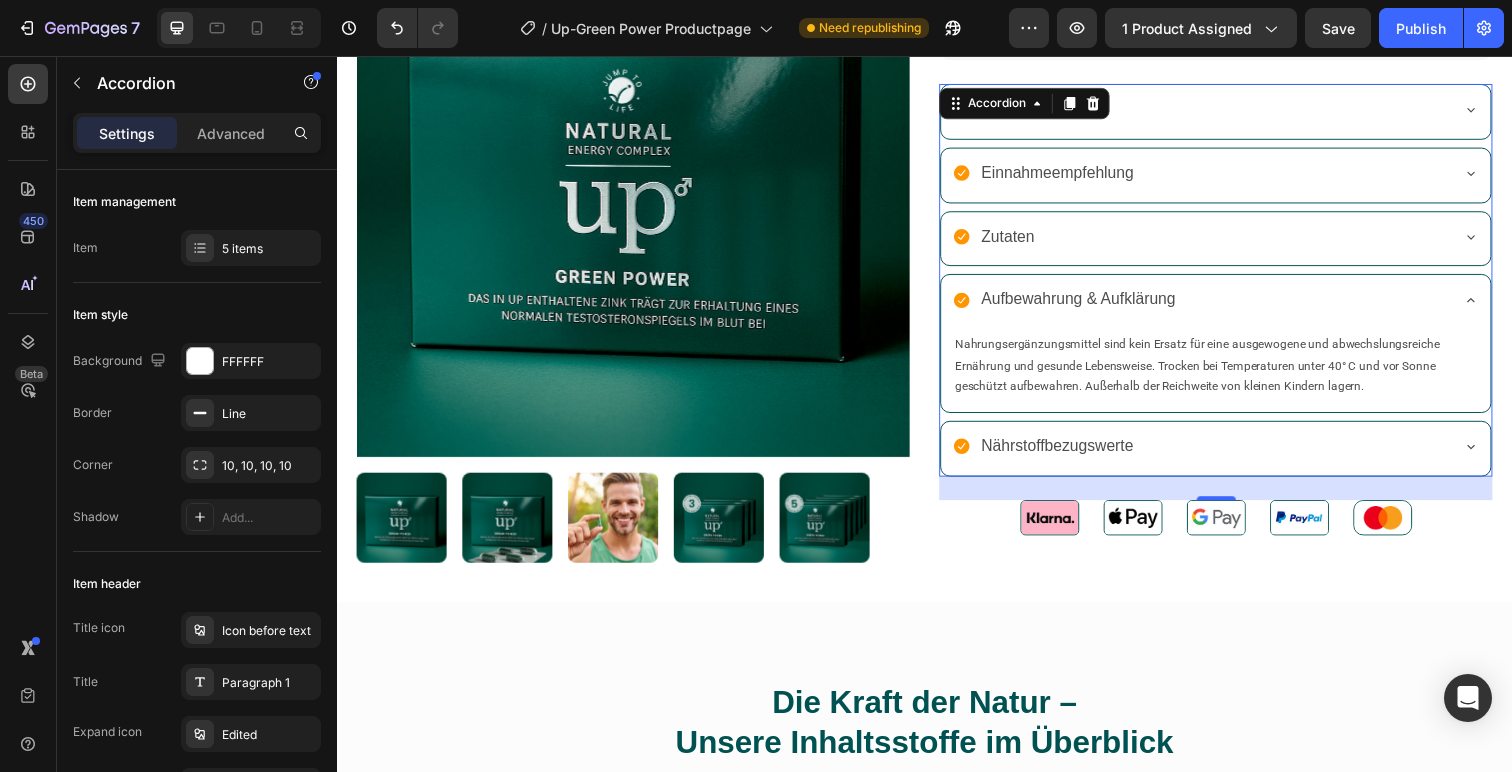 scroll, scrollTop: 857, scrollLeft: 0, axis: vertical 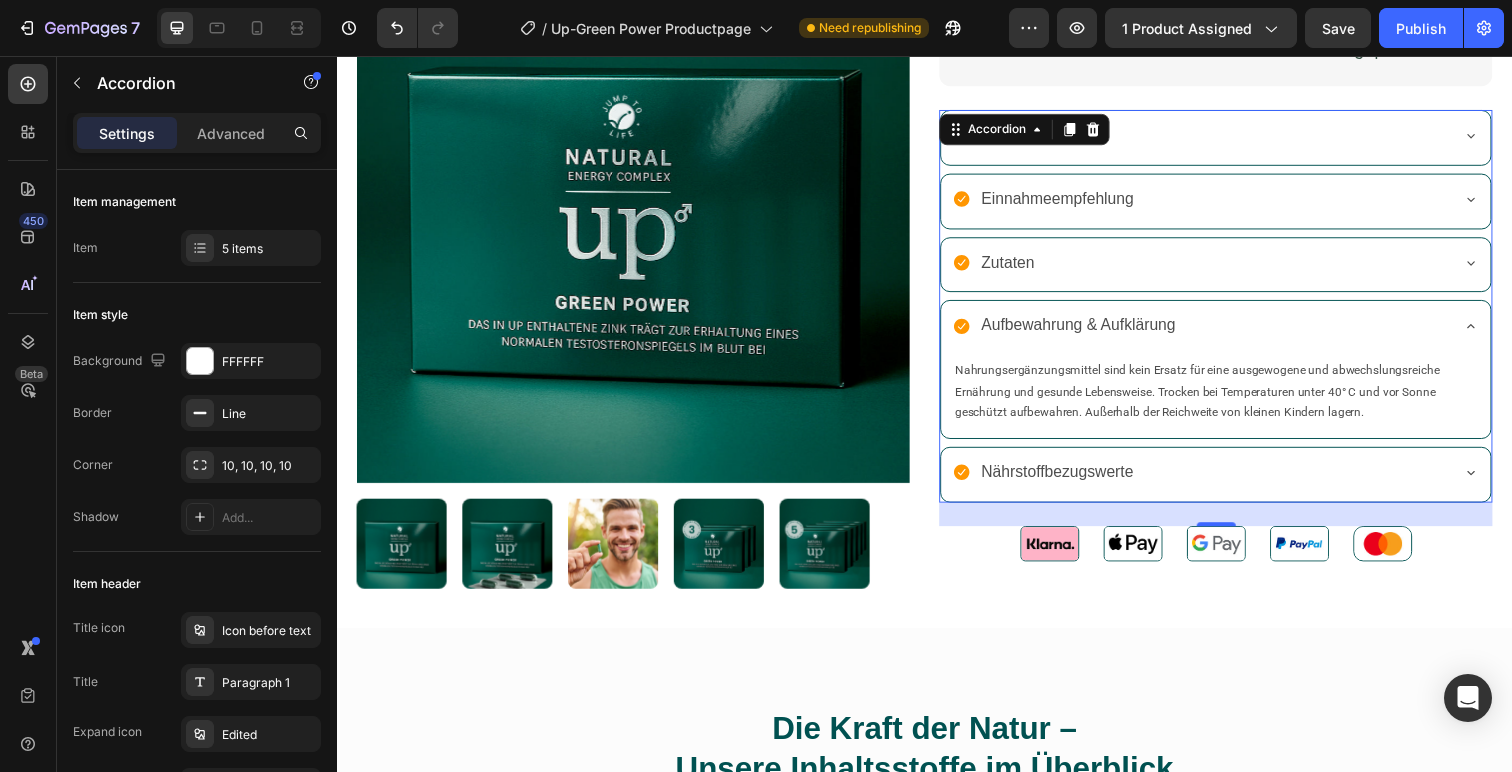 click 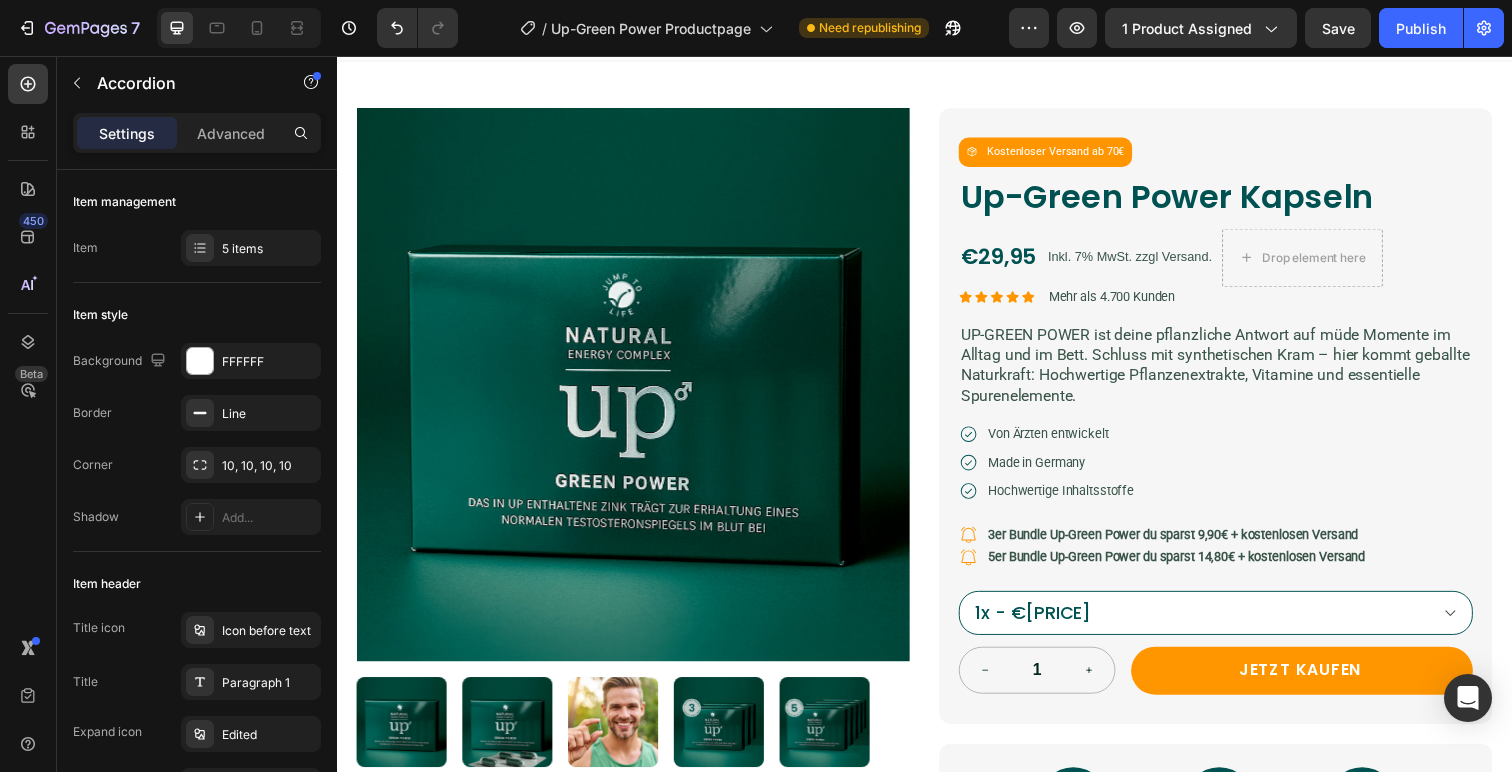 scroll, scrollTop: 0, scrollLeft: 0, axis: both 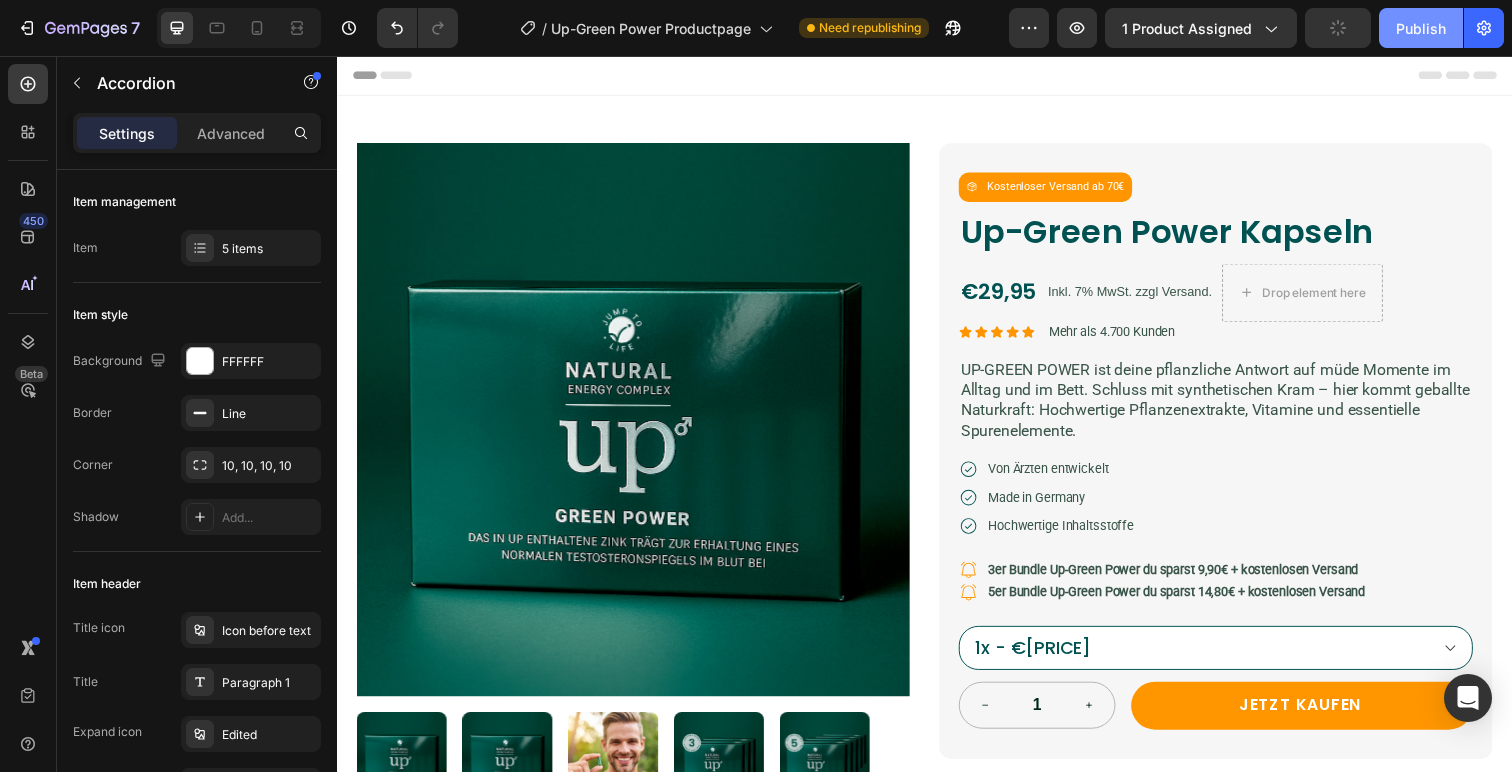 click on "Publish" at bounding box center [1421, 28] 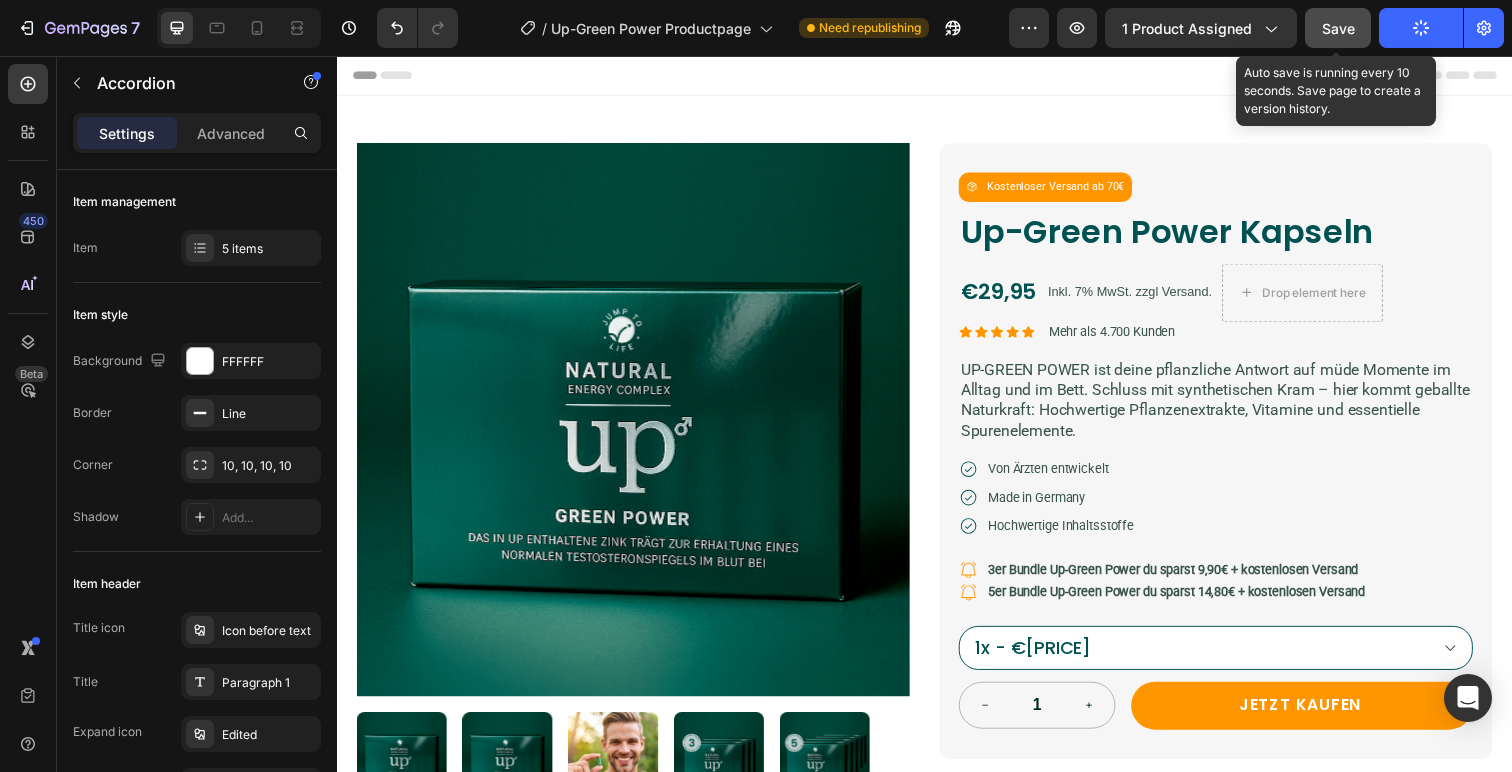 click on "Save" 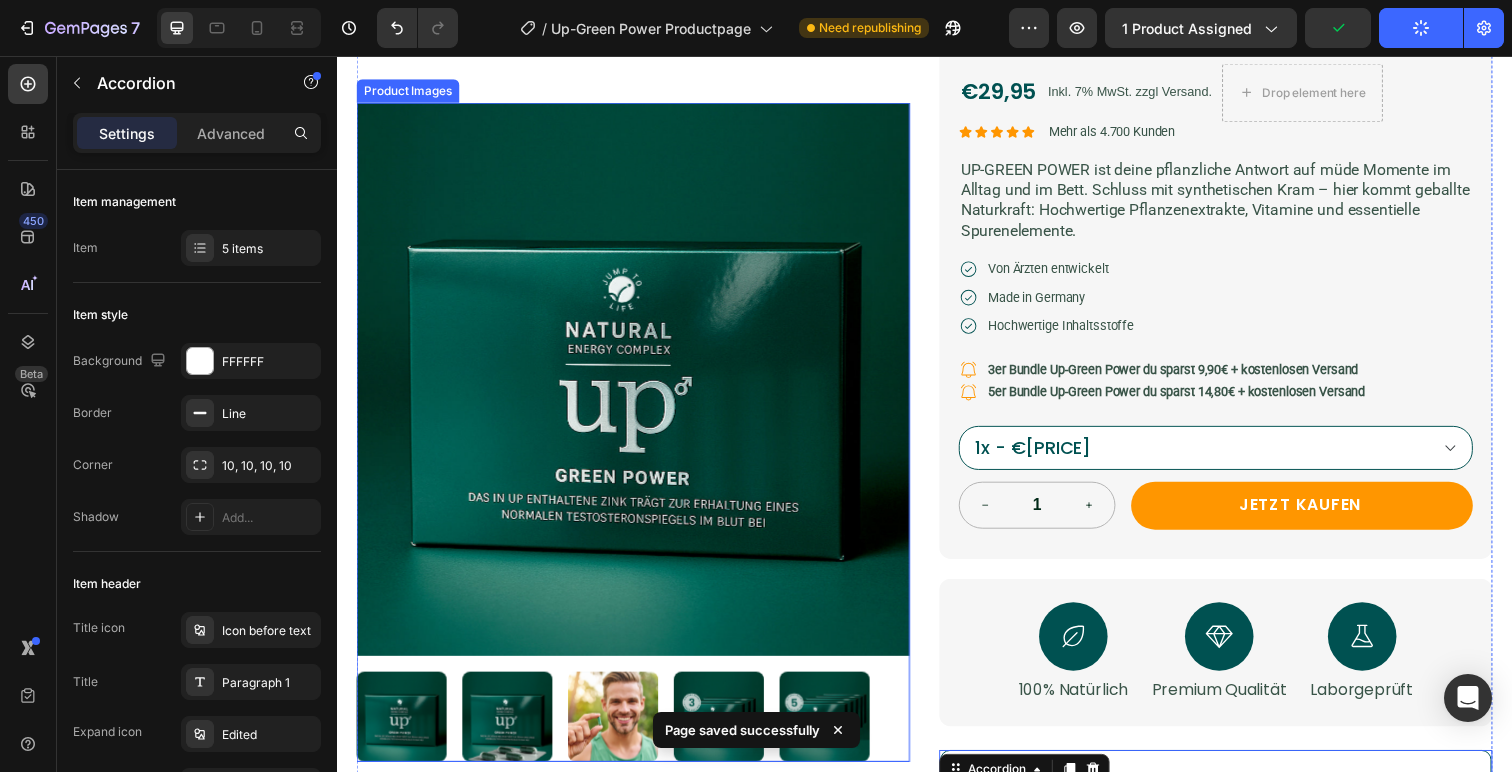 scroll, scrollTop: 235, scrollLeft: 0, axis: vertical 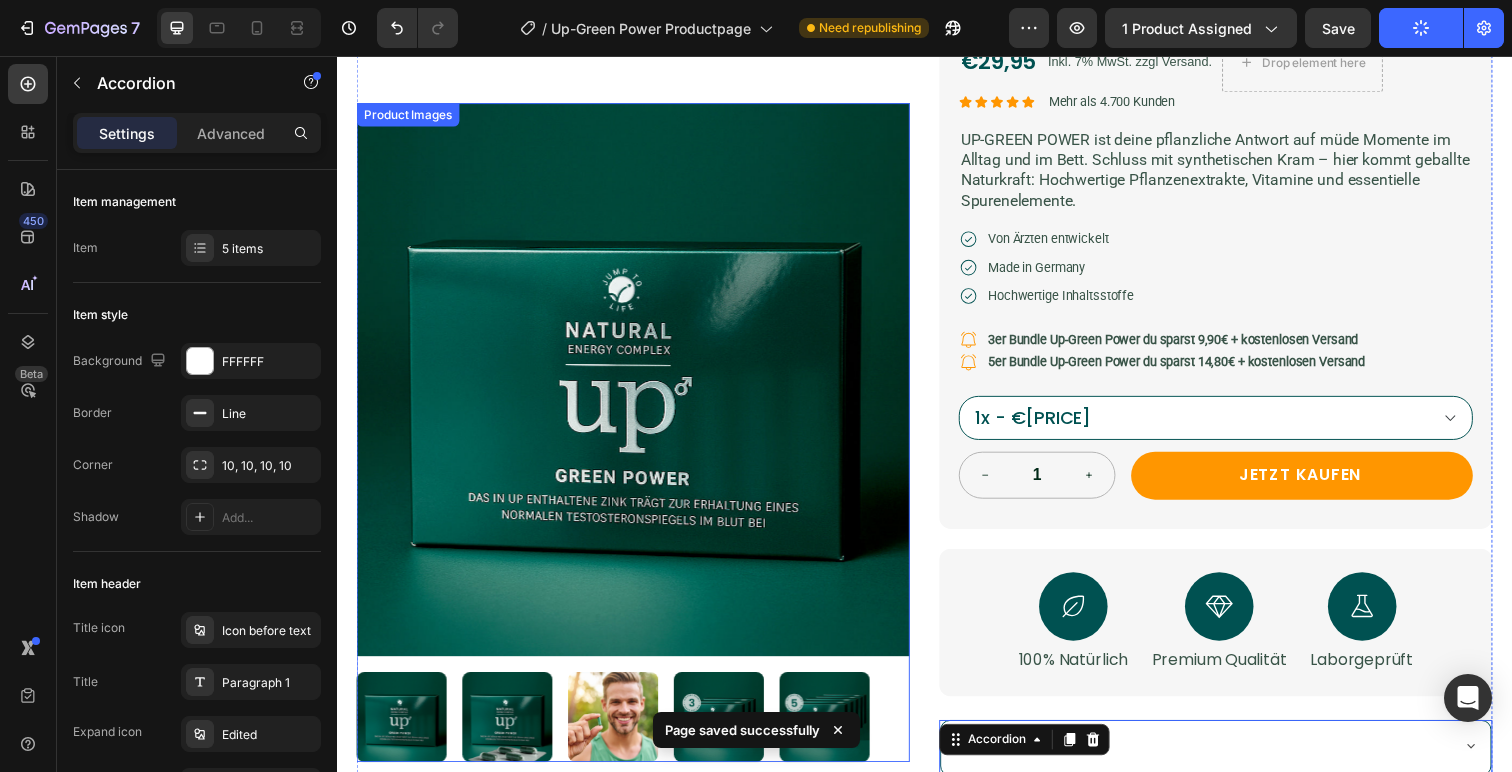 click at bounding box center (727, 731) 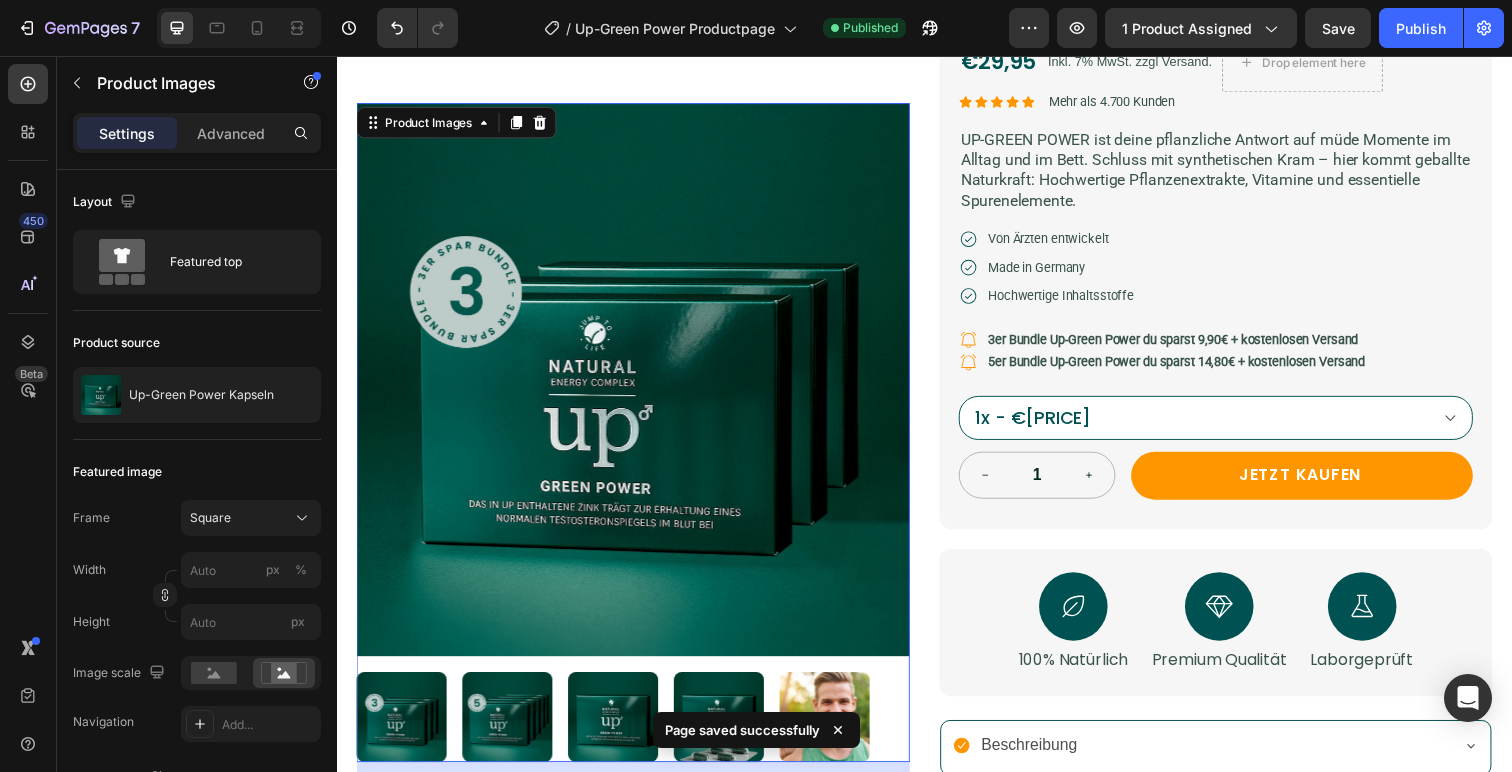 click at bounding box center [511, 731] 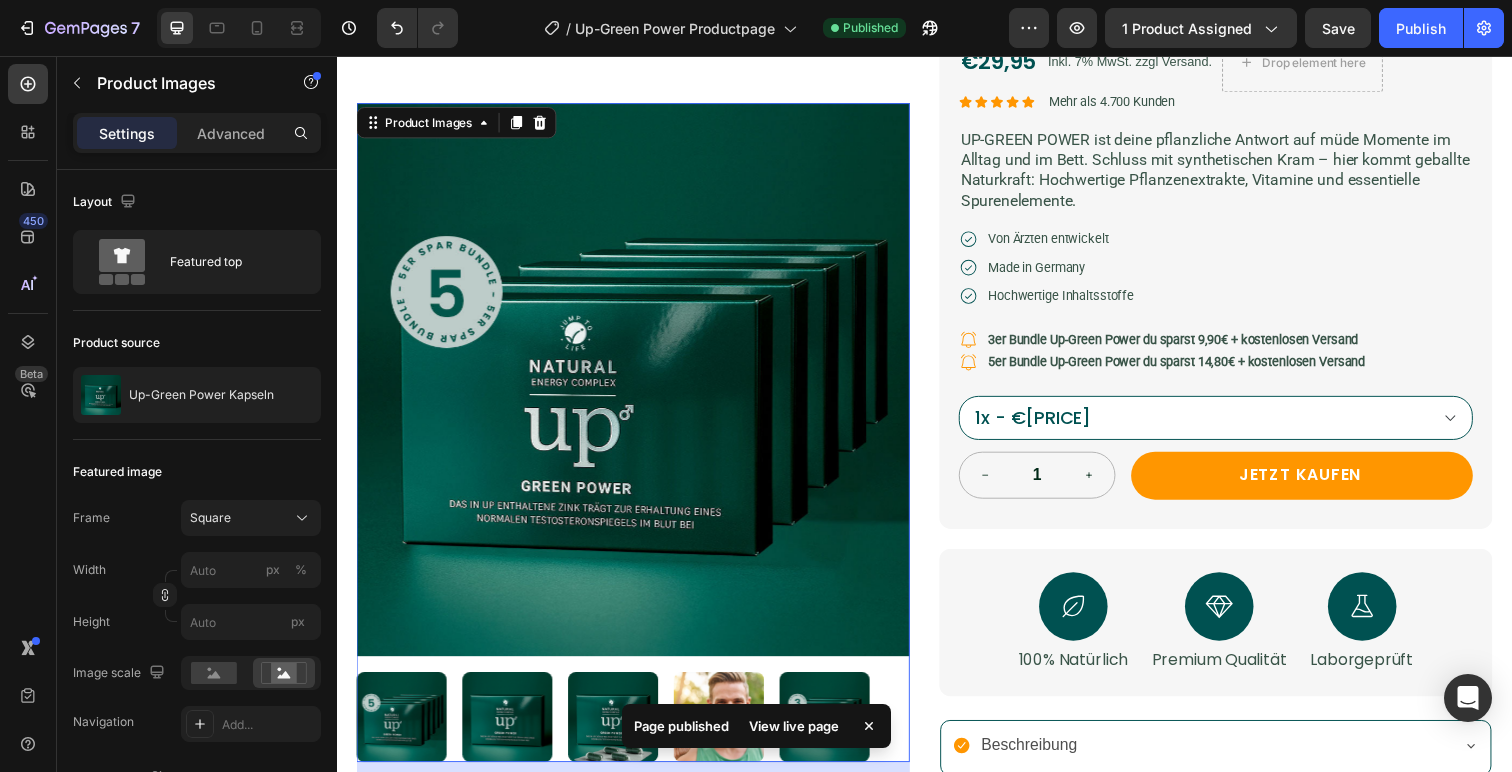 click at bounding box center (403, 731) 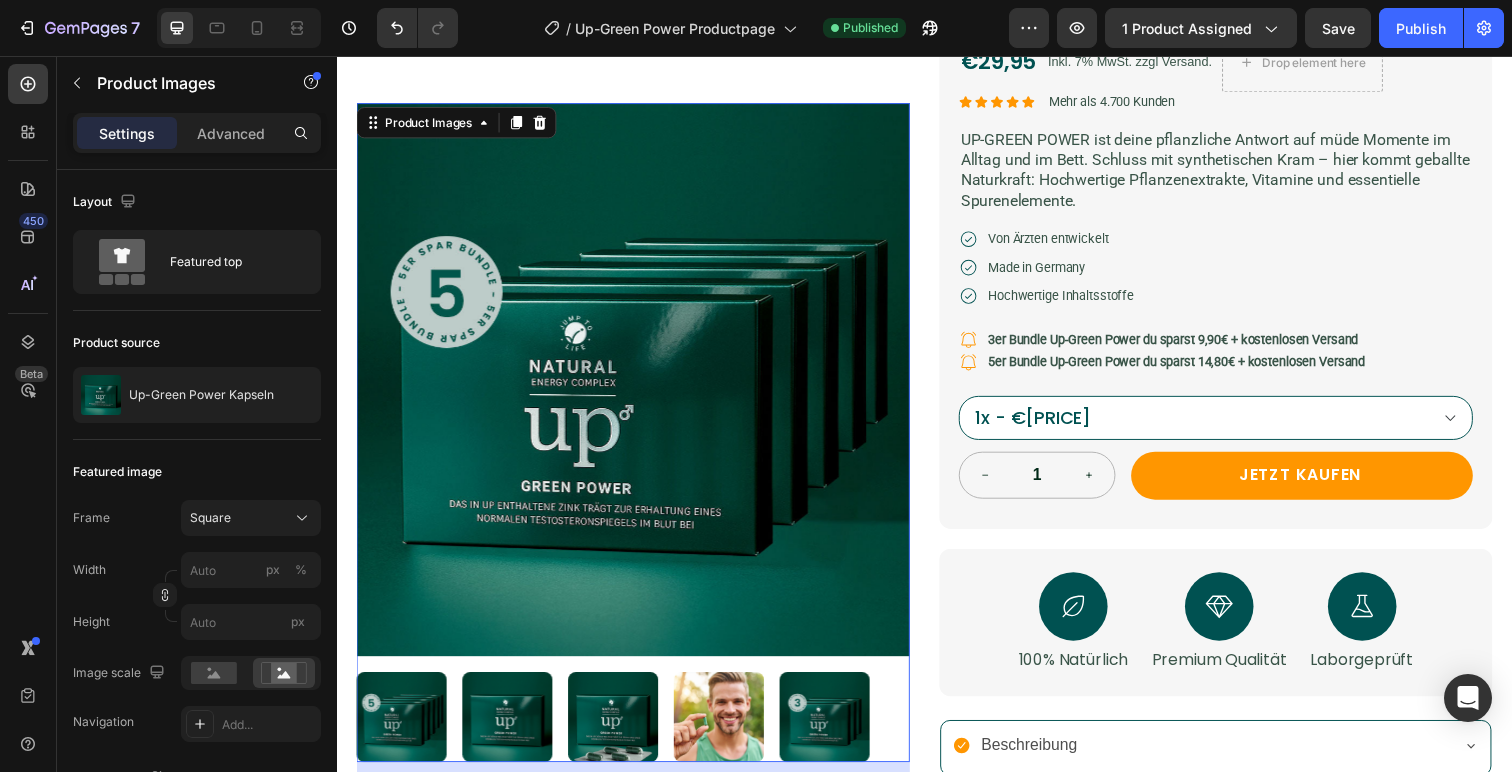 click at bounding box center [619, 731] 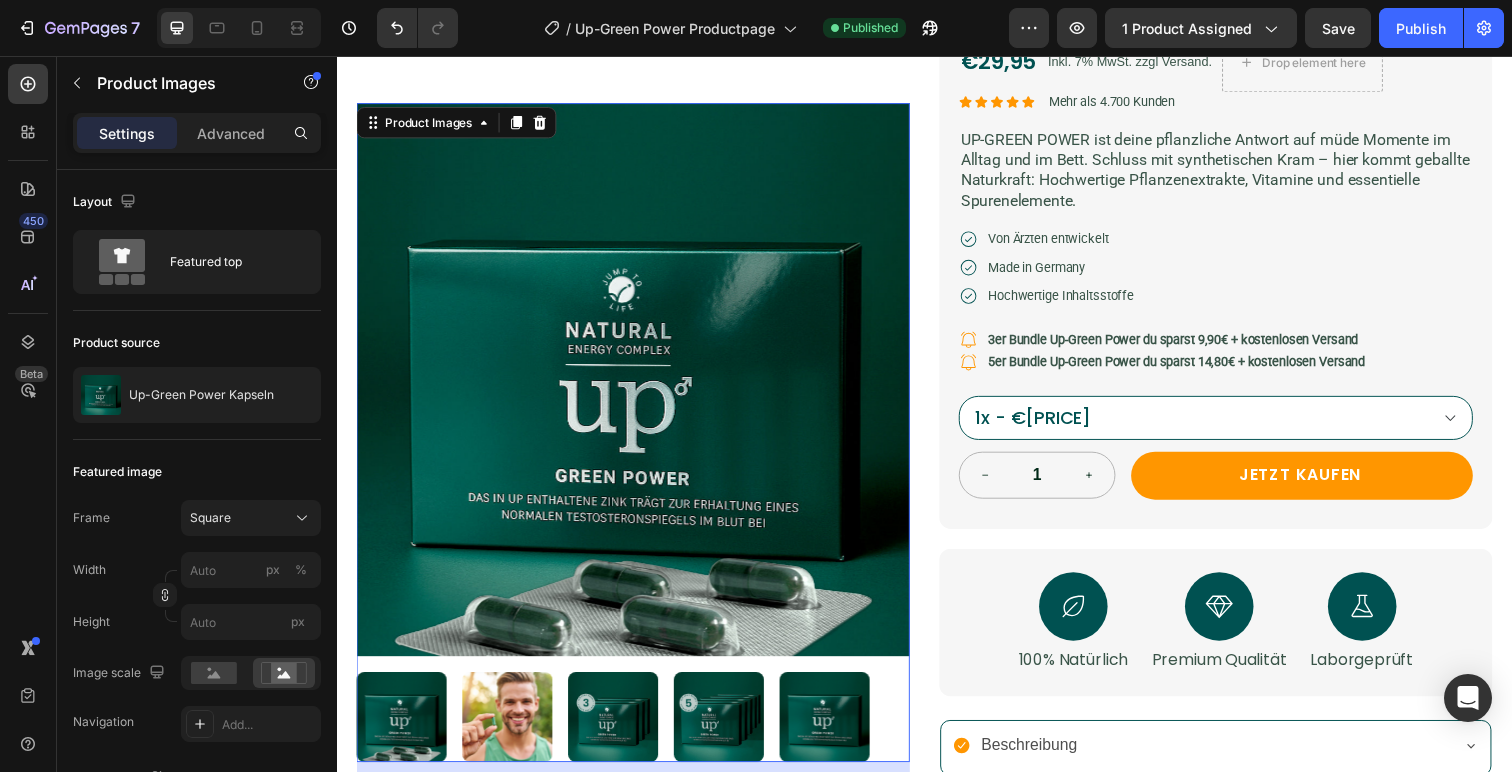 click at bounding box center [619, 731] 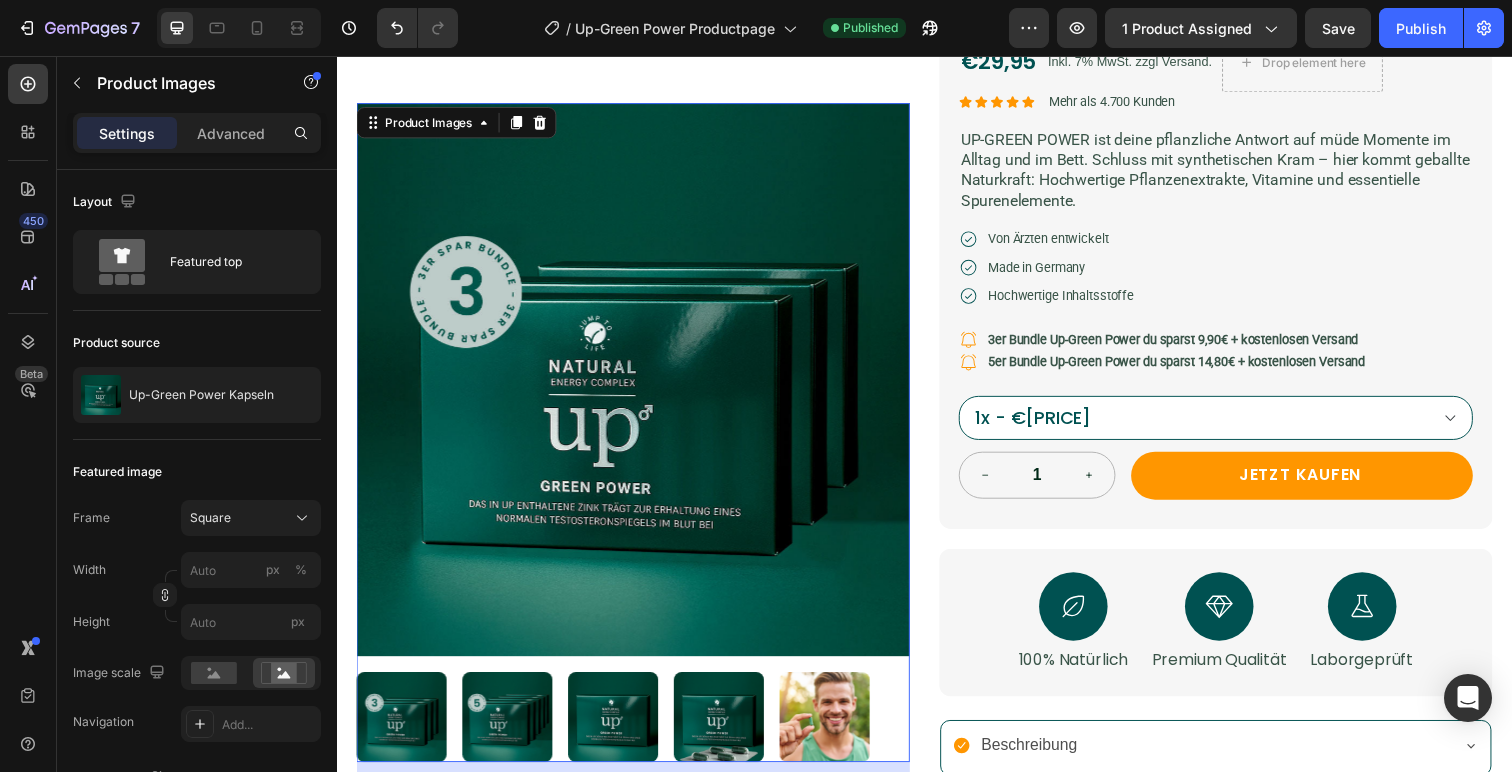 click at bounding box center (619, 731) 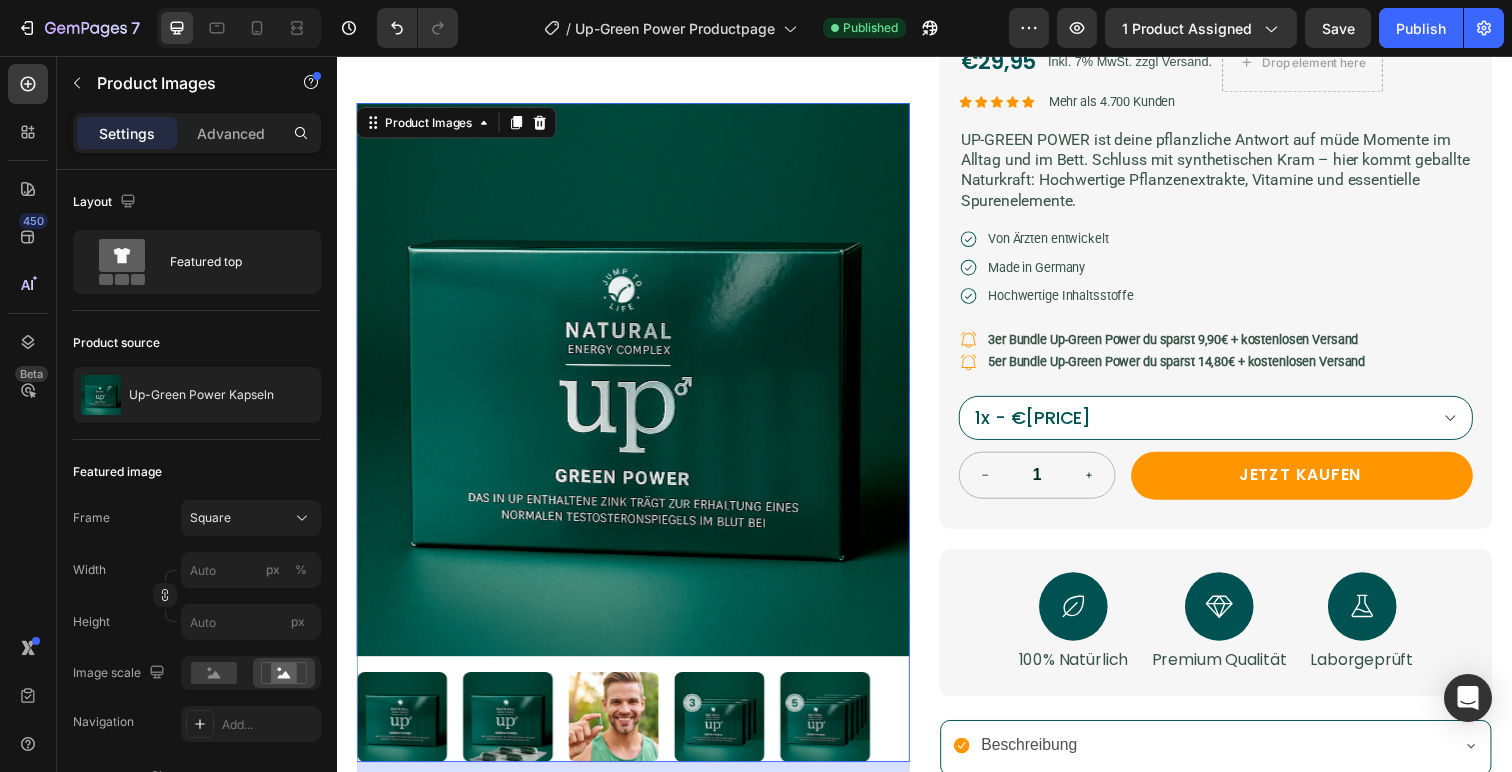 click at bounding box center (620, 731) 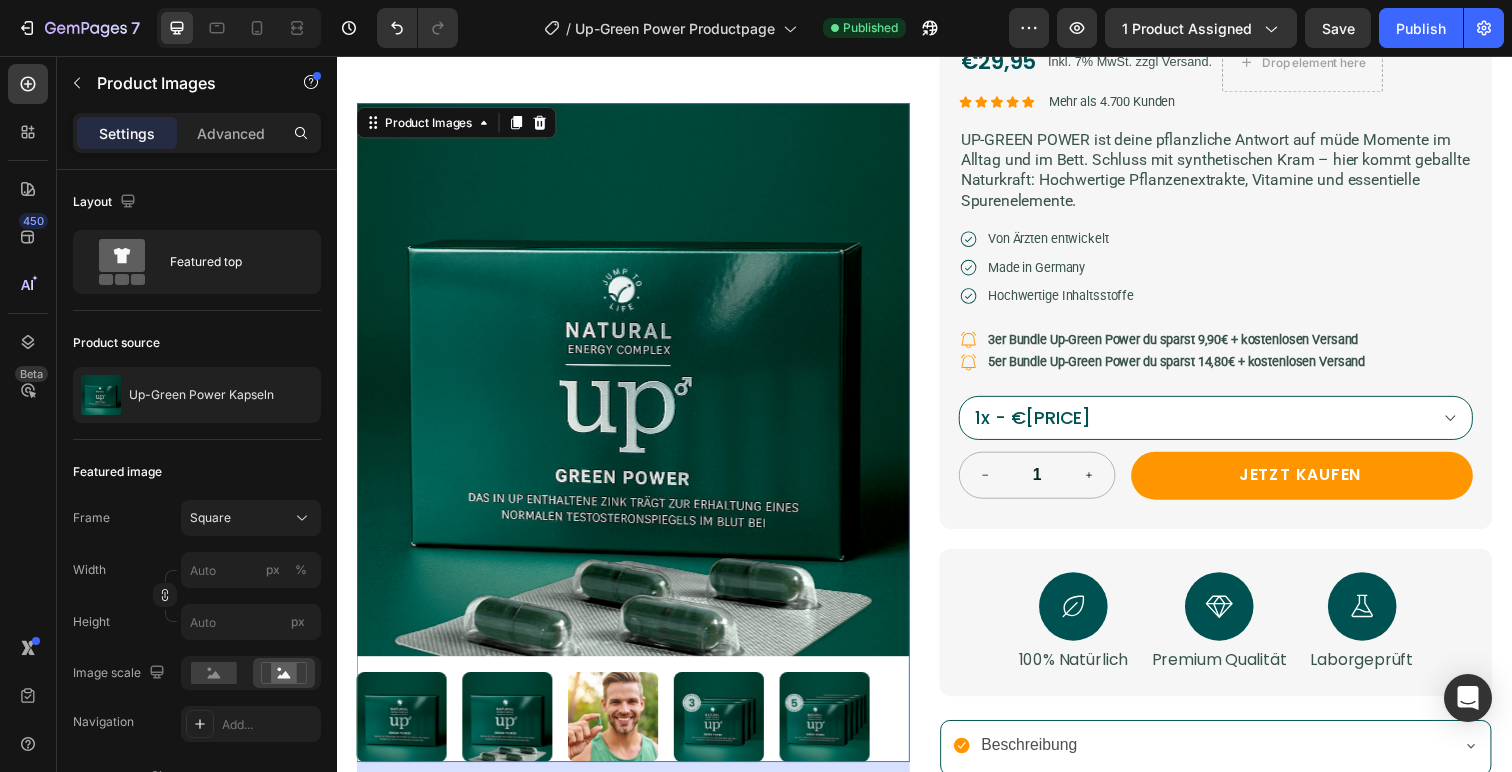click at bounding box center [727, 731] 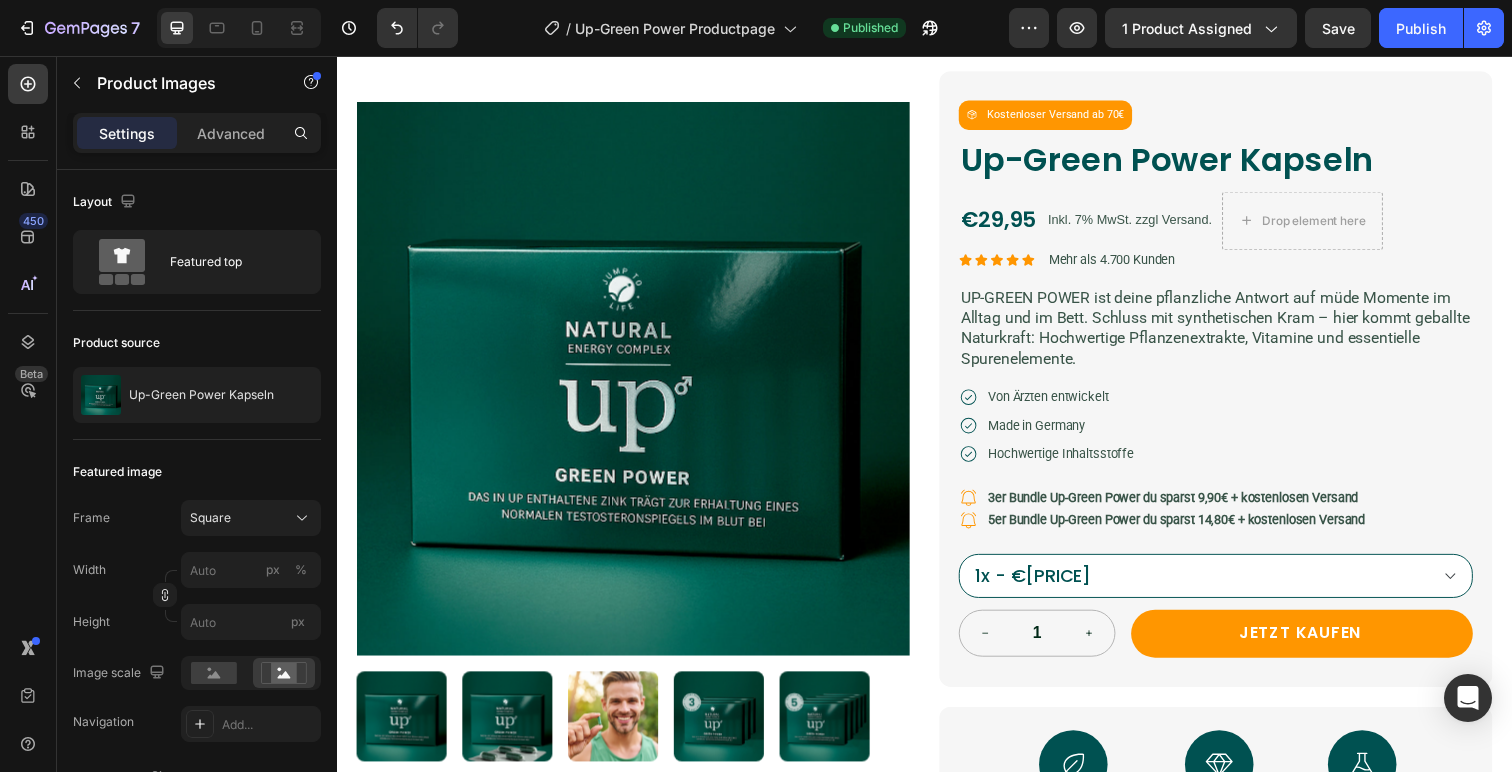scroll, scrollTop: 0, scrollLeft: 0, axis: both 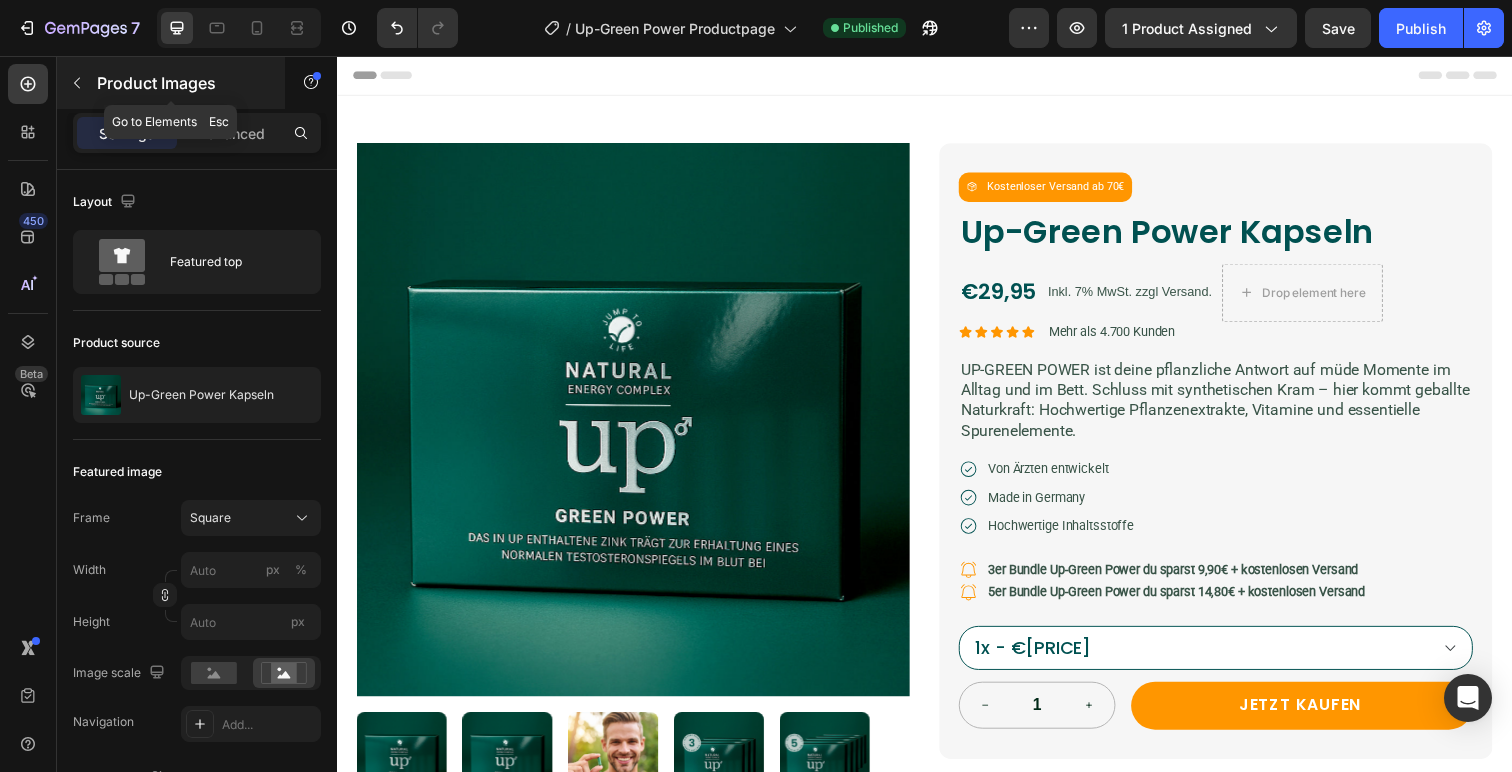 click at bounding box center [77, 83] 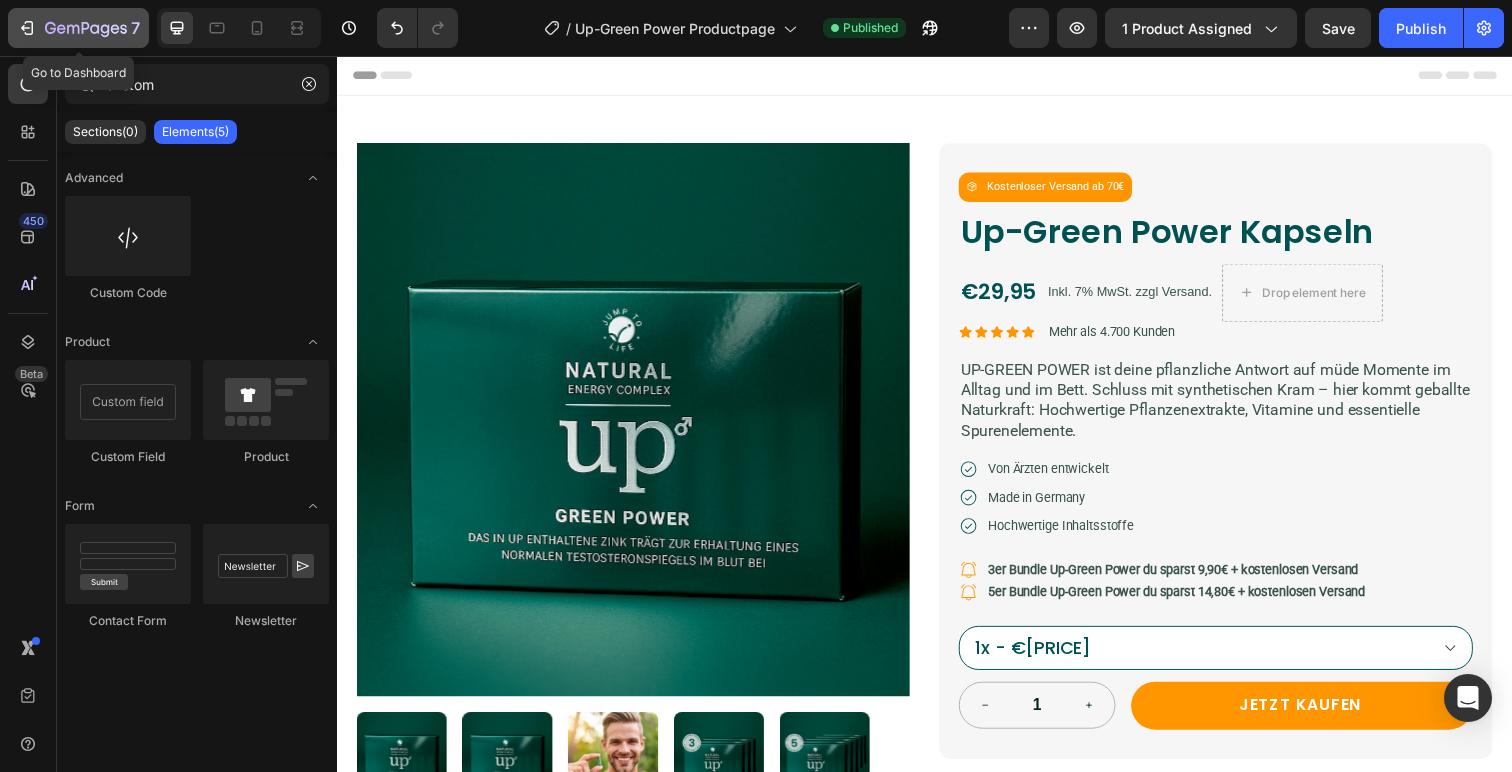 click on "7" 